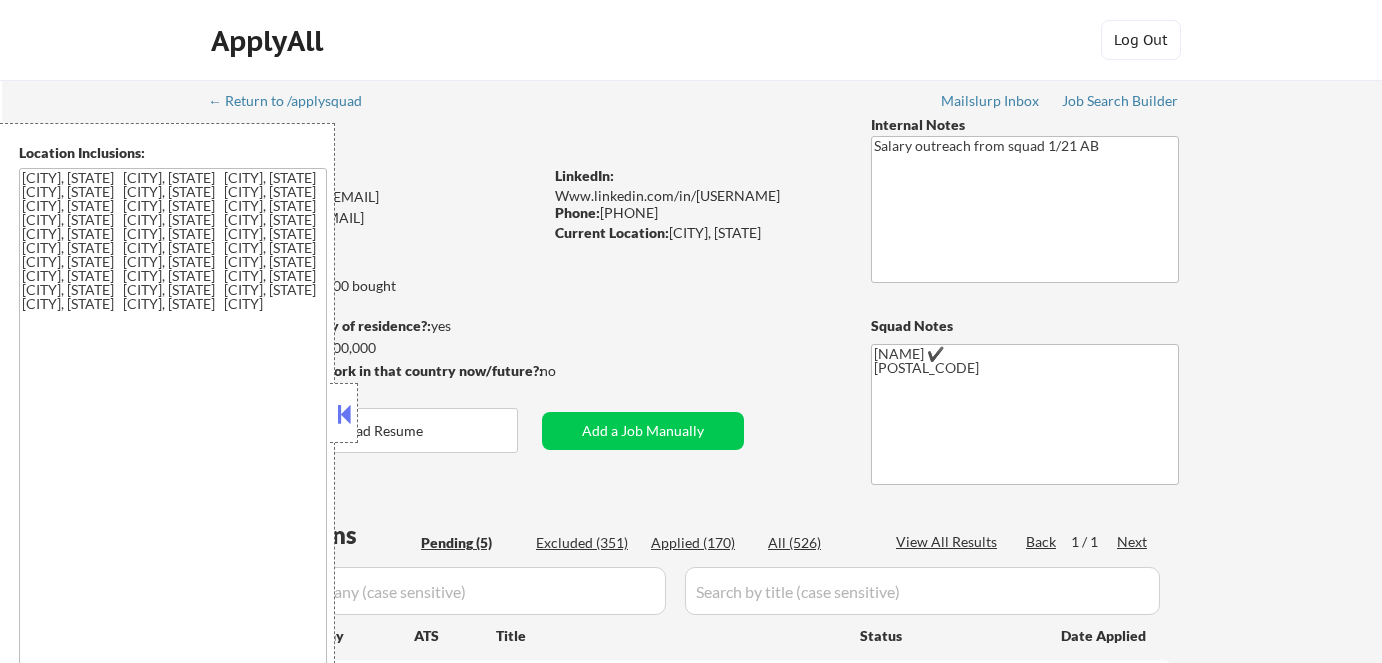 select on ""pending"" 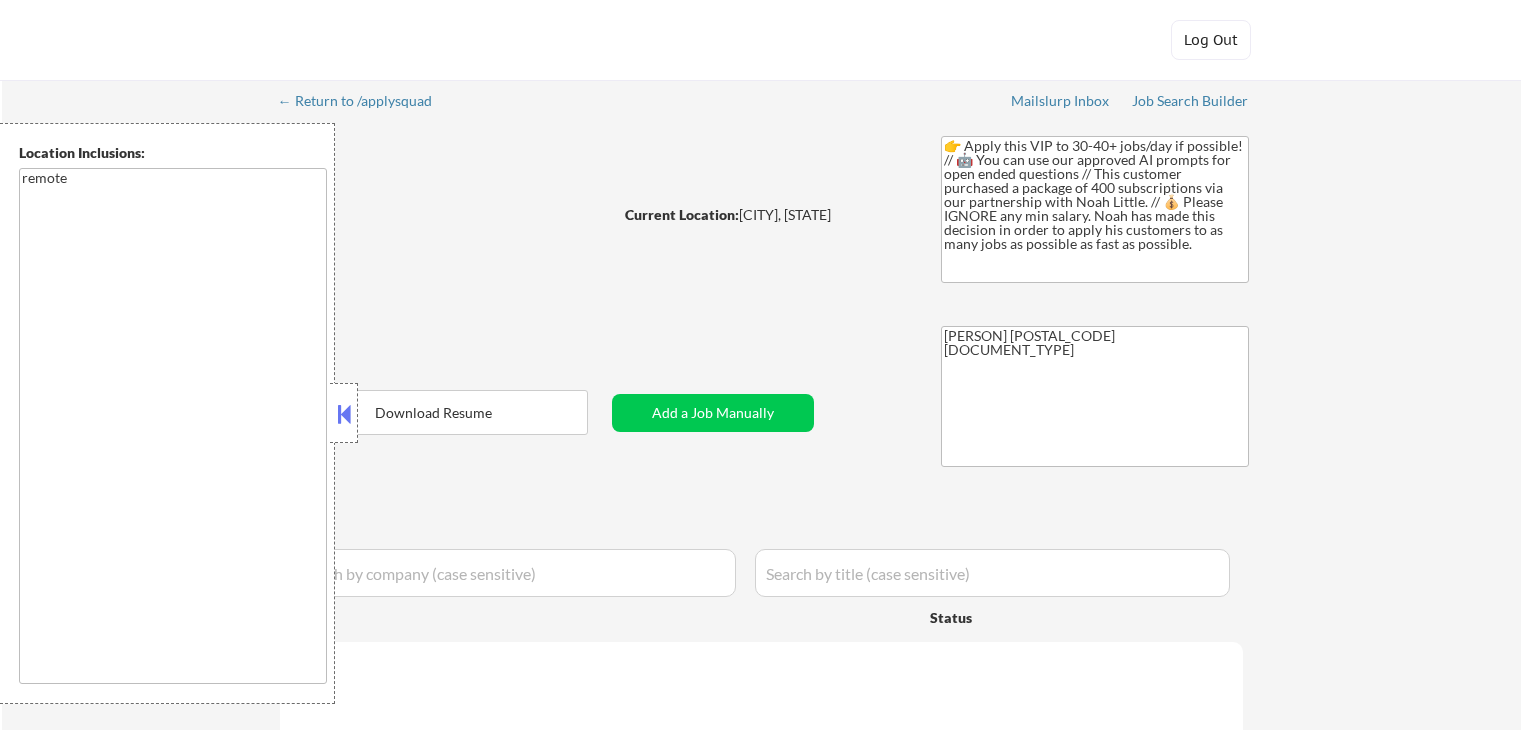 select on ""pending"" 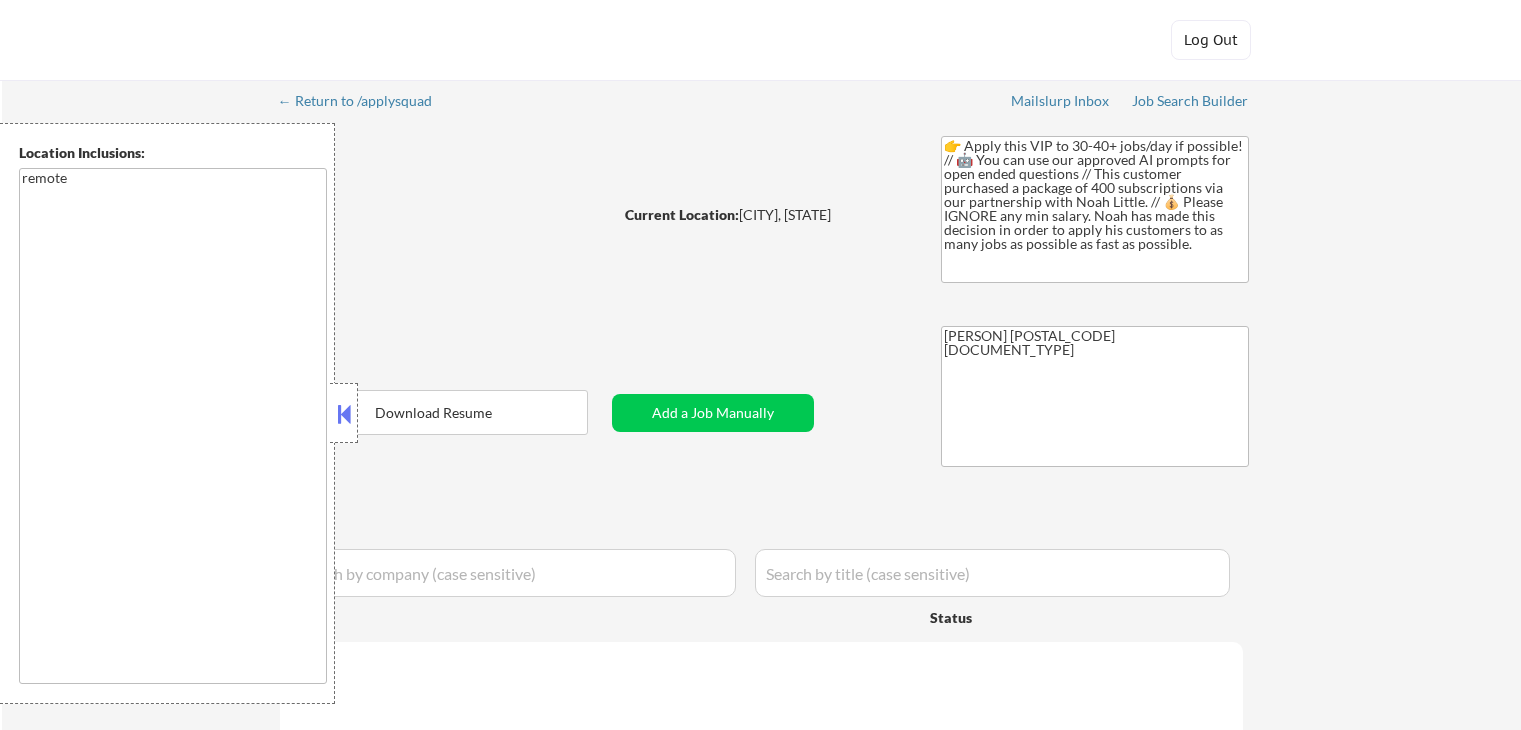select on ""pending"" 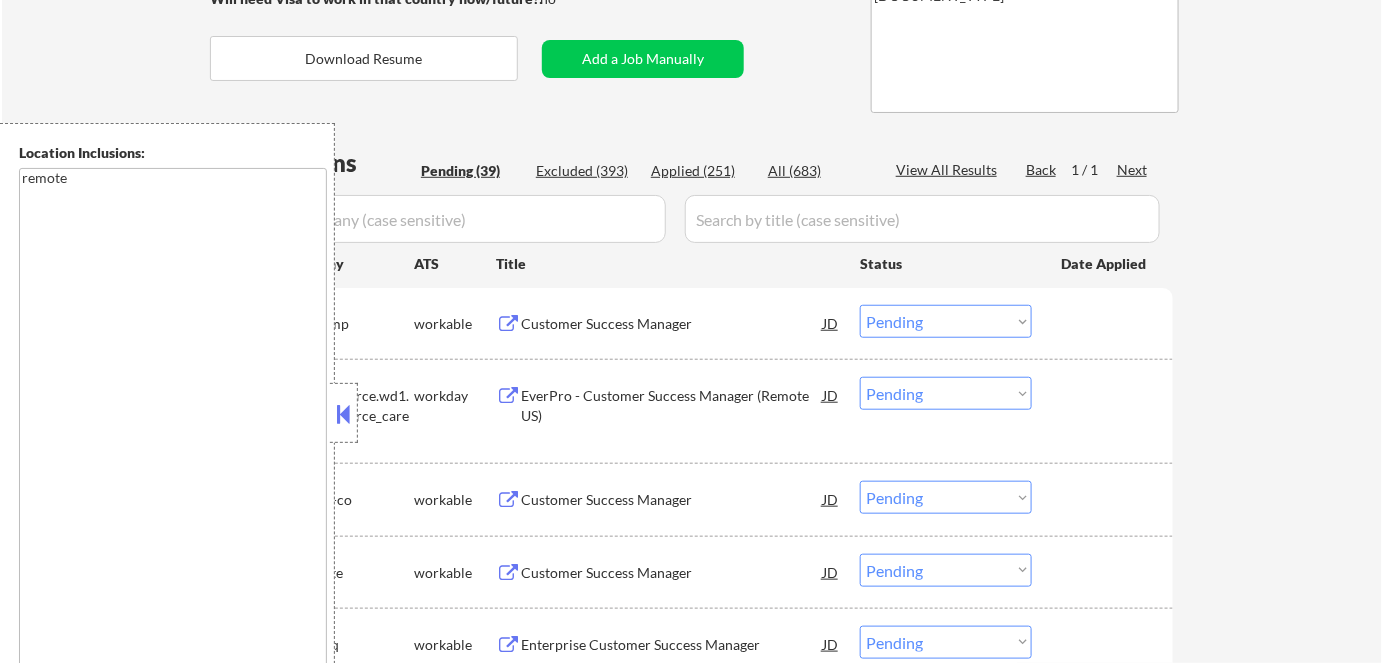 scroll, scrollTop: 363, scrollLeft: 0, axis: vertical 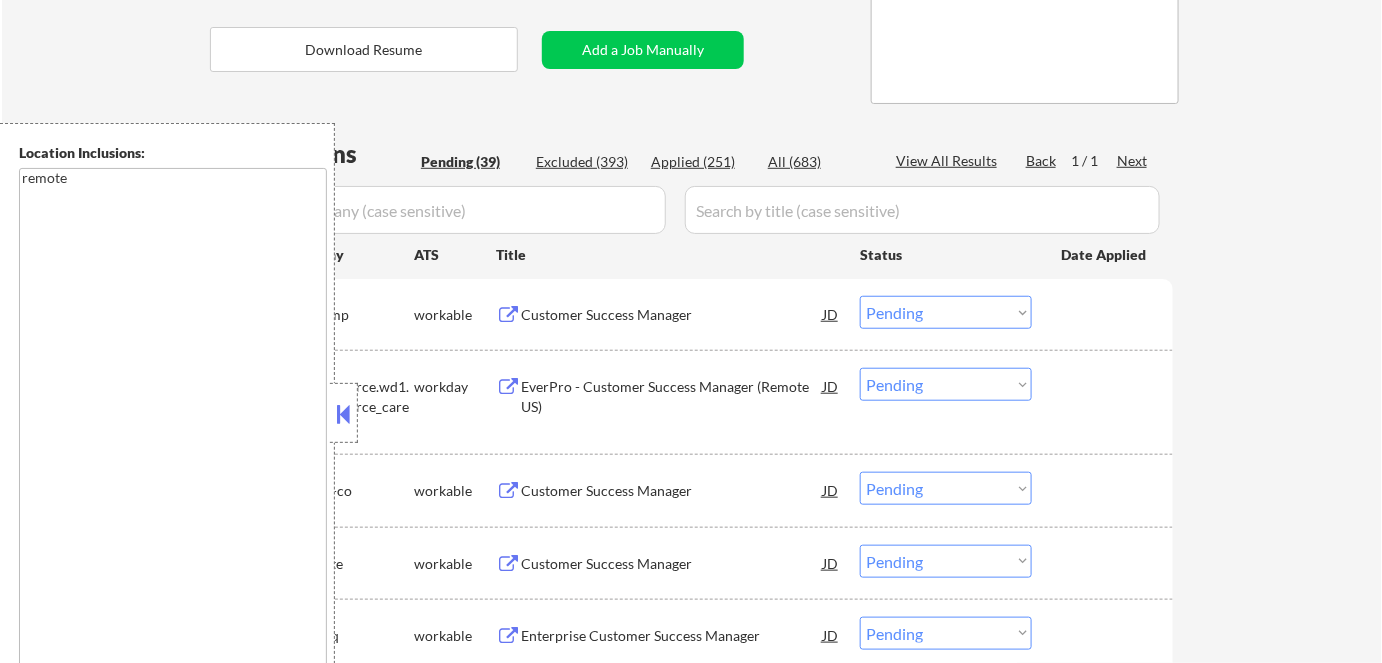 click at bounding box center [344, 414] 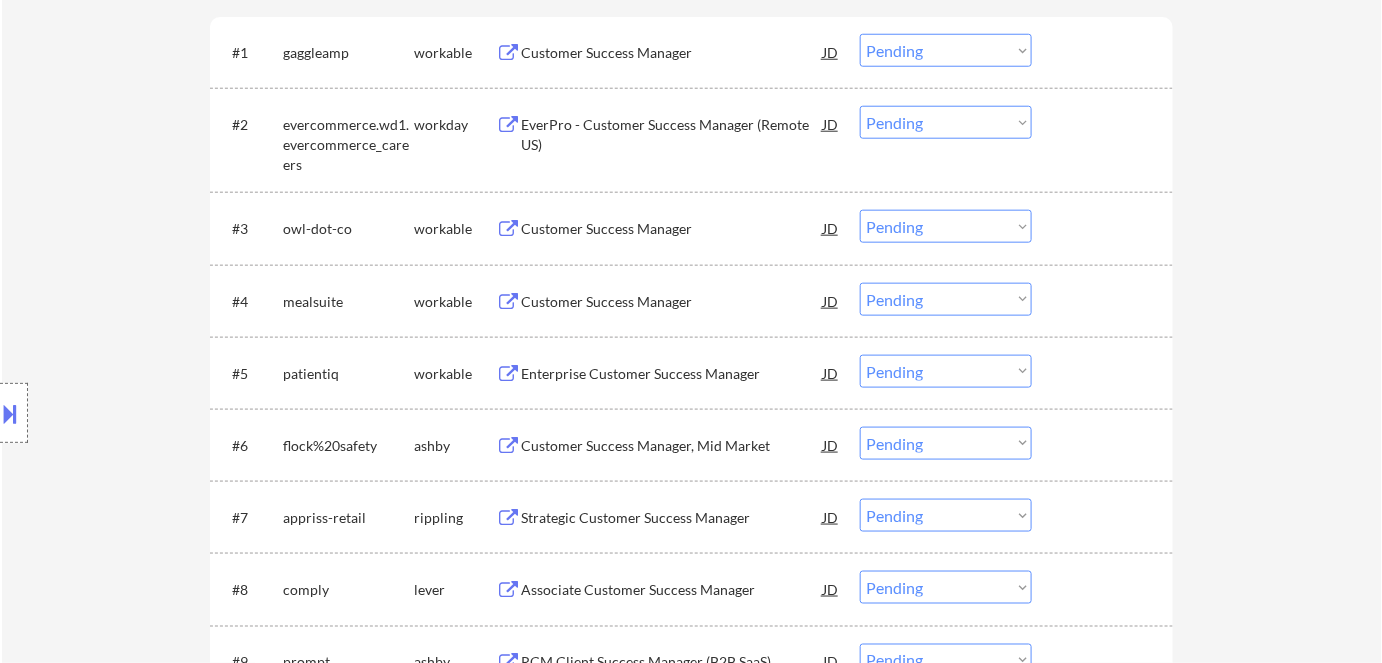 scroll, scrollTop: 636, scrollLeft: 0, axis: vertical 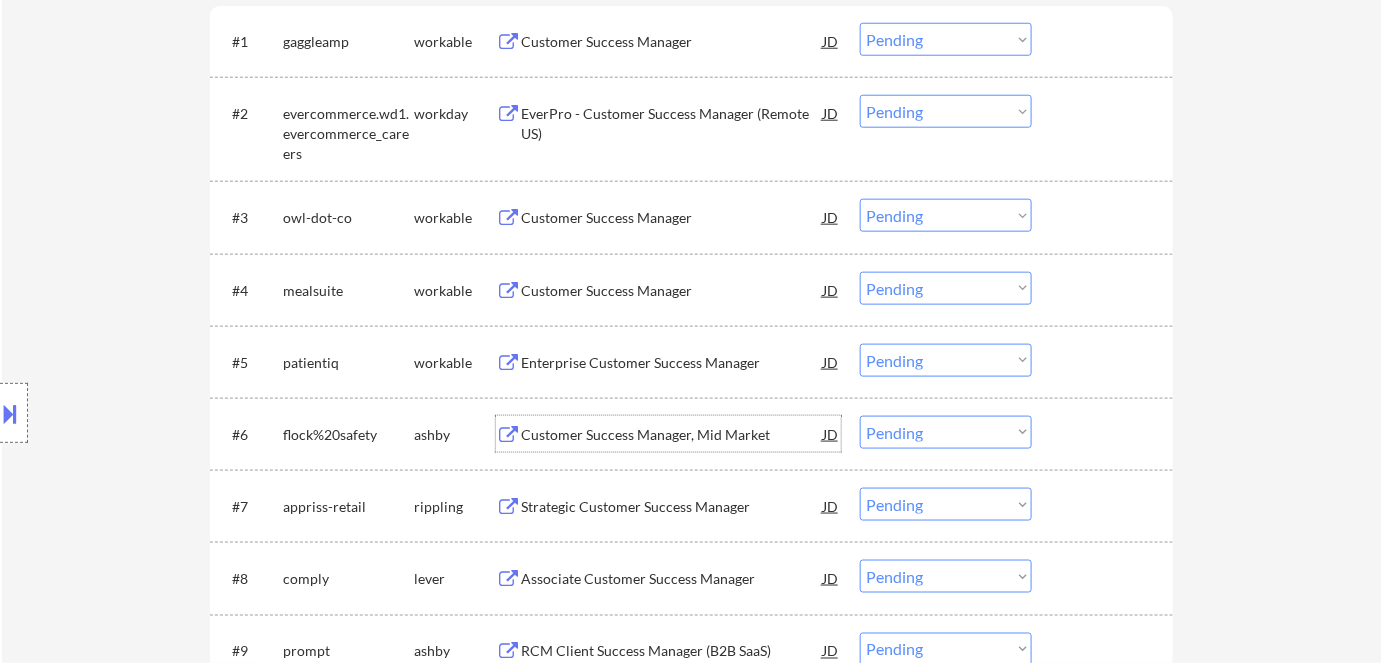 click on "Customer Success Manager, Mid Market" at bounding box center [672, 435] 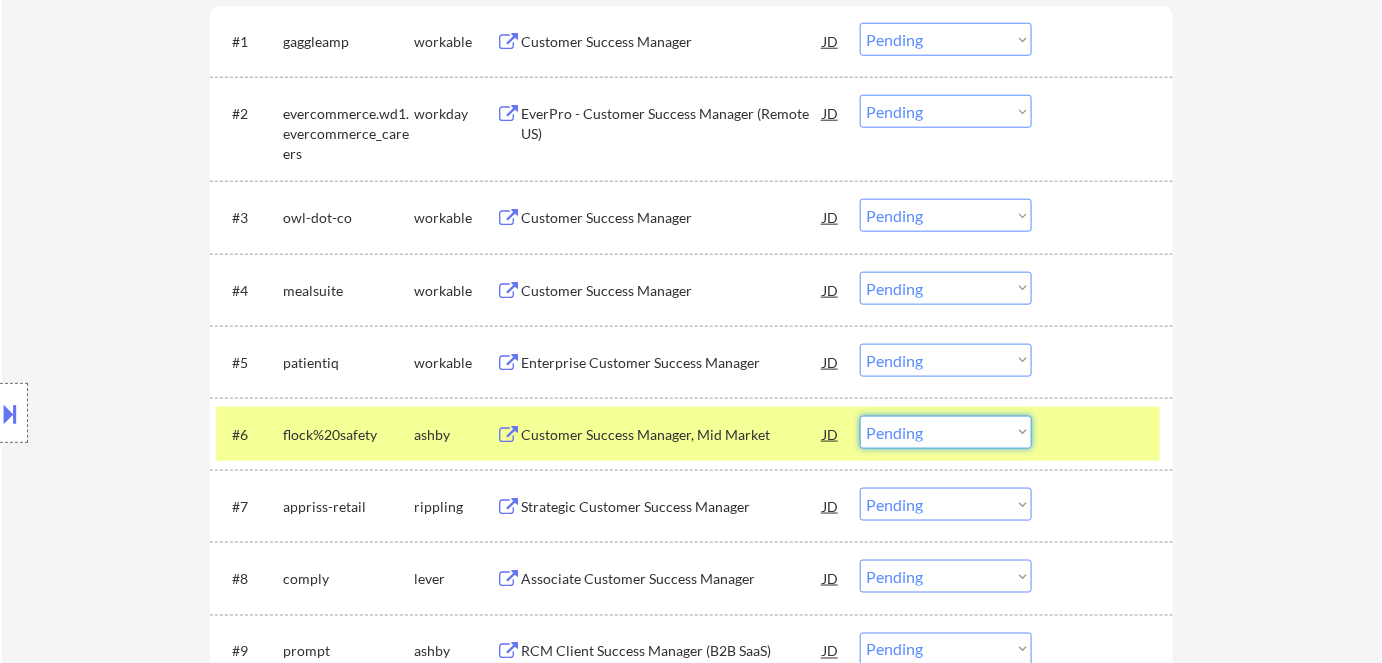 click on "Choose an option... Pending Applied Excluded (Questions) Excluded (Expired) Excluded (Location) Excluded (Bad Match) Excluded (Blocklist) Excluded (Salary) Excluded (Other)" at bounding box center [946, 432] 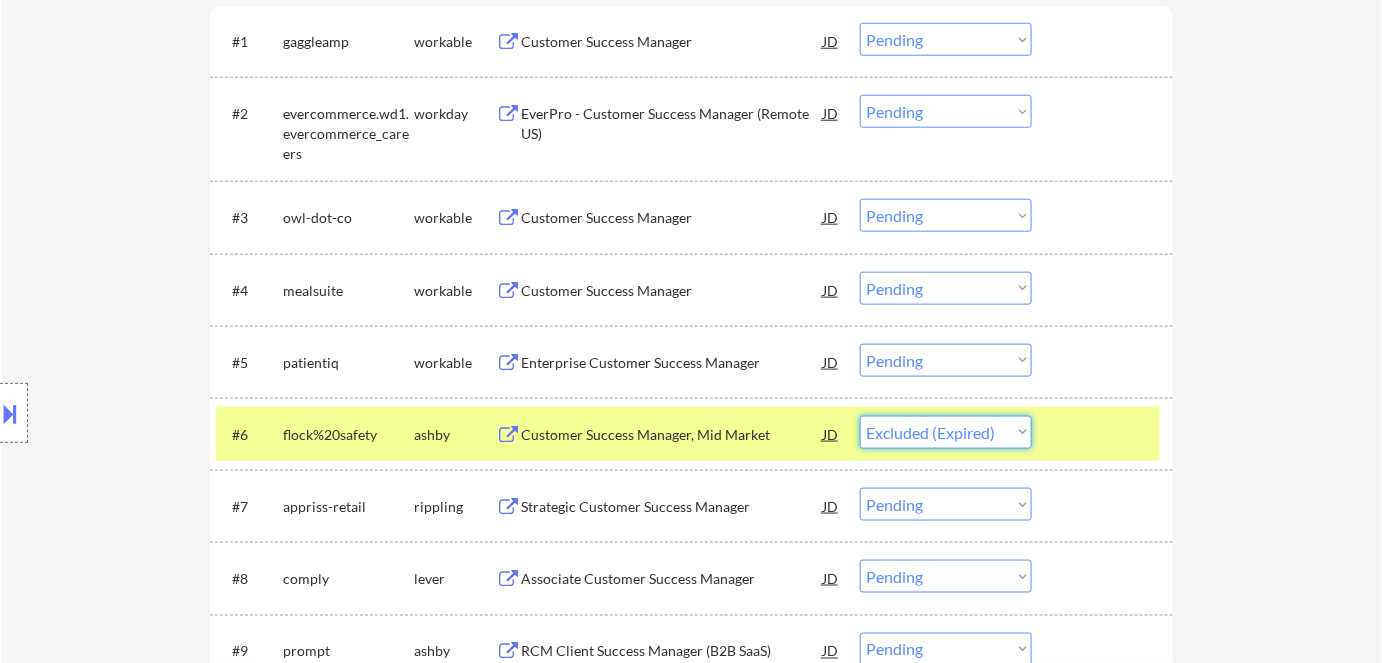 click on "Choose an option... Pending Applied Excluded (Questions) Excluded (Expired) Excluded (Location) Excluded (Bad Match) Excluded (Blocklist) Excluded (Salary) Excluded (Other)" at bounding box center [946, 432] 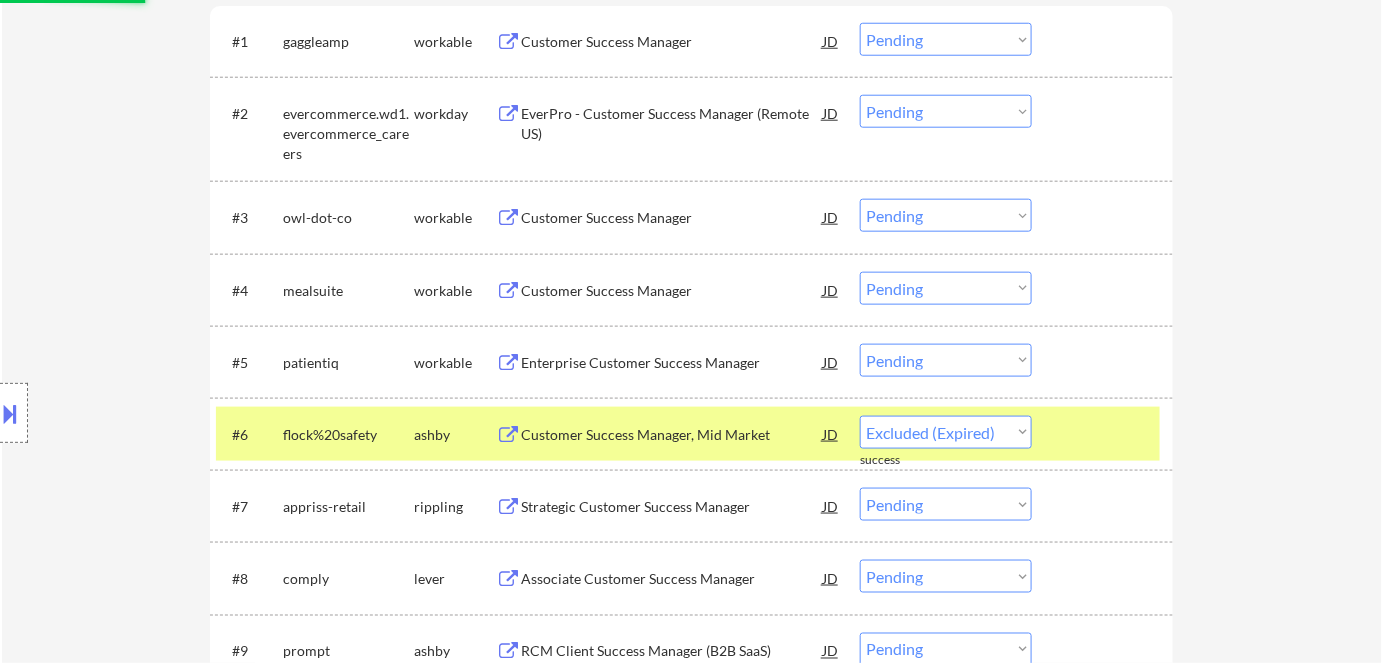 select on ""pending"" 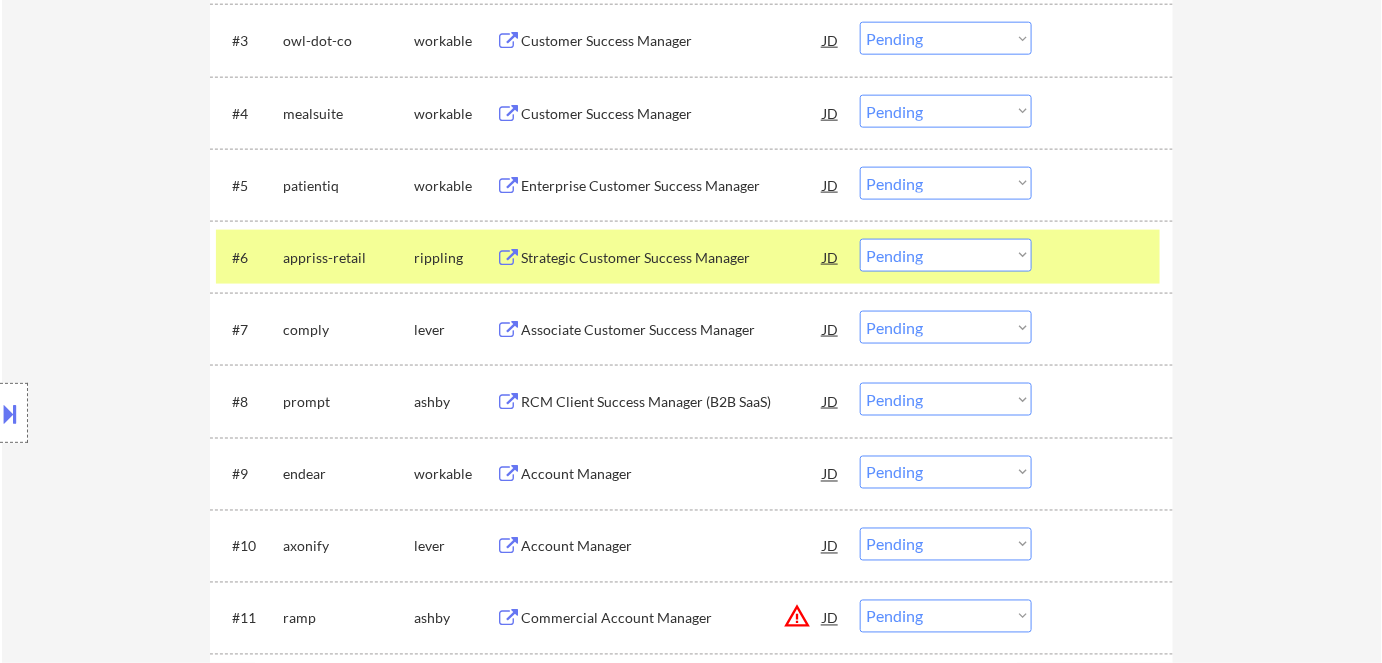 scroll, scrollTop: 818, scrollLeft: 0, axis: vertical 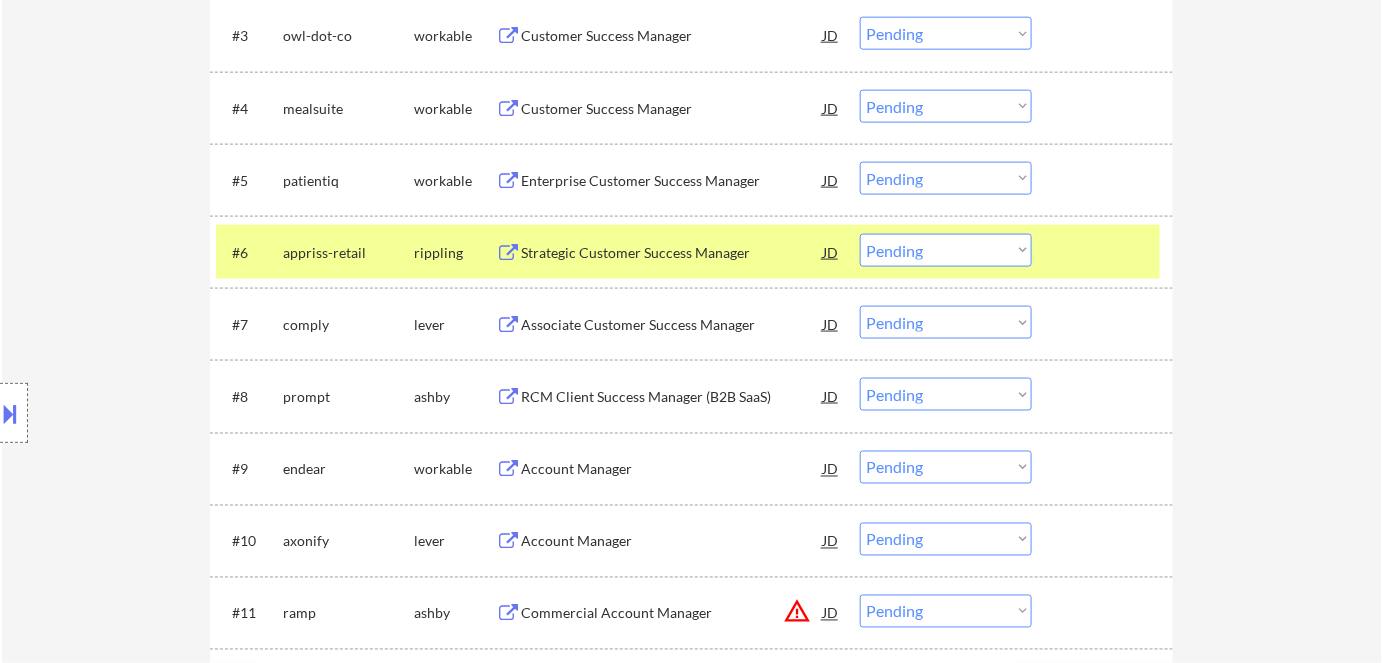 click on "#6 appriss-retail rippling Strategic Customer Success Manager JD Choose an option... Pending Applied Excluded (Questions) Excluded (Expired) Excluded (Location) Excluded (Bad Match) Excluded (Blocklist) Excluded (Salary) Excluded (Other)" at bounding box center [688, 252] 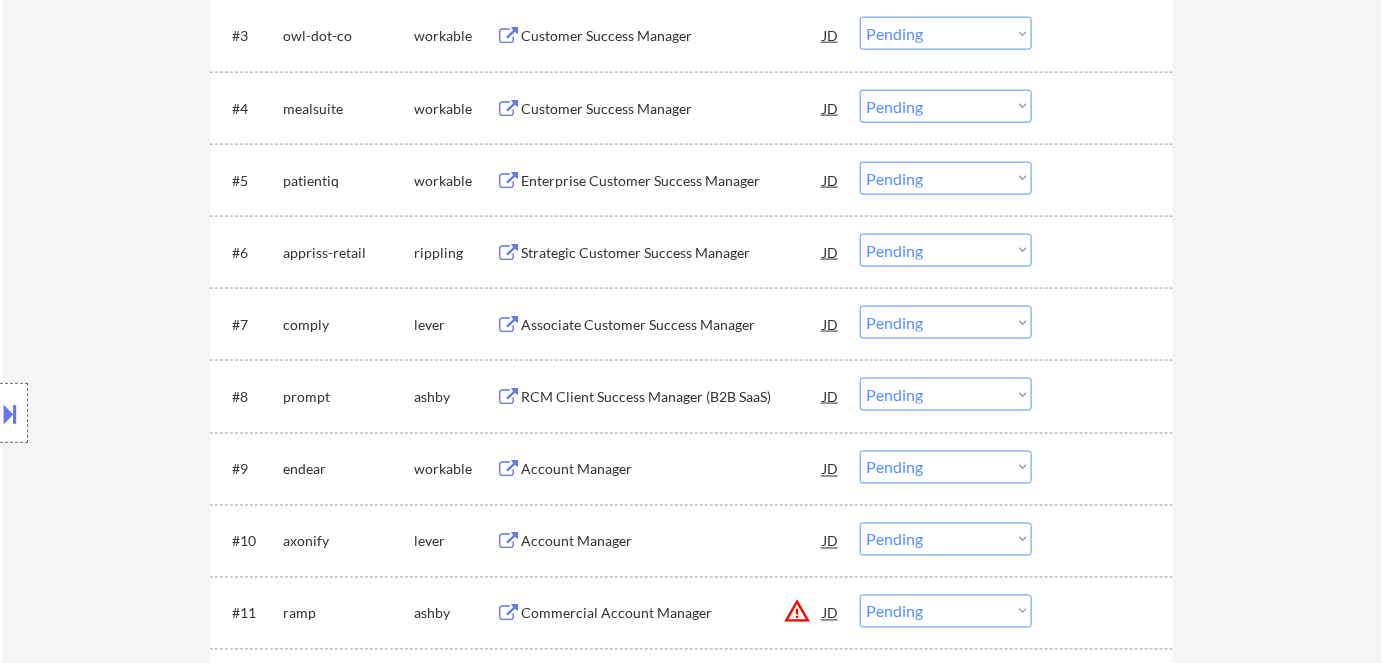 click on "Associate Customer Success Manager" at bounding box center [672, 325] 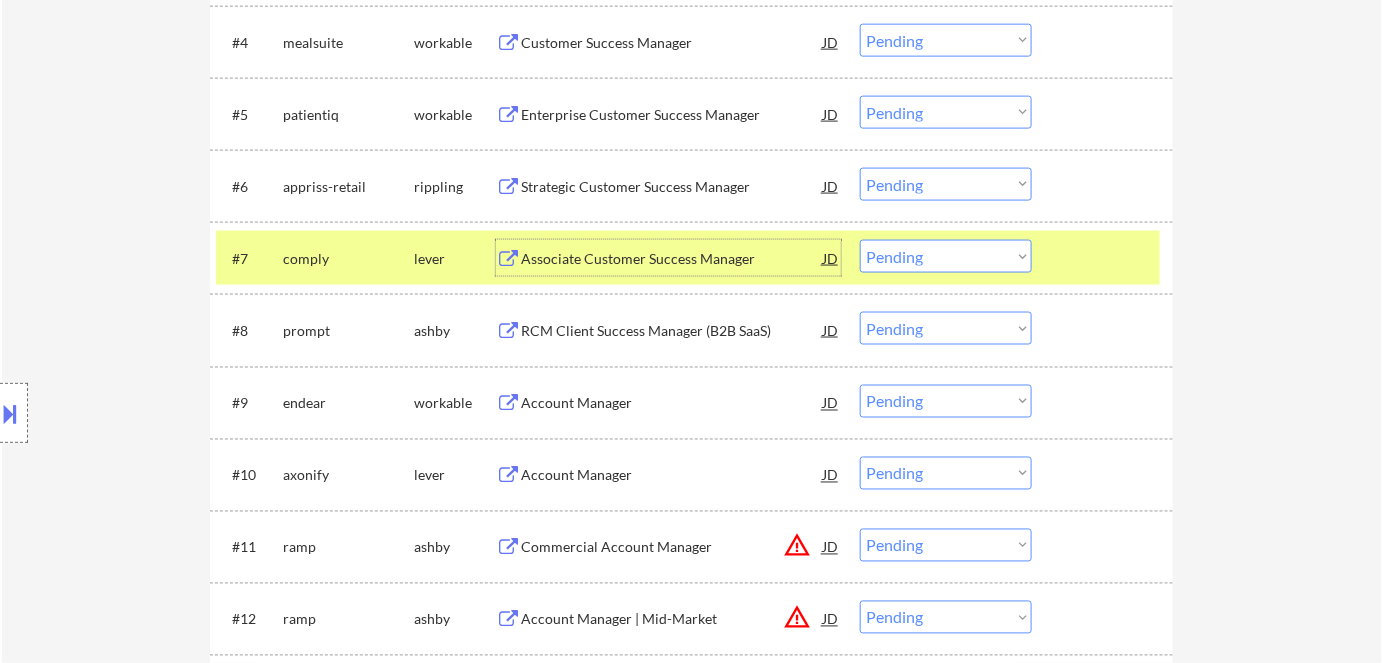 scroll, scrollTop: 909, scrollLeft: 0, axis: vertical 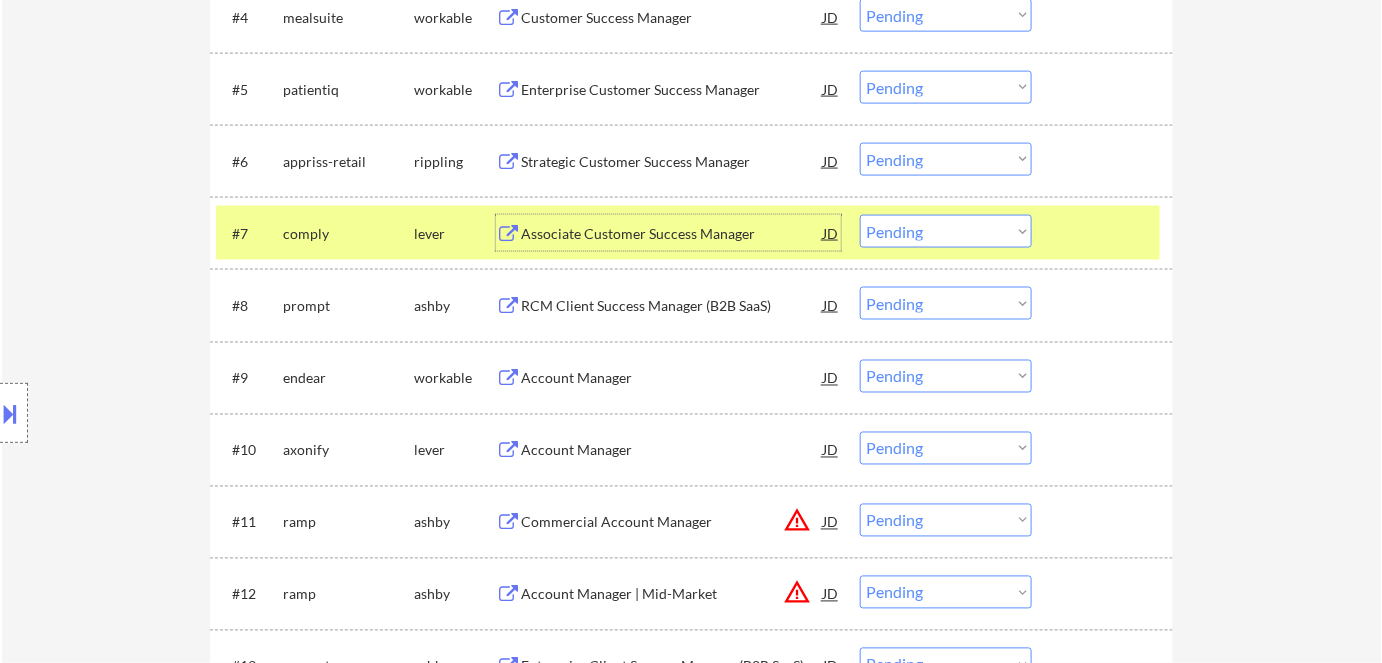 click on "Account Manager" at bounding box center [672, 451] 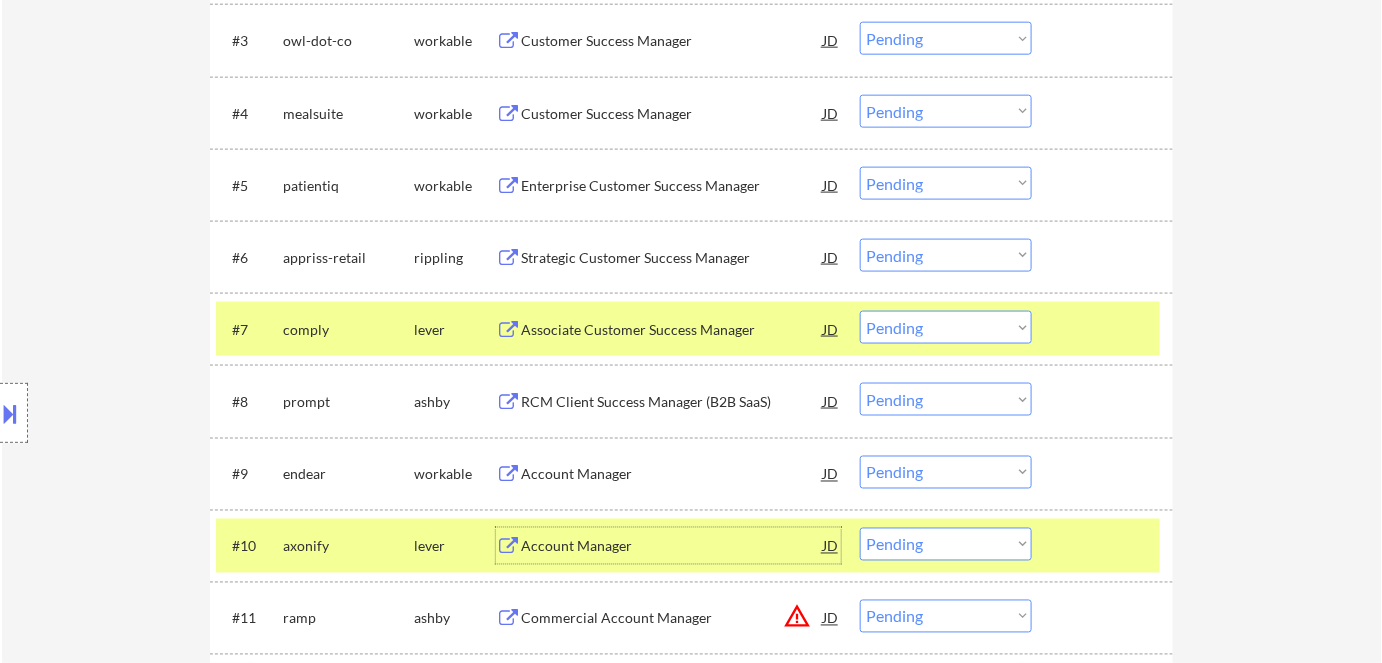 scroll, scrollTop: 727, scrollLeft: 0, axis: vertical 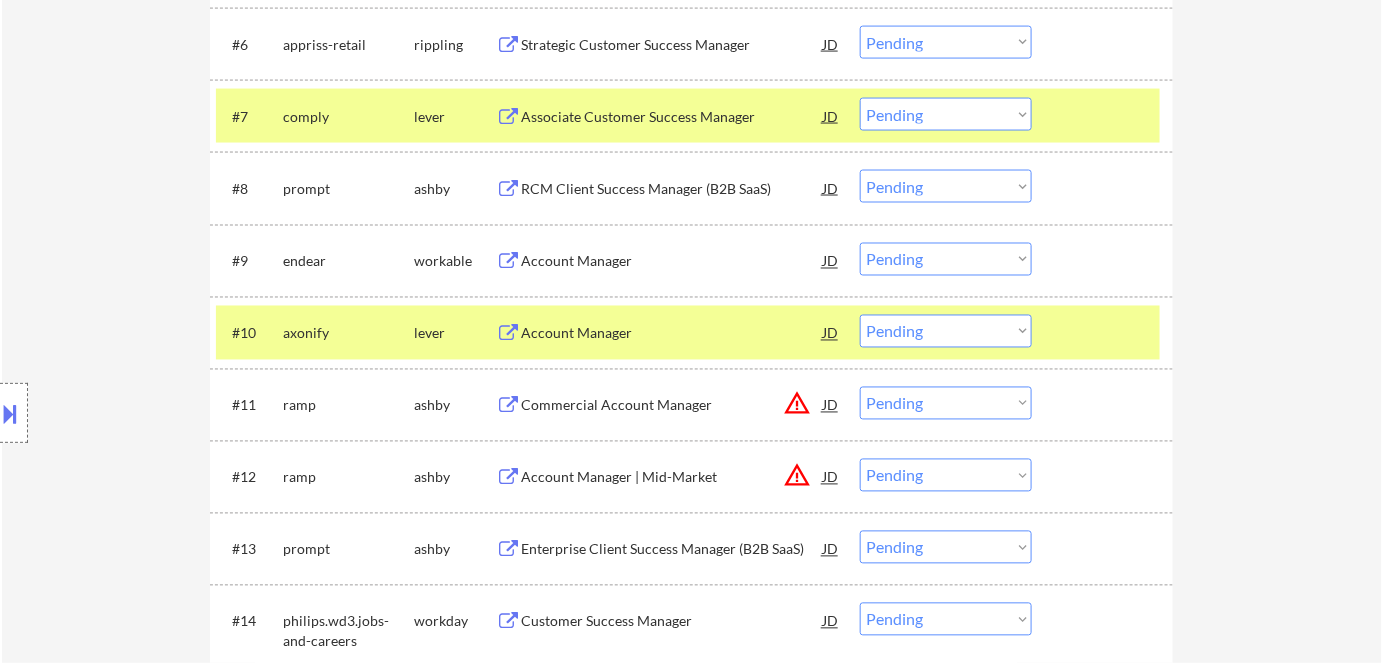 click on "Choose an option... Pending Applied Excluded (Questions) Excluded (Expired) Excluded (Location) Excluded (Bad Match) Excluded (Blocklist) Excluded (Salary) Excluded (Other)" at bounding box center (946, 331) 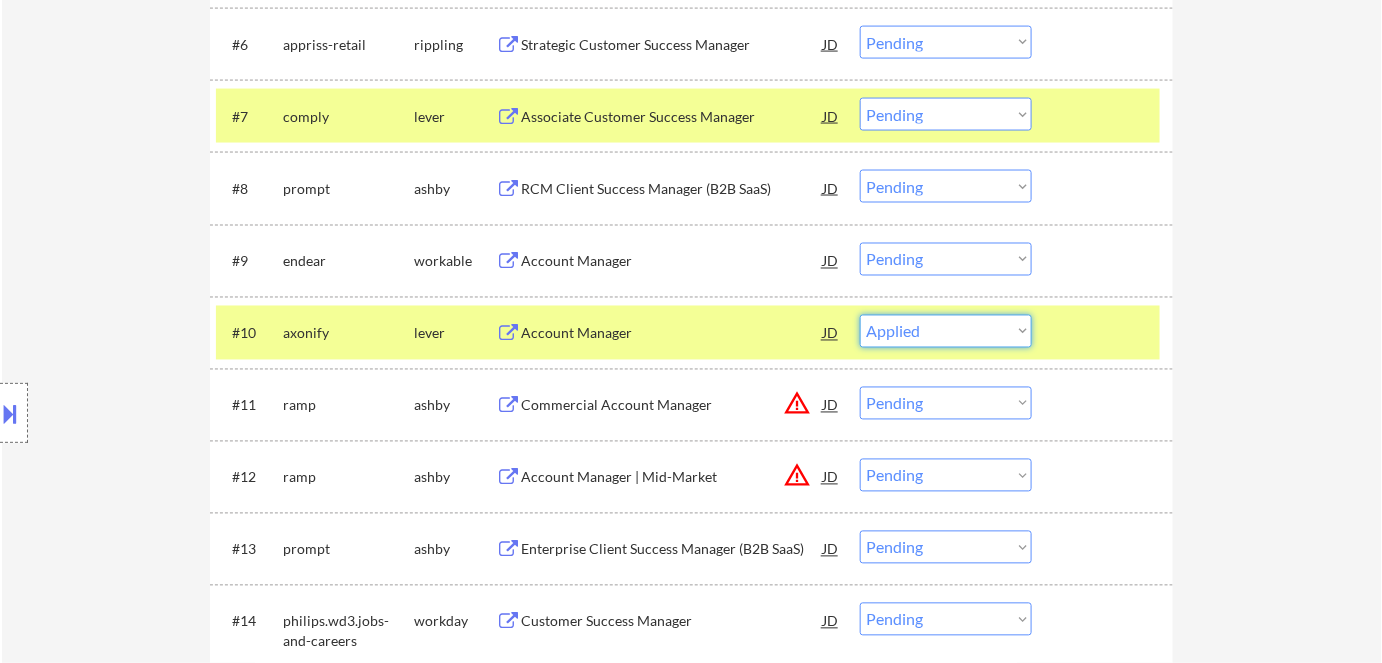 click on "Choose an option... Pending Applied Excluded (Questions) Excluded (Expired) Excluded (Location) Excluded (Bad Match) Excluded (Blocklist) Excluded (Salary) Excluded (Other)" at bounding box center [946, 331] 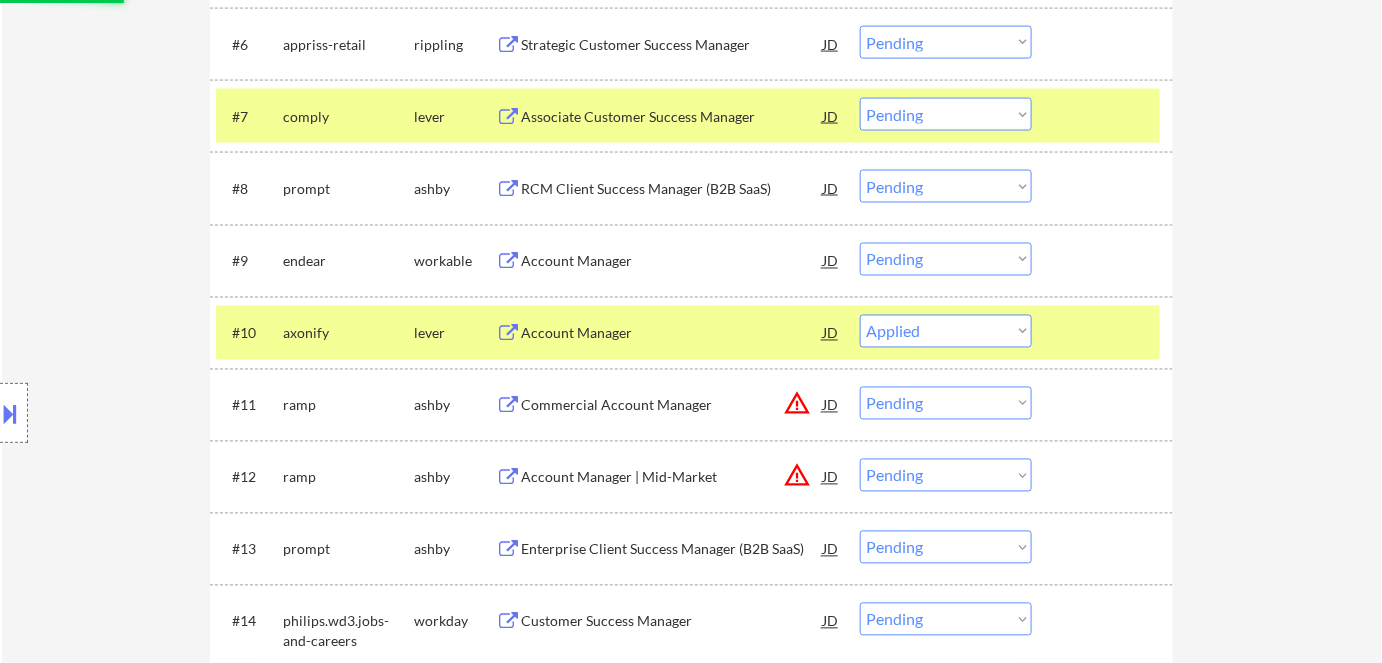 select on ""pending"" 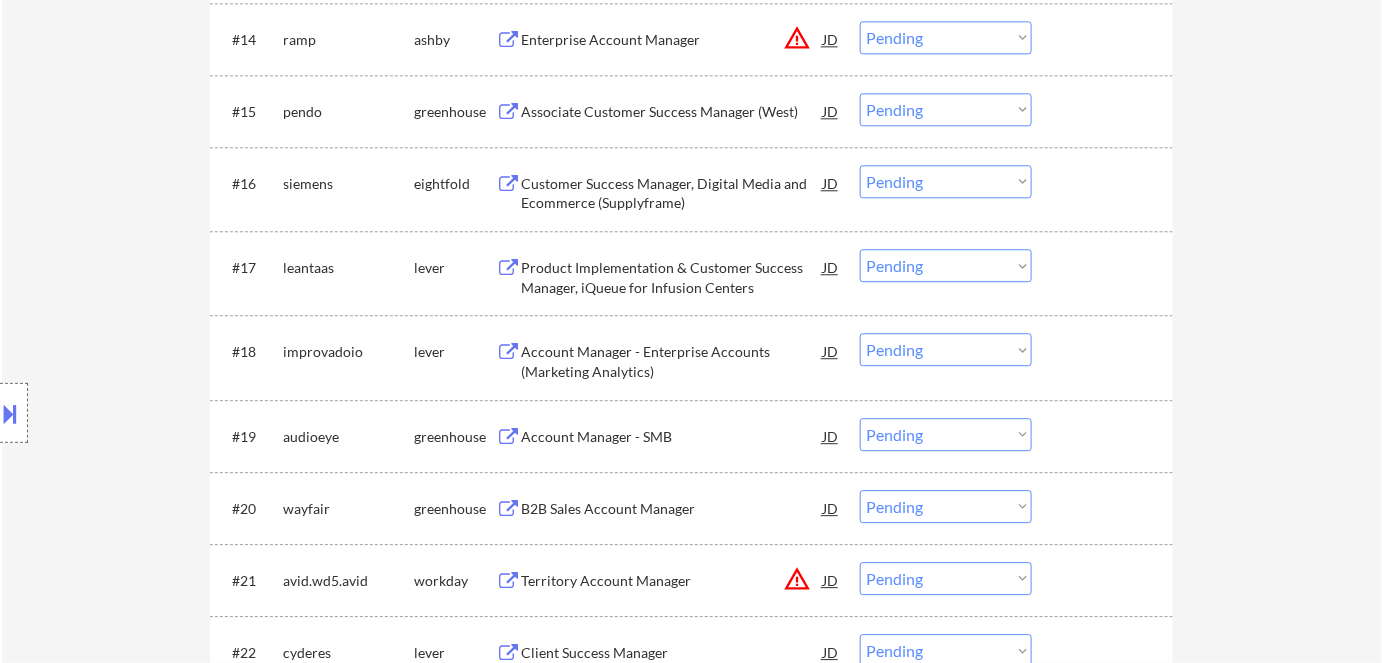 scroll, scrollTop: 1663, scrollLeft: 0, axis: vertical 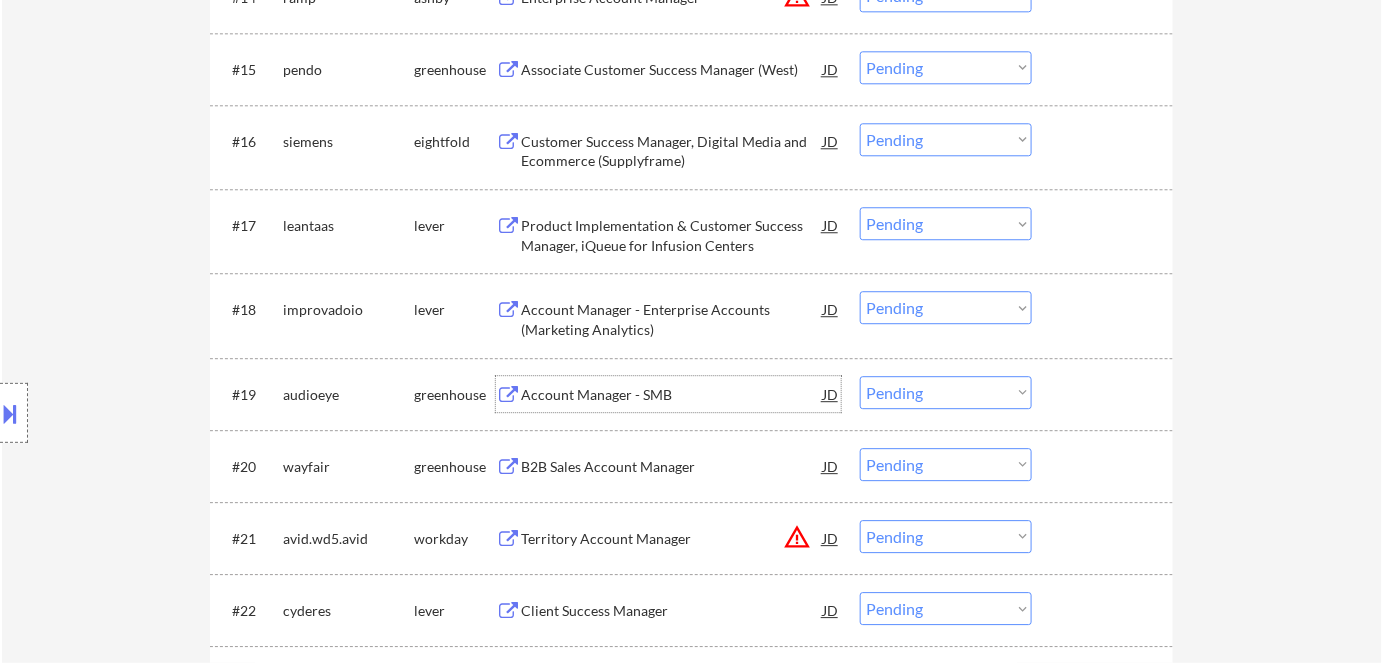 click on "Account Manager - SMB" at bounding box center [672, 395] 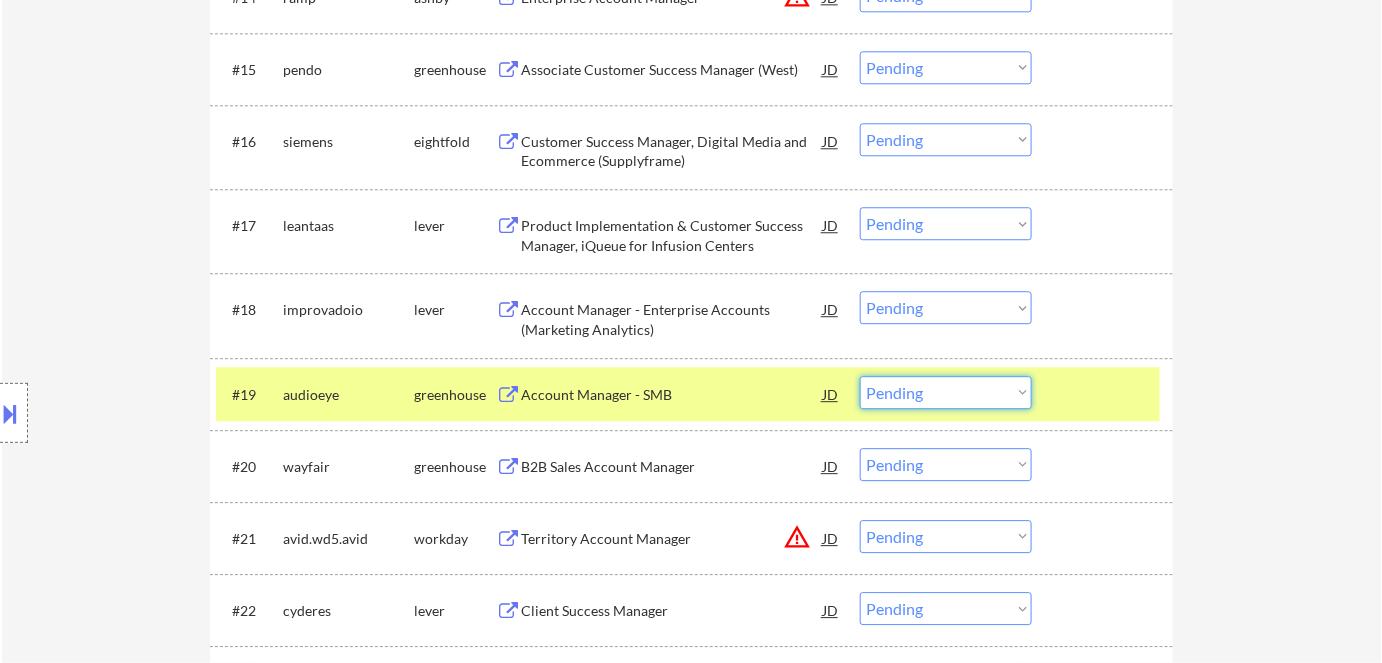 click on "Choose an option... Pending Applied Excluded (Questions) Excluded (Expired) Excluded (Location) Excluded (Bad Match) Excluded (Blocklist) Excluded (Salary) Excluded (Other)" at bounding box center (946, 392) 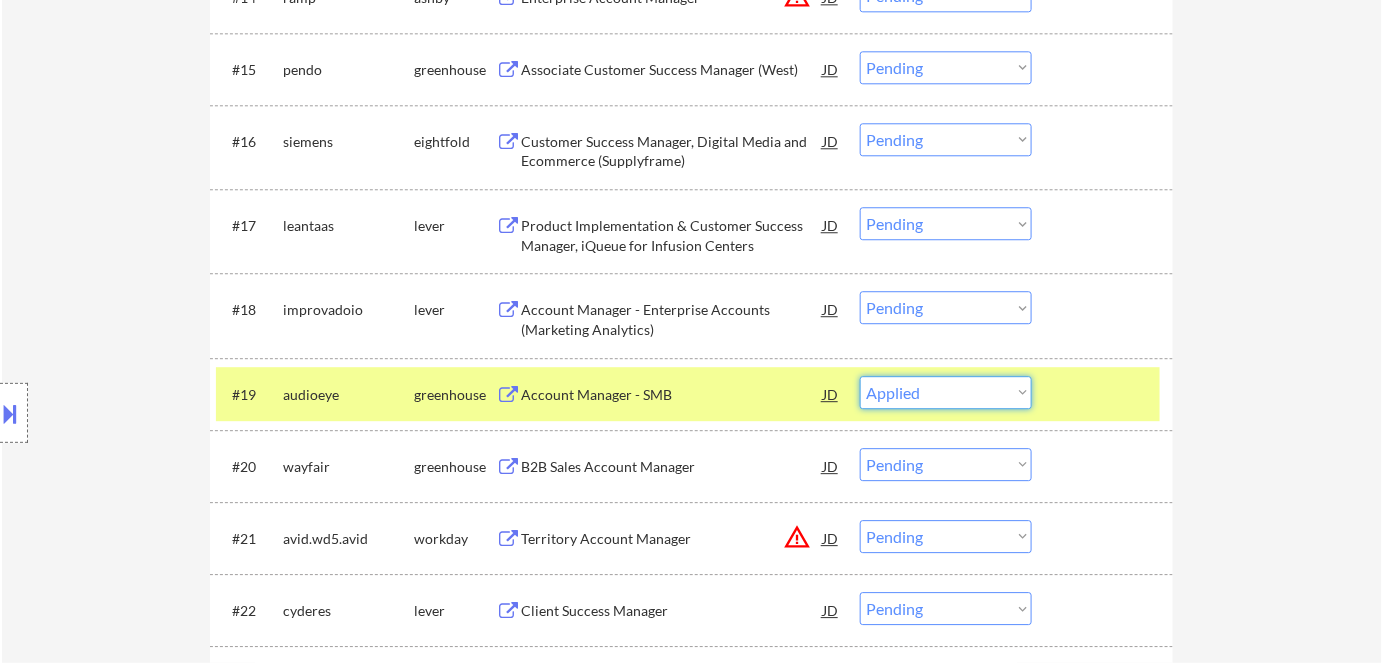 click on "Choose an option... Pending Applied Excluded (Questions) Excluded (Expired) Excluded (Location) Excluded (Bad Match) Excluded (Blocklist) Excluded (Salary) Excluded (Other)" at bounding box center [946, 392] 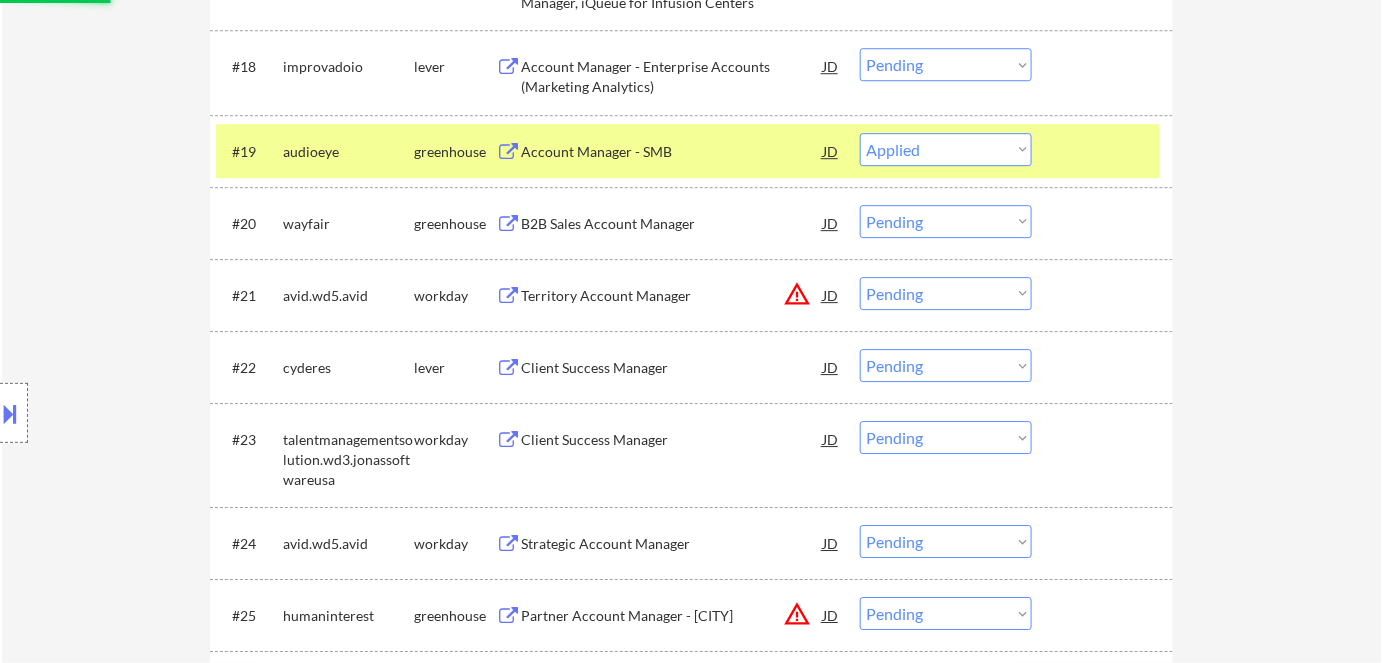scroll, scrollTop: 1936, scrollLeft: 0, axis: vertical 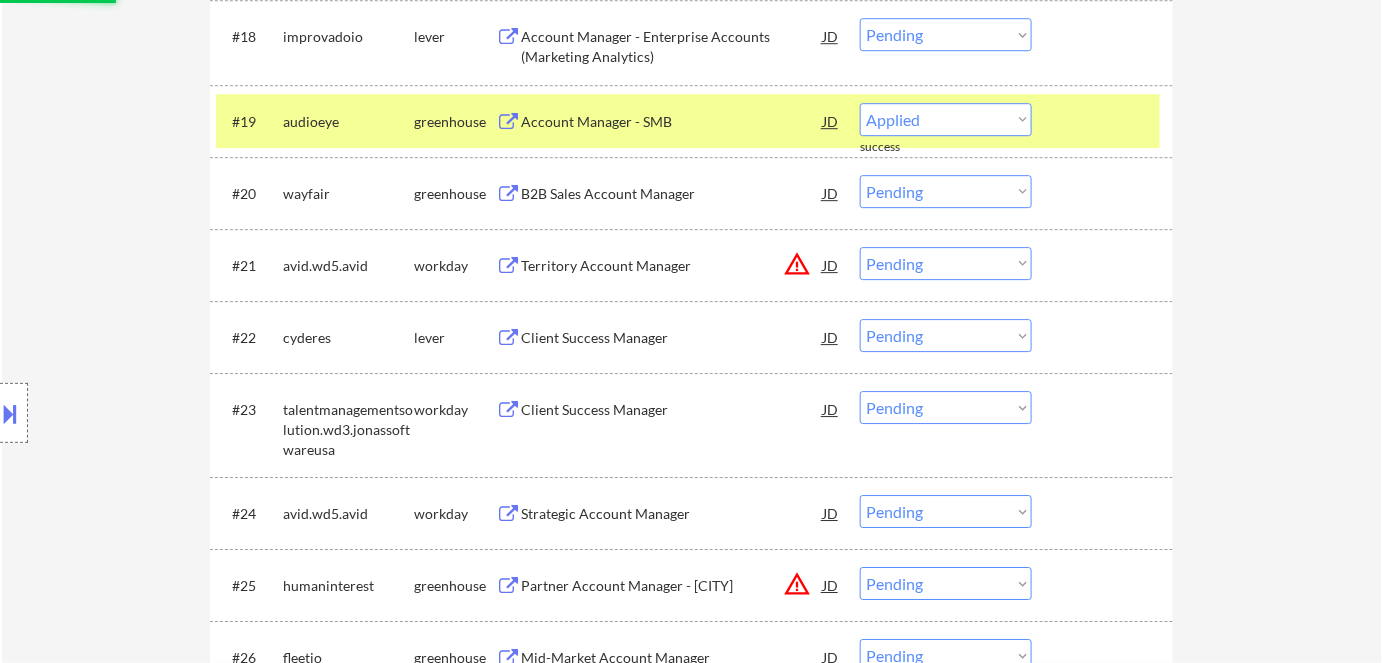 select on ""pending"" 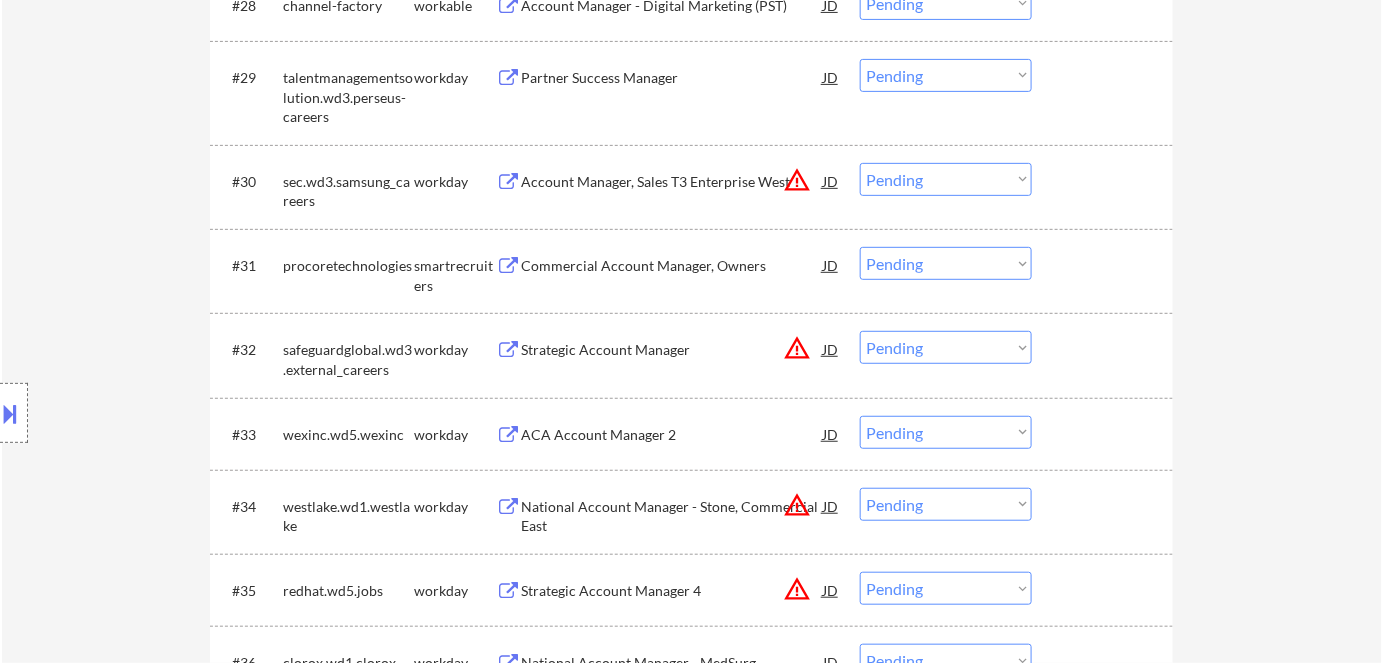 scroll, scrollTop: 2754, scrollLeft: 0, axis: vertical 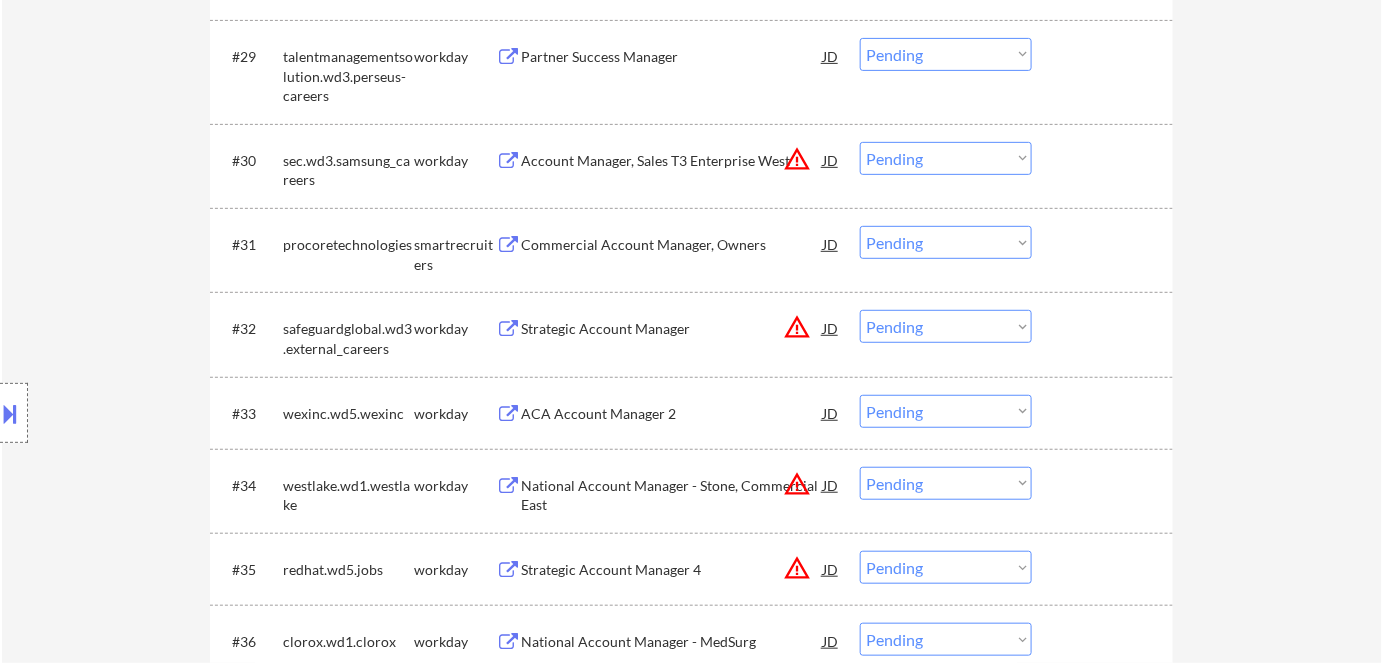 click on "Commercial Account Manager, Owners" at bounding box center (672, 245) 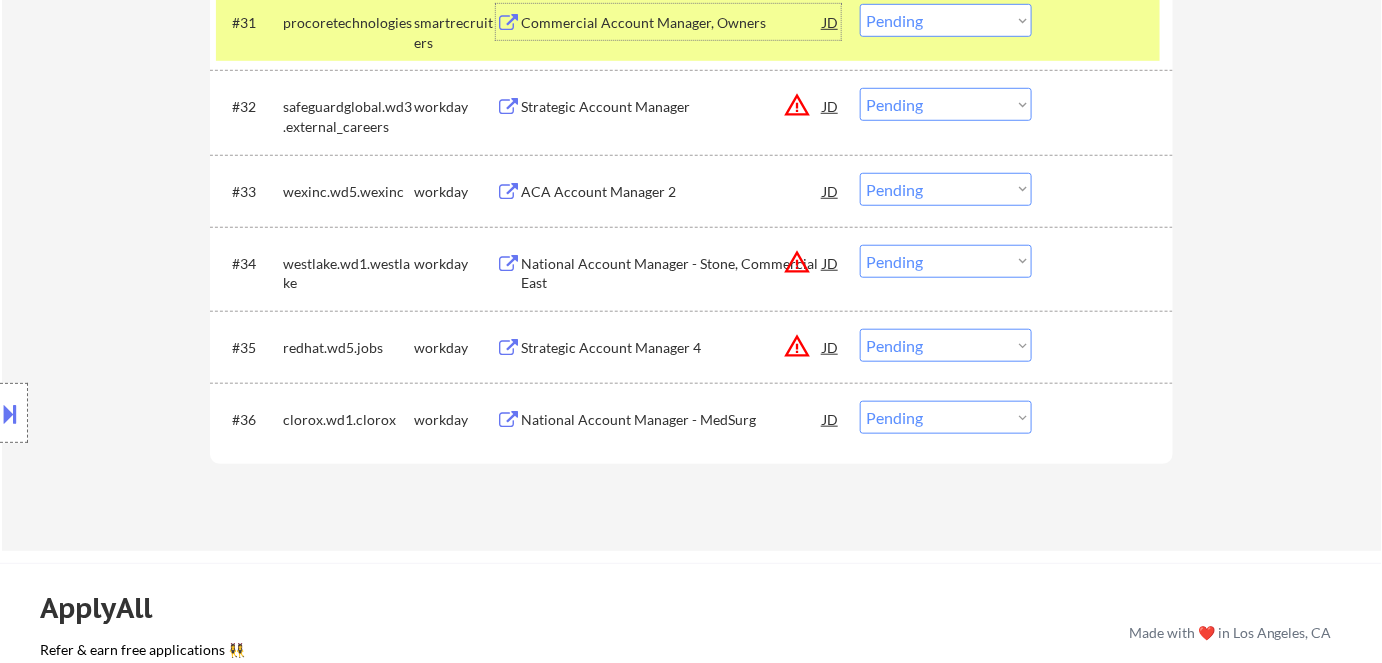 scroll, scrollTop: 2936, scrollLeft: 0, axis: vertical 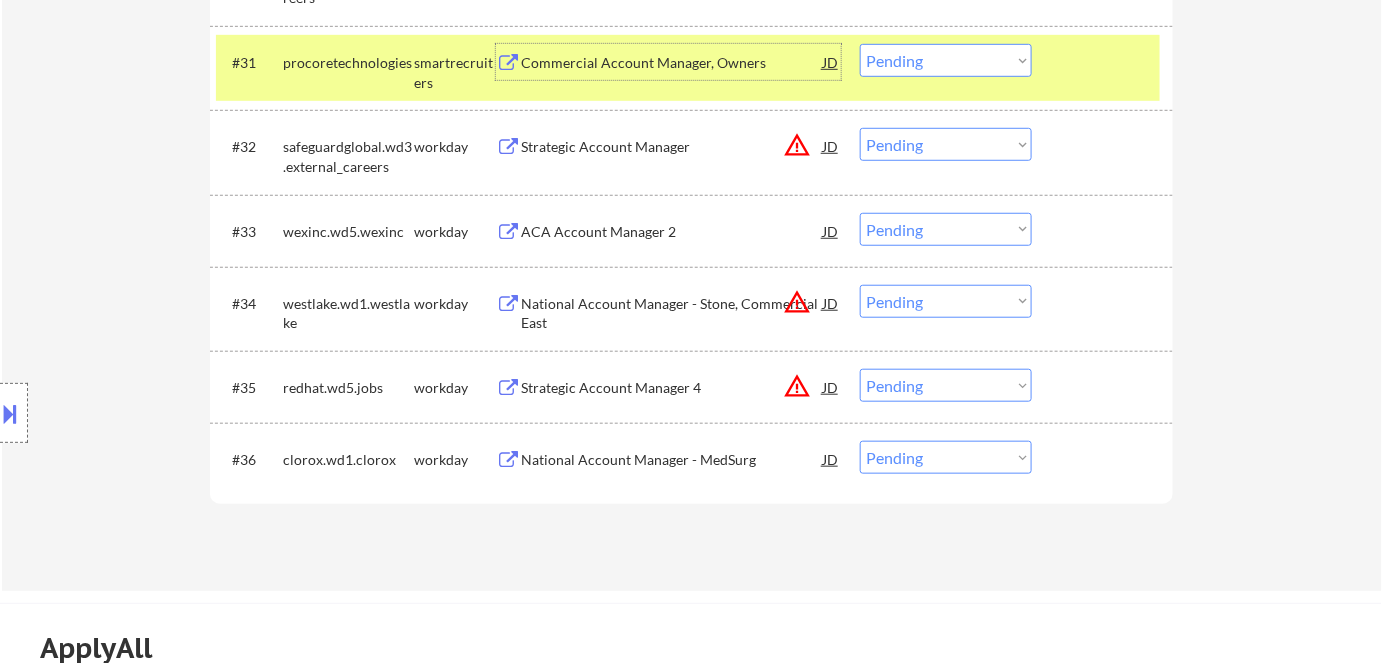 click on "Choose an option... Pending Applied Excluded (Questions) Excluded (Expired) Excluded (Location) Excluded (Bad Match) Excluded (Blocklist) Excluded (Salary) Excluded (Other)" at bounding box center [946, 385] 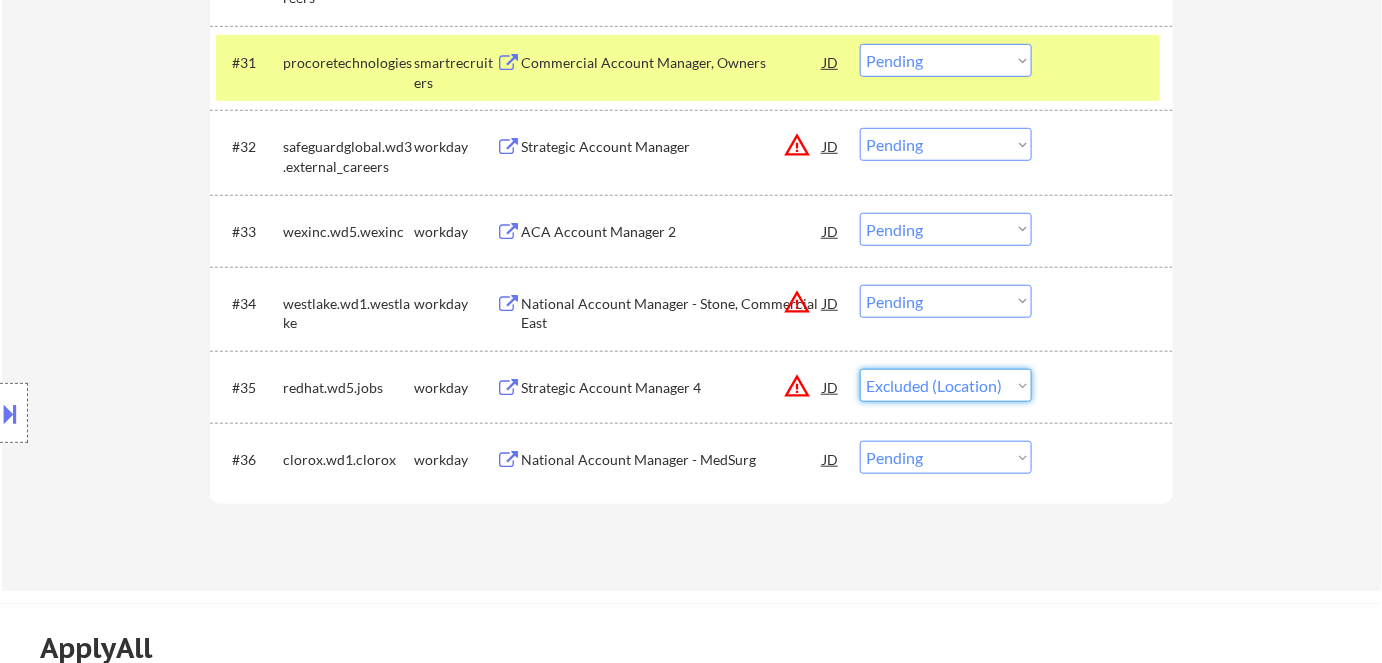 click on "Choose an option... Pending Applied Excluded (Questions) Excluded (Expired) Excluded (Location) Excluded (Bad Match) Excluded (Blocklist) Excluded (Salary) Excluded (Other)" at bounding box center (946, 385) 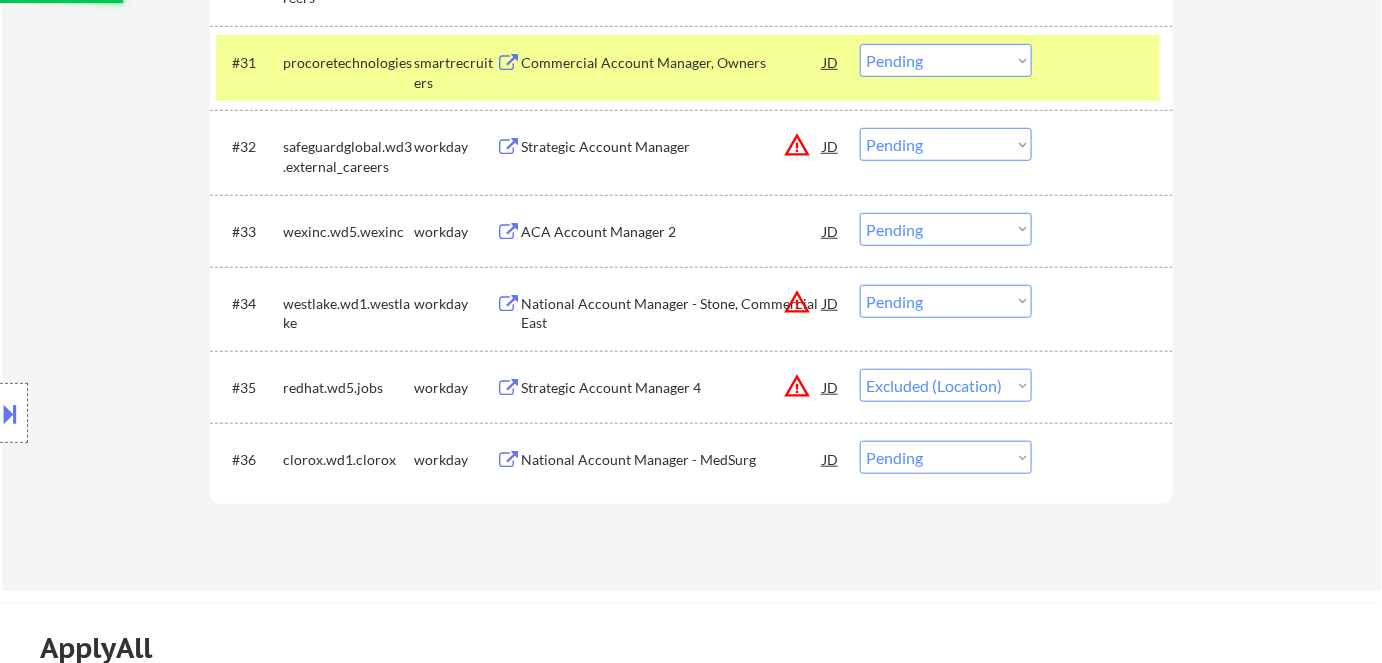 click on "warning_amber" at bounding box center [797, 302] 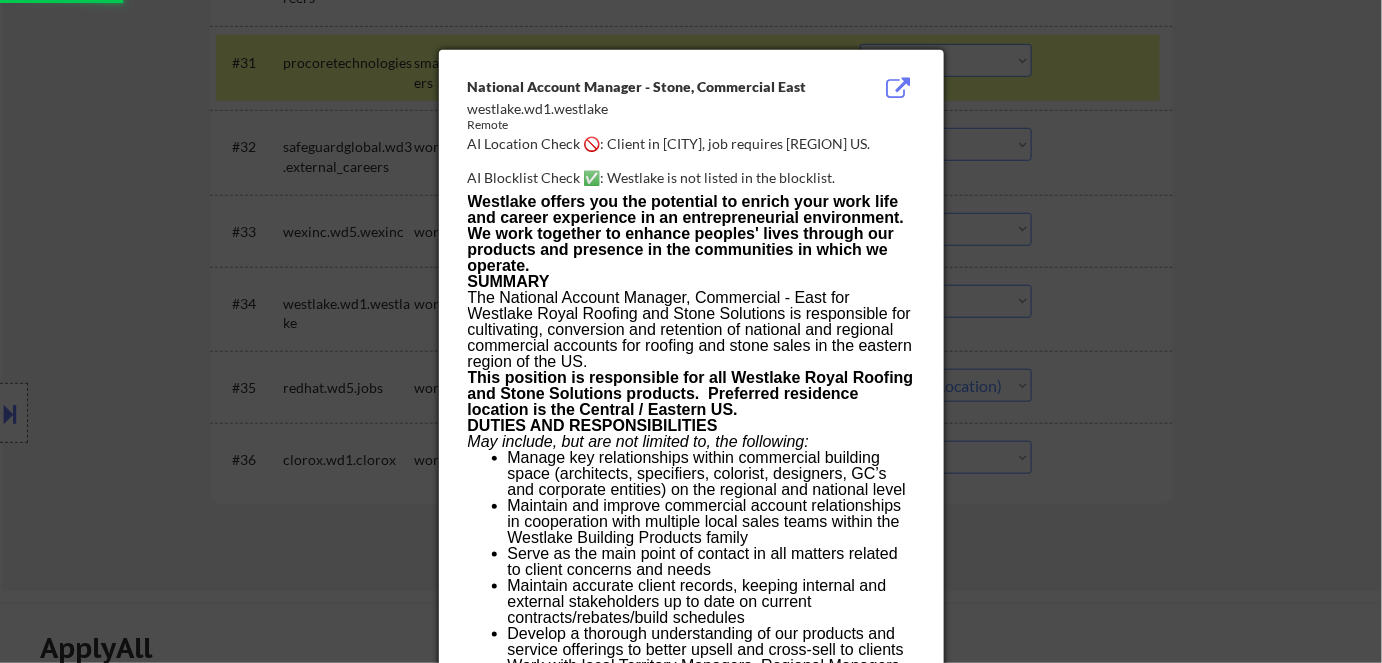 click at bounding box center [691, 331] 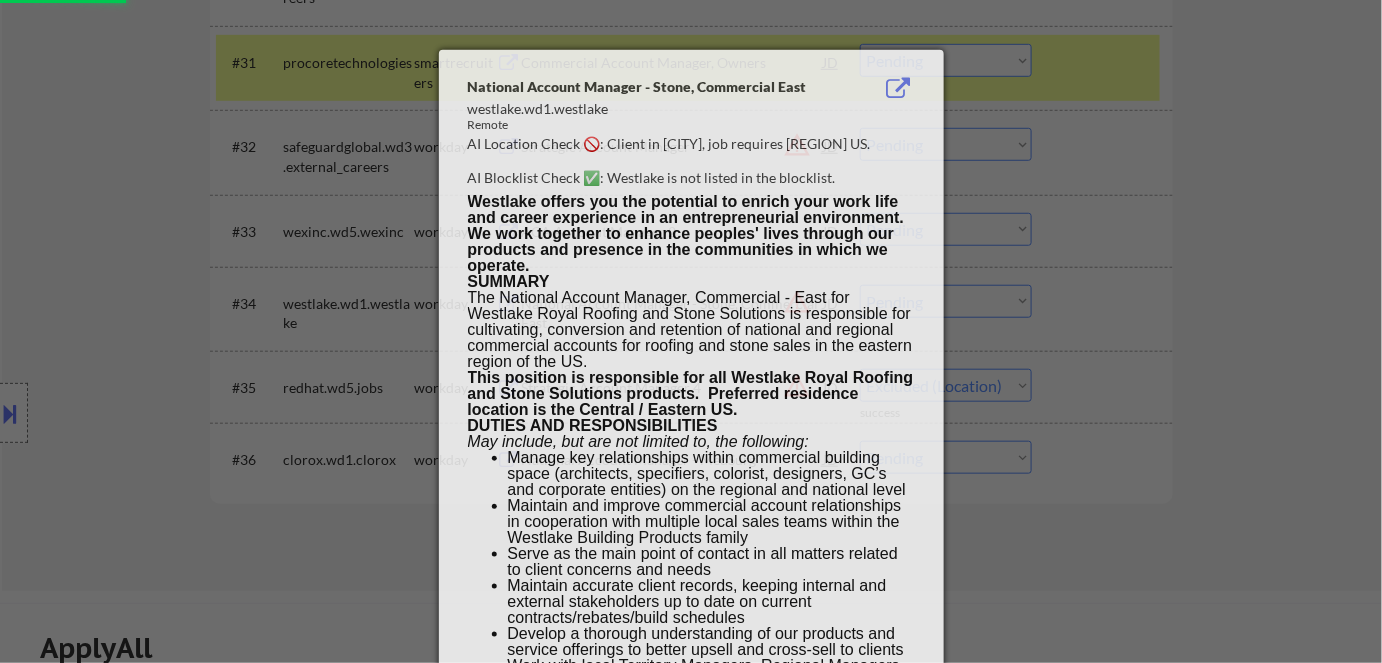 select on ""pending"" 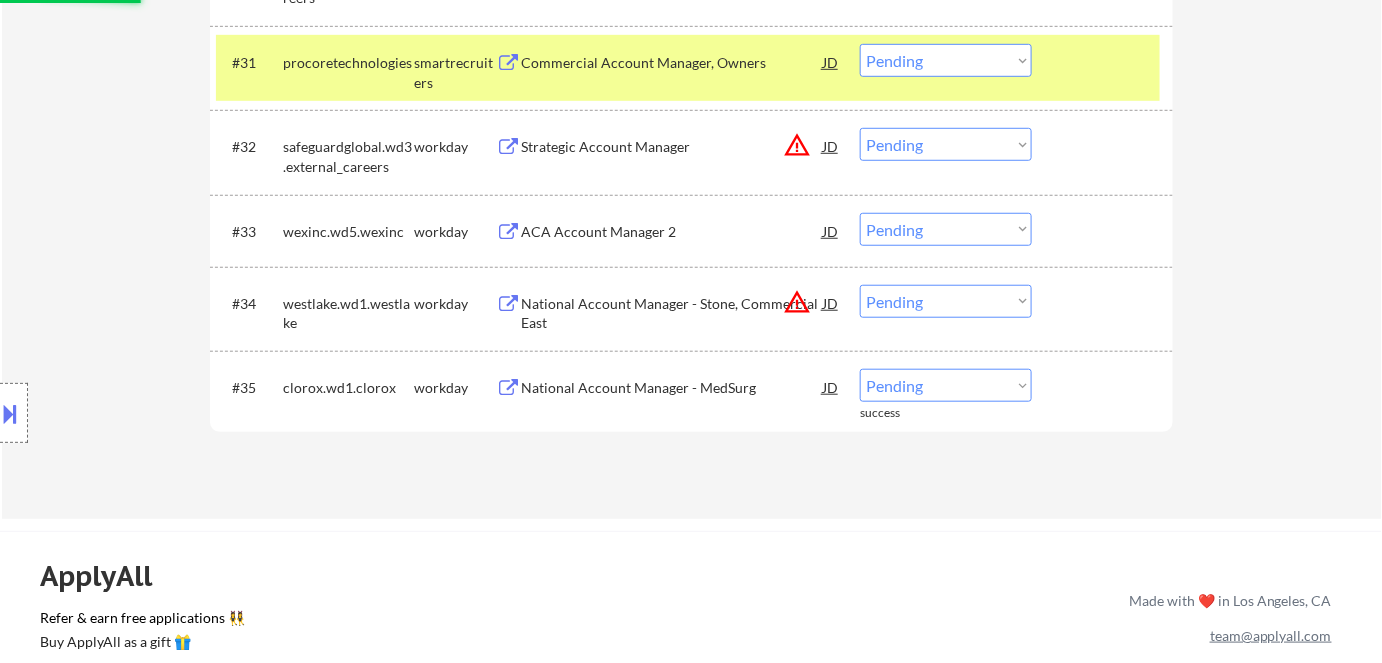 drag, startPoint x: 992, startPoint y: 299, endPoint x: 991, endPoint y: 312, distance: 13.038404 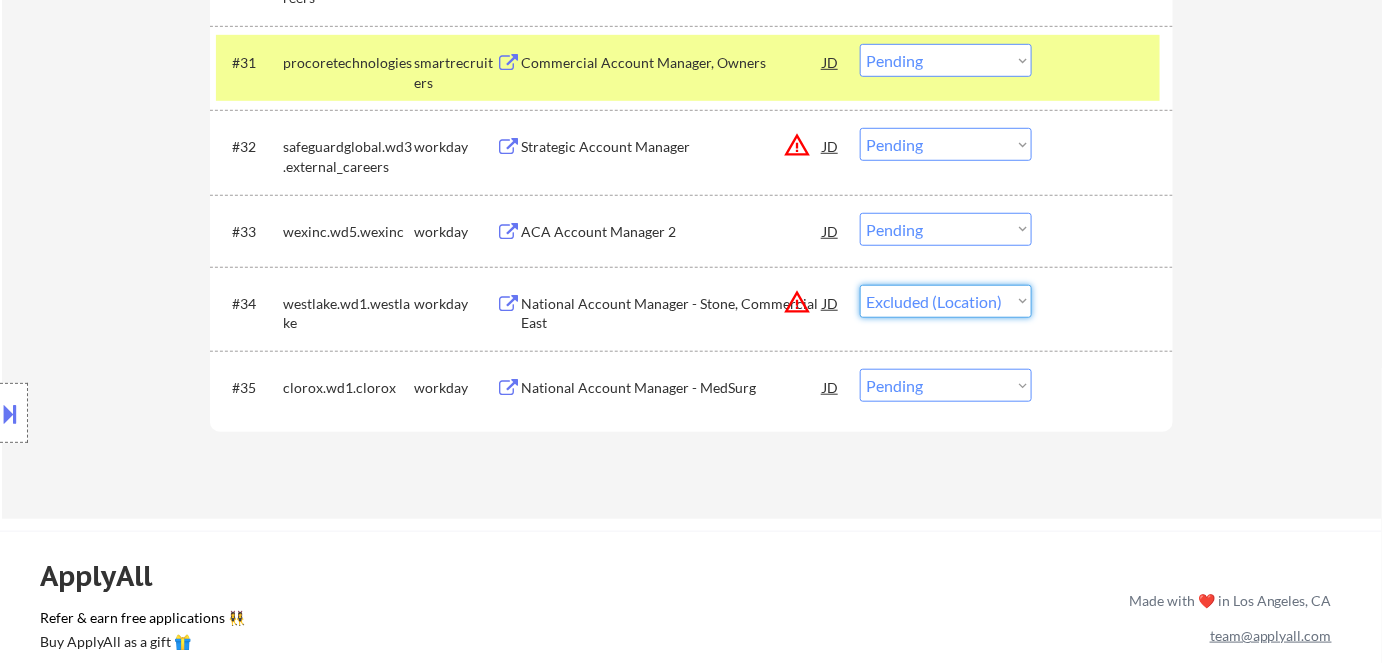 click on "Choose an option... Pending Applied Excluded (Questions) Excluded (Expired) Excluded (Location) Excluded (Bad Match) Excluded (Blocklist) Excluded (Salary) Excluded (Other)" at bounding box center [946, 301] 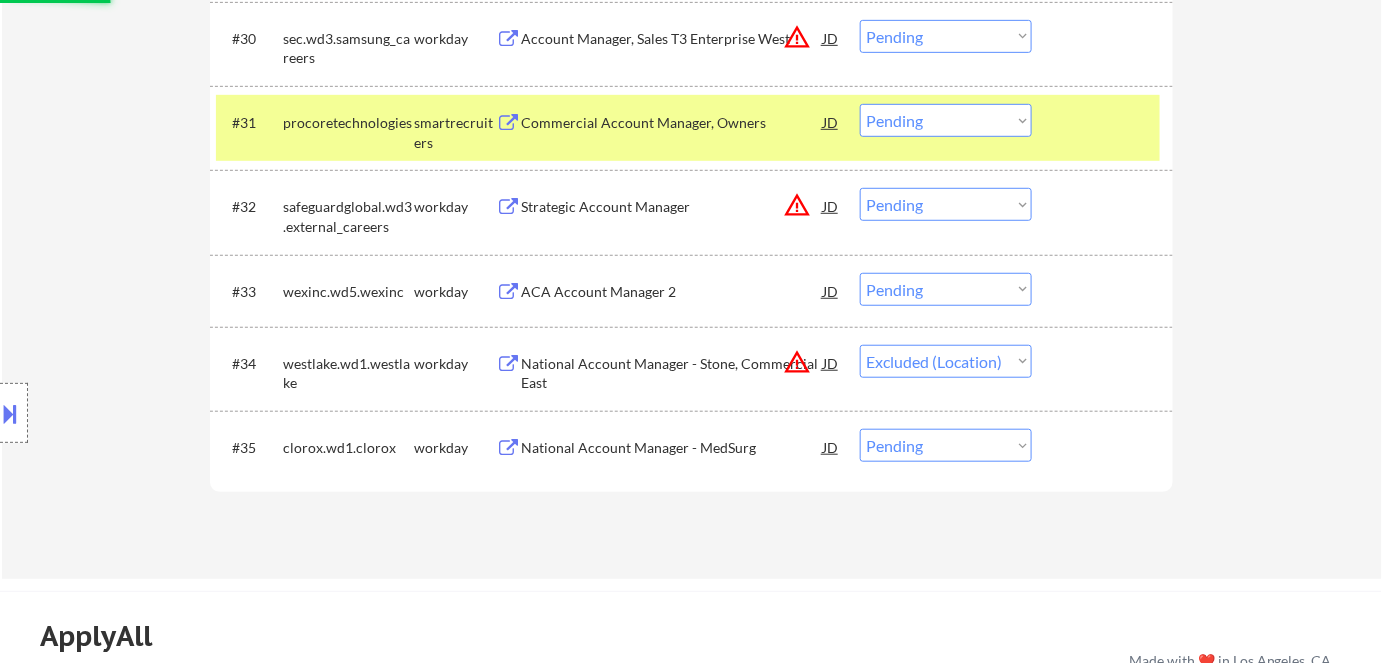scroll, scrollTop: 2845, scrollLeft: 0, axis: vertical 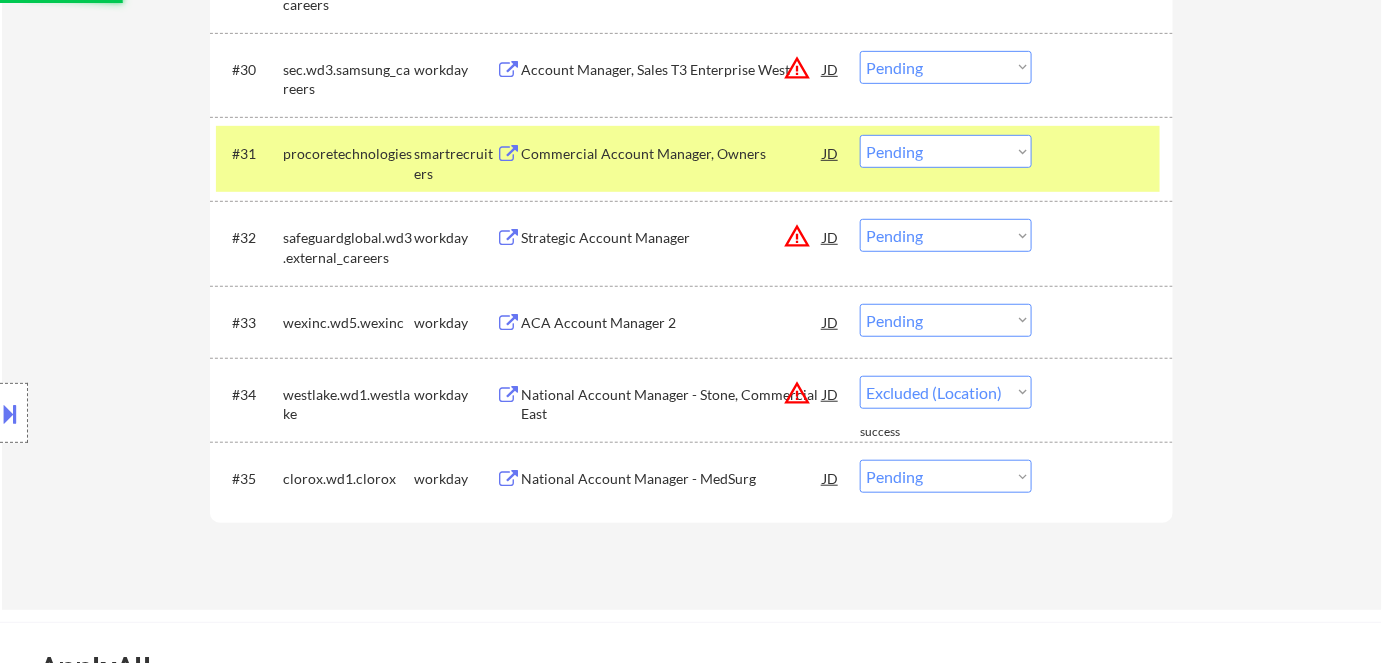 click on "warning_amber" at bounding box center (797, 236) 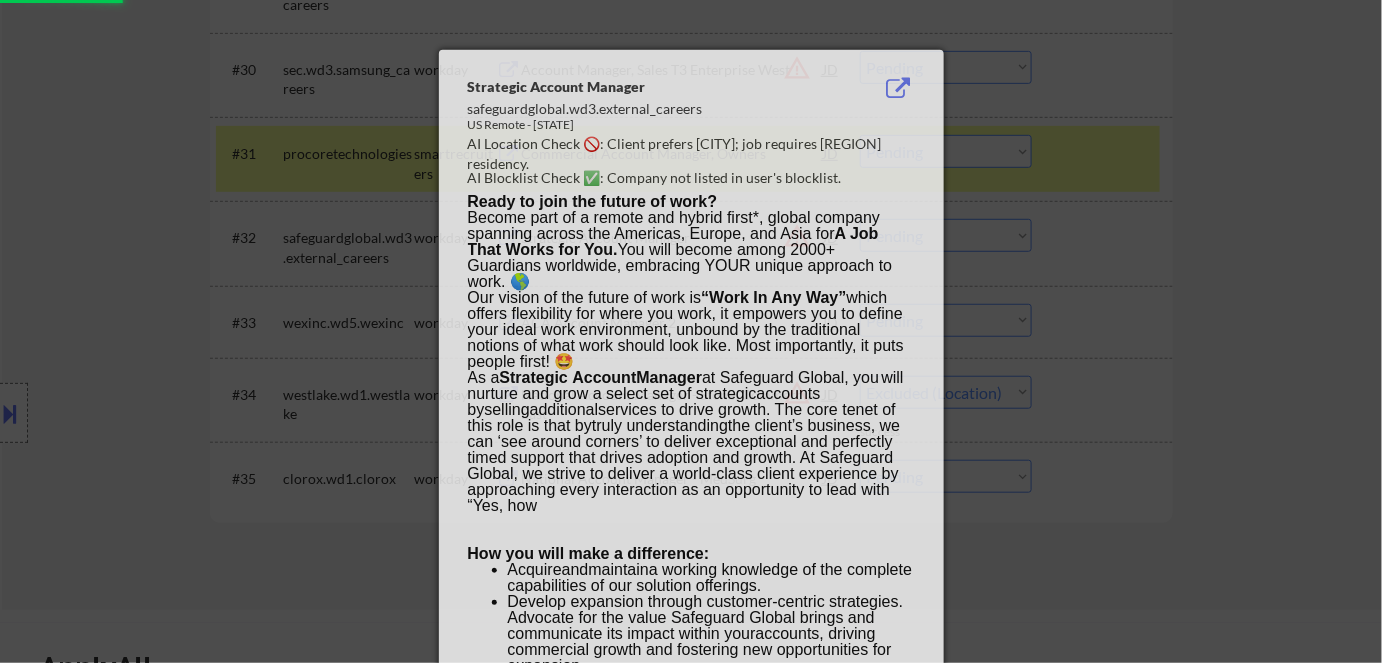 select on ""pending"" 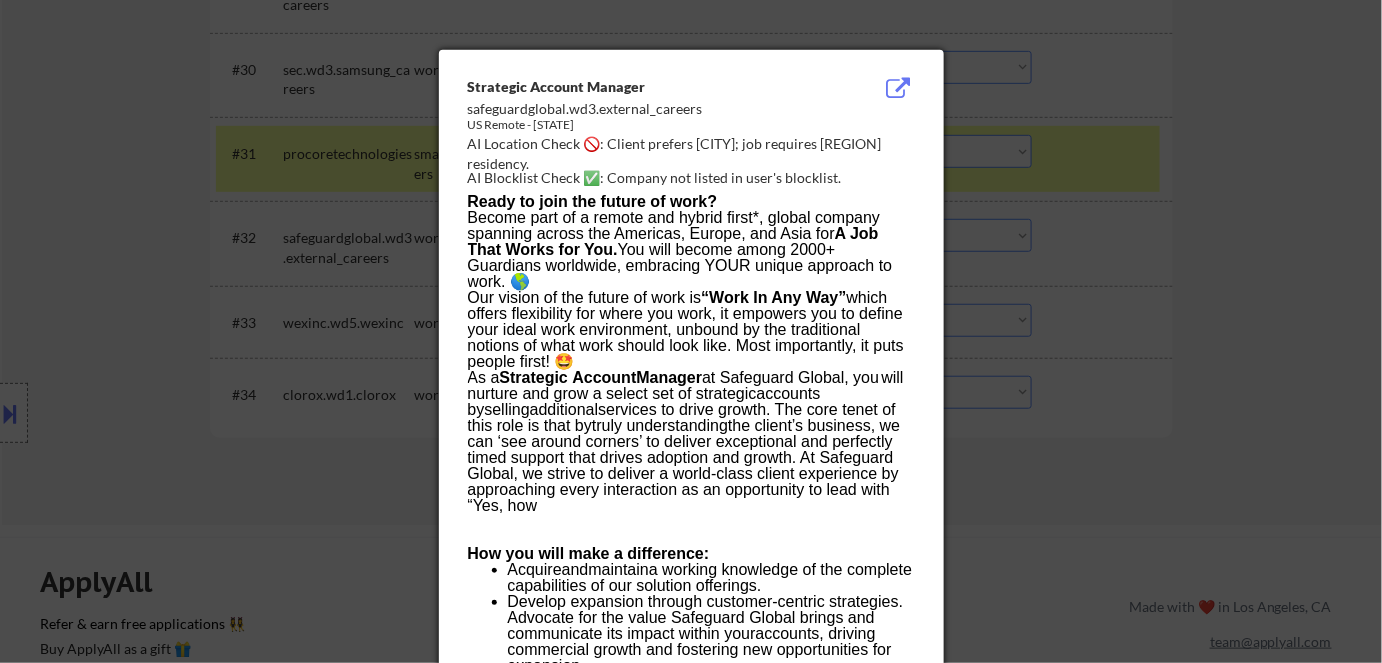 click at bounding box center (691, 331) 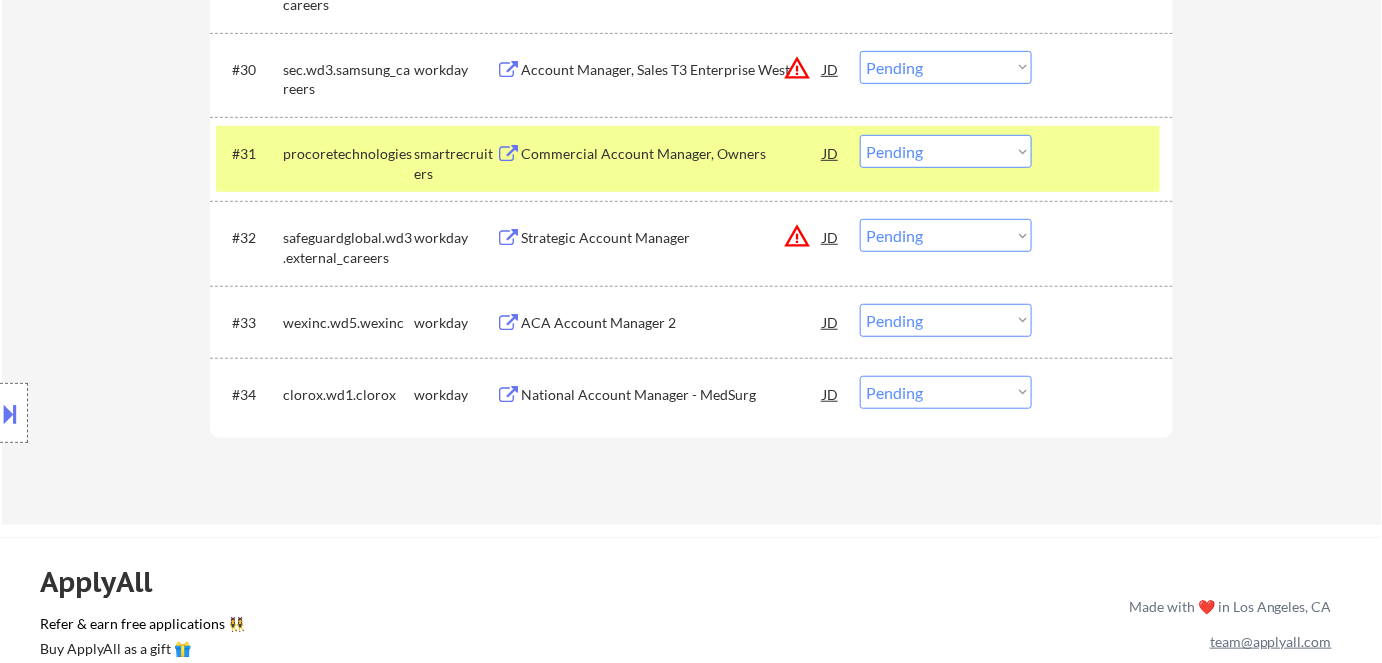 click on "#32 safeguardglobal.wd3.external_careers workday Strategic Account Manager JD warning_amber Choose an option... Pending Applied Excluded (Questions) Excluded (Expired) Excluded (Location) Excluded (Bad Match) Excluded (Blocklist) Excluded (Salary) Excluded (Other)" at bounding box center (688, 243) 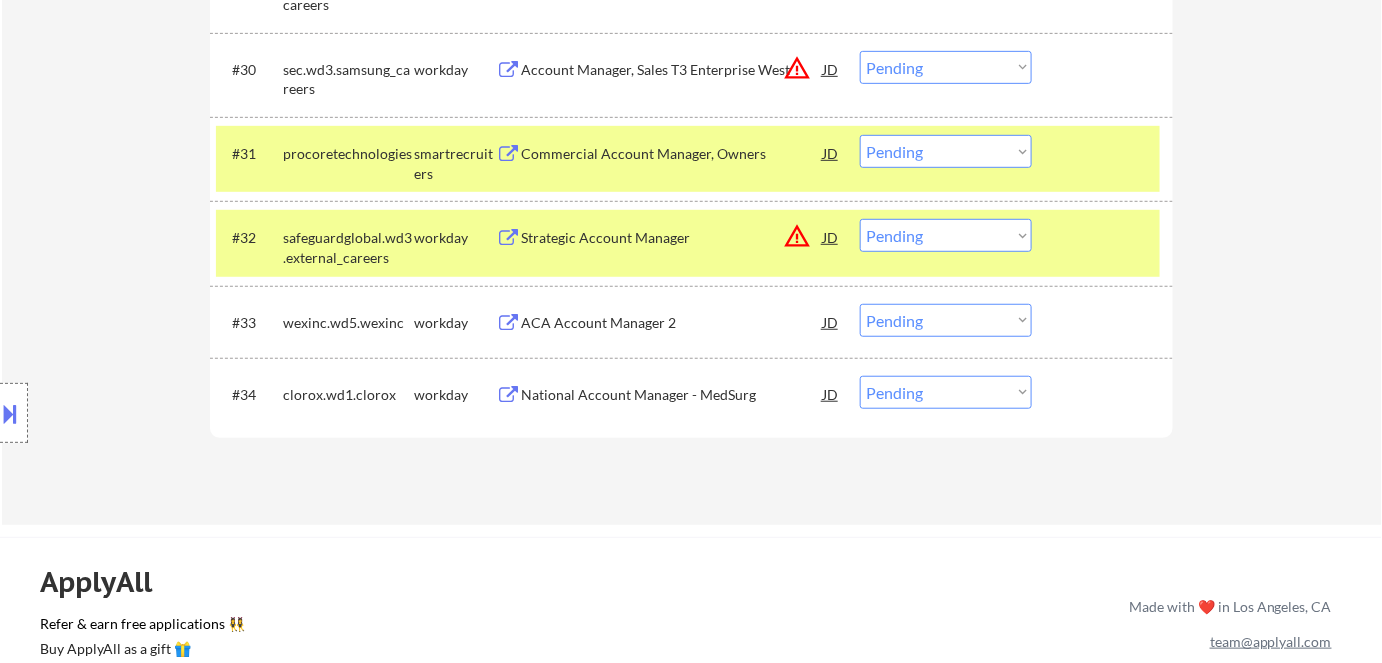 click on "Choose an option... Pending Applied Excluded (Questions) Excluded (Expired) Excluded (Location) Excluded (Bad Match) Excluded (Blocklist) Excluded (Salary) Excluded (Other)" at bounding box center (946, 235) 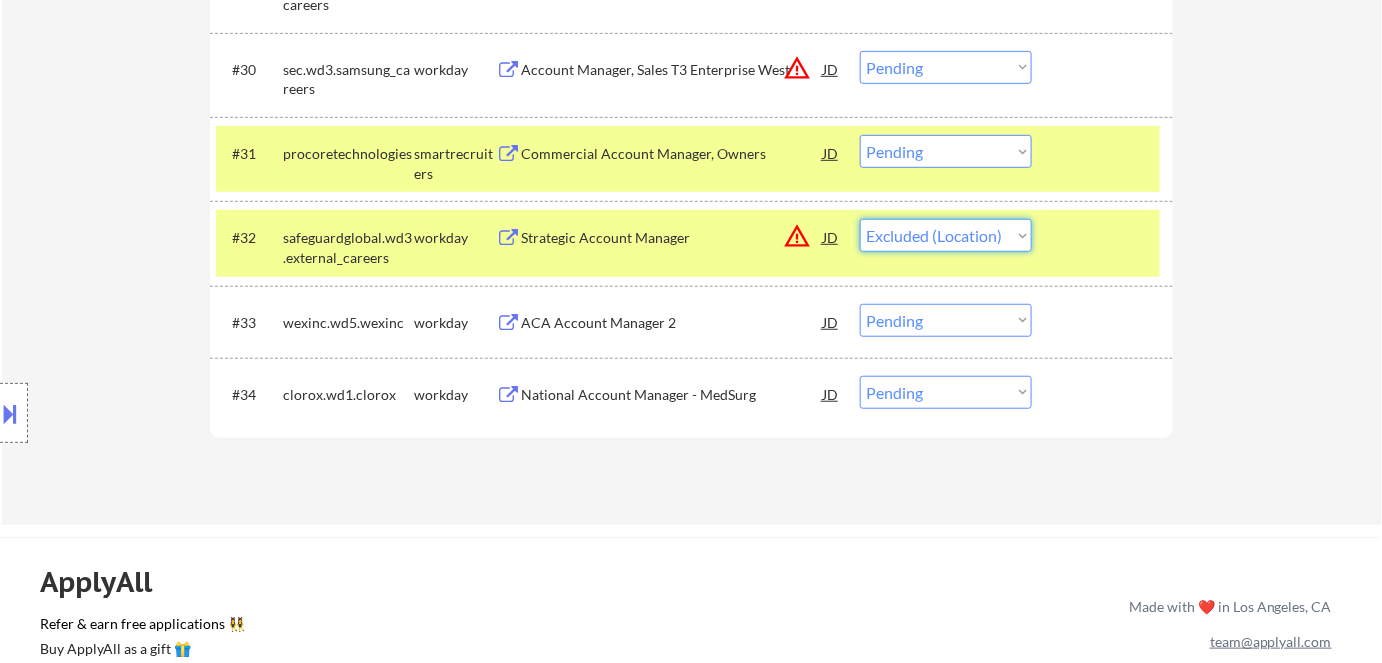 click on "Choose an option... Pending Applied Excluded (Questions) Excluded (Expired) Excluded (Location) Excluded (Bad Match) Excluded (Blocklist) Excluded (Salary) Excluded (Other)" at bounding box center (946, 235) 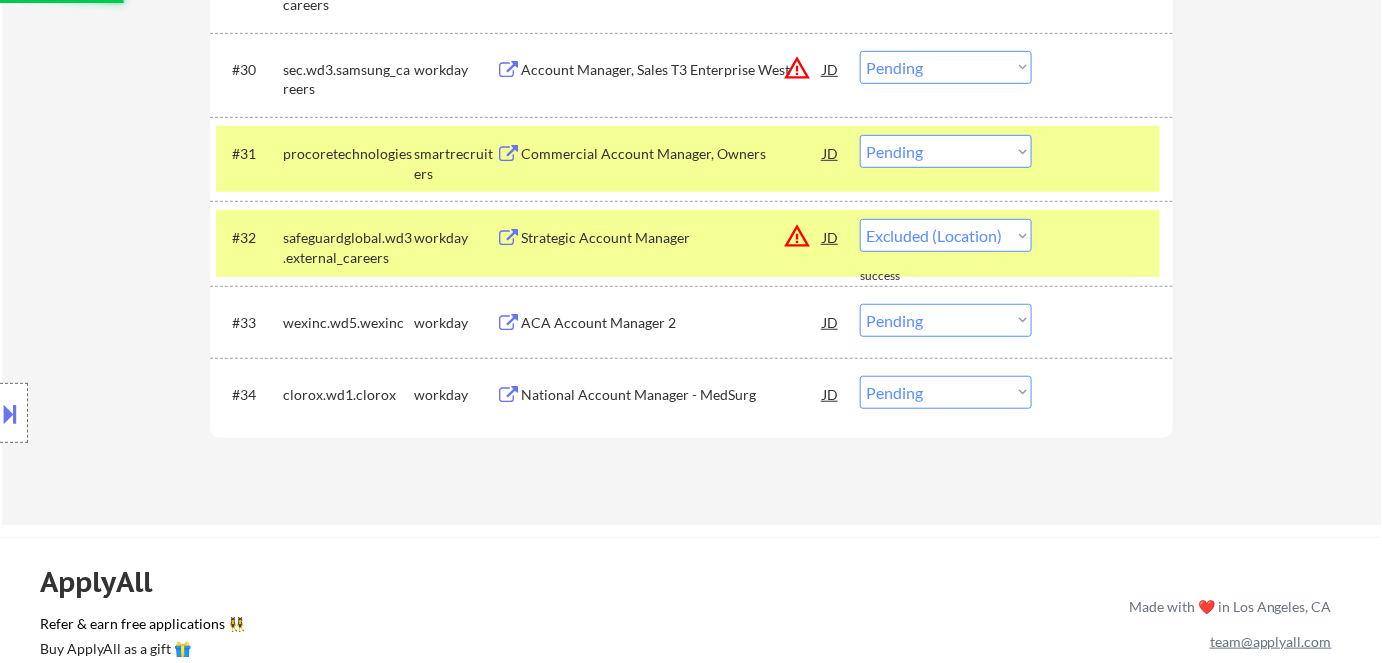 click on "warning_amber" at bounding box center [797, 68] 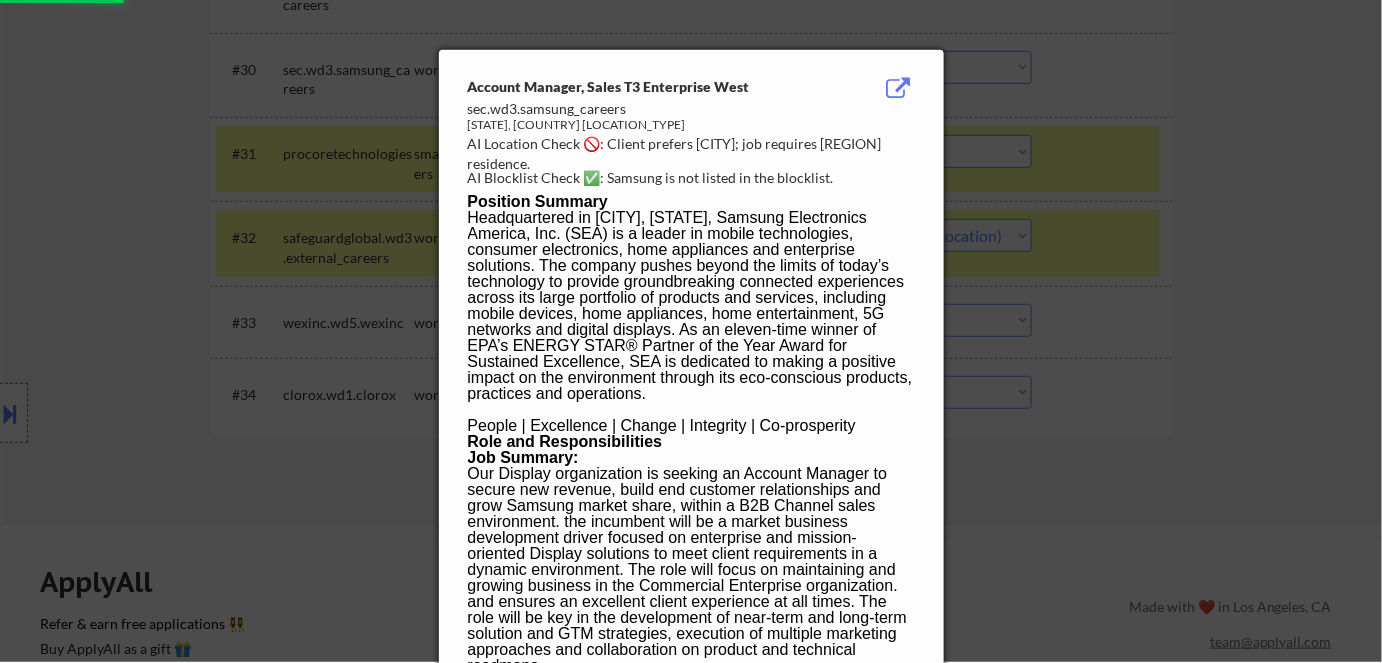 select on ""pending"" 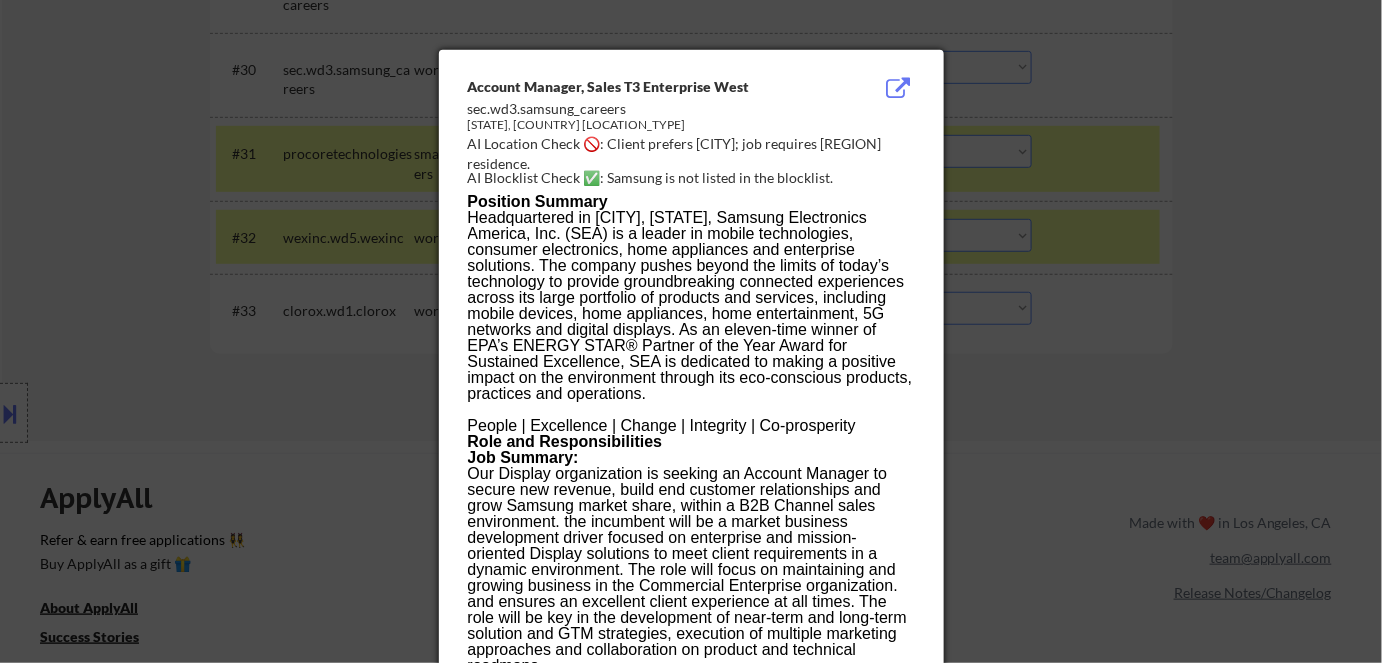 click at bounding box center (691, 331) 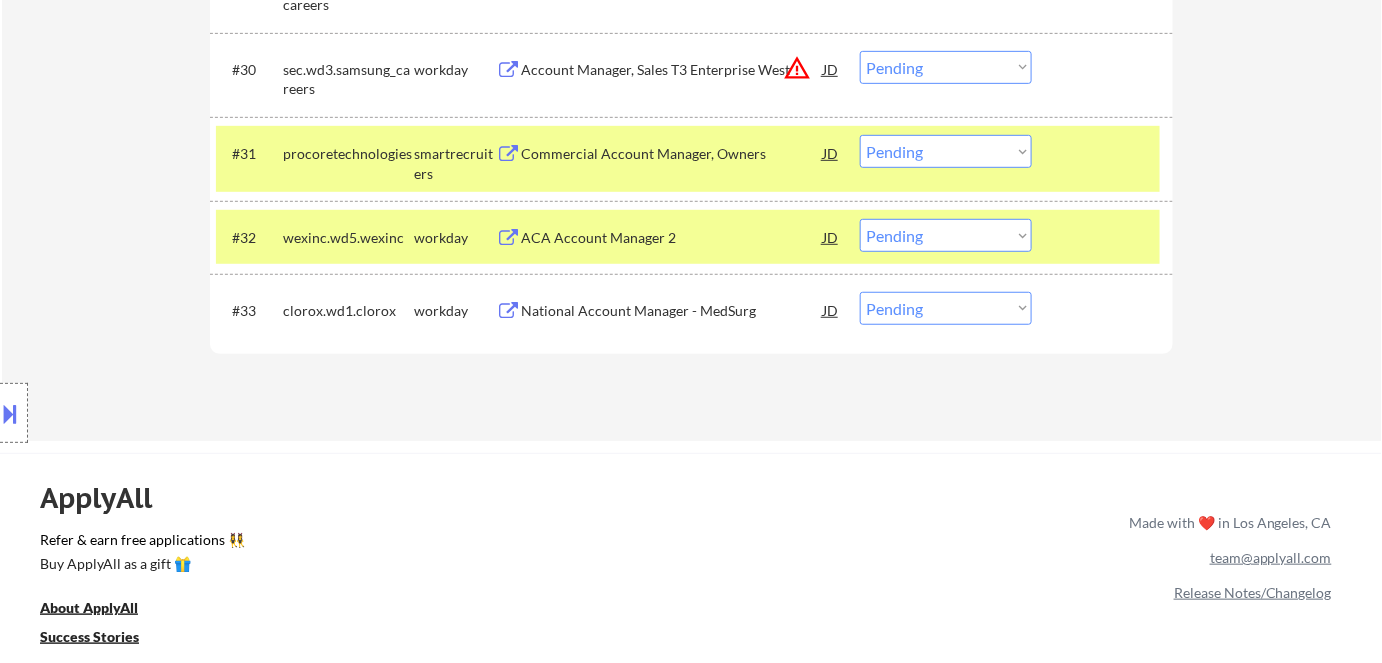 click on "Choose an option... Pending Applied Excluded (Questions) Excluded (Expired) Excluded (Location) Excluded (Bad Match) Excluded (Blocklist) Excluded (Salary) Excluded (Other)" at bounding box center [946, 67] 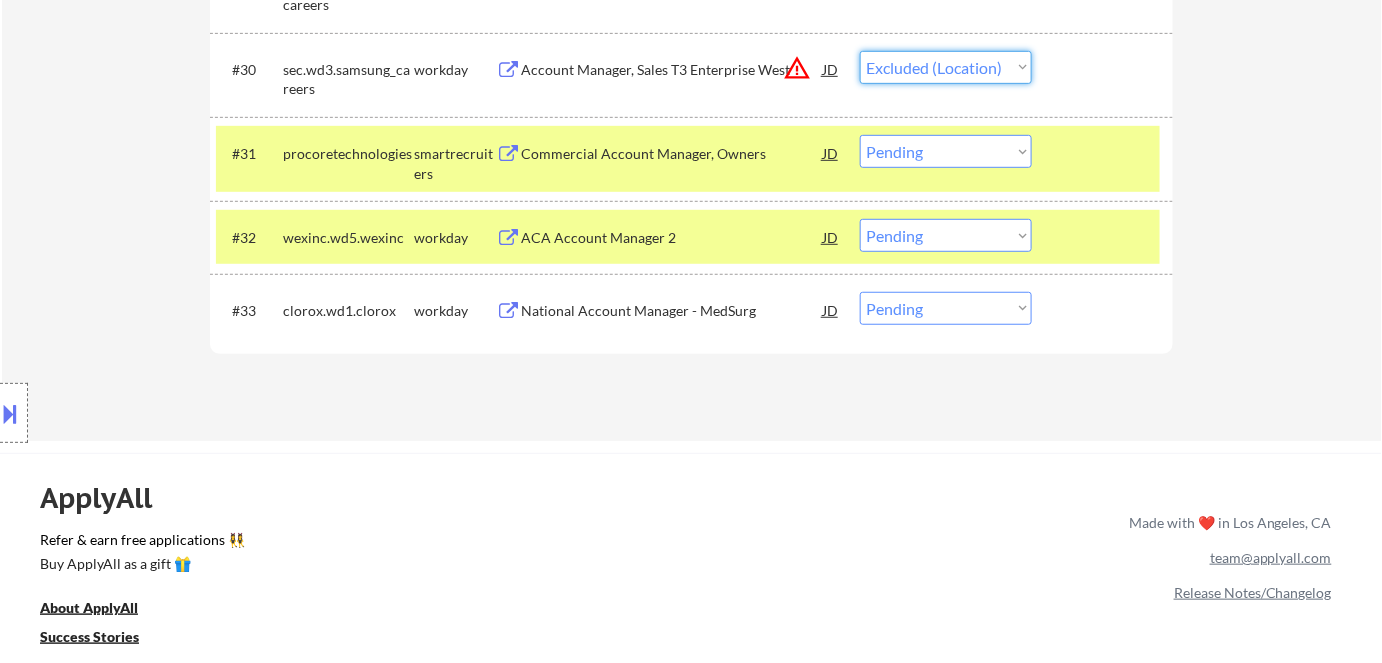 click on "Choose an option... Pending Applied Excluded (Questions) Excluded (Expired) Excluded (Location) Excluded (Bad Match) Excluded (Blocklist) Excluded (Salary) Excluded (Other)" at bounding box center (946, 67) 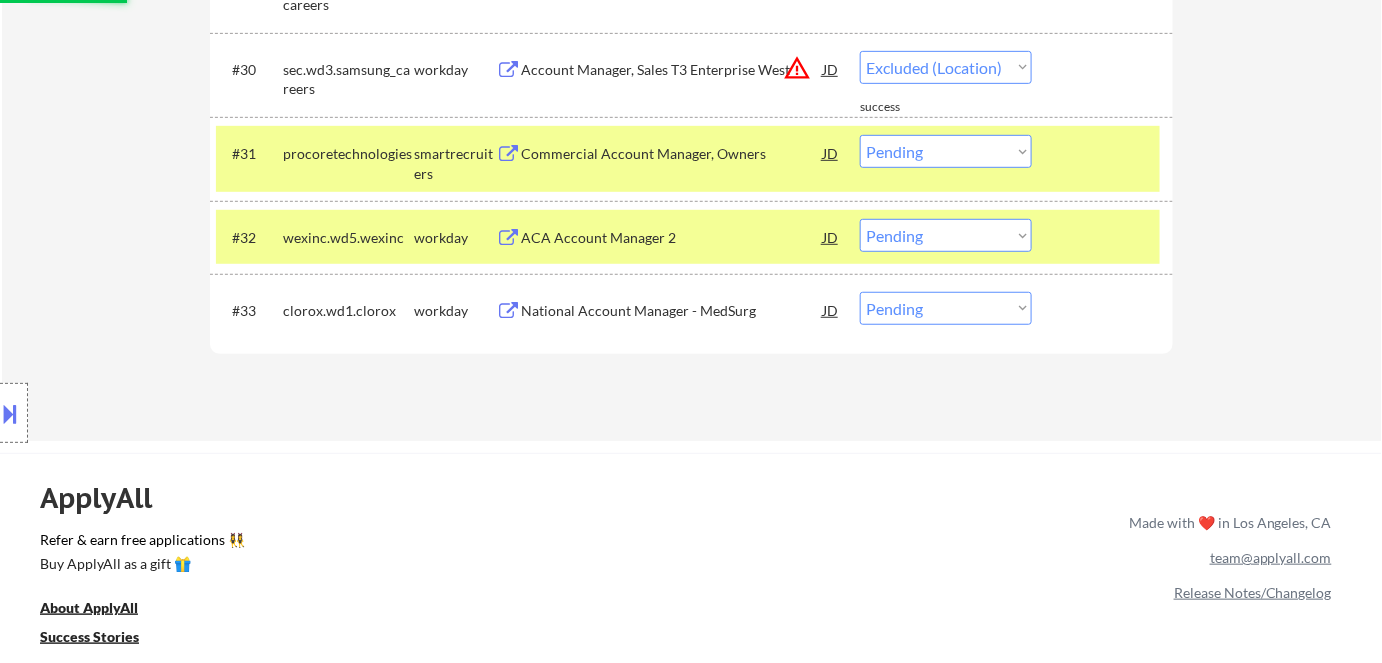 select on ""pending"" 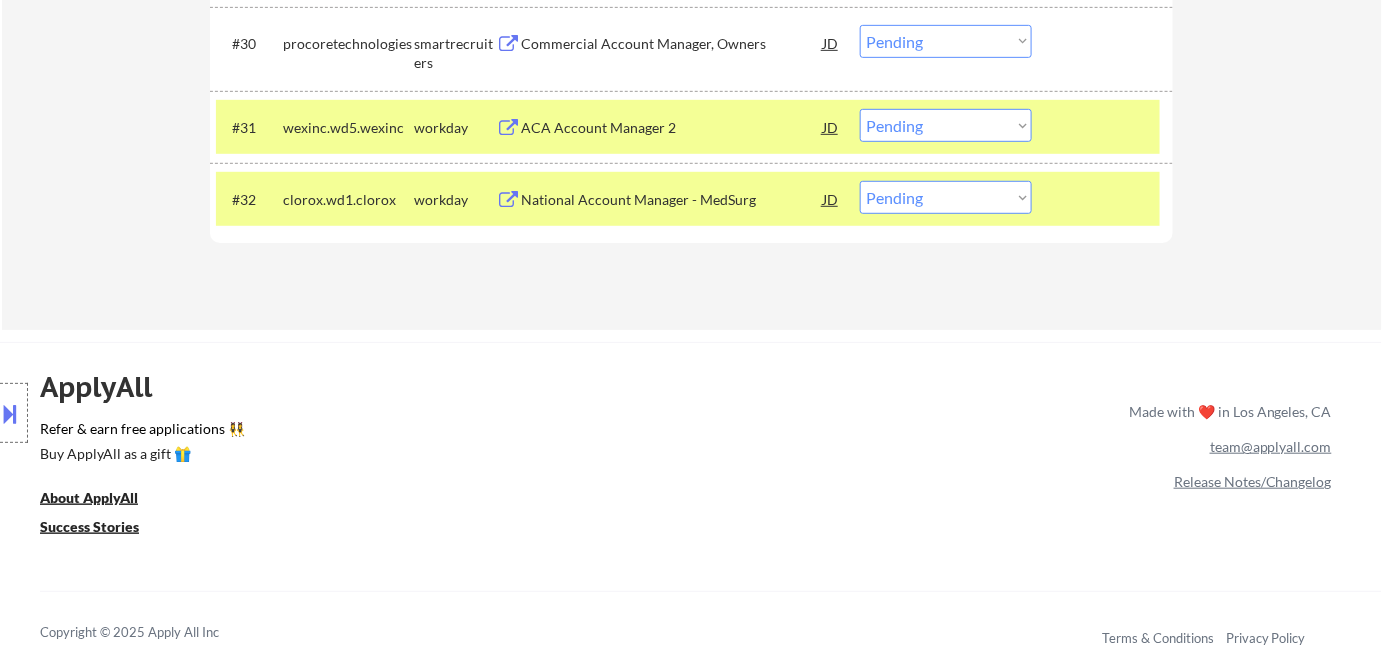 scroll, scrollTop: 2572, scrollLeft: 0, axis: vertical 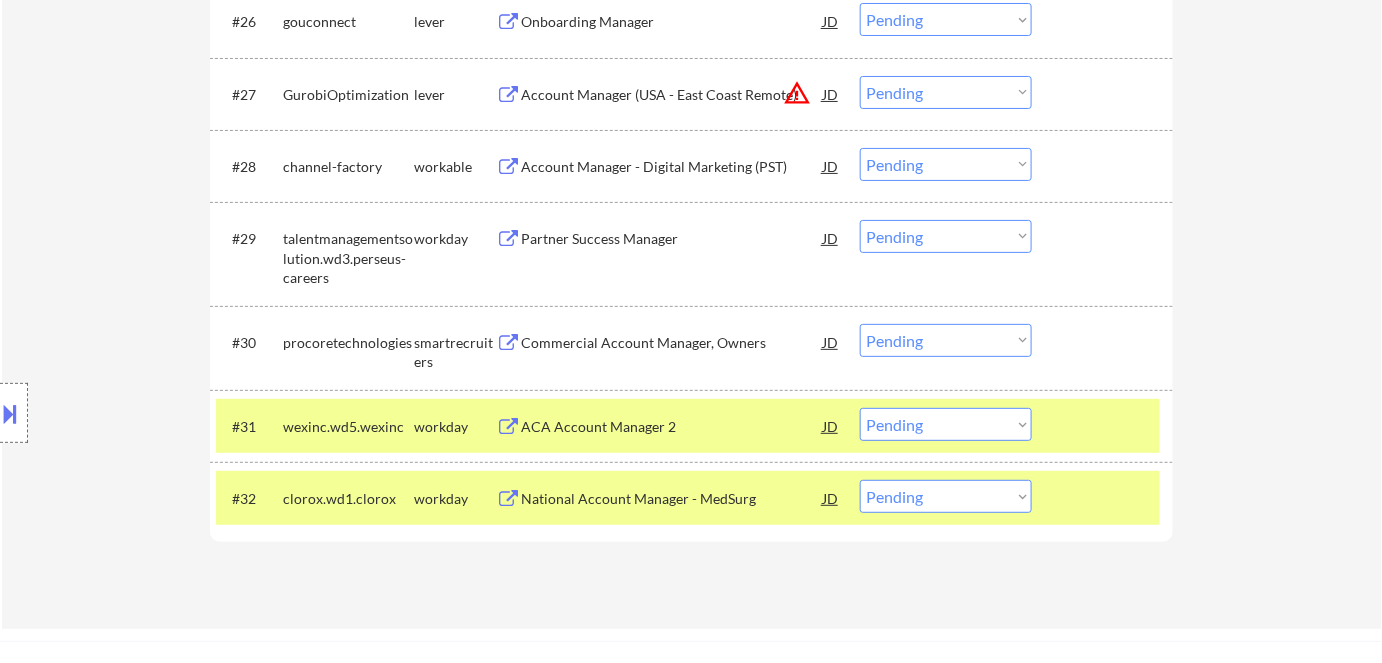 click on "#27 GurobiOptimization lever Account Manager (USA - East Coast Remote) JD warning_amber Choose an option... Pending Applied Excluded (Questions) Excluded (Expired) Excluded (Location) Excluded (Bad Match) Excluded (Blocklist) Excluded (Salary) Excluded (Other)" at bounding box center [688, 94] 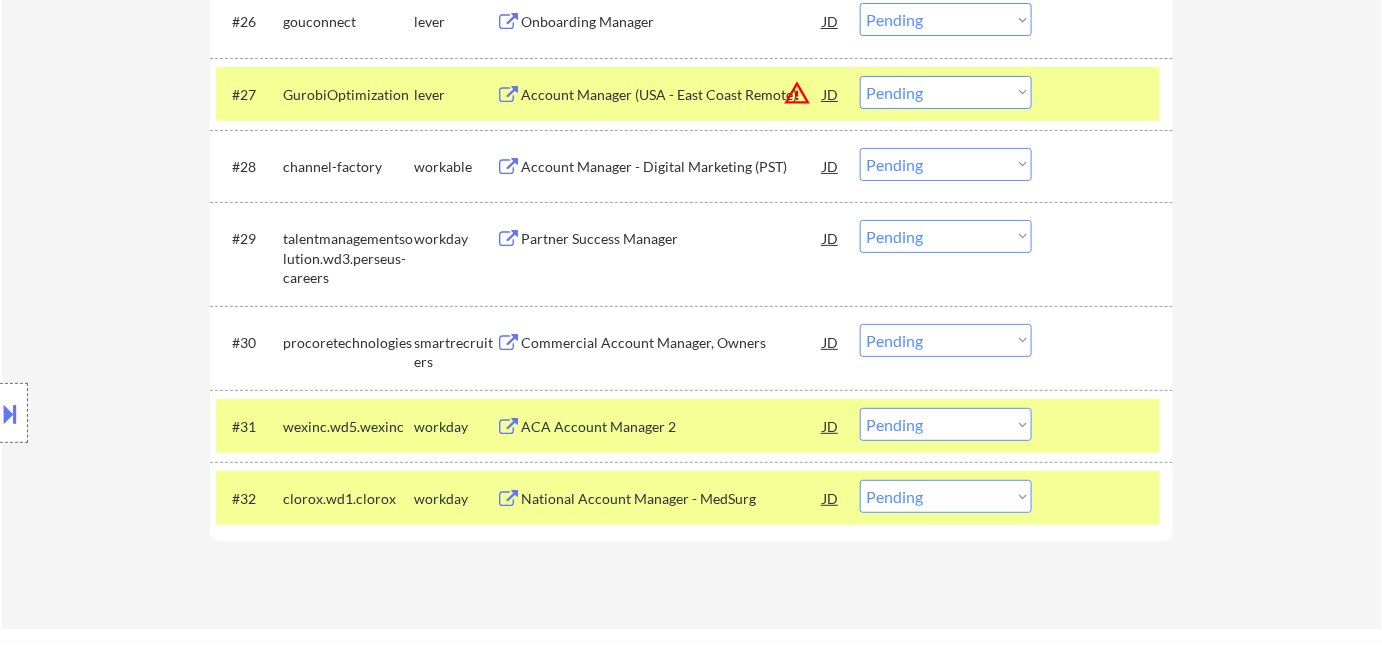 drag, startPoint x: 967, startPoint y: 94, endPoint x: 965, endPoint y: 107, distance: 13.152946 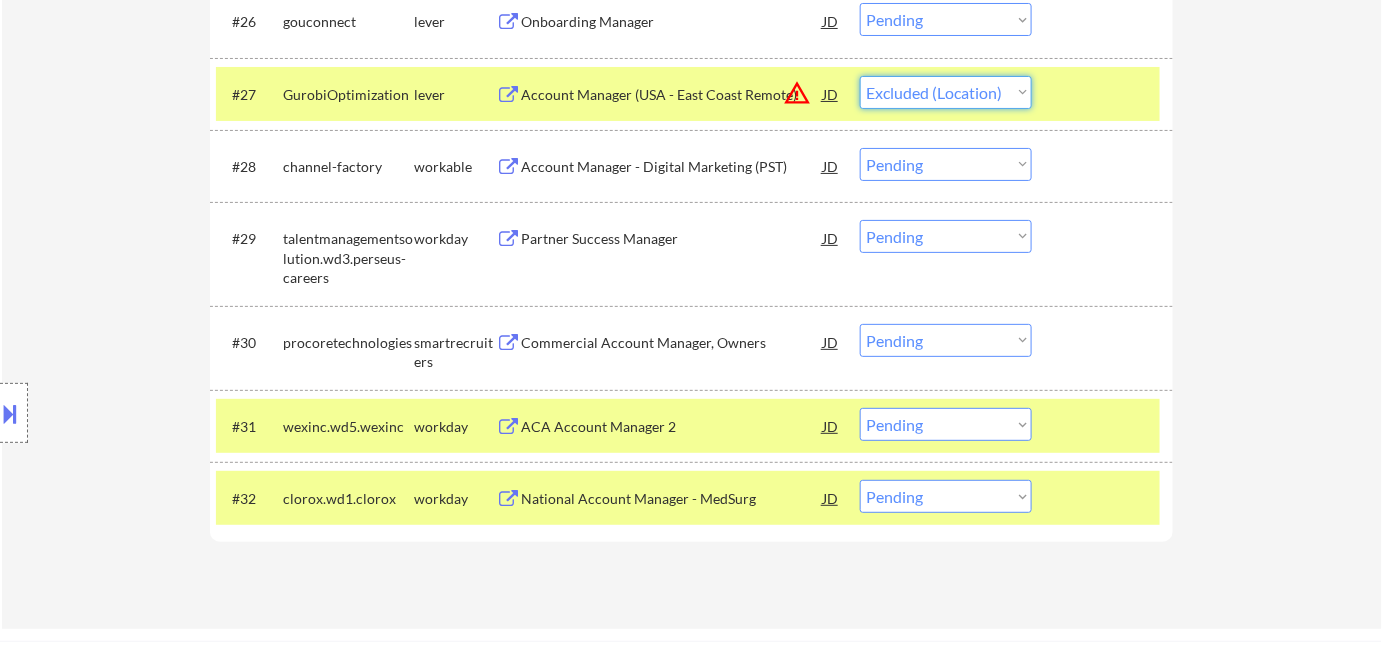 click on "Choose an option... Pending Applied Excluded (Questions) Excluded (Expired) Excluded (Location) Excluded (Bad Match) Excluded (Blocklist) Excluded (Salary) Excluded (Other)" at bounding box center [946, 92] 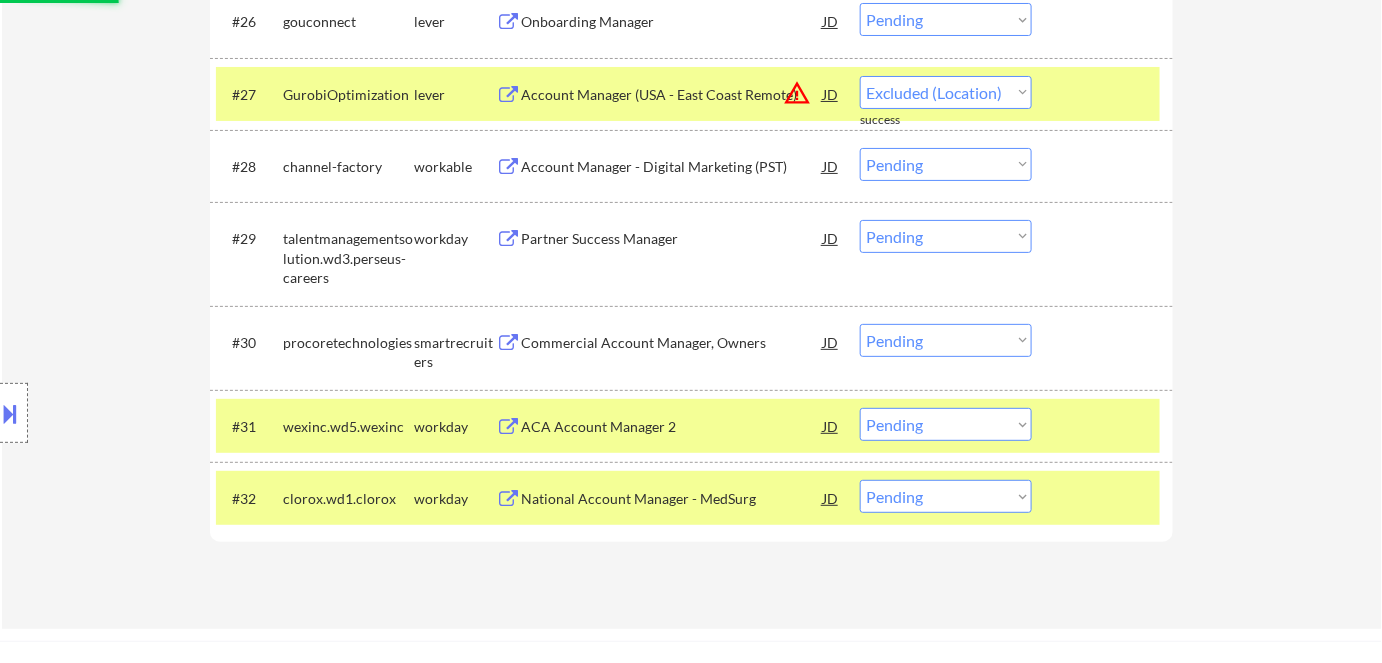 select on ""pending"" 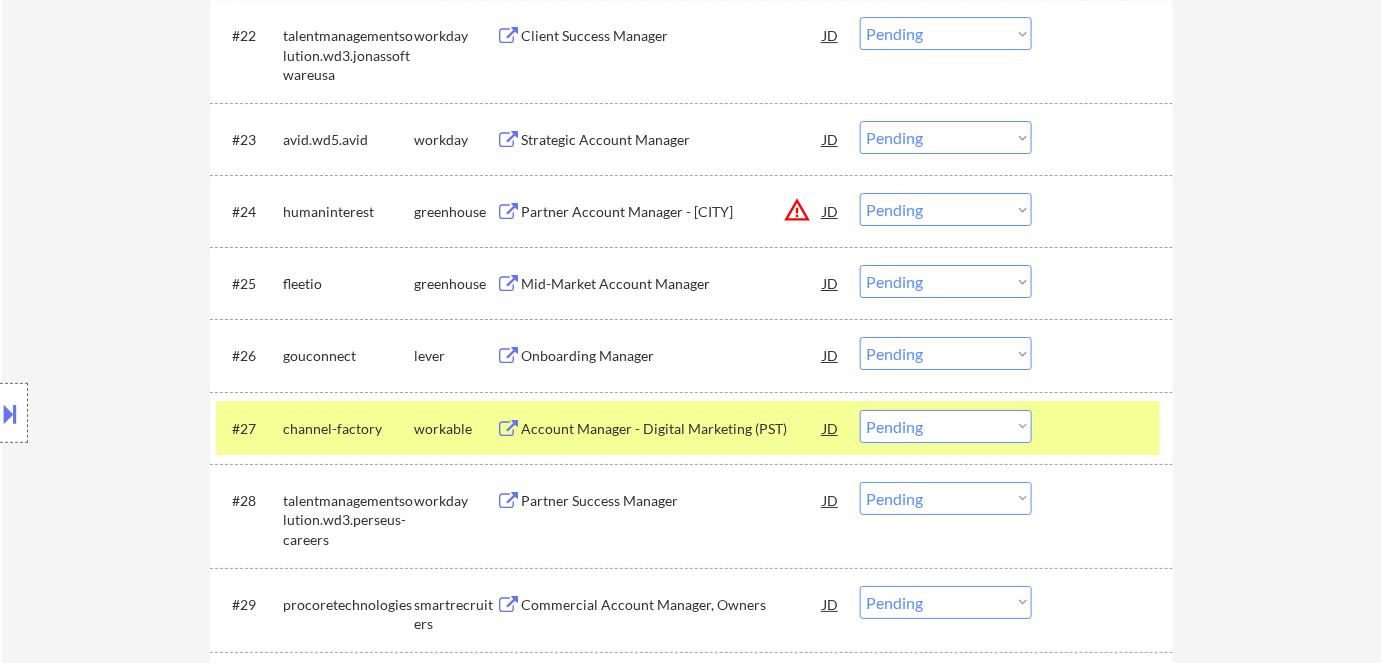 scroll, scrollTop: 2208, scrollLeft: 0, axis: vertical 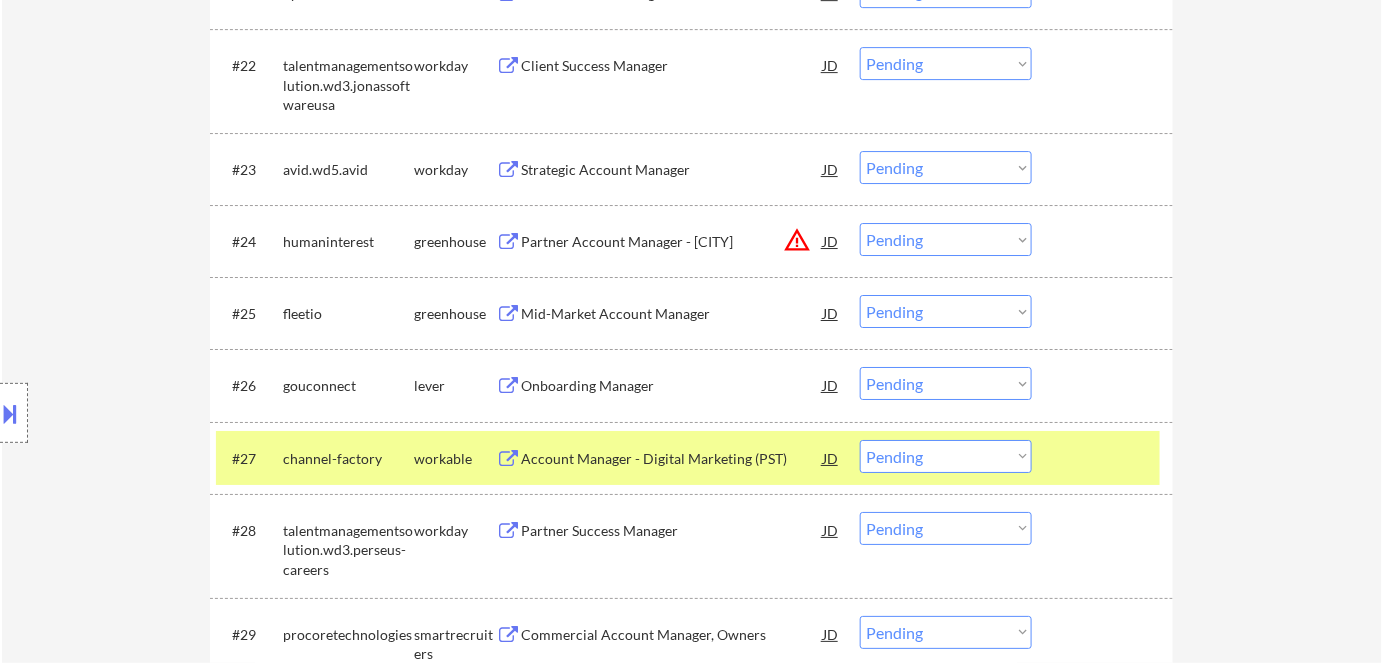 click on "Choose an option... Pending Applied Excluded (Questions) Excluded (Expired) Excluded (Location) Excluded (Bad Match) Excluded (Blocklist) Excluded (Salary) Excluded (Other)" at bounding box center [946, 239] 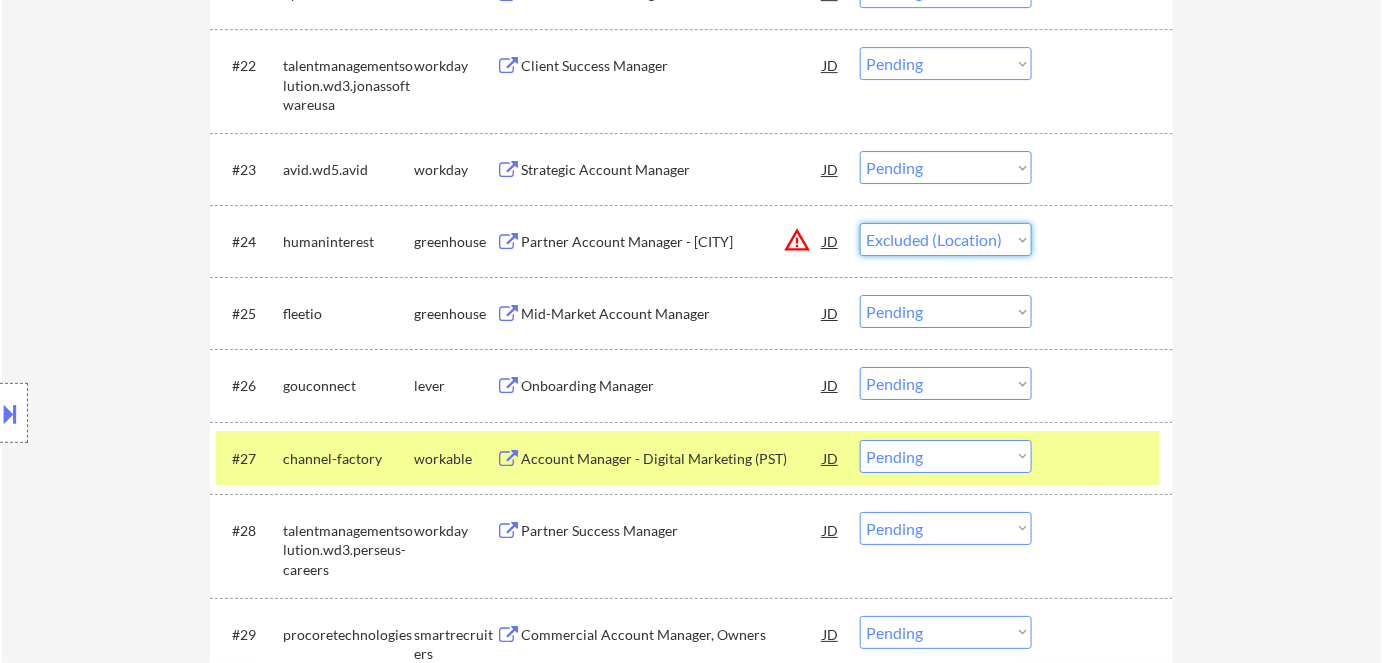 click on "Choose an option... Pending Applied Excluded (Questions) Excluded (Expired) Excluded (Location) Excluded (Bad Match) Excluded (Blocklist) Excluded (Salary) Excluded (Other)" at bounding box center [946, 239] 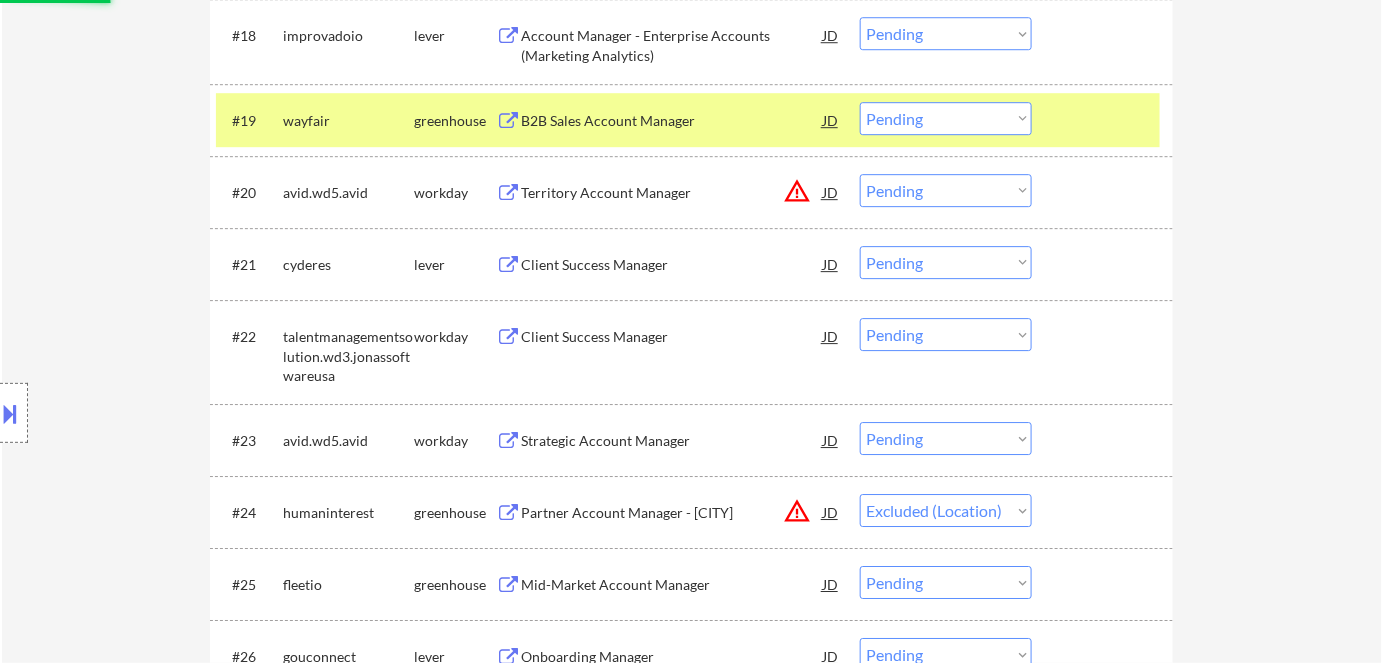 scroll, scrollTop: 1936, scrollLeft: 0, axis: vertical 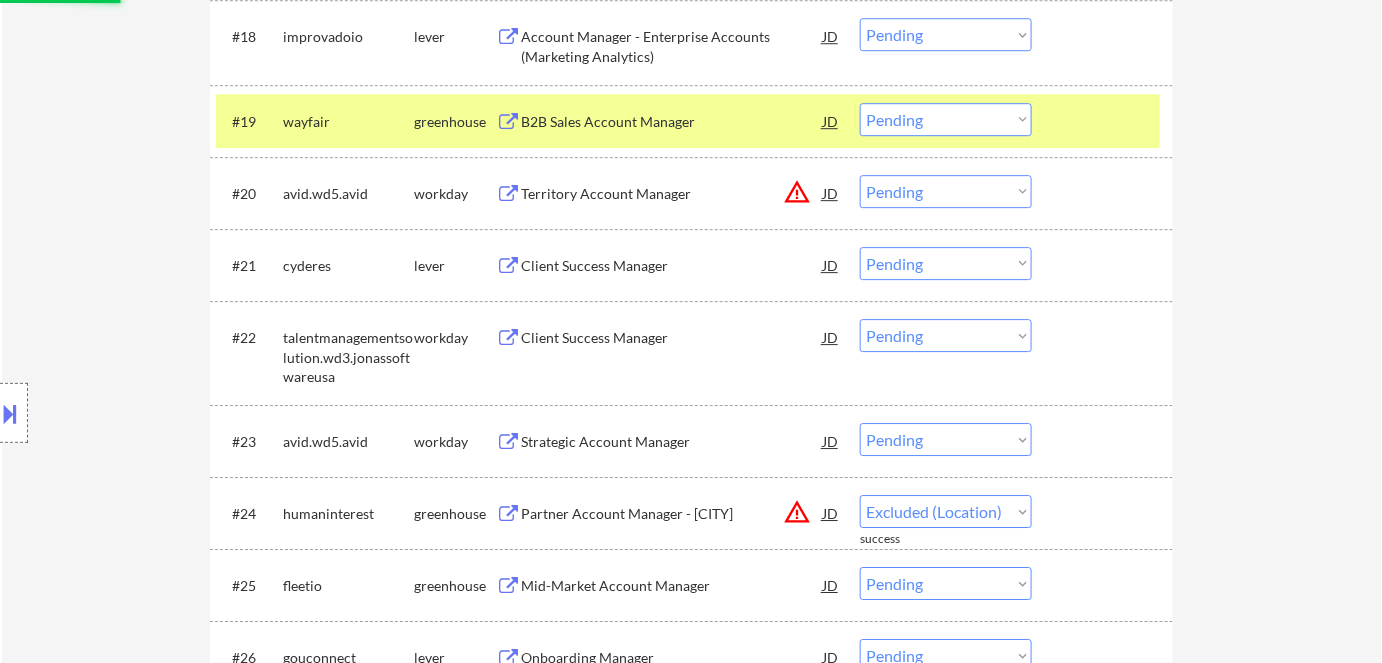 select on ""pending"" 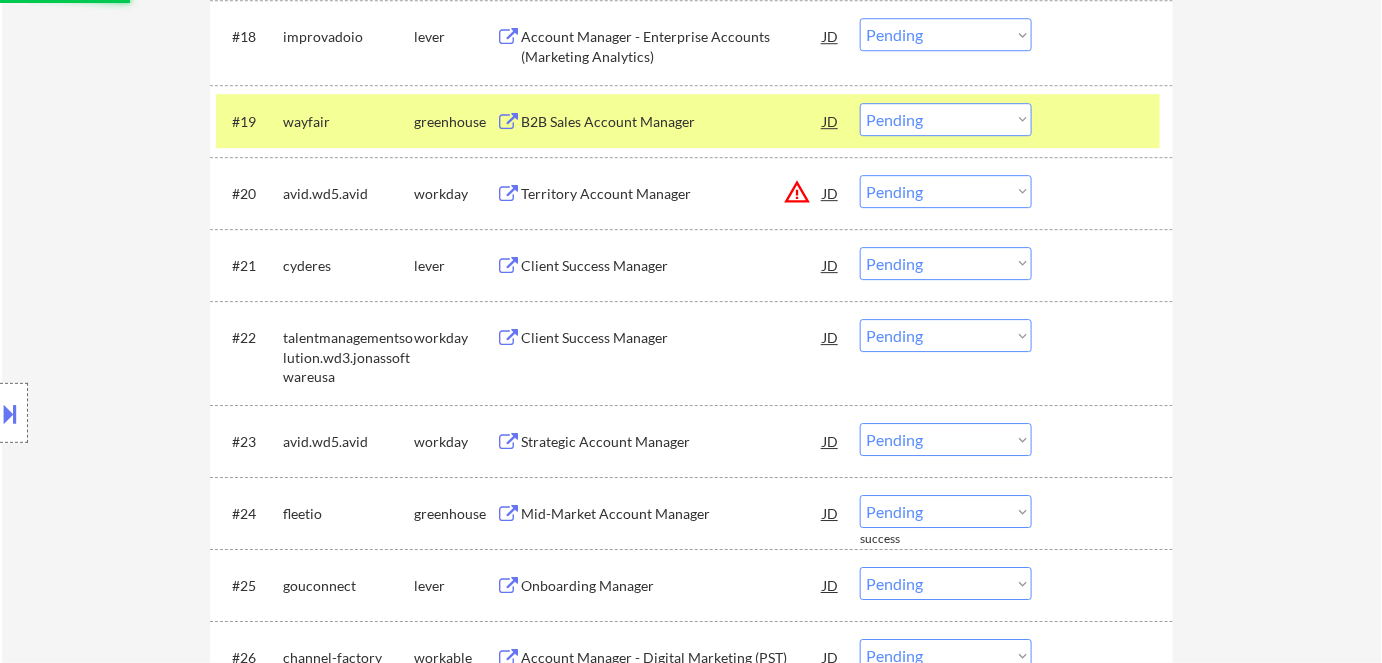 click on "Client Success Manager" at bounding box center (672, 266) 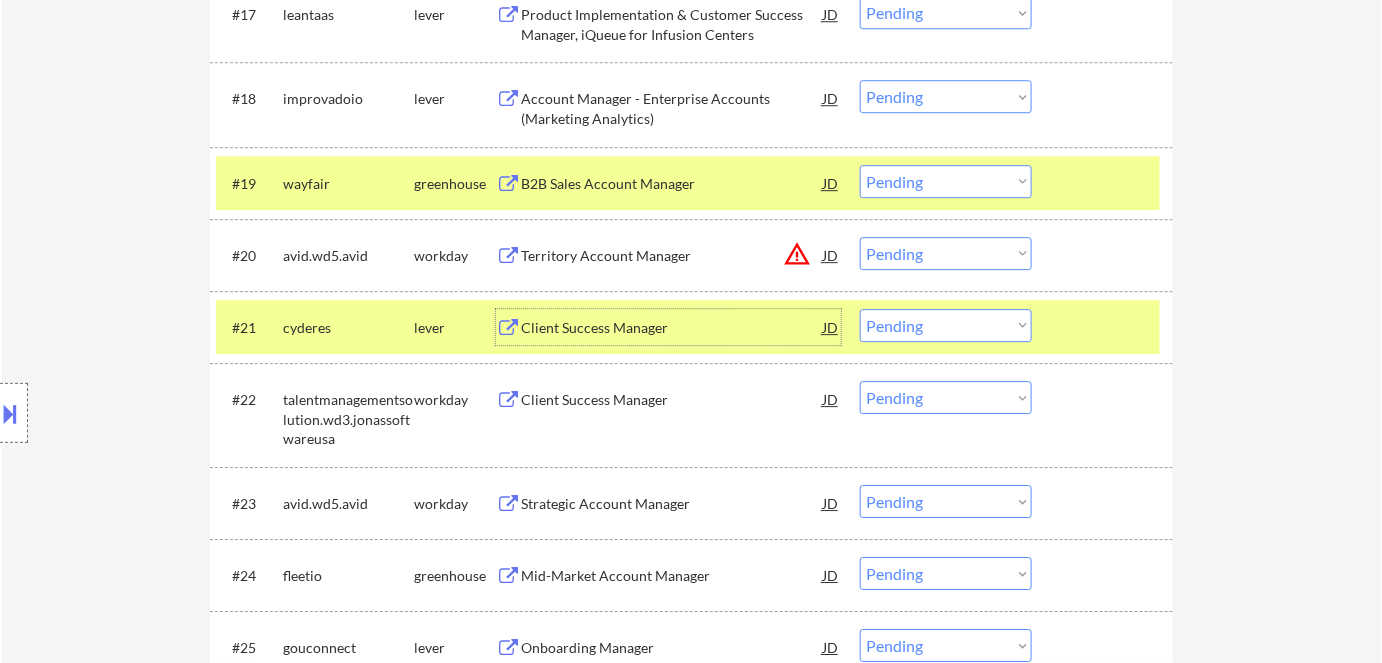 scroll, scrollTop: 1845, scrollLeft: 0, axis: vertical 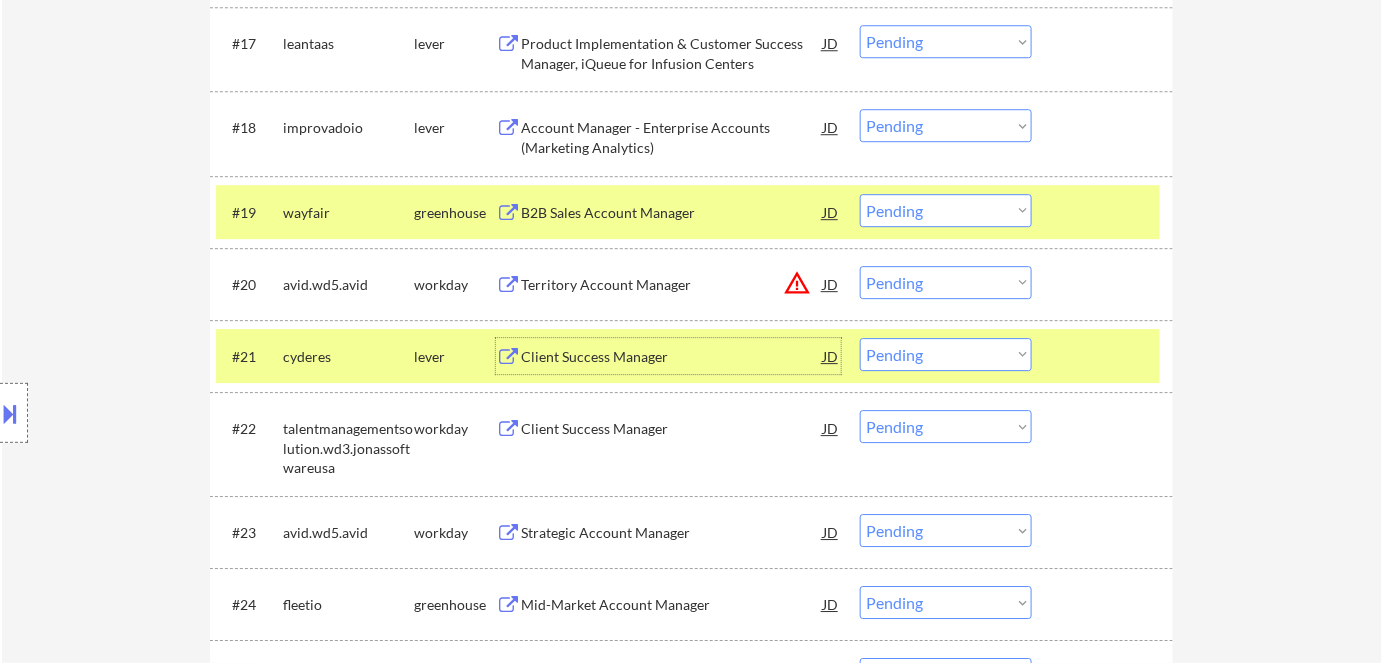 click on "warning_amber" at bounding box center (797, 283) 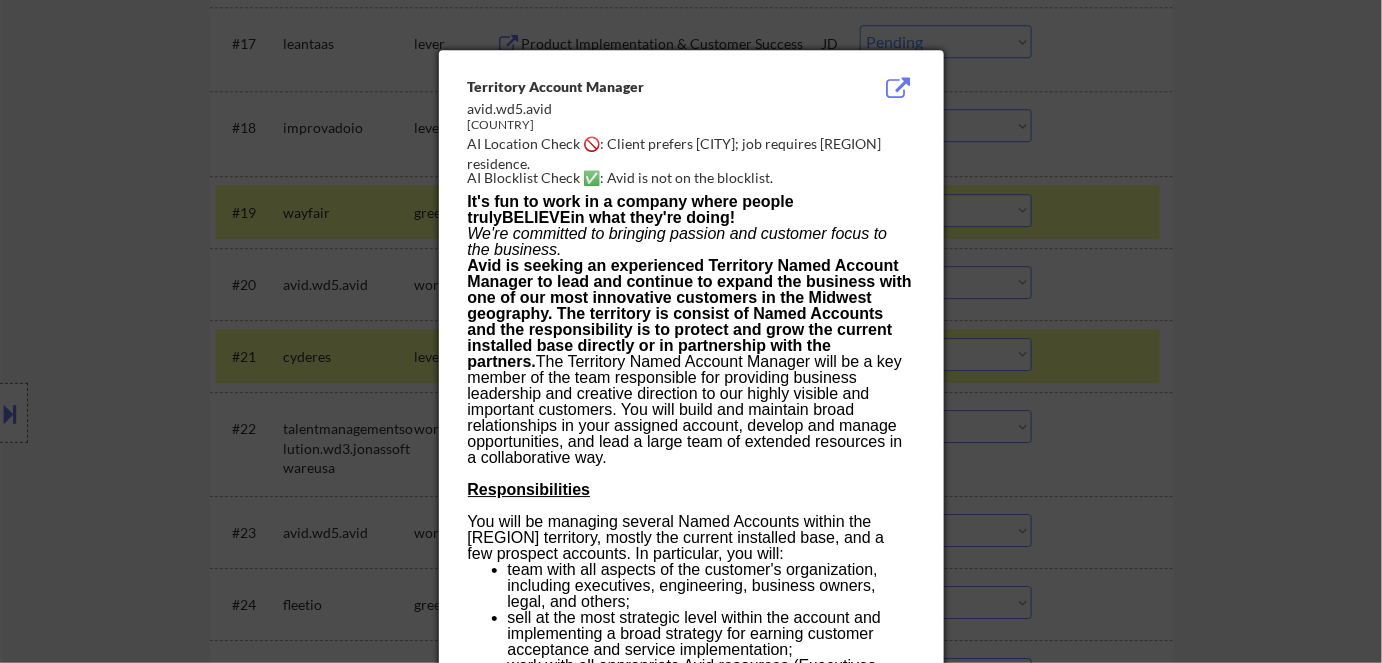 click at bounding box center (691, 331) 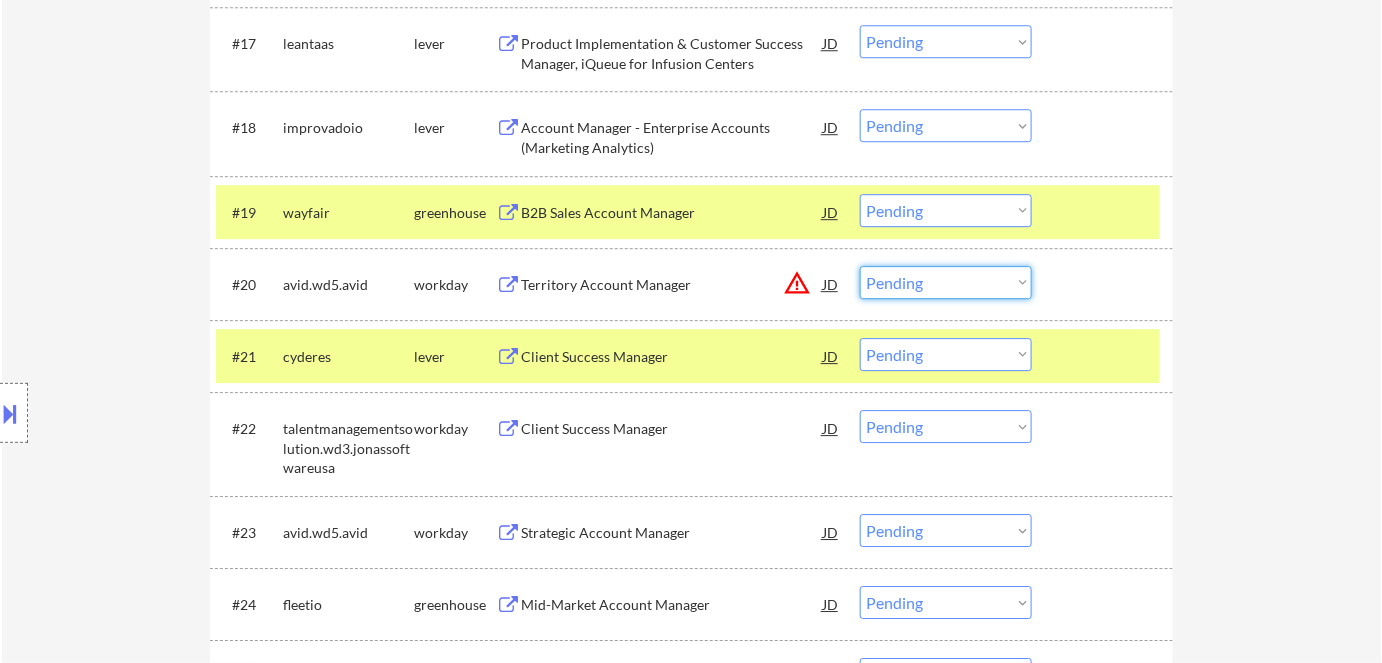 click on "Choose an option... Pending Applied Excluded (Questions) Excluded (Expired) Excluded (Location) Excluded (Bad Match) Excluded (Blocklist) Excluded (Salary) Excluded (Other)" at bounding box center (946, 282) 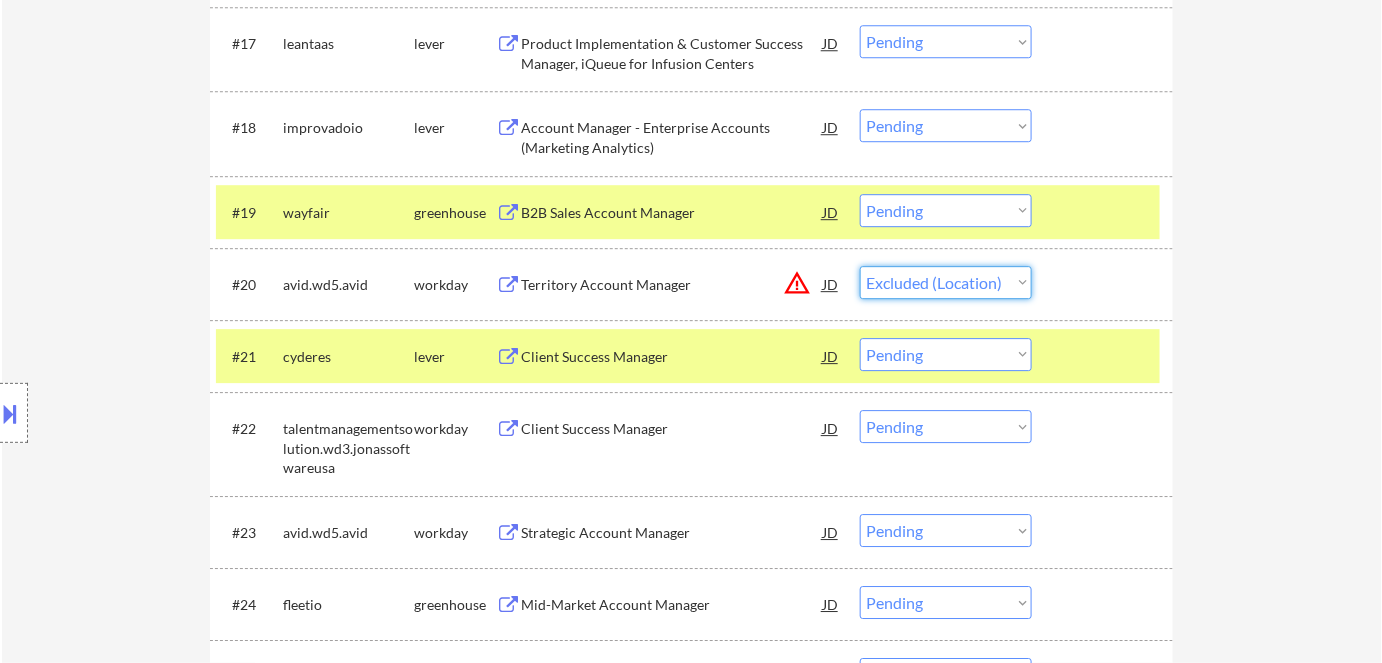 click on "Choose an option... Pending Applied Excluded (Questions) Excluded (Expired) Excluded (Location) Excluded (Bad Match) Excluded (Blocklist) Excluded (Salary) Excluded (Other)" at bounding box center [946, 282] 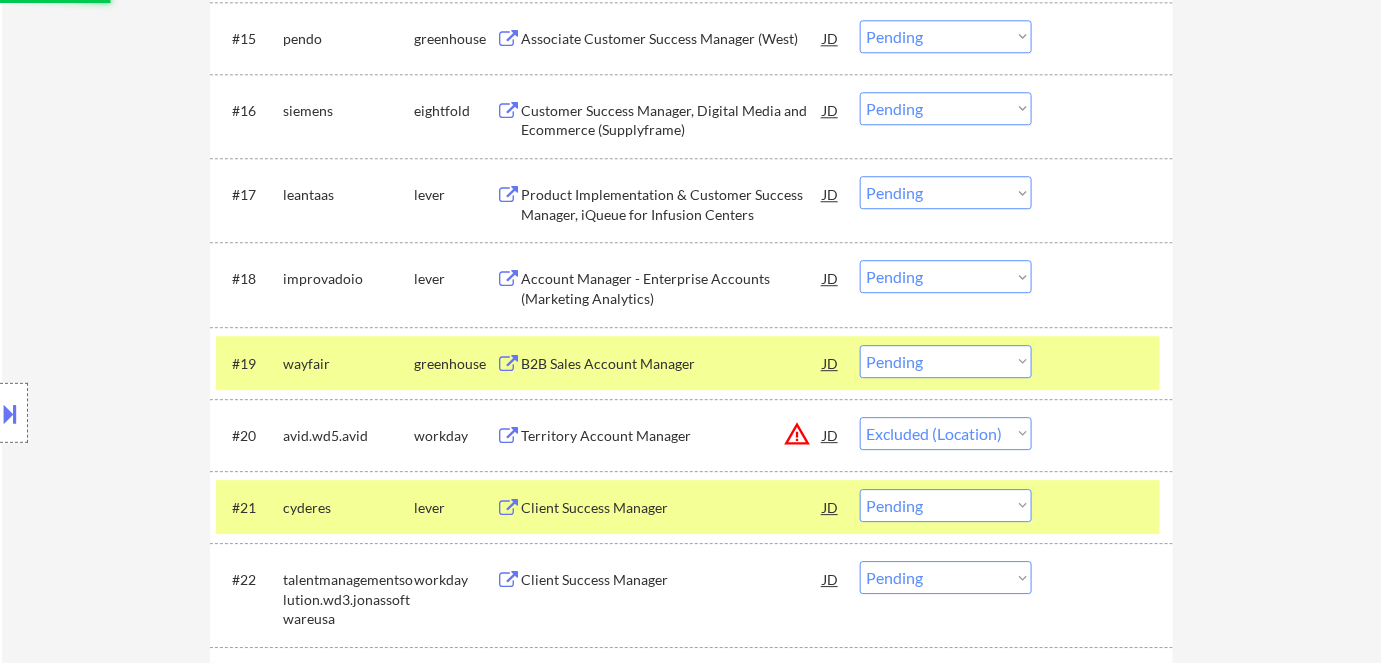 scroll, scrollTop: 1663, scrollLeft: 0, axis: vertical 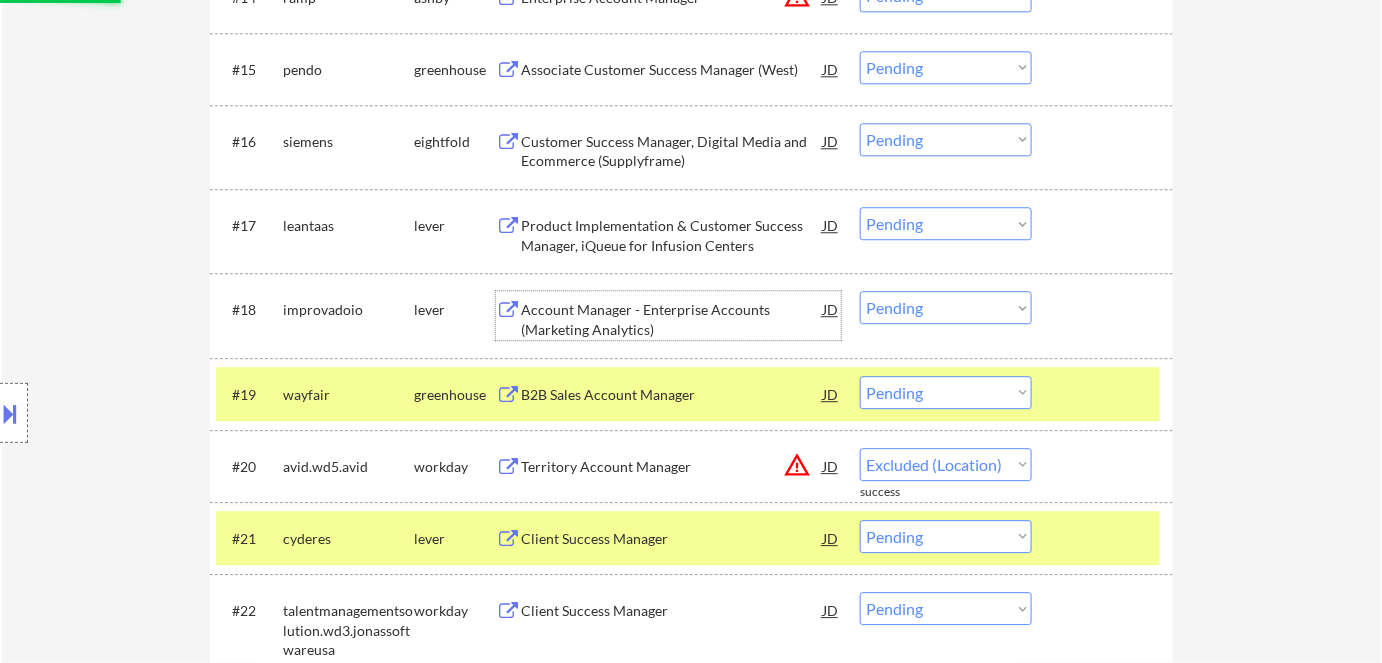 select on ""pending"" 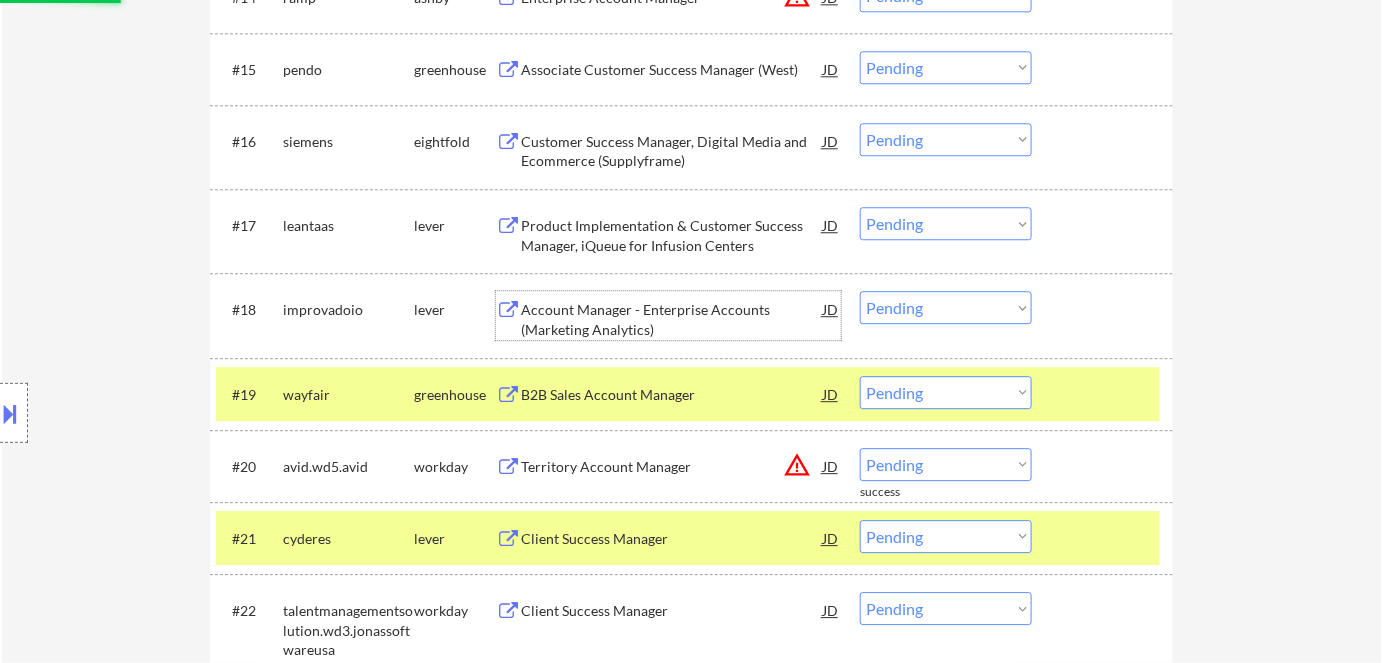 click on "Account Manager - Enterprise Accounts (Marketing Analytics)" at bounding box center [672, 319] 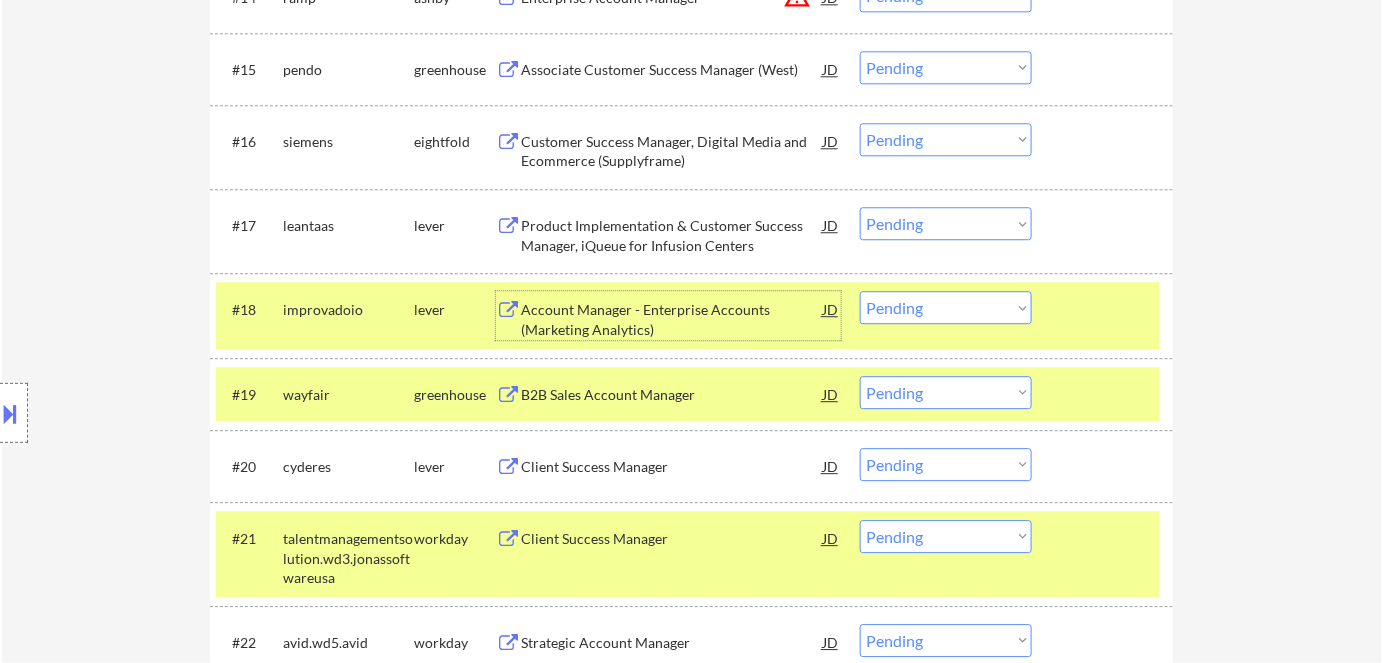 click on "Choose an option... Pending Applied Excluded (Questions) Excluded (Expired) Excluded (Location) Excluded (Bad Match) Excluded (Blocklist) Excluded (Salary) Excluded (Other)" at bounding box center (946, 307) 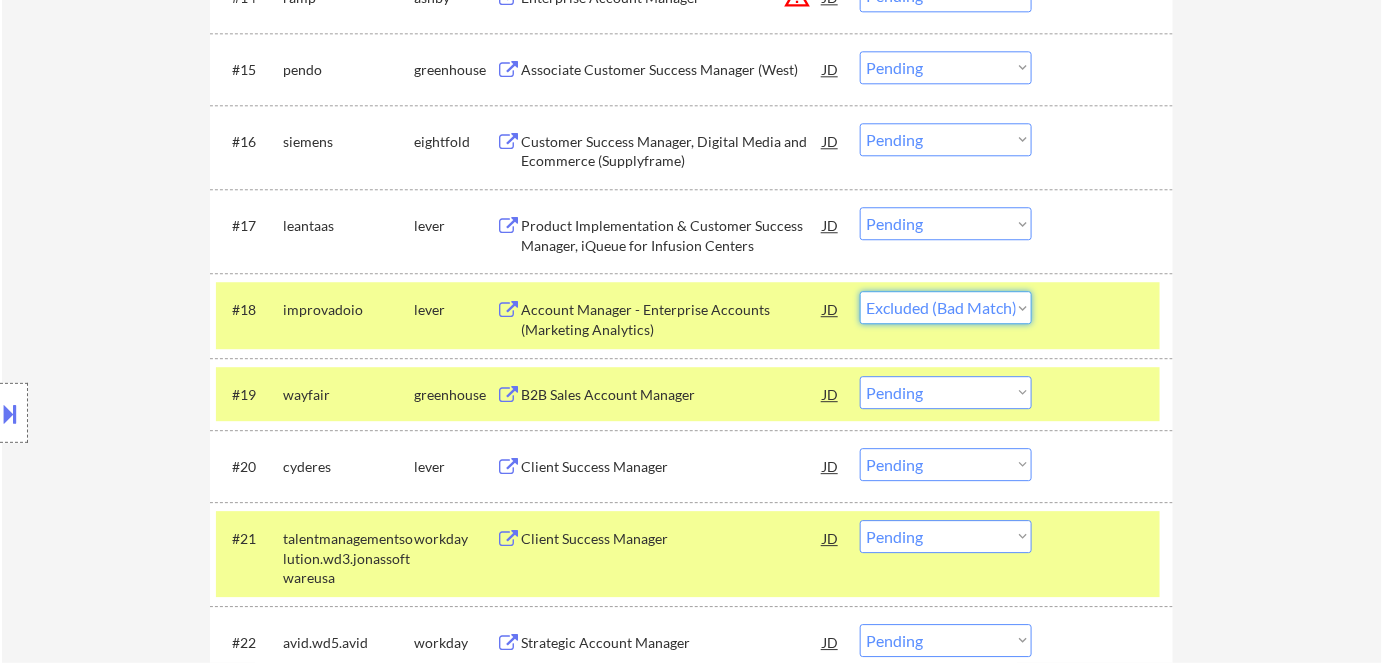 click on "Choose an option... Pending Applied Excluded (Questions) Excluded (Expired) Excluded (Location) Excluded (Bad Match) Excluded (Blocklist) Excluded (Salary) Excluded (Other)" at bounding box center (946, 307) 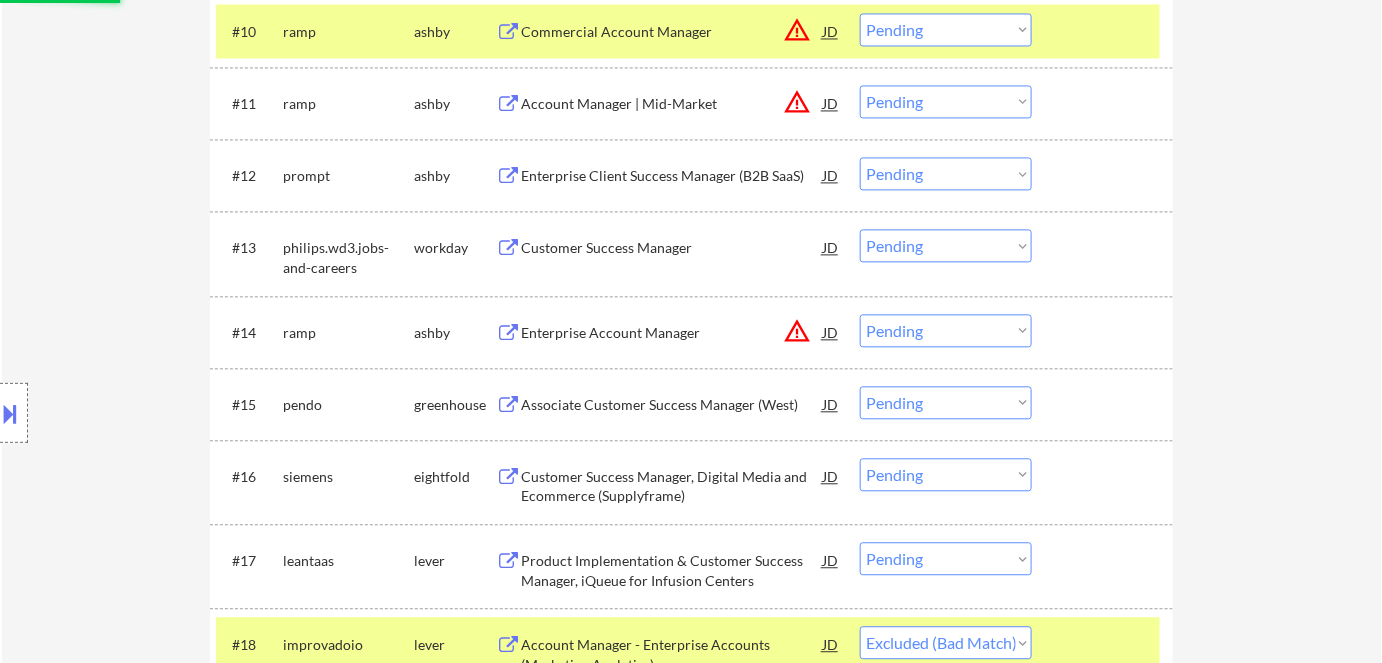scroll, scrollTop: 1299, scrollLeft: 0, axis: vertical 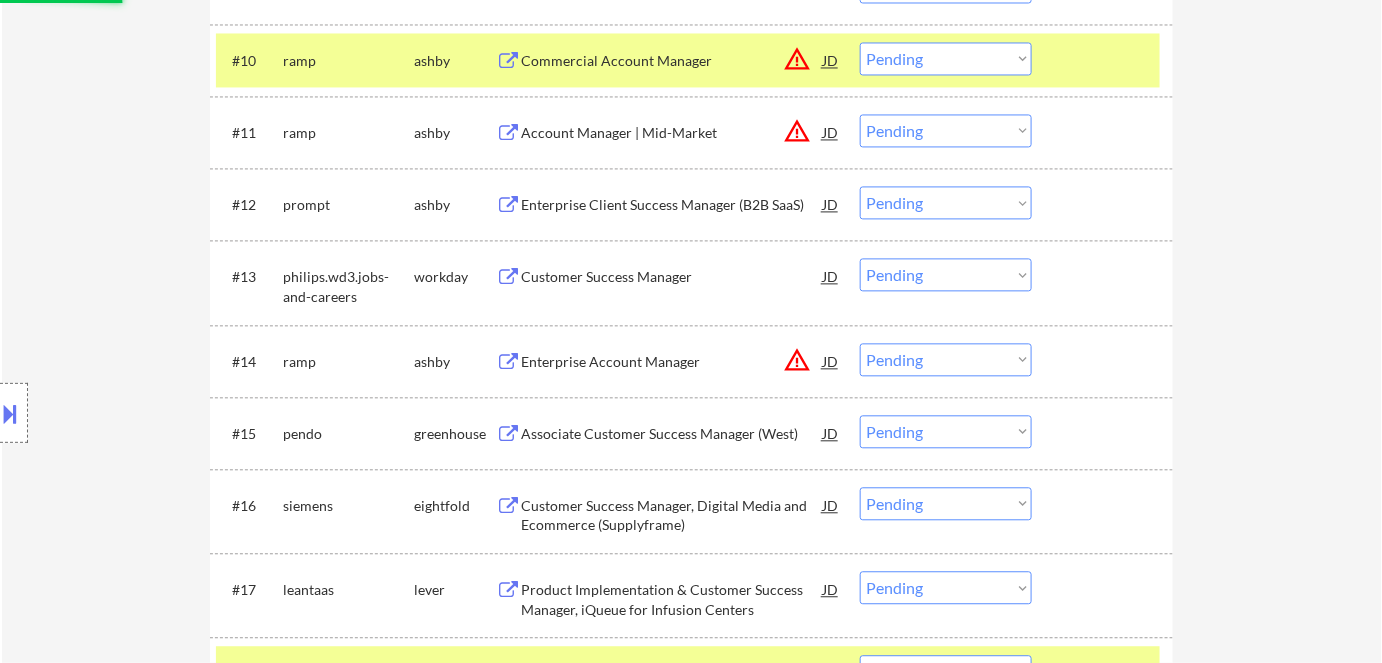 select on ""pending"" 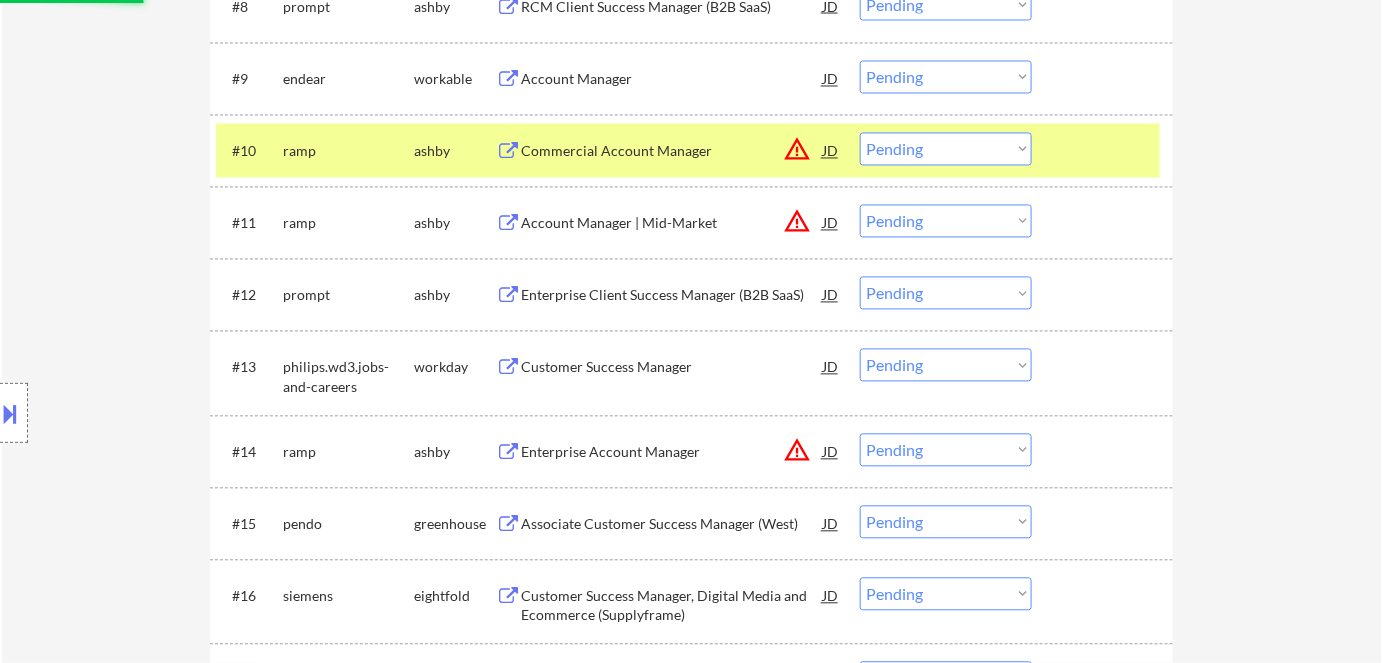 scroll, scrollTop: 1117, scrollLeft: 0, axis: vertical 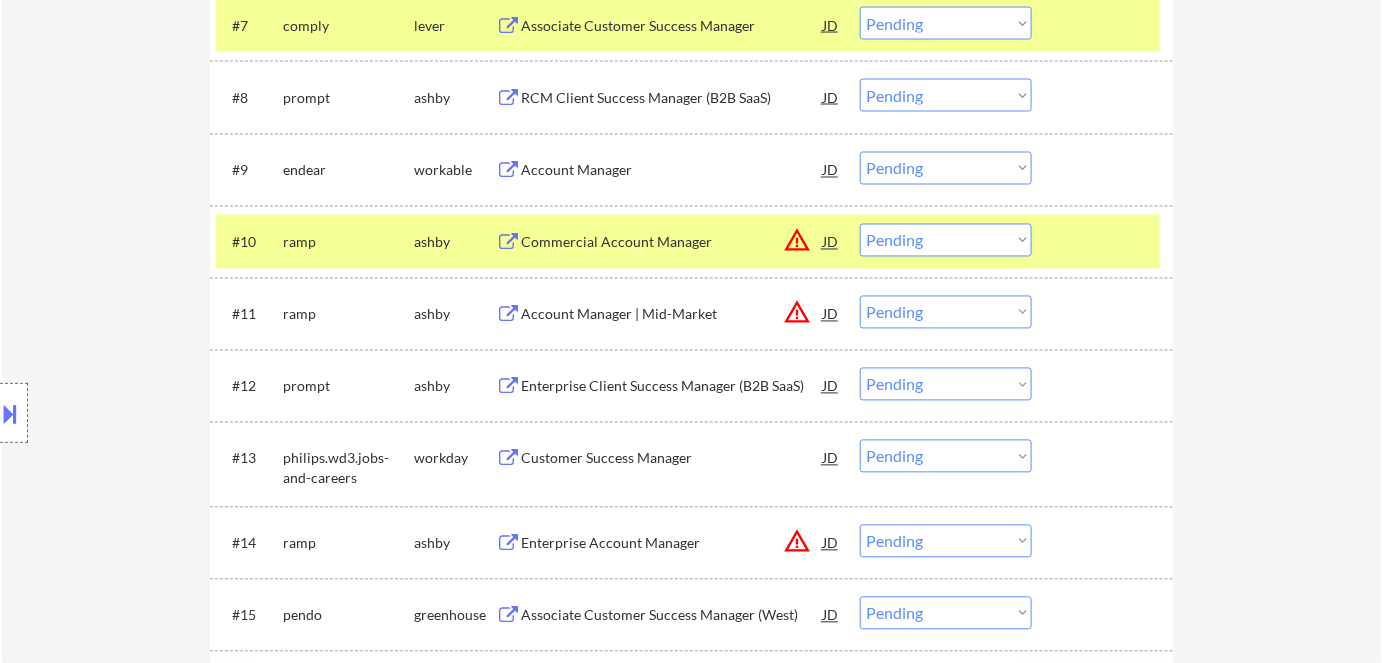 click on "warning_amber" at bounding box center (797, 241) 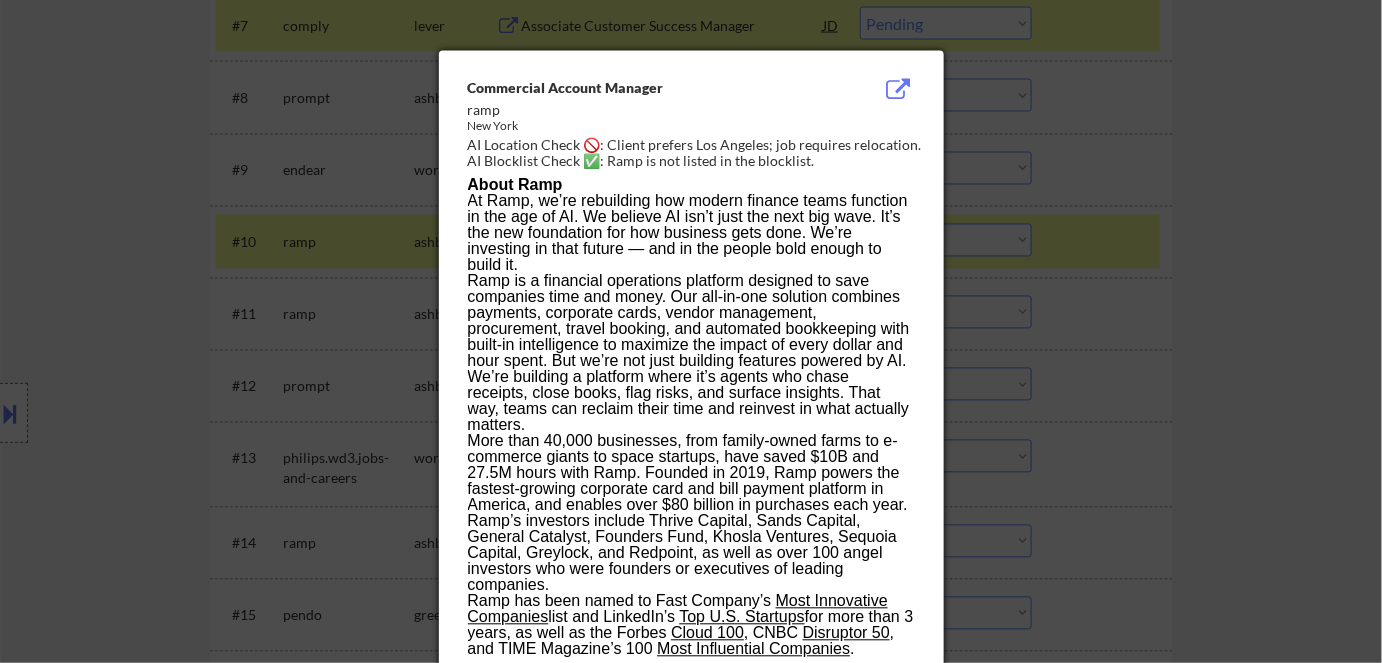 click at bounding box center [691, 331] 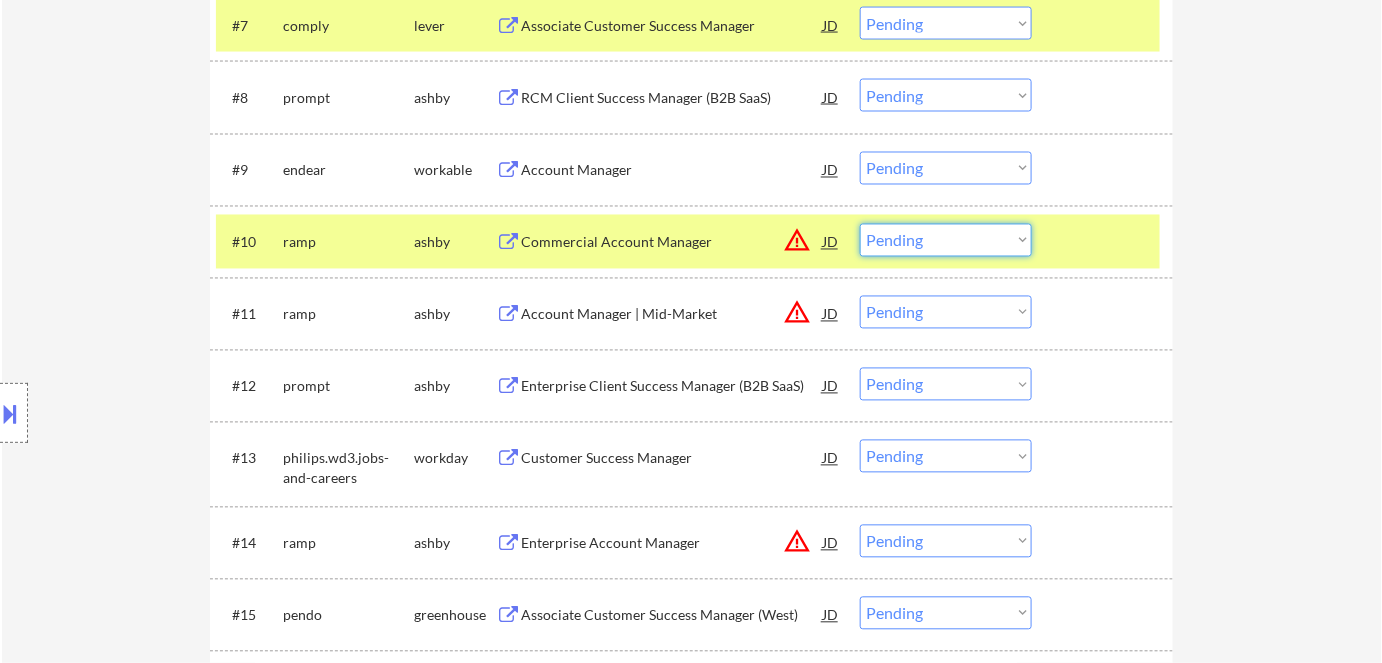 click on "Choose an option... Pending Applied Excluded (Questions) Excluded (Expired) Excluded (Location) Excluded (Bad Match) Excluded (Blocklist) Excluded (Salary) Excluded (Other)" at bounding box center [946, 240] 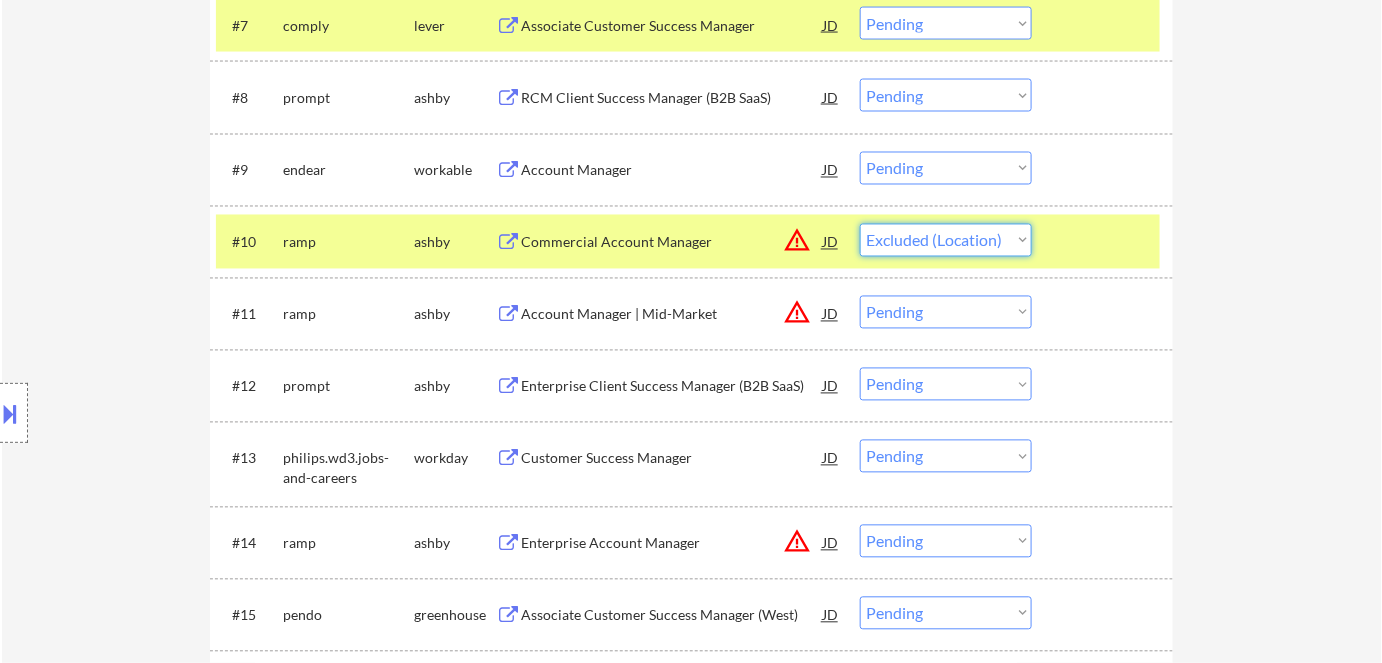 click on "Choose an option... Pending Applied Excluded (Questions) Excluded (Expired) Excluded (Location) Excluded (Bad Match) Excluded (Blocklist) Excluded (Salary) Excluded (Other)" at bounding box center [946, 240] 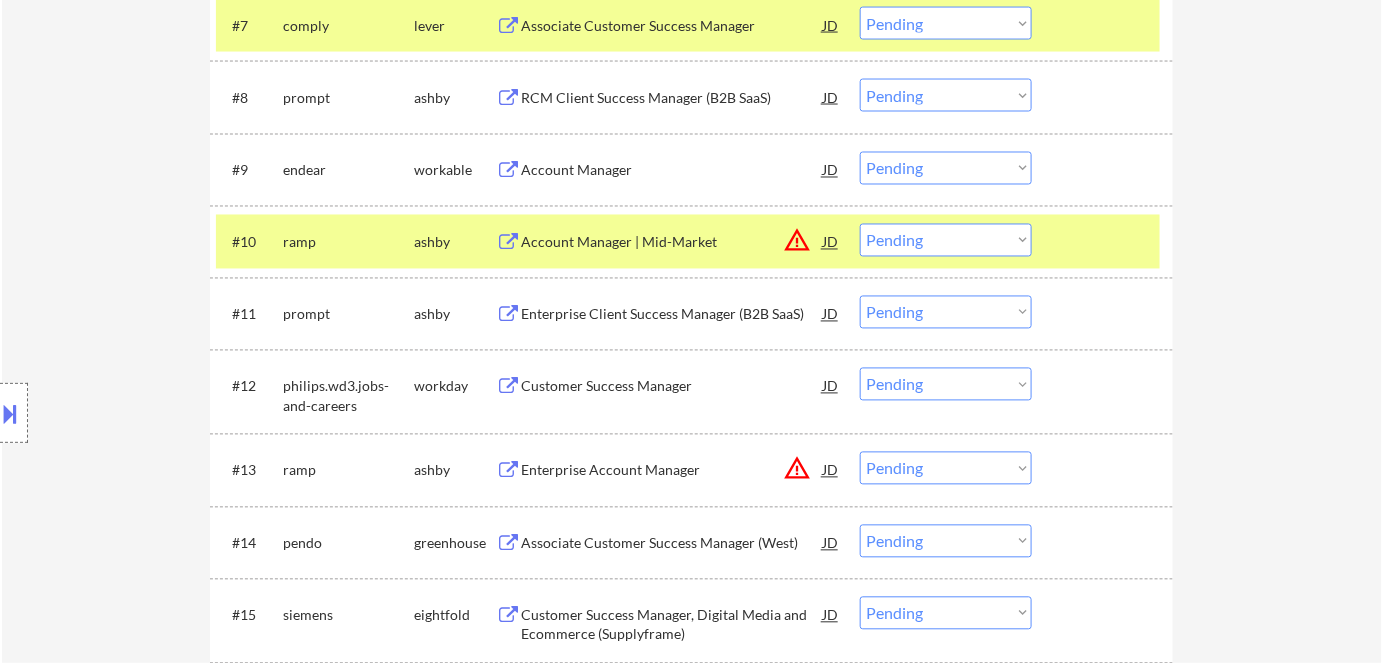 click on "Choose an option... Pending Applied Excluded (Questions) Excluded (Expired) Excluded (Location) Excluded (Bad Match) Excluded (Blocklist) Excluded (Salary) Excluded (Other)" at bounding box center [946, 240] 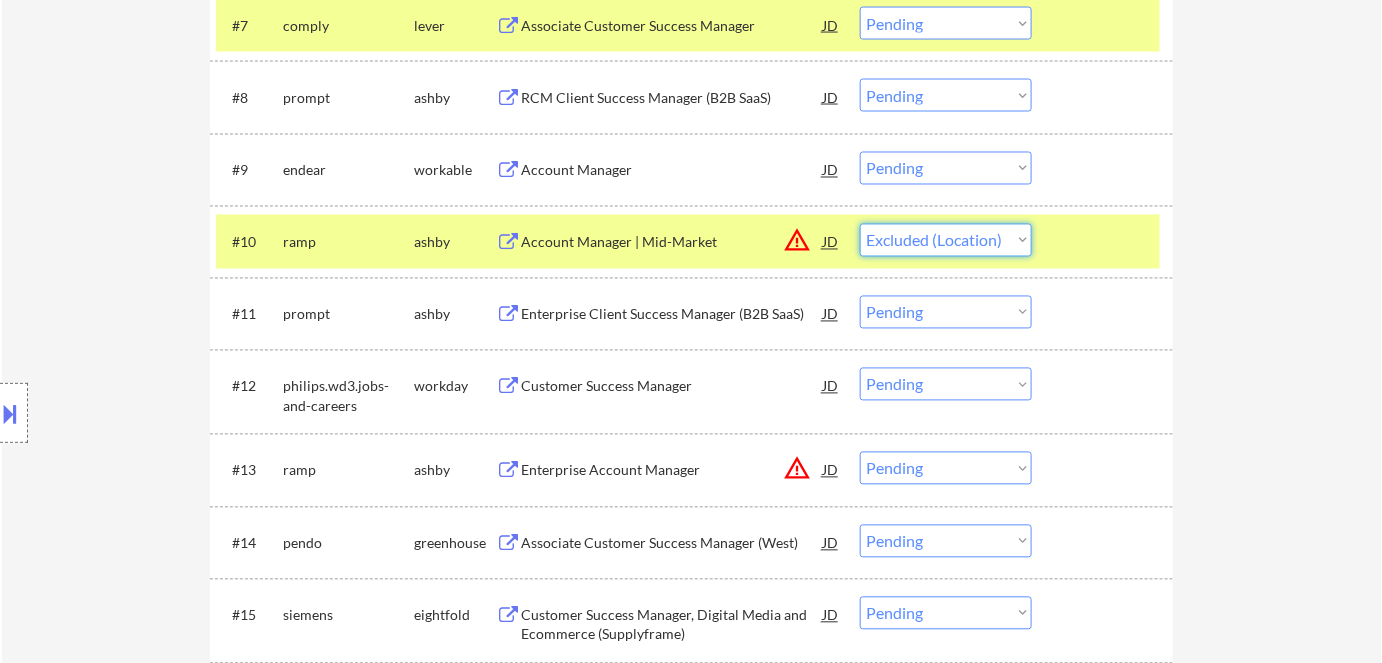 click on "Choose an option... Pending Applied Excluded (Questions) Excluded (Expired) Excluded (Location) Excluded (Bad Match) Excluded (Blocklist) Excluded (Salary) Excluded (Other)" at bounding box center [946, 240] 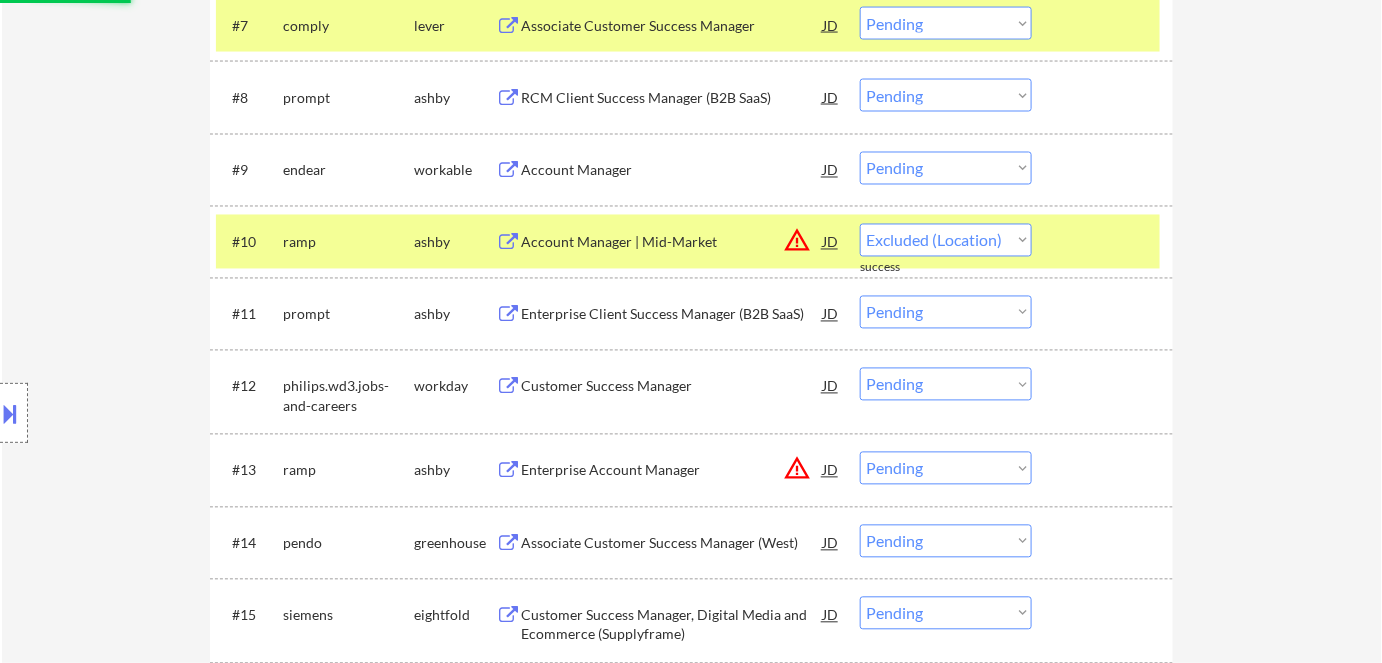 select on ""pending"" 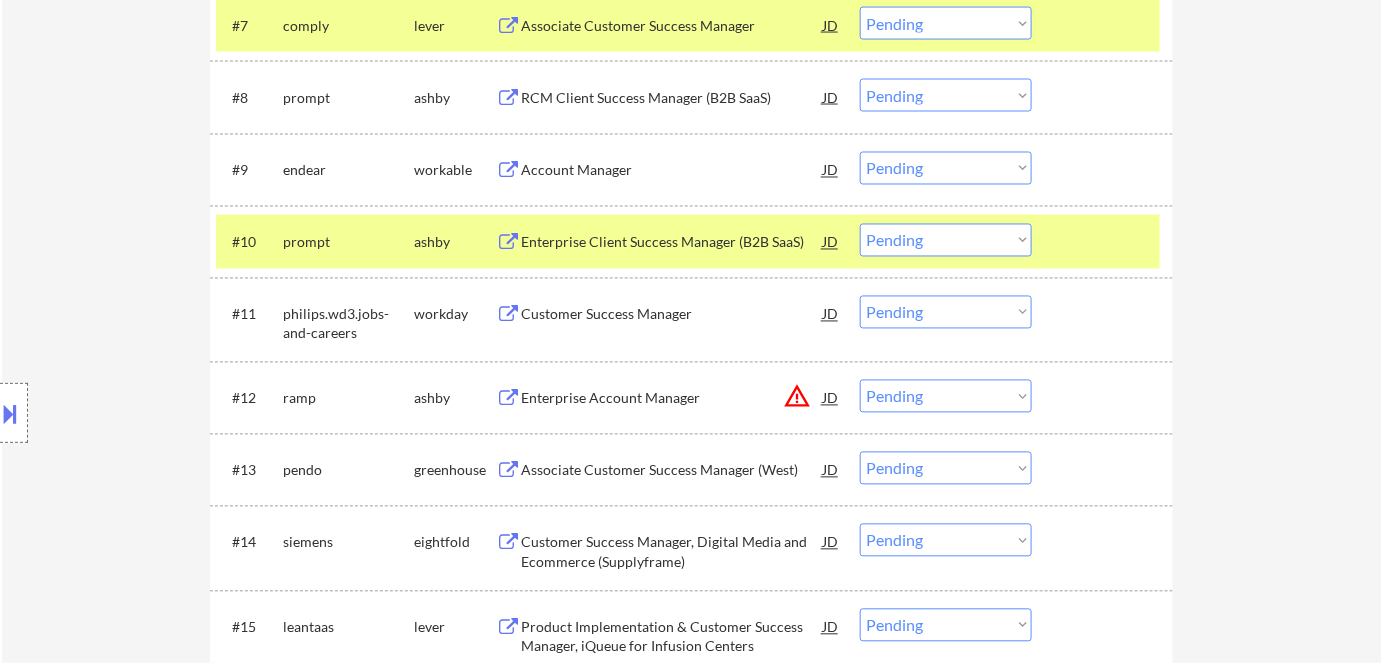 scroll, scrollTop: 1026, scrollLeft: 0, axis: vertical 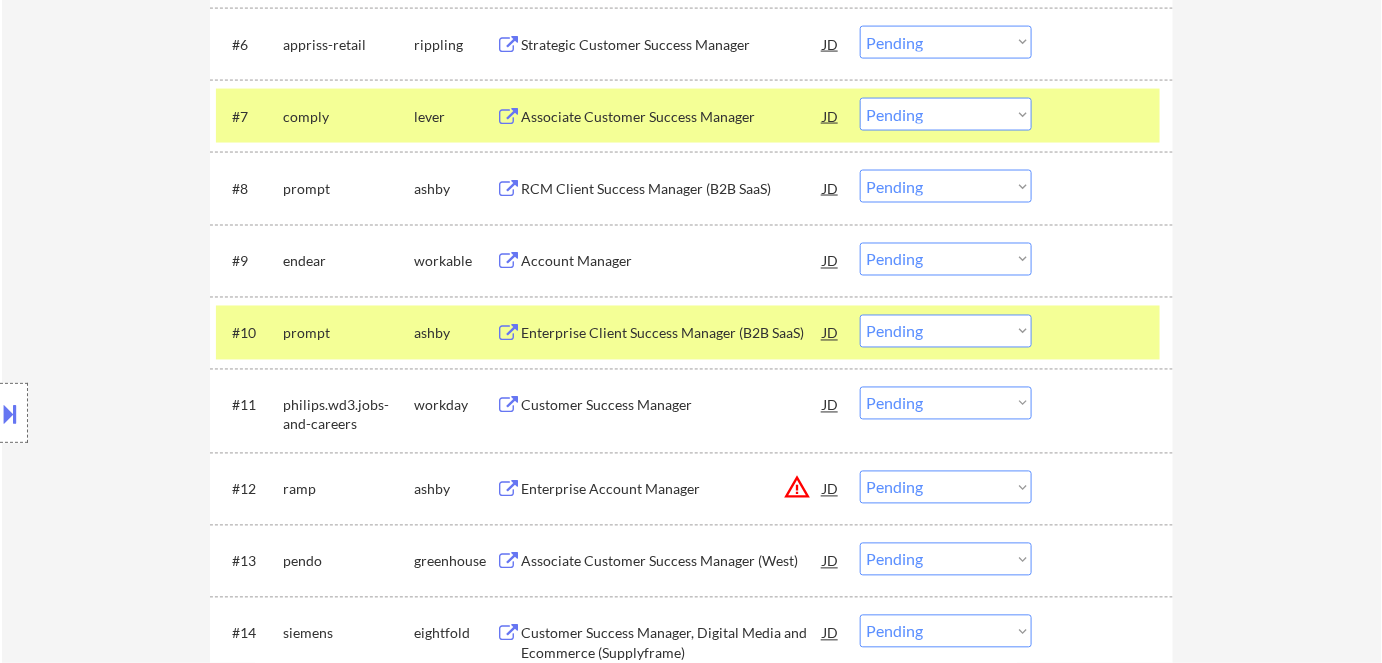 click on "Choose an option... Pending Applied Excluded (Questions) Excluded (Expired) Excluded (Location) Excluded (Bad Match) Excluded (Blocklist) Excluded (Salary) Excluded (Other)" at bounding box center (946, 487) 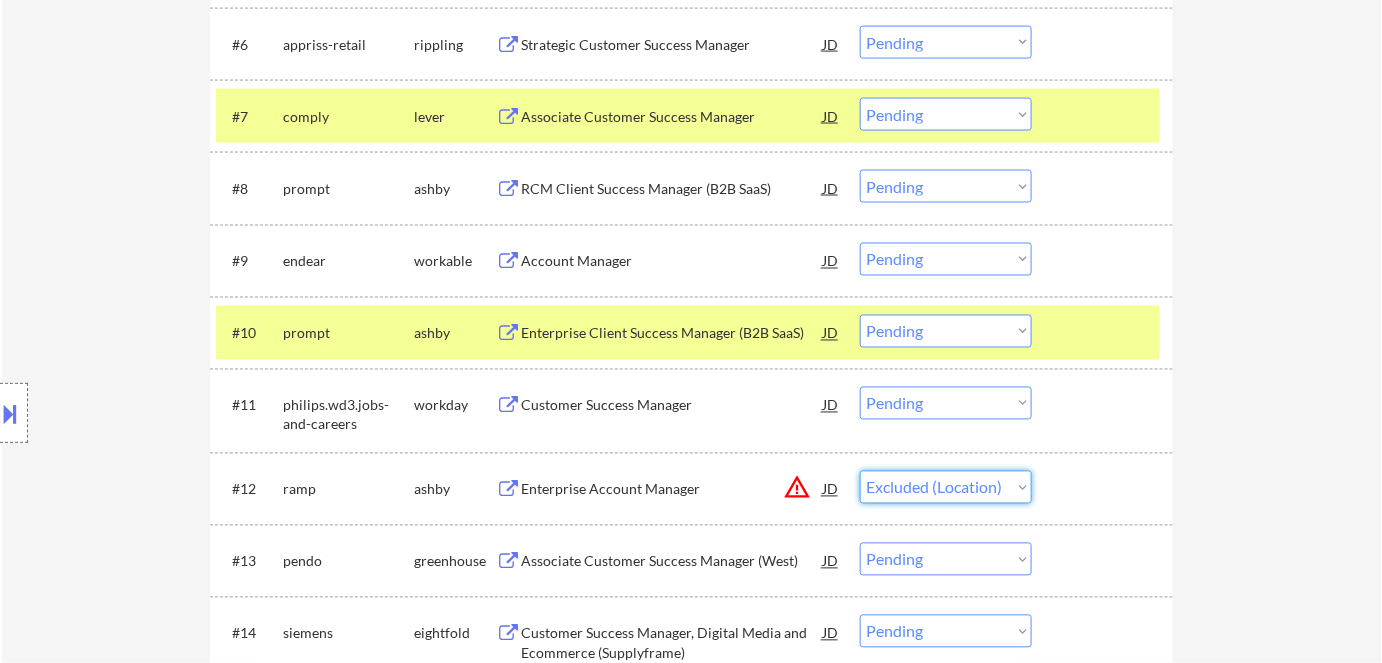 click on "Choose an option... Pending Applied Excluded (Questions) Excluded (Expired) Excluded (Location) Excluded (Bad Match) Excluded (Blocklist) Excluded (Salary) Excluded (Other)" at bounding box center (946, 487) 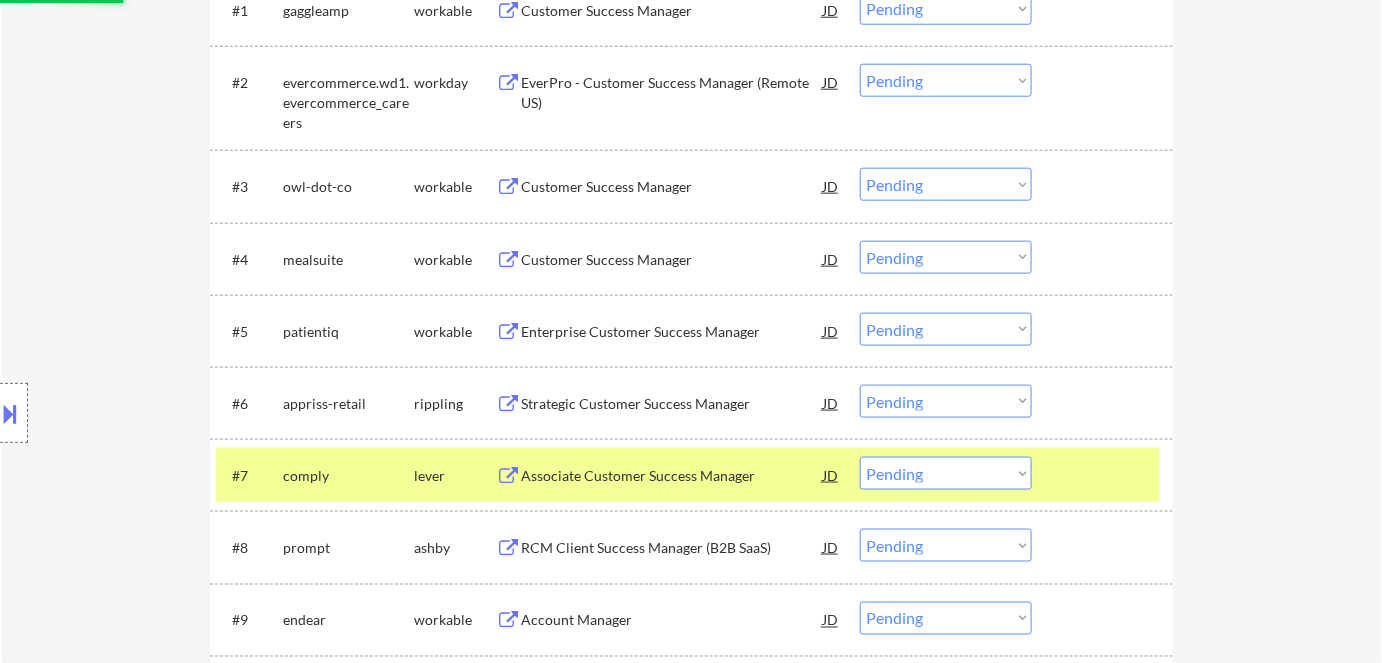 scroll, scrollTop: 663, scrollLeft: 0, axis: vertical 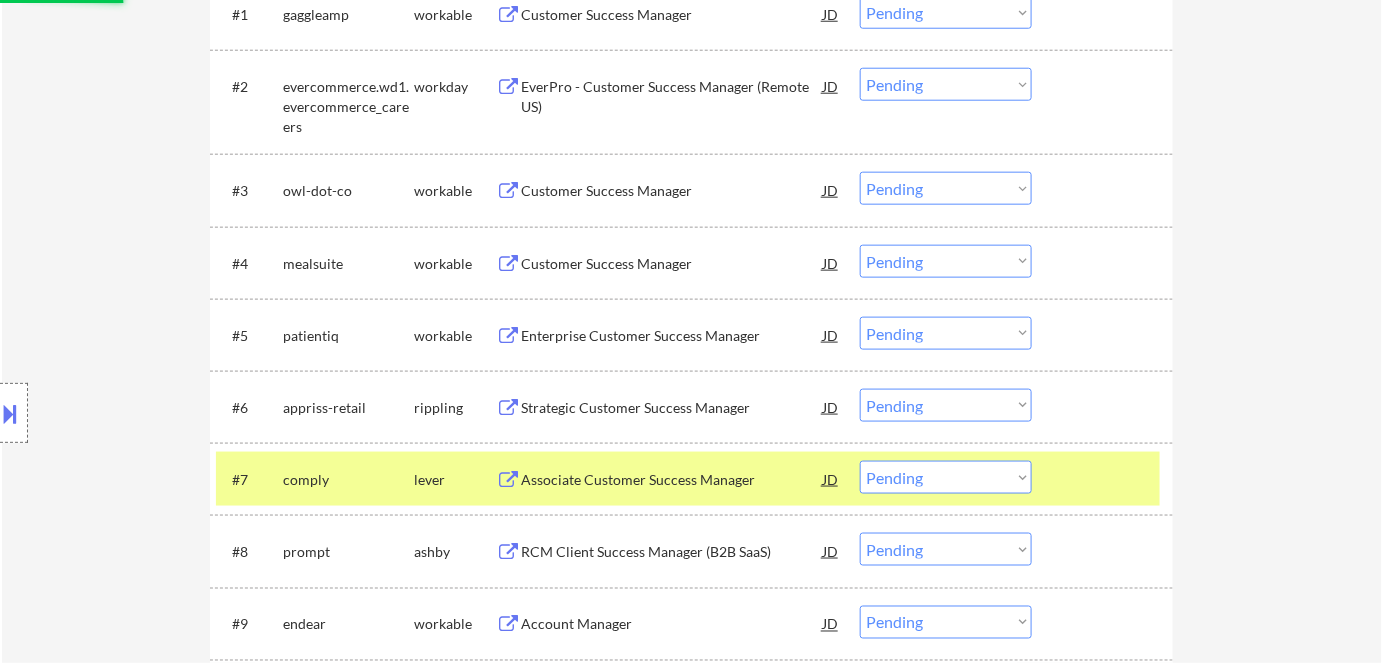 select on ""pending"" 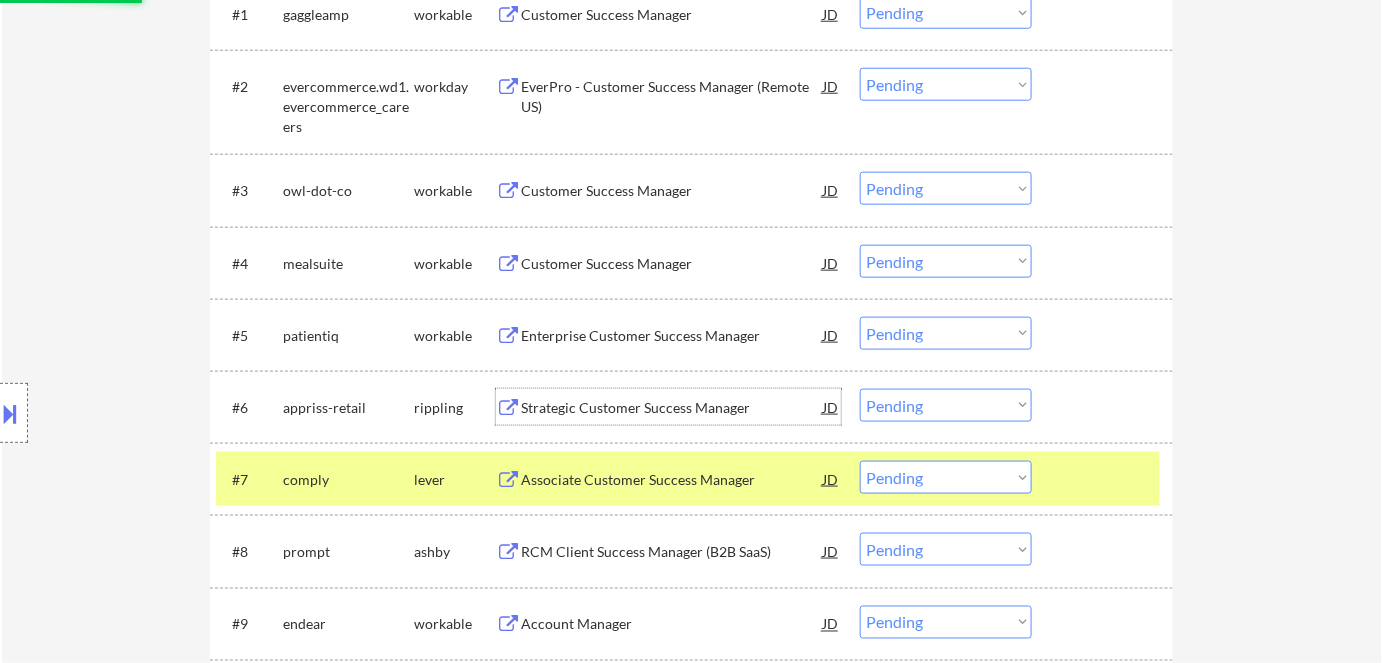 click on "Strategic Customer Success Manager" at bounding box center (672, 408) 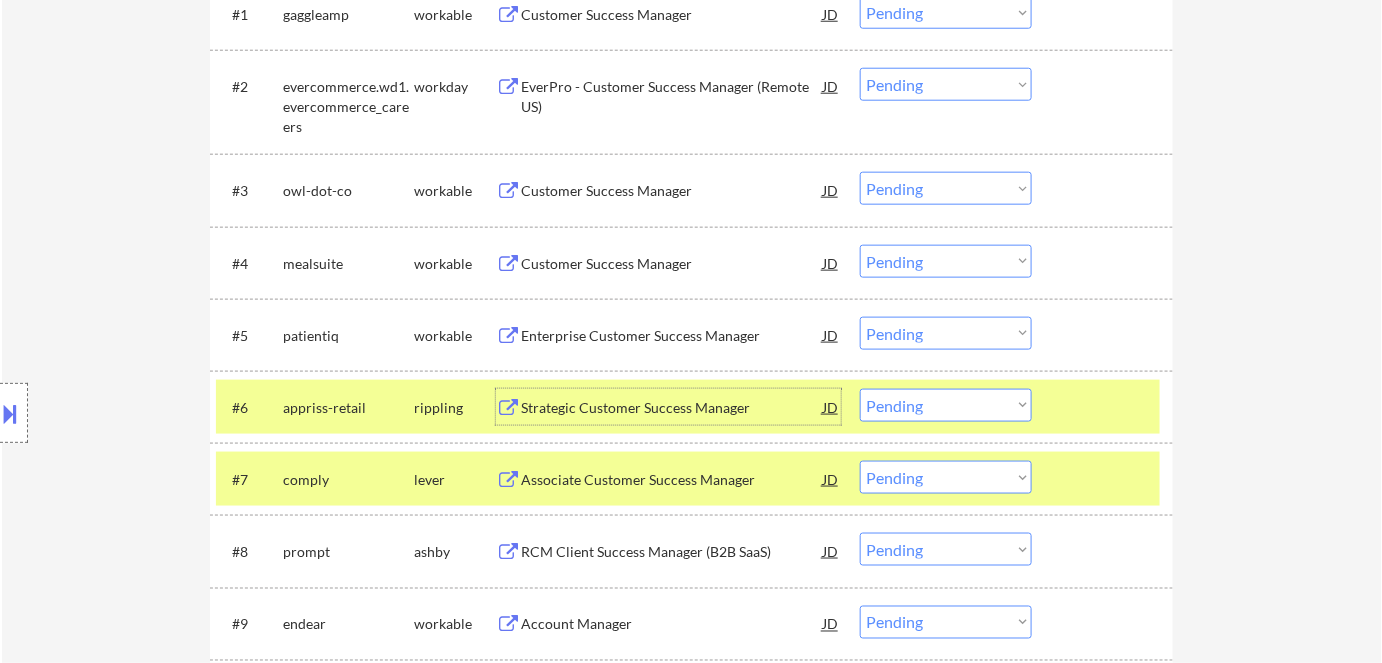 scroll, scrollTop: 572, scrollLeft: 0, axis: vertical 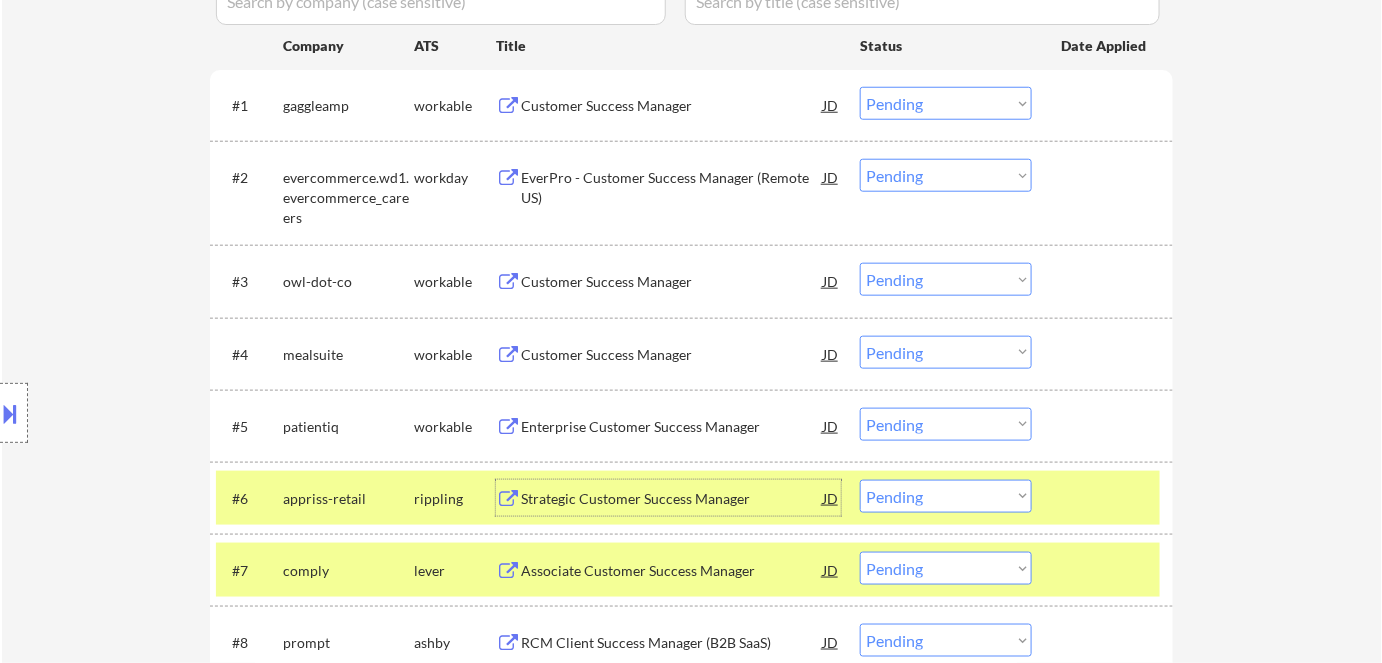 click on "Enterprise Customer Success Manager" at bounding box center [672, 427] 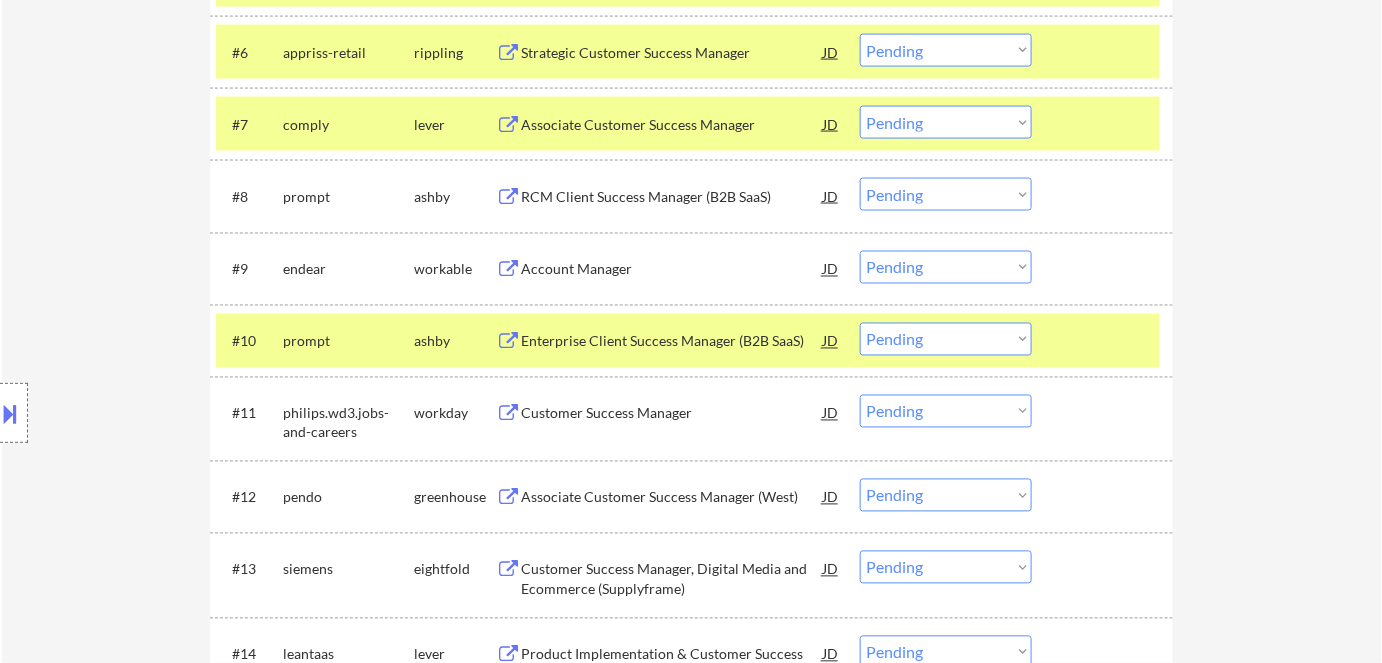 scroll, scrollTop: 1019, scrollLeft: 0, axis: vertical 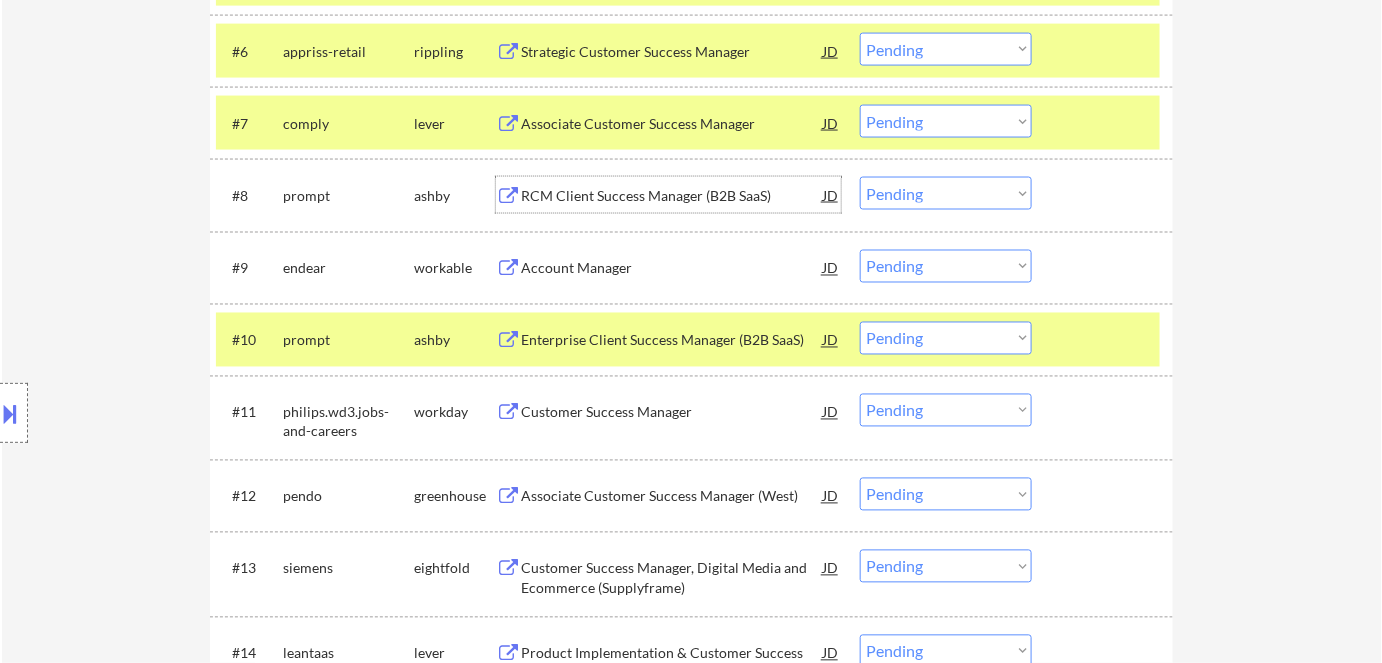 click on "RCM Client Success Manager (B2B SaaS)" at bounding box center (672, 196) 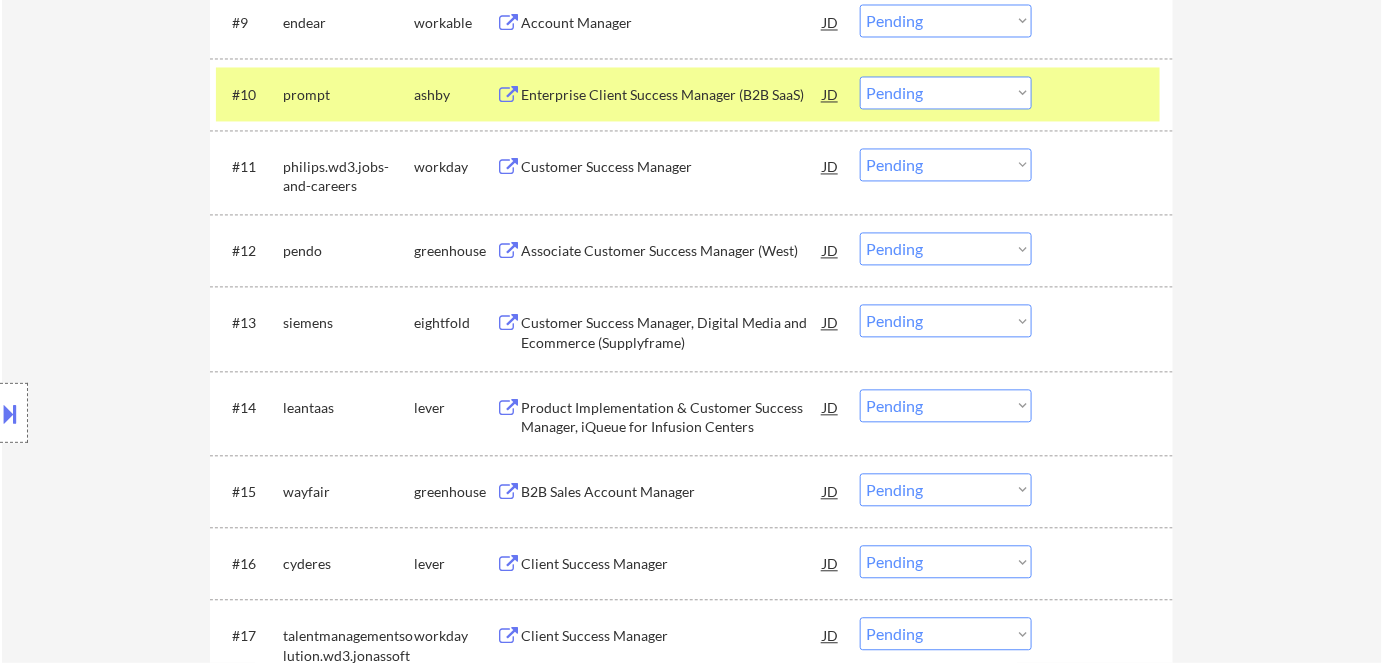 scroll, scrollTop: 1292, scrollLeft: 0, axis: vertical 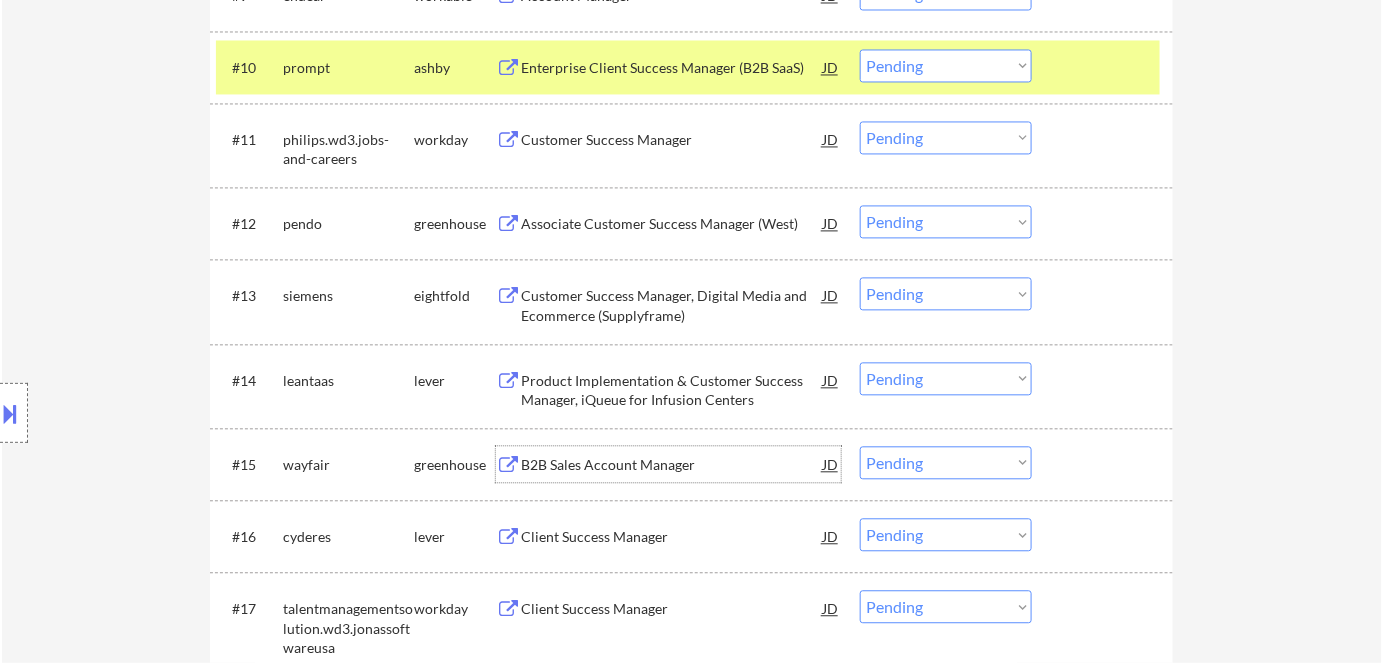 click on "B2B Sales Account Manager" at bounding box center [672, 465] 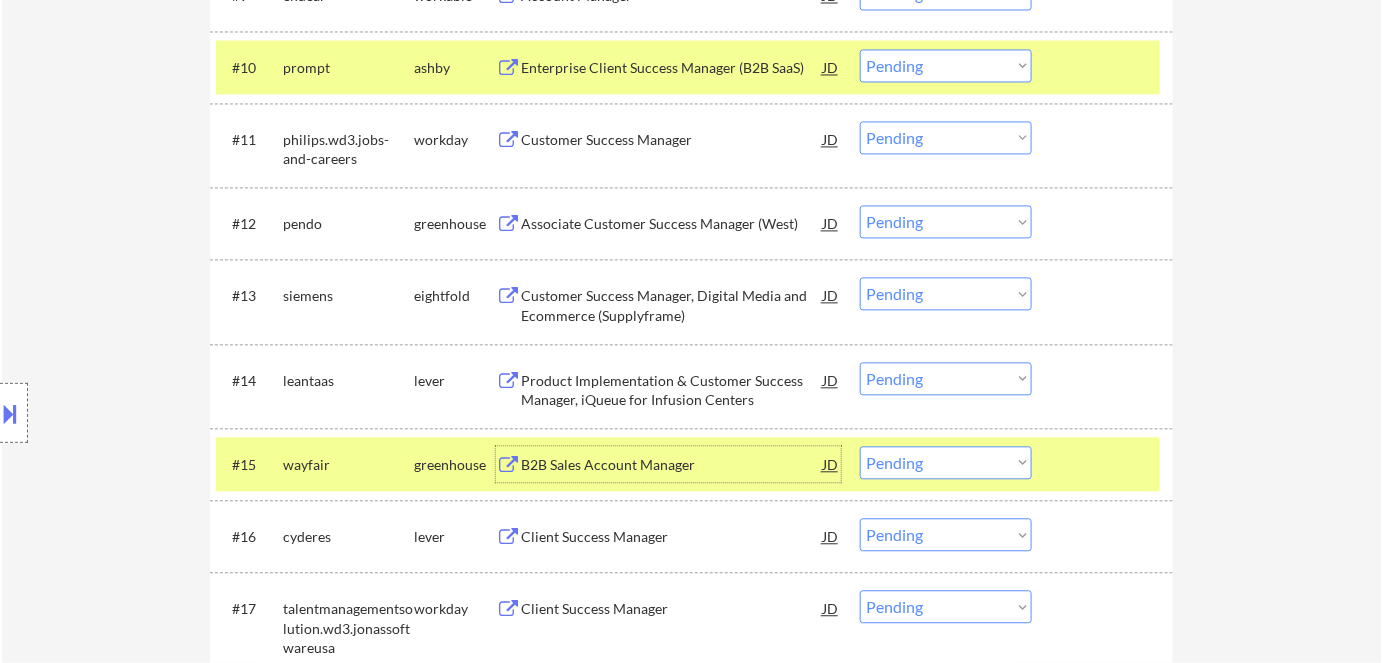 click on "Choose an option... Pending Applied Excluded (Questions) Excluded (Expired) Excluded (Location) Excluded (Bad Match) Excluded (Blocklist) Excluded (Salary) Excluded (Other)" at bounding box center [946, 462] 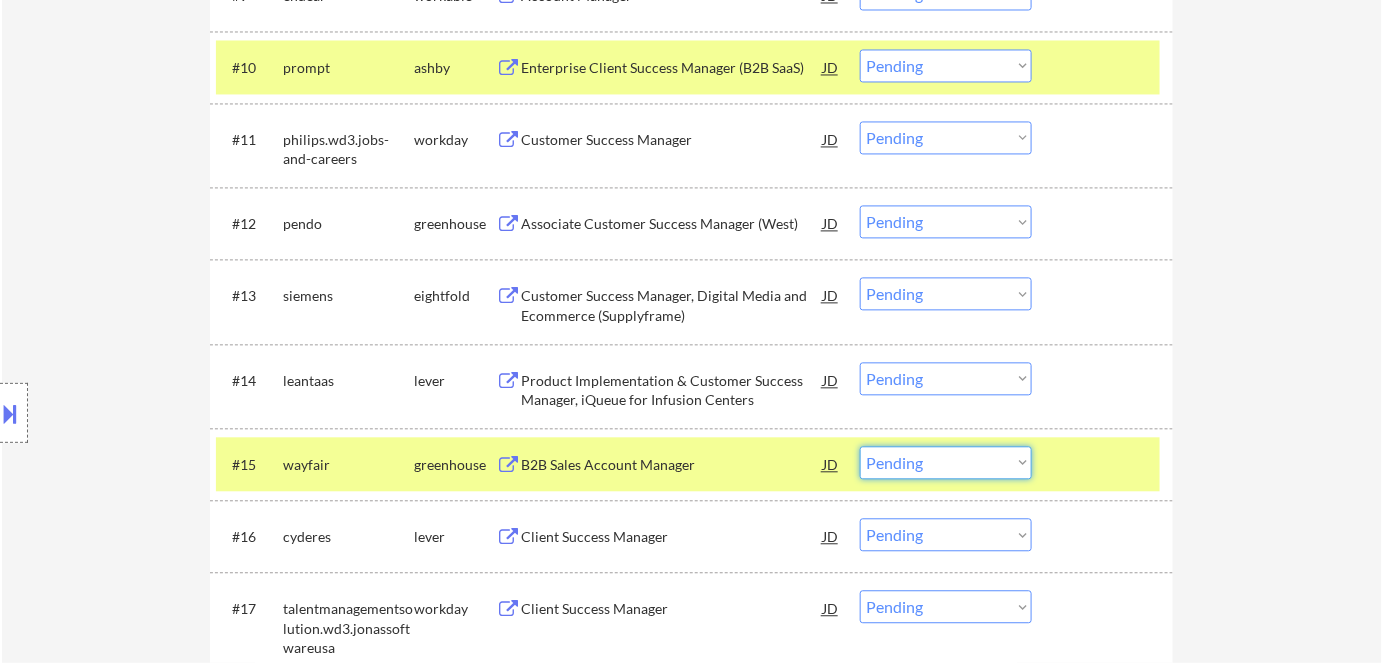 click on "Choose an option... Pending Applied Excluded (Questions) Excluded (Expired) Excluded (Location) Excluded (Bad Match) Excluded (Blocklist) Excluded (Salary) Excluded (Other)" at bounding box center [946, 462] 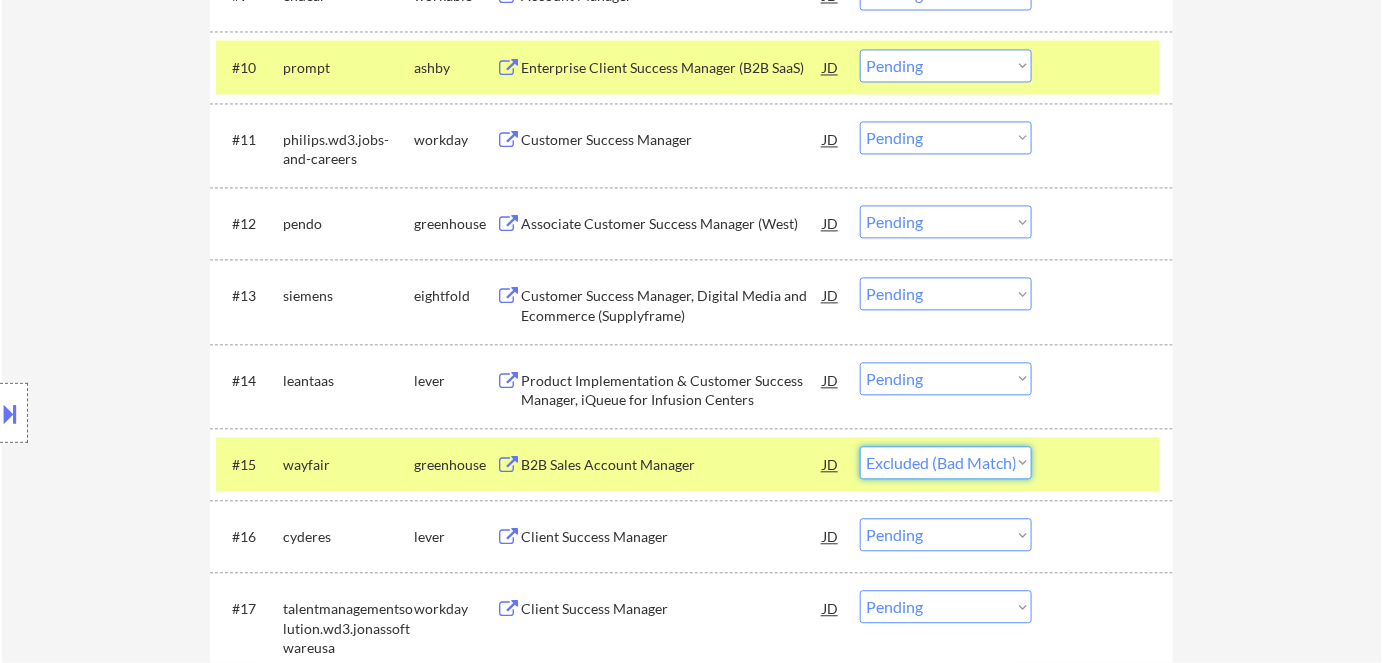 click on "Choose an option... Pending Applied Excluded (Questions) Excluded (Expired) Excluded (Location) Excluded (Bad Match) Excluded (Blocklist) Excluded (Salary) Excluded (Other)" at bounding box center [946, 462] 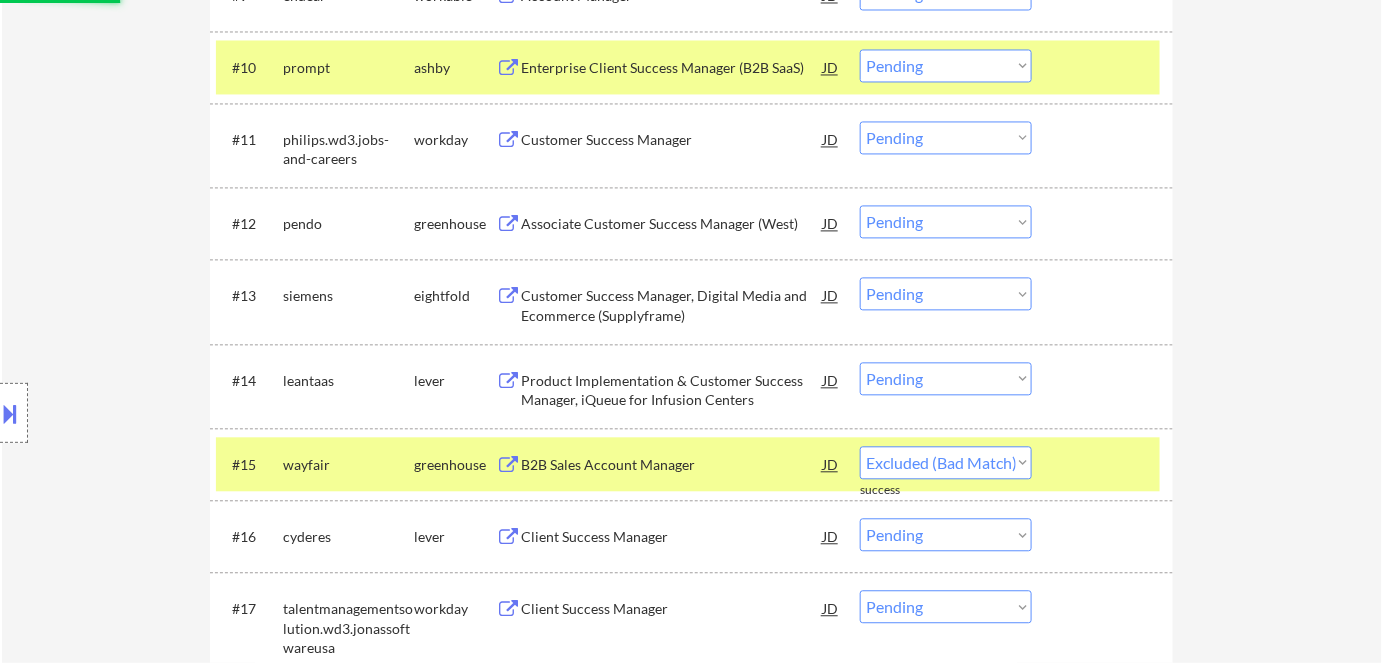 select on ""pending"" 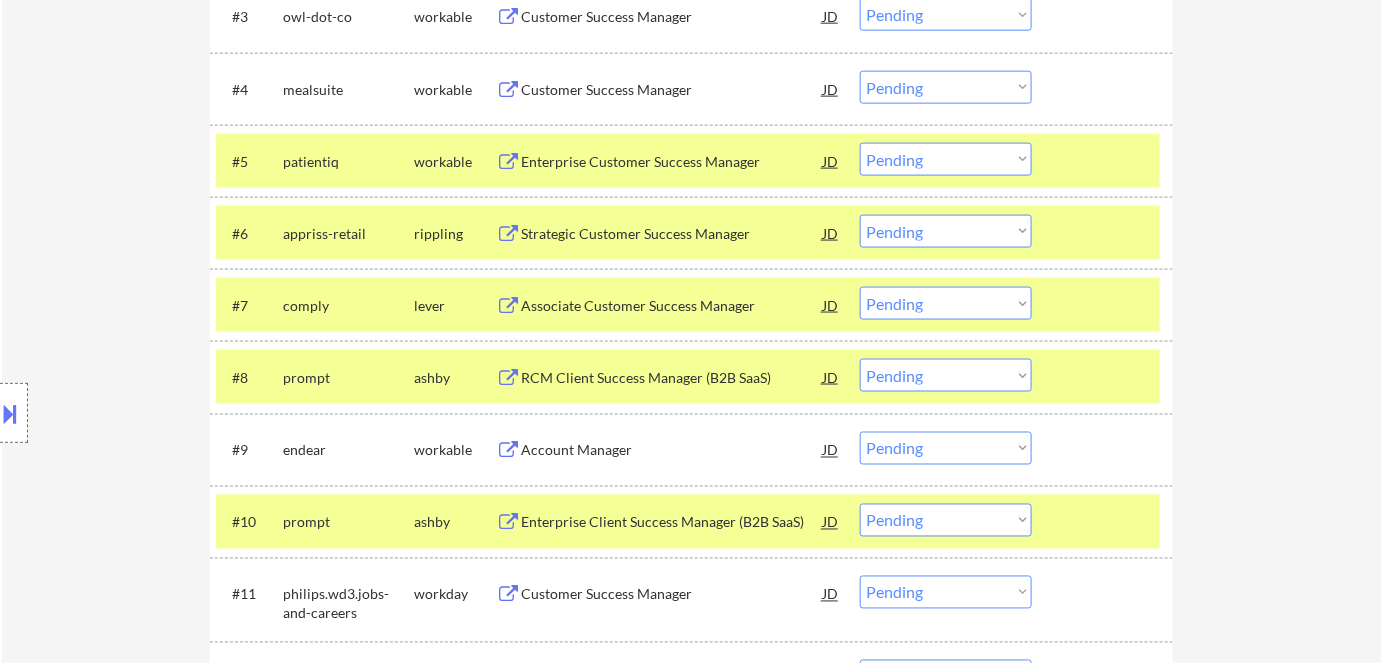 scroll, scrollTop: 746, scrollLeft: 0, axis: vertical 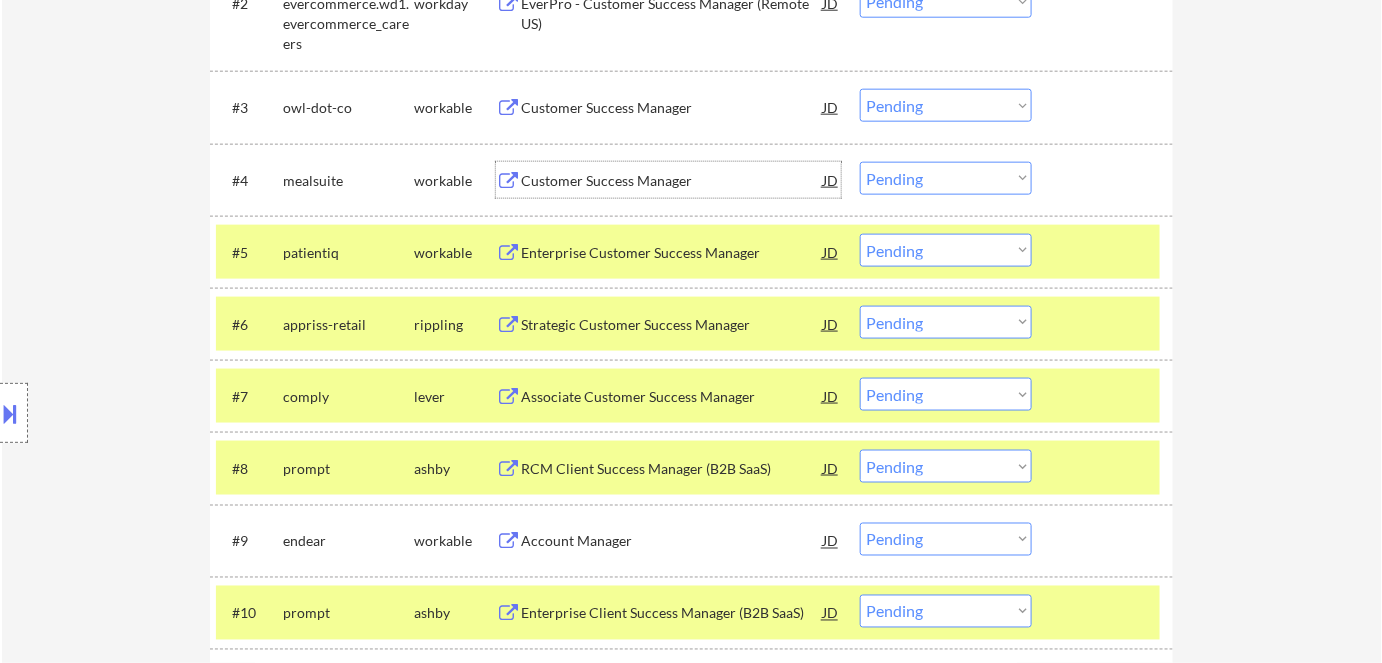 click on "Customer Success Manager" at bounding box center (672, 181) 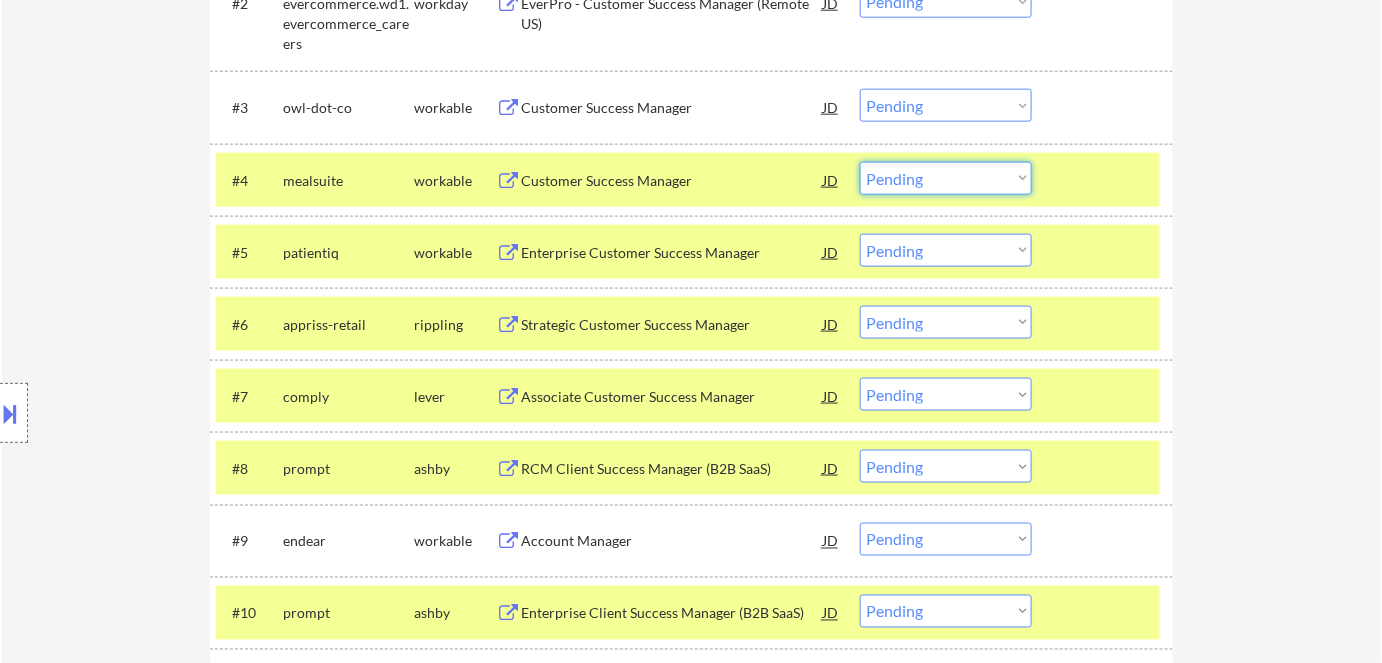 click on "Choose an option... Pending Applied Excluded (Questions) Excluded (Expired) Excluded (Location) Excluded (Bad Match) Excluded (Blocklist) Excluded (Salary) Excluded (Other)" at bounding box center (946, 178) 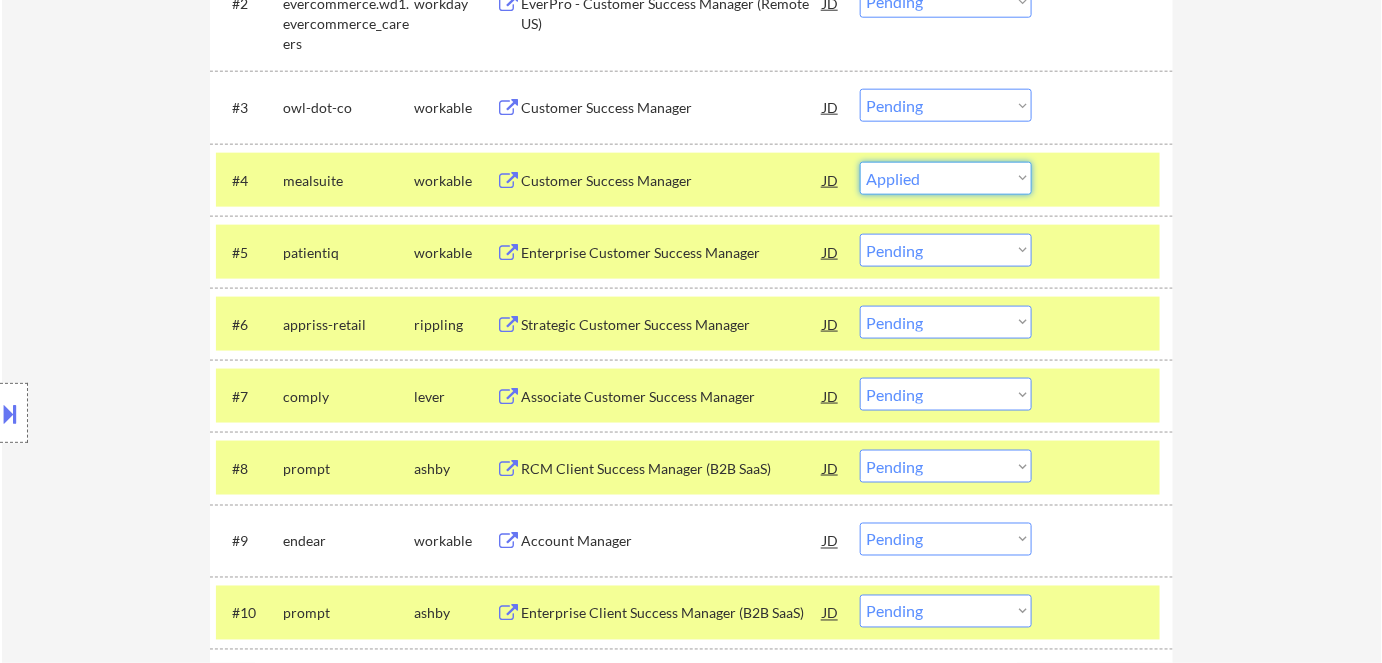 click on "Choose an option... Pending Applied Excluded (Questions) Excluded (Expired) Excluded (Location) Excluded (Bad Match) Excluded (Blocklist) Excluded (Salary) Excluded (Other)" at bounding box center (946, 178) 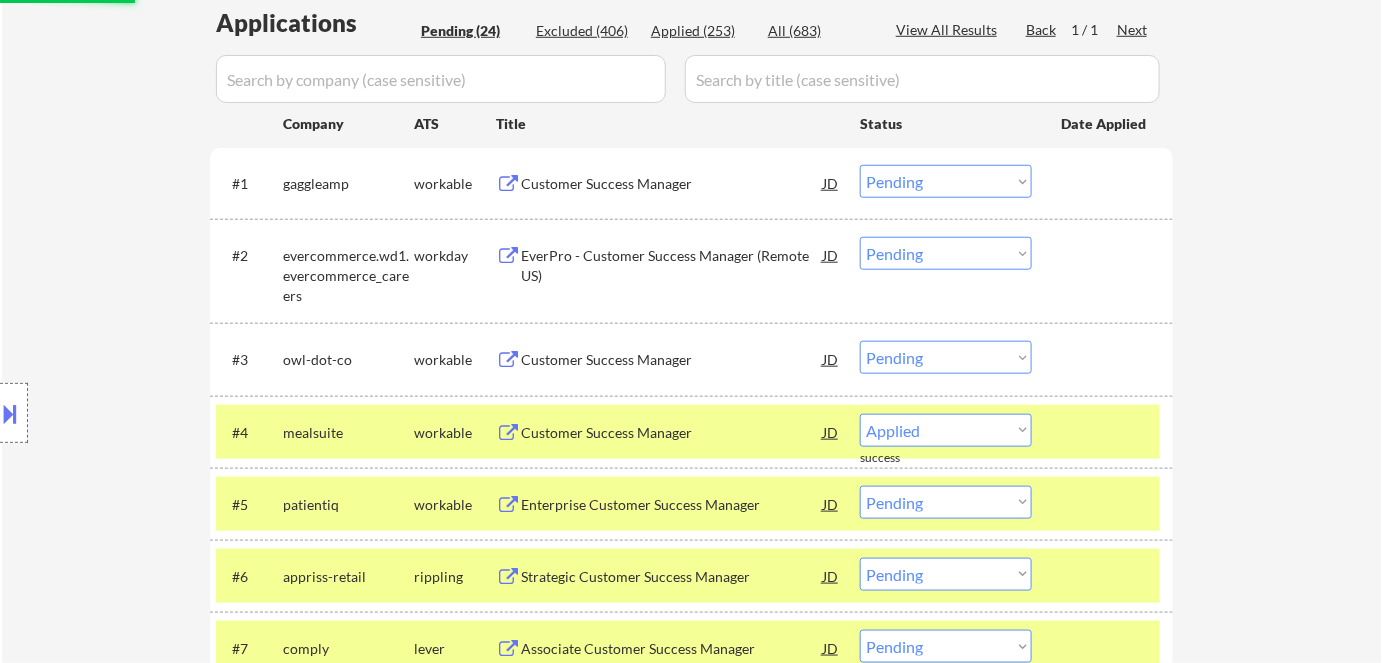 scroll, scrollTop: 474, scrollLeft: 0, axis: vertical 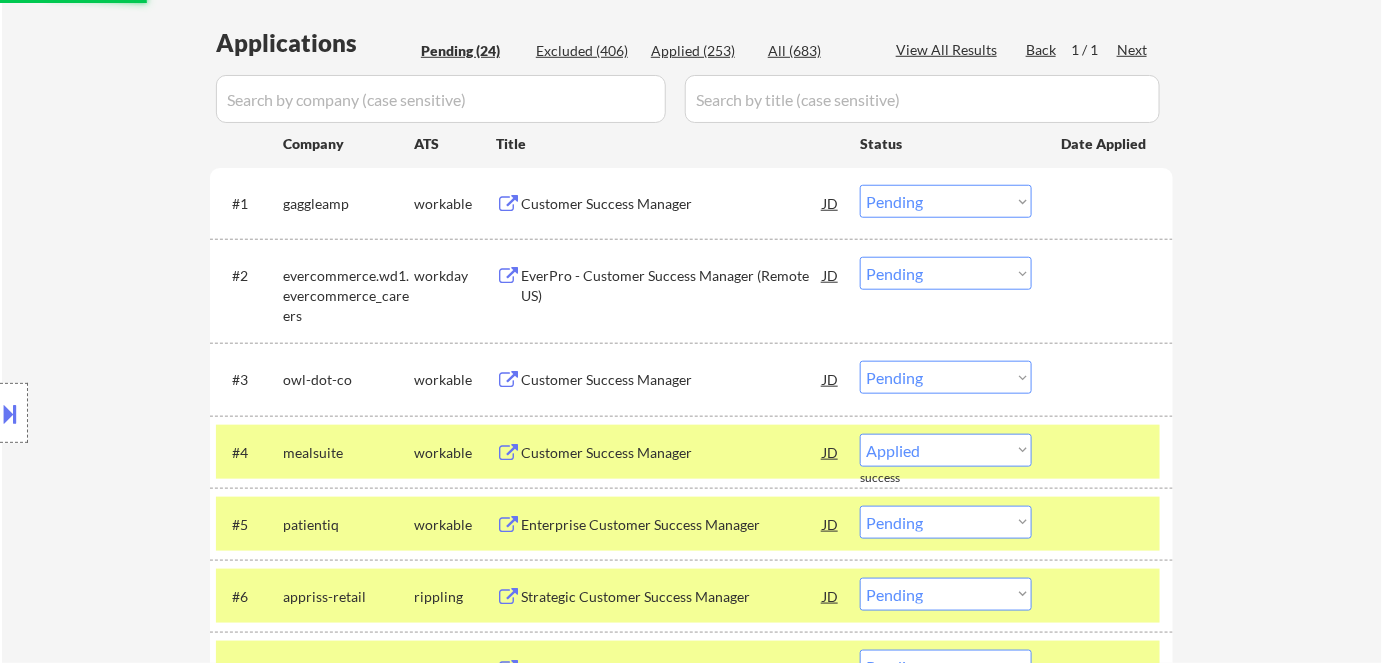 select on ""pending"" 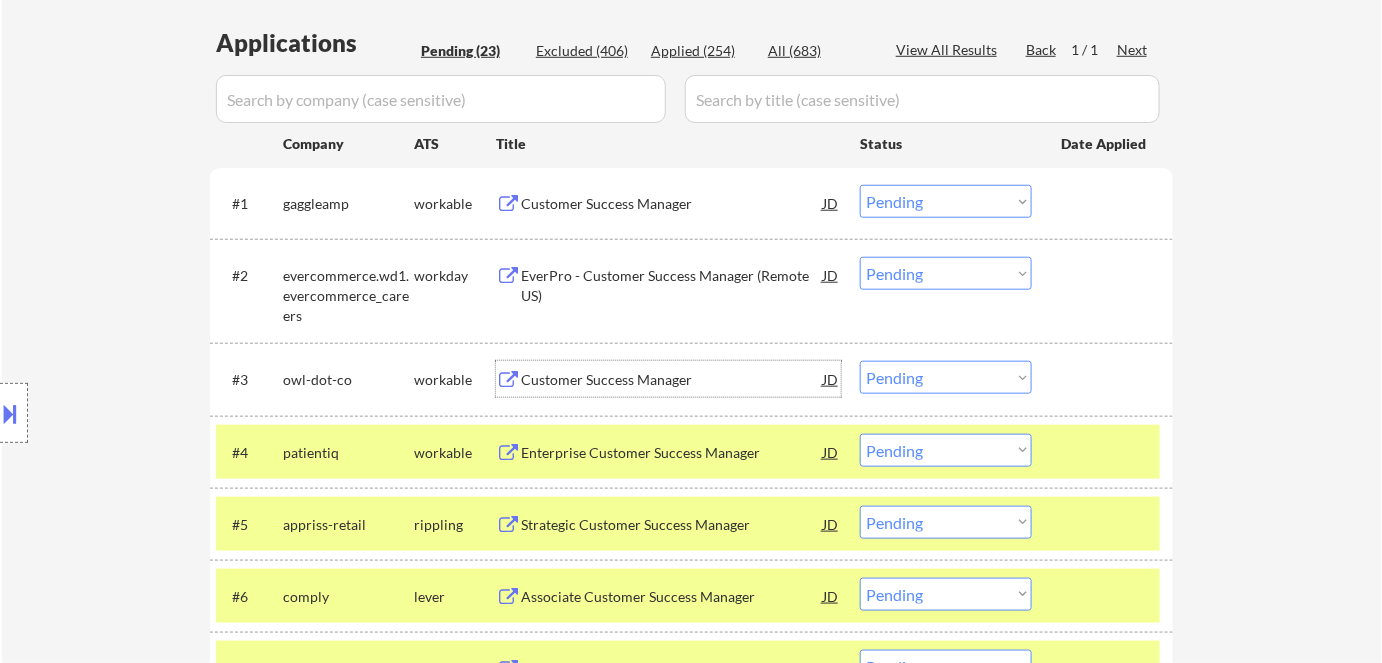 click on "Customer Success Manager" at bounding box center [672, 380] 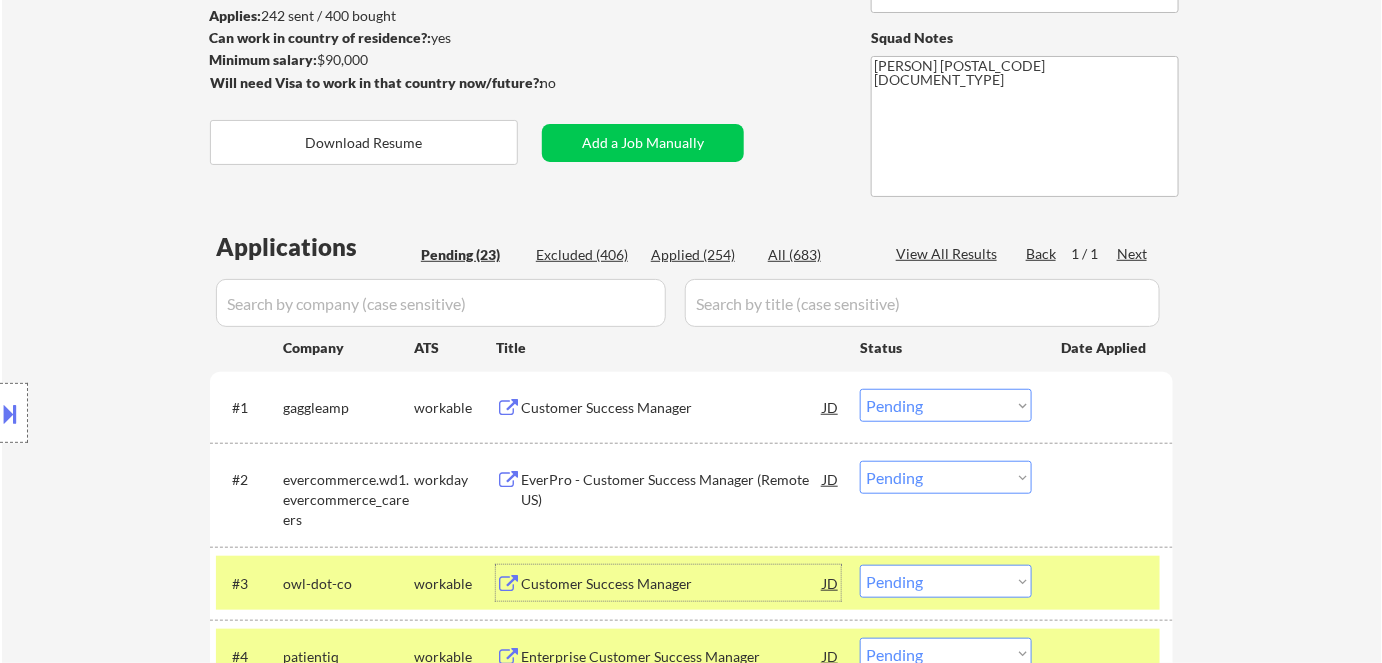 scroll, scrollTop: 0, scrollLeft: 0, axis: both 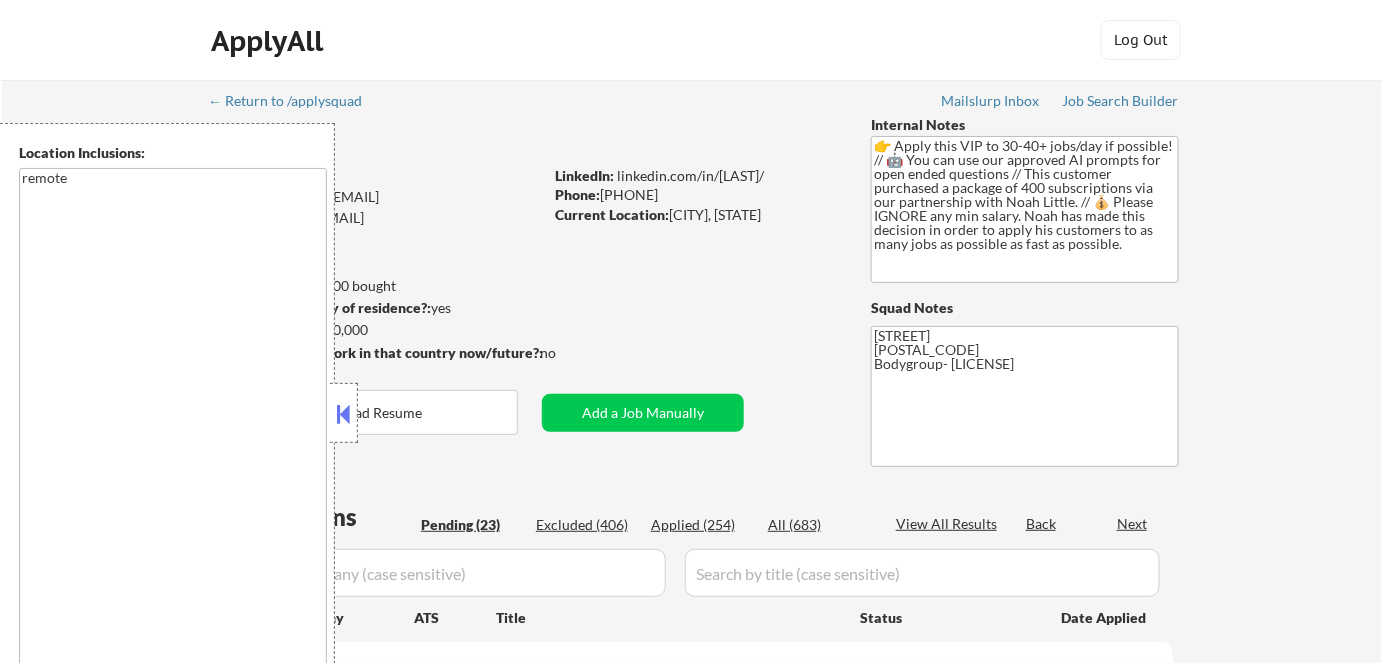 select on ""pending"" 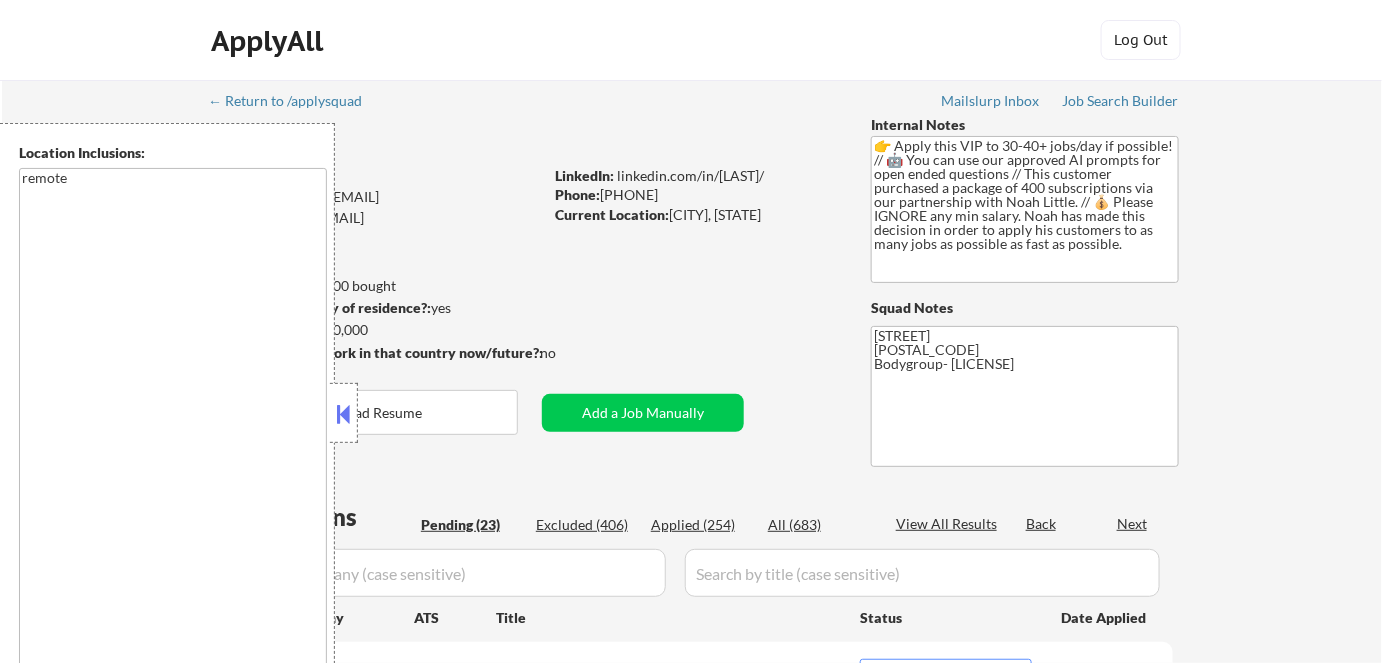 scroll, scrollTop: 272, scrollLeft: 0, axis: vertical 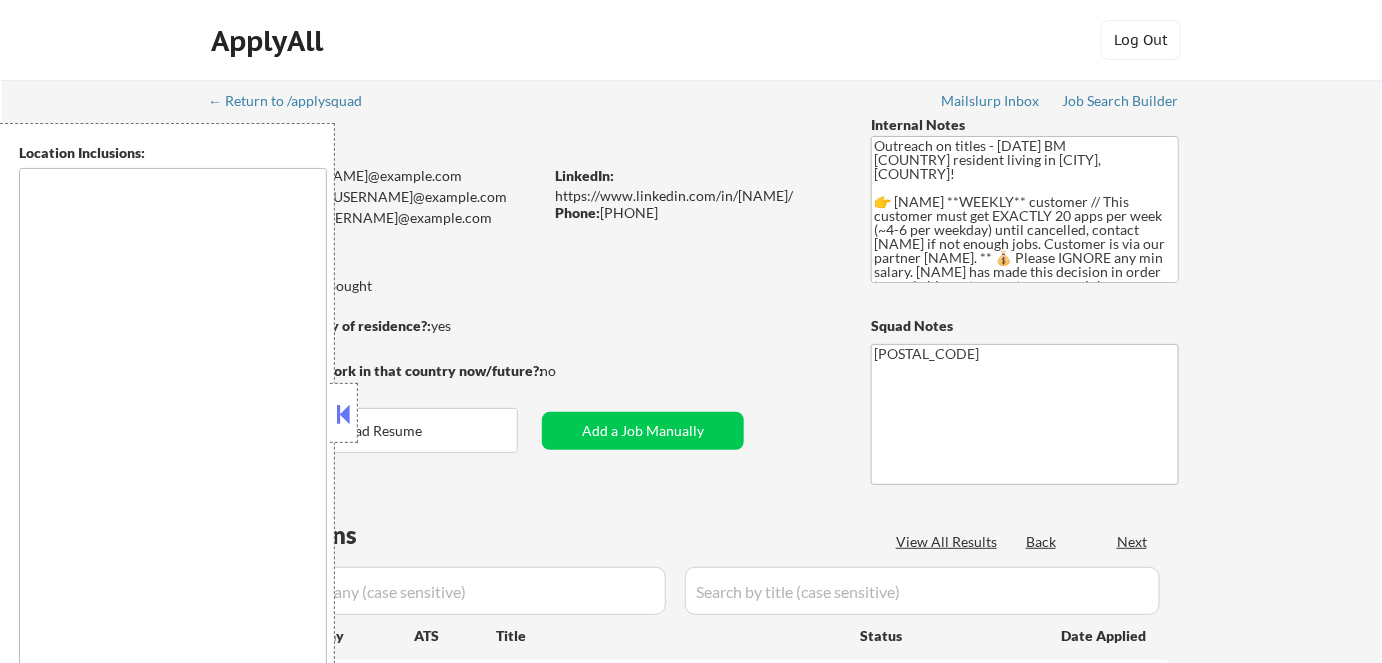 type on "remote" 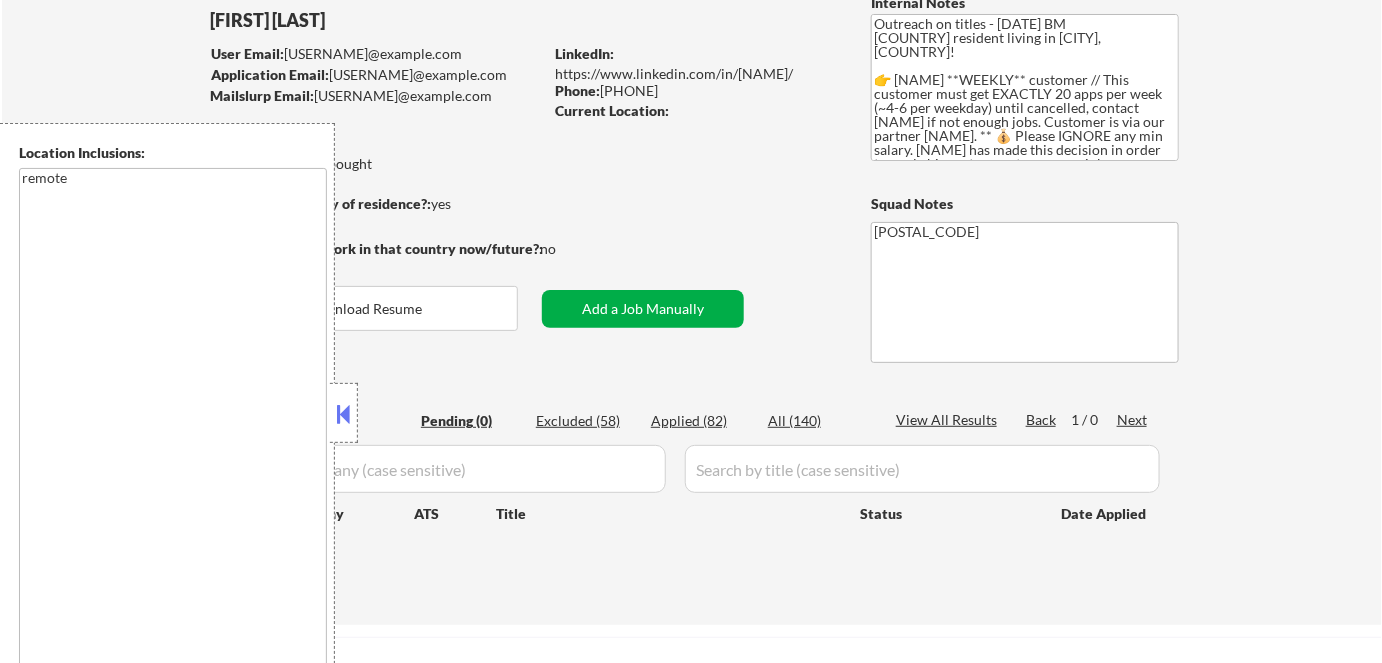 scroll, scrollTop: 181, scrollLeft: 0, axis: vertical 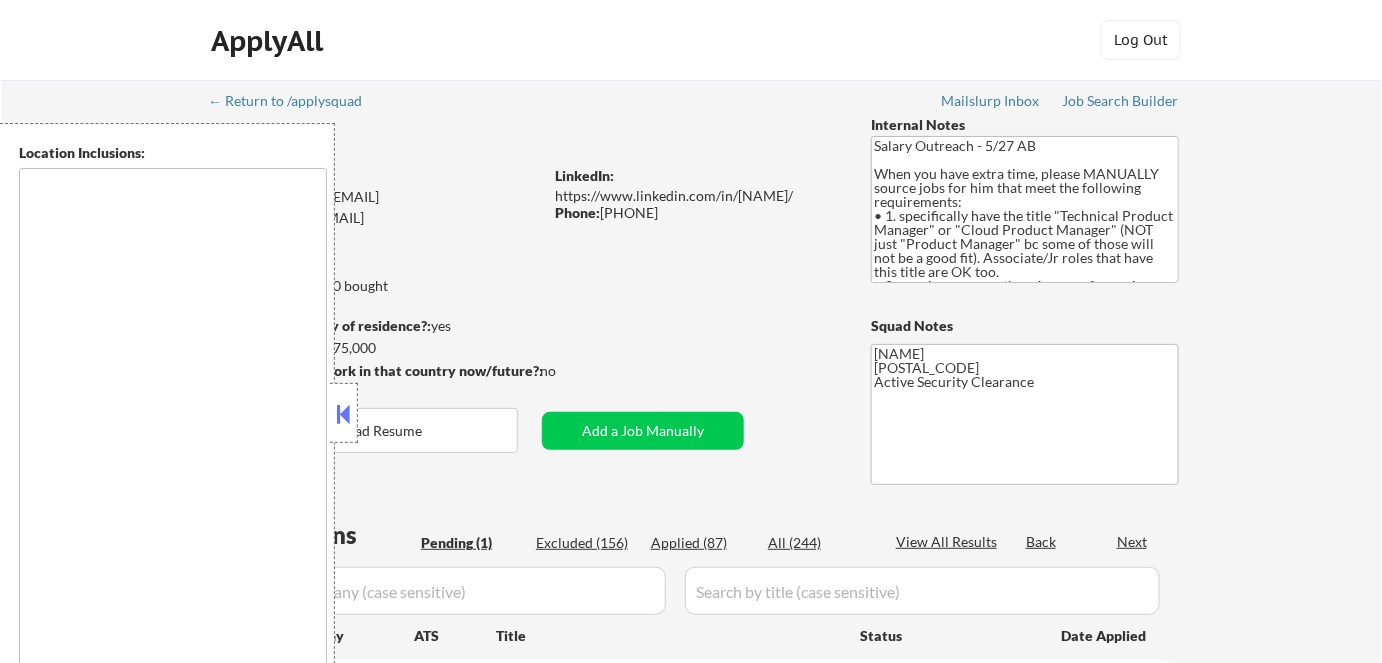 select on ""pending"" 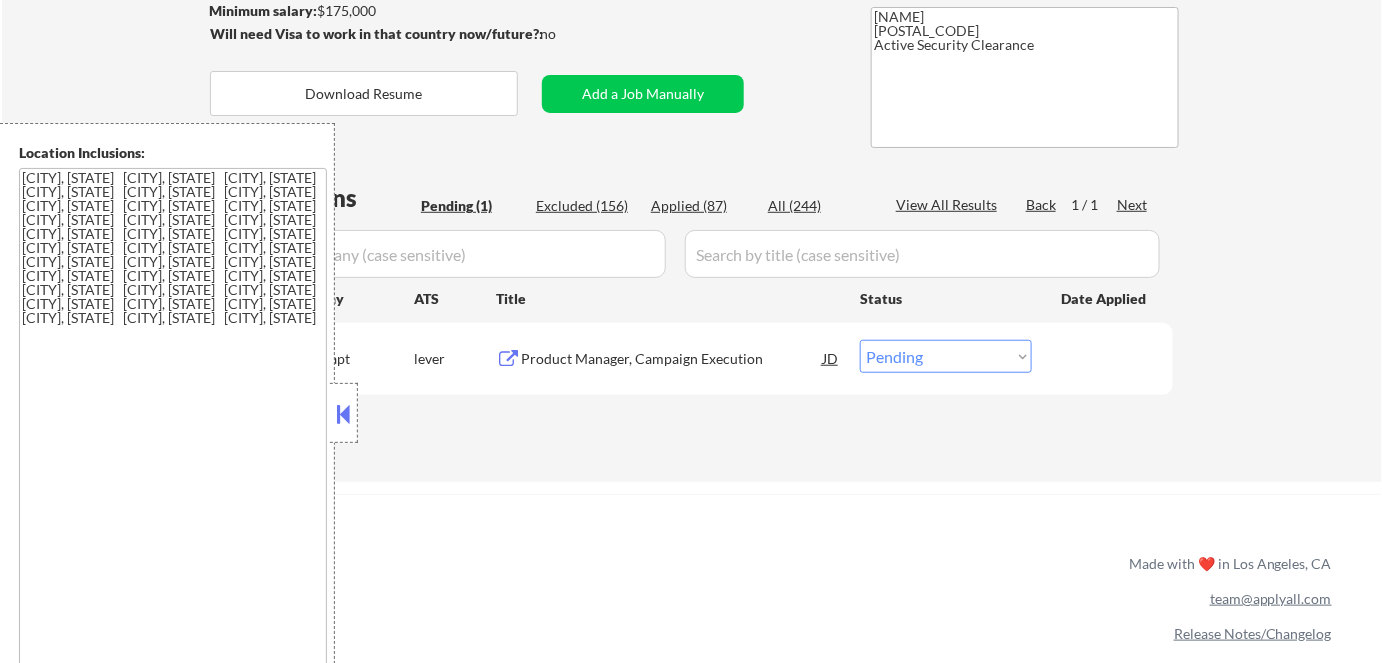 scroll, scrollTop: 363, scrollLeft: 0, axis: vertical 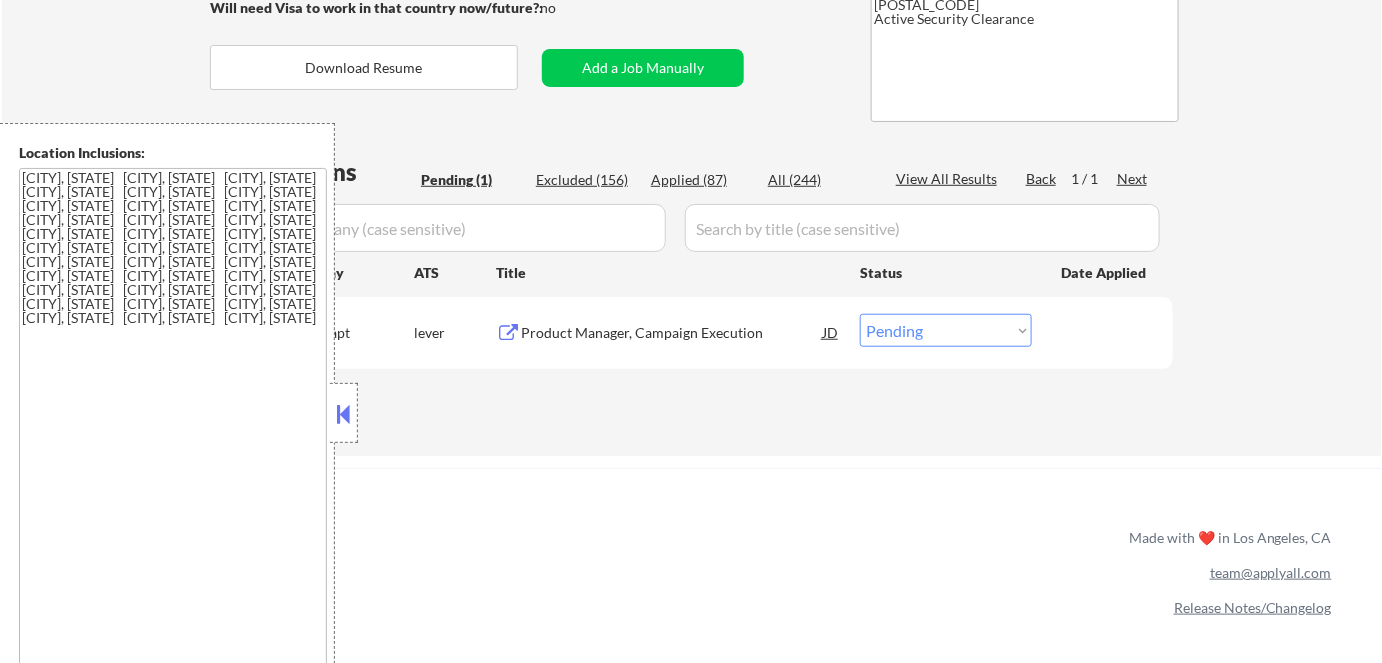 click at bounding box center (344, 414) 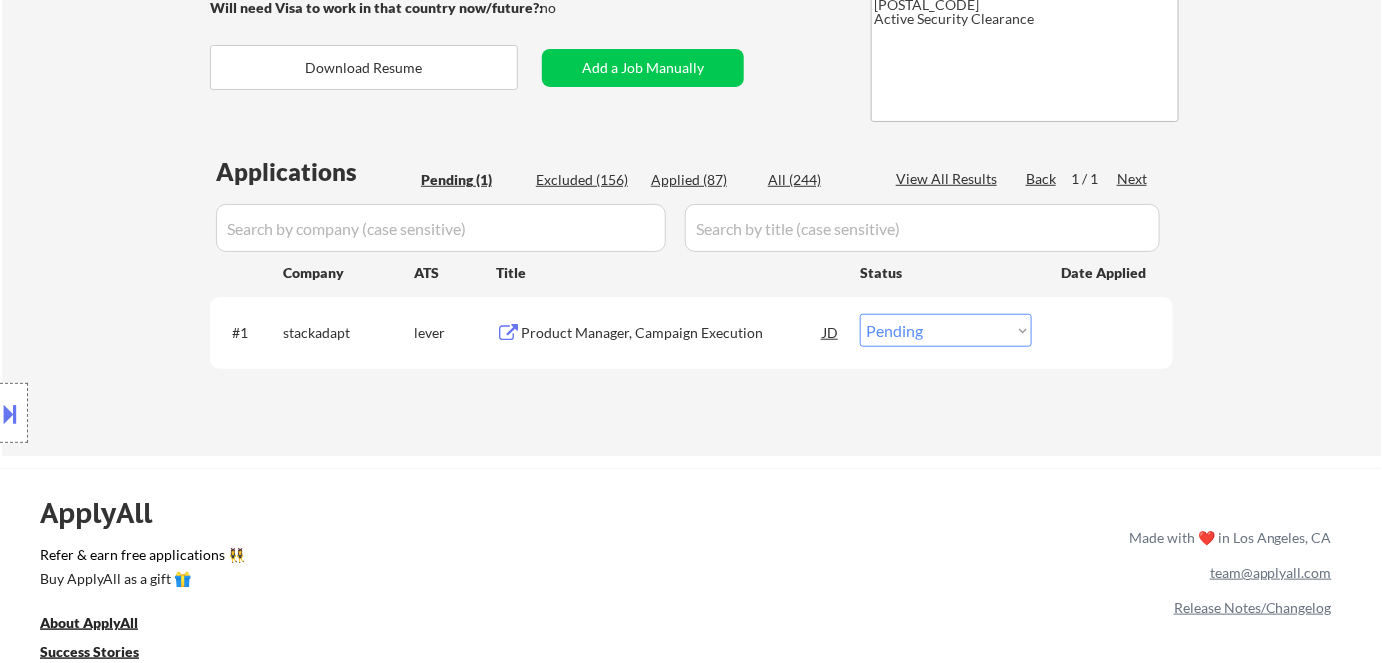 click on "Applied (87)" at bounding box center [701, 180] 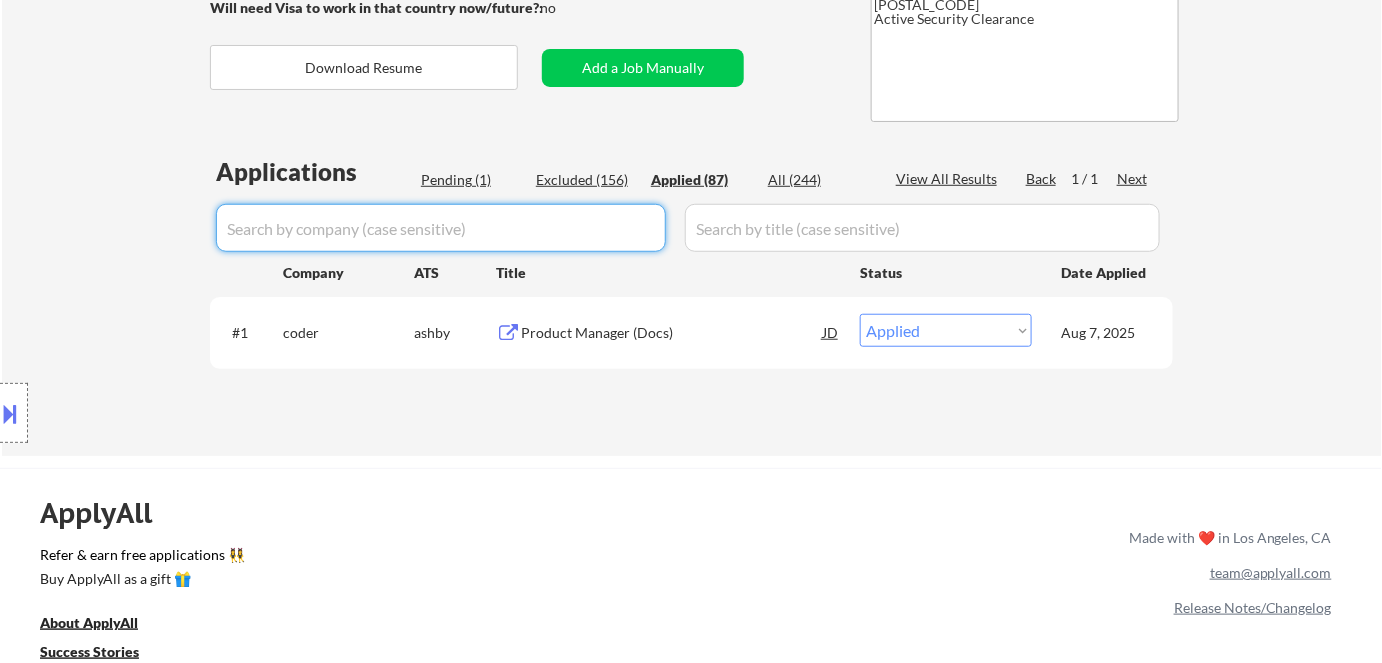 click at bounding box center (441, 228) 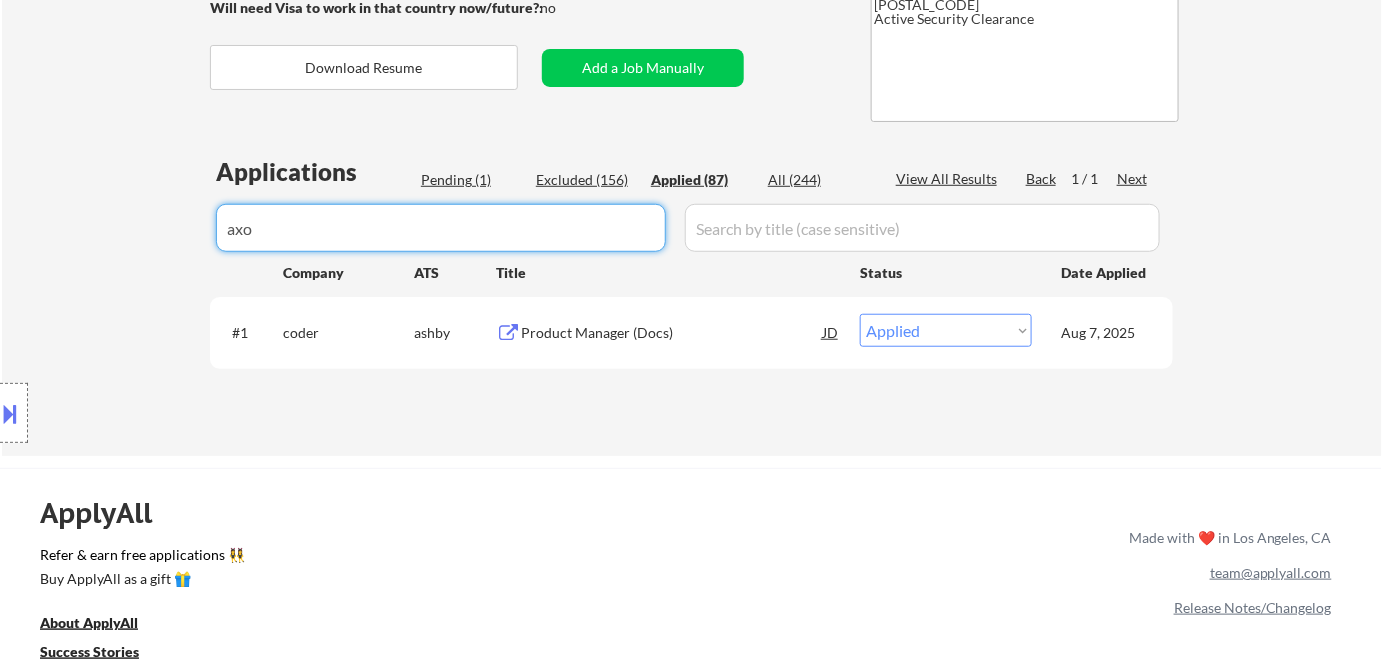 type on "axon" 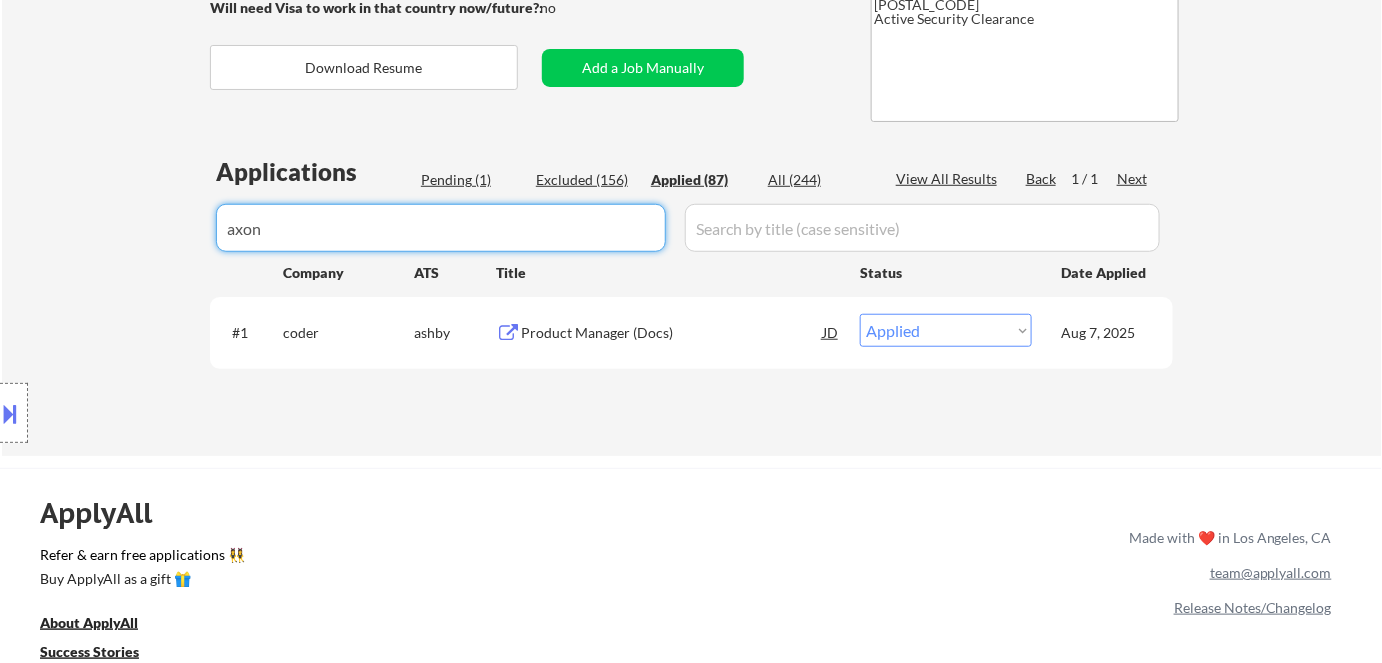 select on ""applied"" 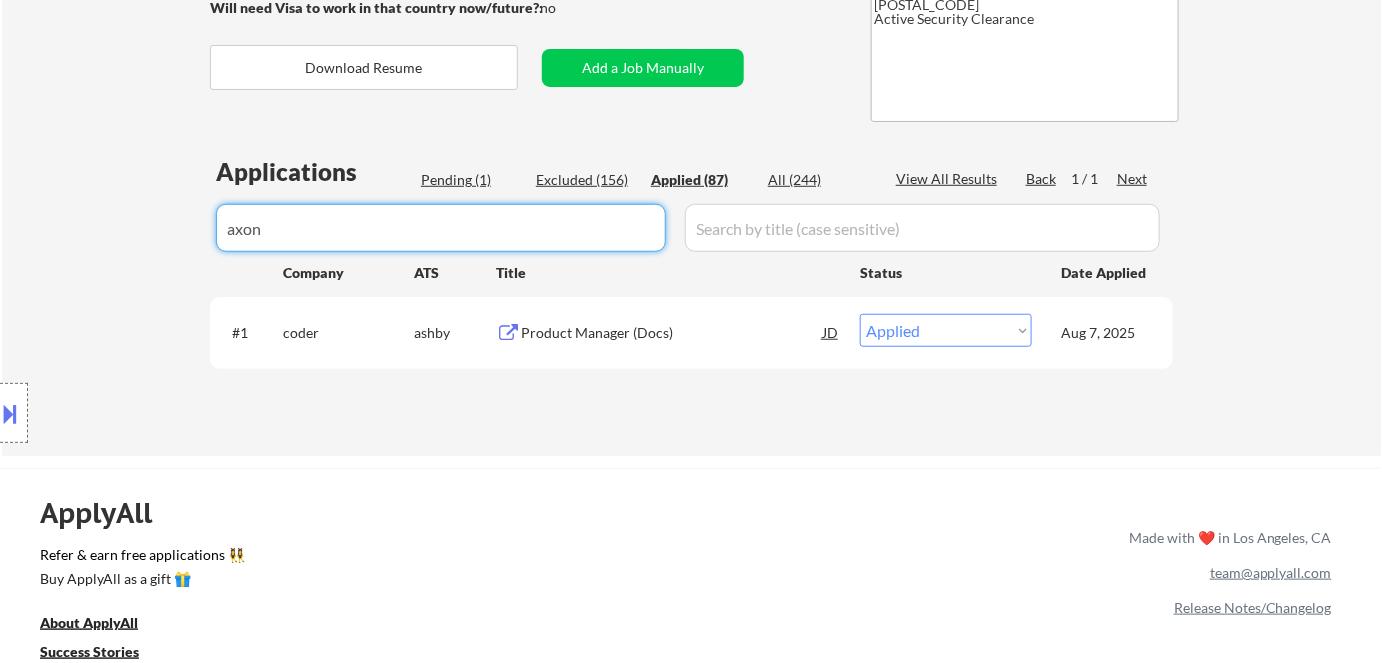 select on ""applied"" 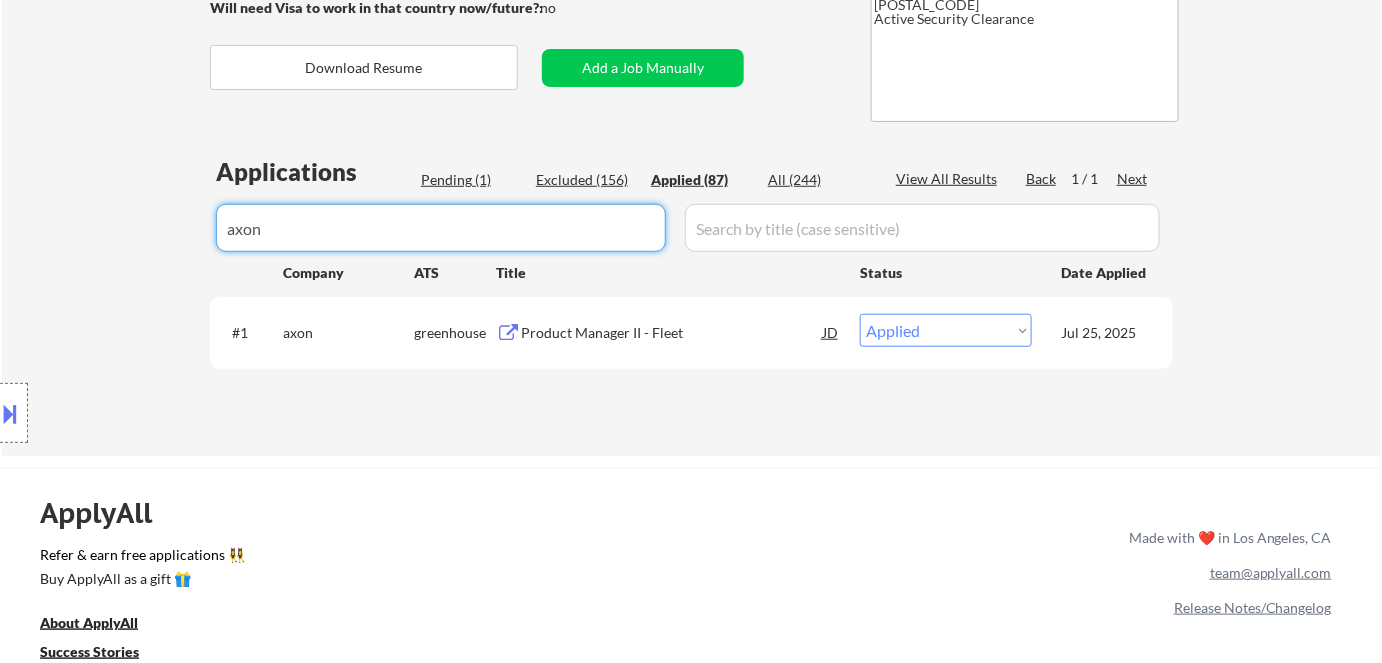 type on "axon" 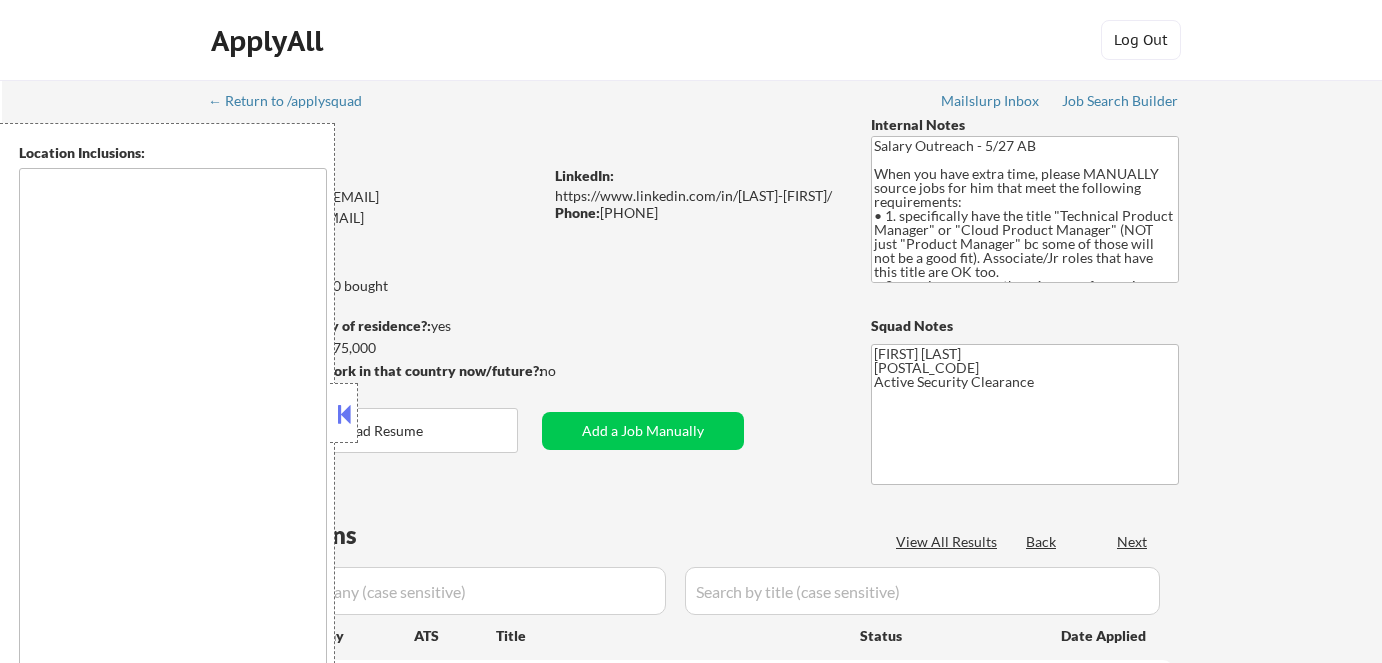 scroll, scrollTop: 0, scrollLeft: 0, axis: both 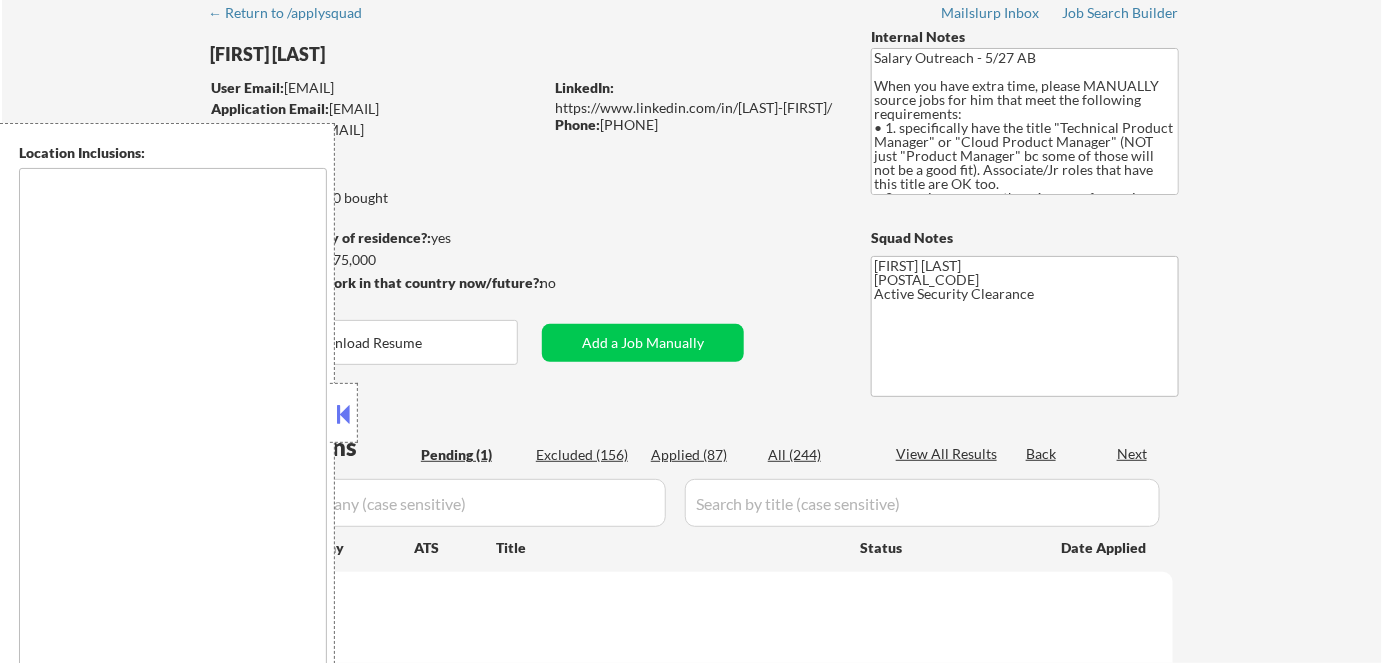 select on ""pending"" 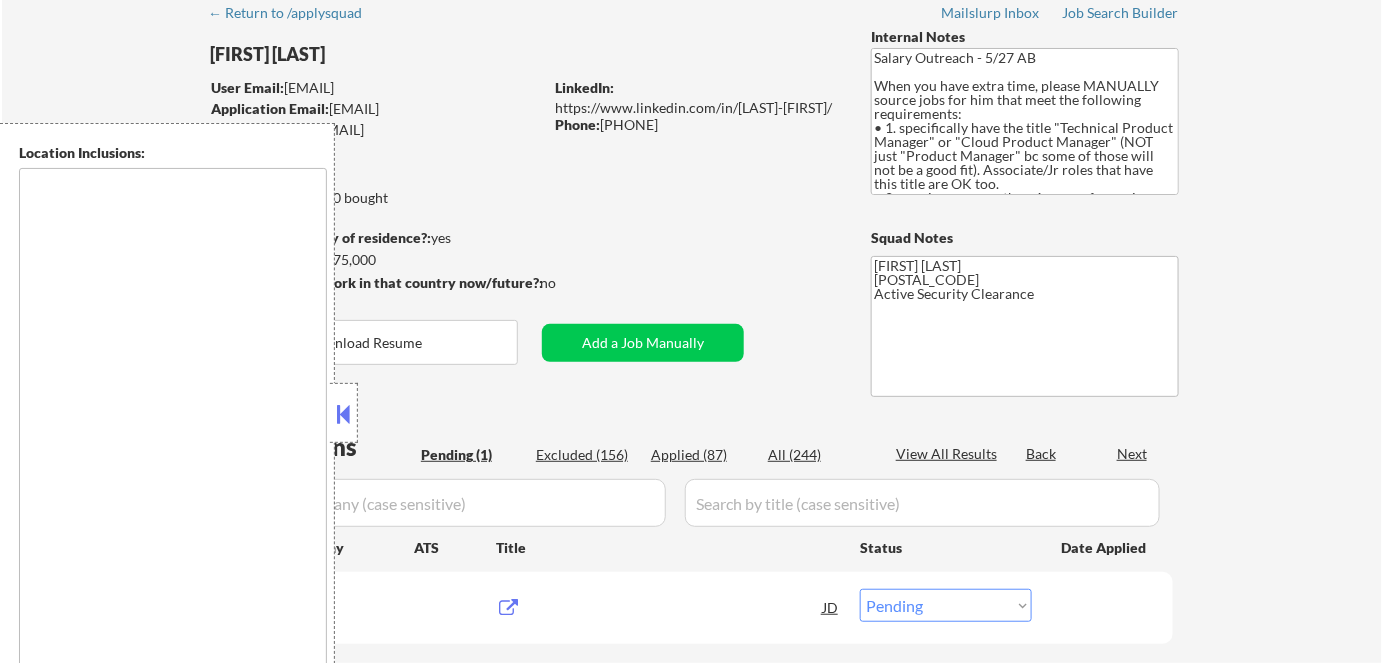 type on "[CITY], [STATE]   [CITY], [STATE]   [CITY], [STATE]   [CITY], [STATE]   [CITY], [STATE]   [CITY], [STATE]   [CITY], [STATE]   [CITY], [STATE]   [CITY], [STATE]   [CITY], [STATE]   [CITY], [STATE]   [CITY], [STATE]   [CITY], [STATE]   [CITY], [STATE]   [CITY], [STATE]   [CITY], [STATE]   [CITY], [STATE] [CITY], [STATE]   [CITY], [STATE]   [CITY], [STATE]   [CITY], [STATE]   [CITY], [STATE]   [CITY], [STATE]   [CITY], [STATE]   [CITY], [STATE]   [CITY], [STATE]   [CITY], [STATE]   [CITY], [STATE] [CITY], [STATE]   [CITY], [STATE]   [CITY], [STATE]   [CITY], [STATE]   [CITY], [STATE]   [CITY], [STATE]   [CITY], [STATE]" 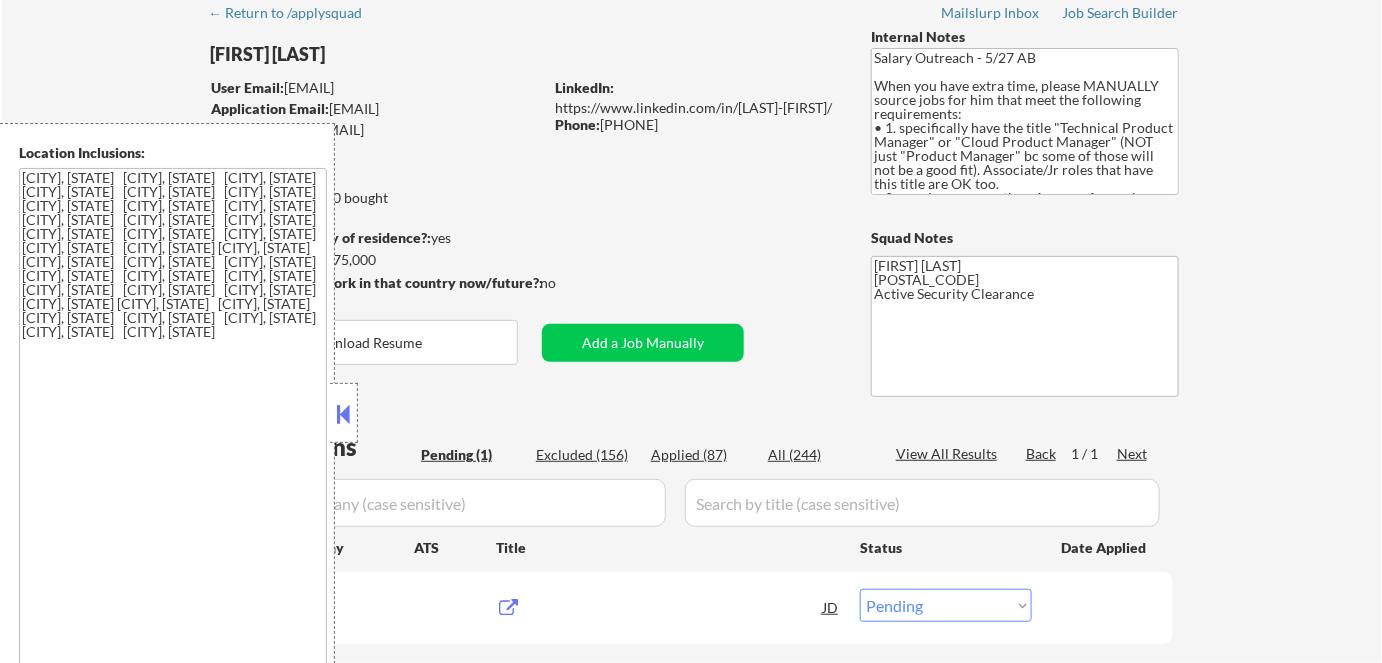 scroll, scrollTop: 363, scrollLeft: 0, axis: vertical 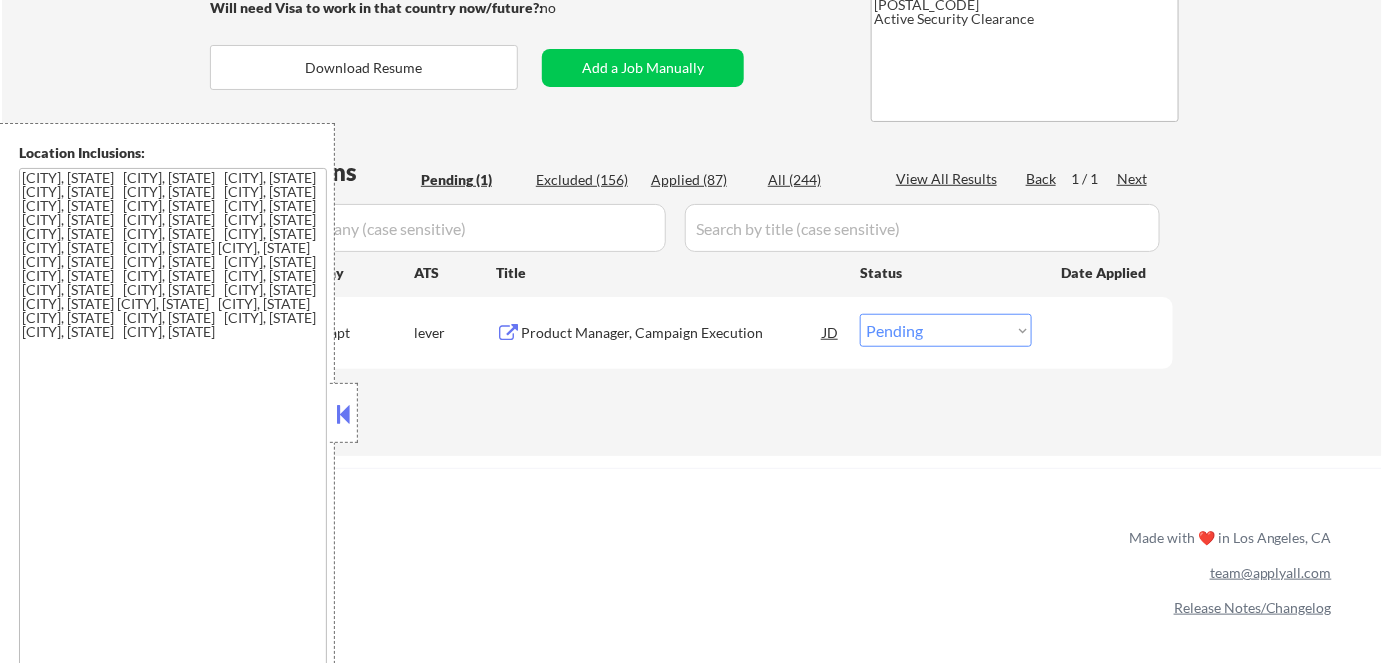 click on "Product Manager, Campaign Execution" at bounding box center (672, 333) 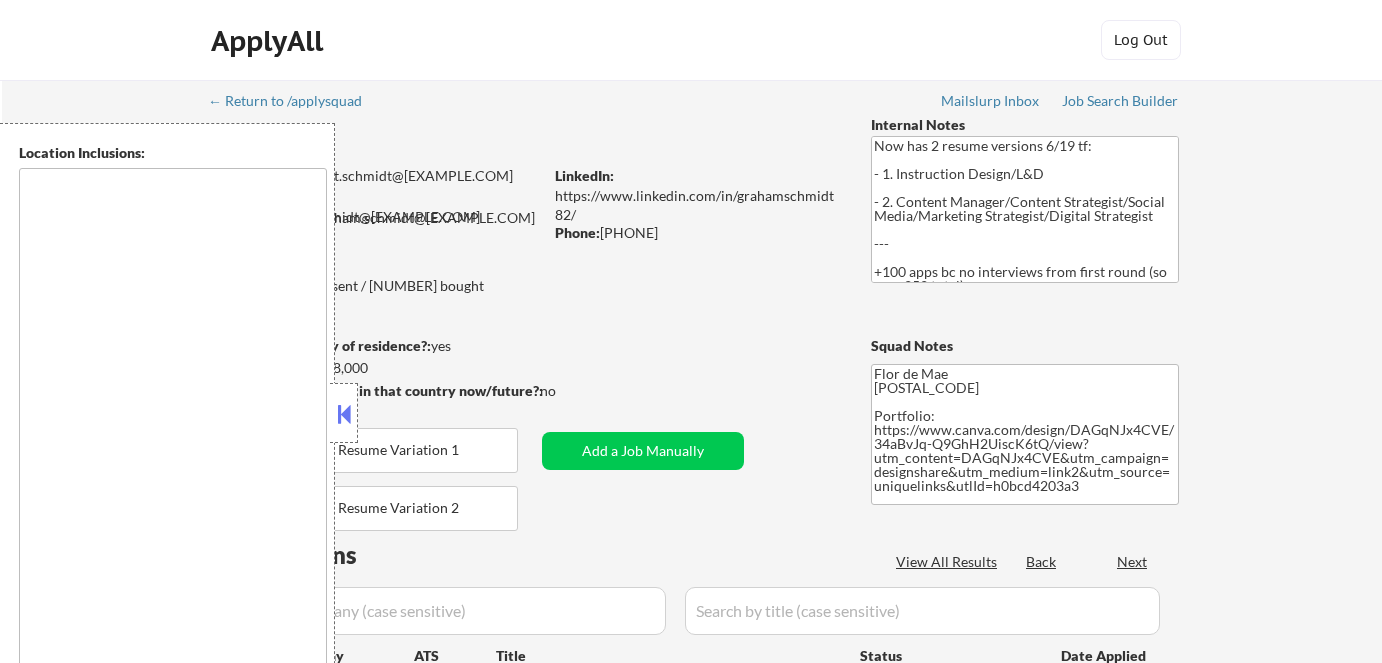 scroll, scrollTop: 0, scrollLeft: 0, axis: both 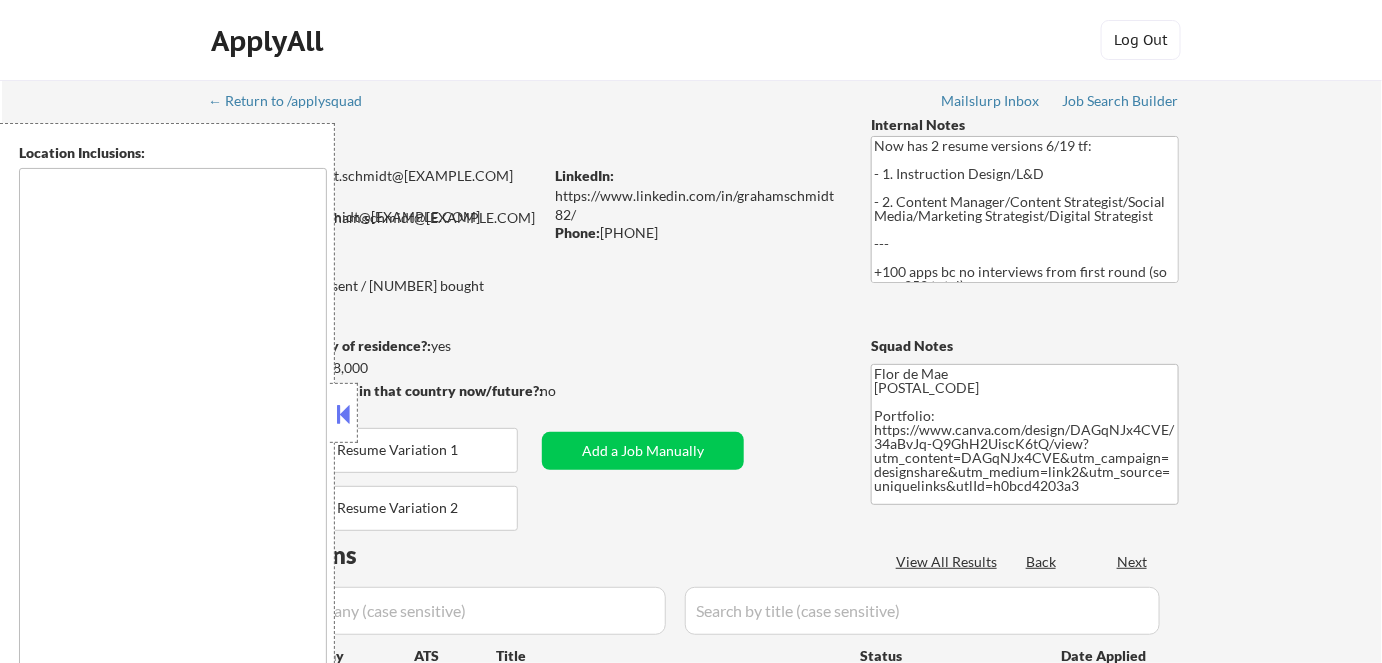 type on "Manhattan, [STATE]   Brooklyn, [STATE]   Jersey City, [STATE]   Hoboken, [STATE]   Weehawken, [STATE]   Union City, [STATE]   West New York, [STATE]   Long Island City, [STATE]   Astoria, [STATE]   Queens, [STATE]   Newark, [STATE]   Bayonne, [STATE]   Fort Lee, [STATE]   Edgewater, [STATE]   Secaucus, [STATE]   North Bergen, [STATE]   Guttenberg, [STATE]   Cliffside Park, [STATE]   Kearny, [STATE]   Harrison, [STATE]   East Newark, [STATE]   Elizabeth, [STATE]   Staten Island, [STATE]   Yonkers, [STATE]   New Rochelle, [STATE]   Mount Vernon, [STATE]   Hackensack, [STATE]   Teaneck, [STATE]   Englewood, [STATE]   Ridgefield Park, [STATE]   Rutherford, [STATE]   Lyndhurst, [STATE]   East Rutherford, [STATE]   Carlstadt, [STATE]   Wood-Ridge, [STATE]   Moonachie, [STATE]   Teterboro, [STATE]   Little Ferry, [STATE]   Hasbrouck Heights, [STATE]   Lodi, [STATE]   Garfield, [STATE]   Passaic, [STATE]   Clifton, [STATE]   Paterson, [STATE]   Fairview, [STATE]   Palisades Park, [STATE]   Leonia, [STATE]   Tenafly, [STATE]   Cresskill, [STATE]   Dumont, [STATE]   Bergenfield, [STATE]   Paramus, [STATE]   Oradell, [STATE]   River Edge, [STATE]   New Milford, [STATE]   Maywood, [STATE]   Rochelle Park, [STATE]   Saddle Brook, [STATE]   Elmwood Park, [STATE]   Fair Lawn, [STATE]   Glen Rock, [STATE]   Hawthorne, [STATE]..." 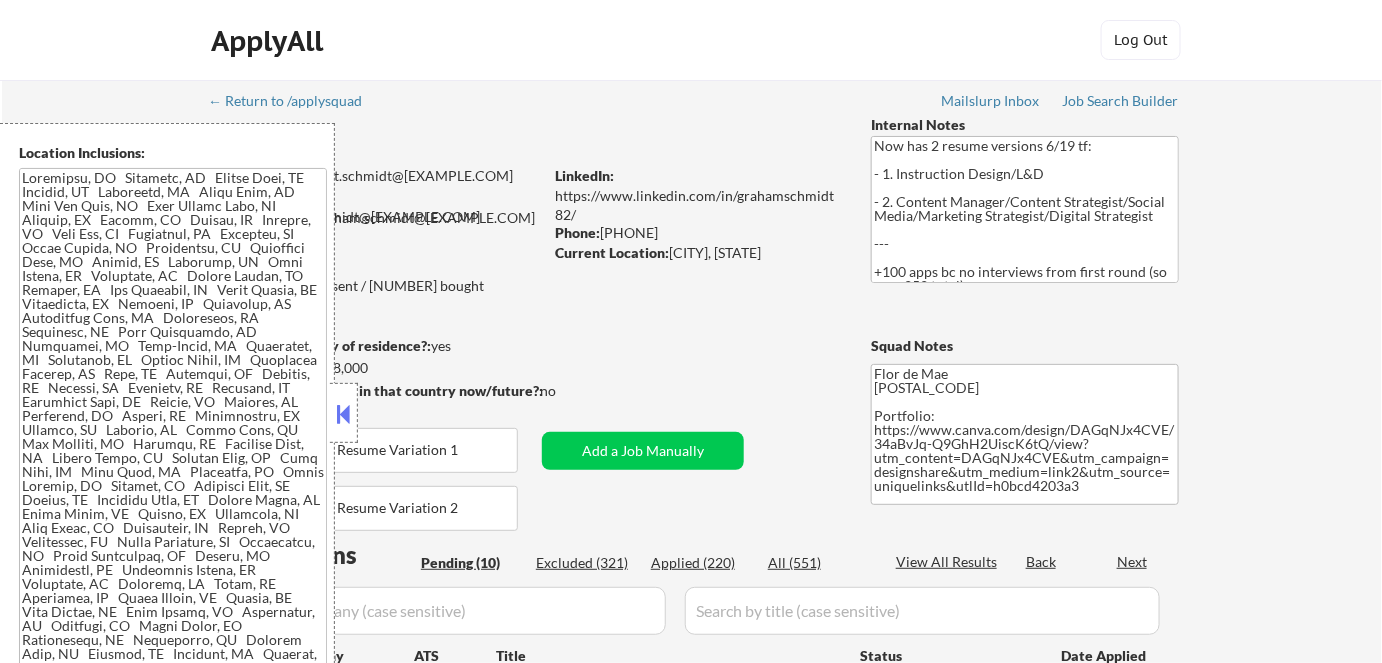 scroll, scrollTop: 59, scrollLeft: 0, axis: vertical 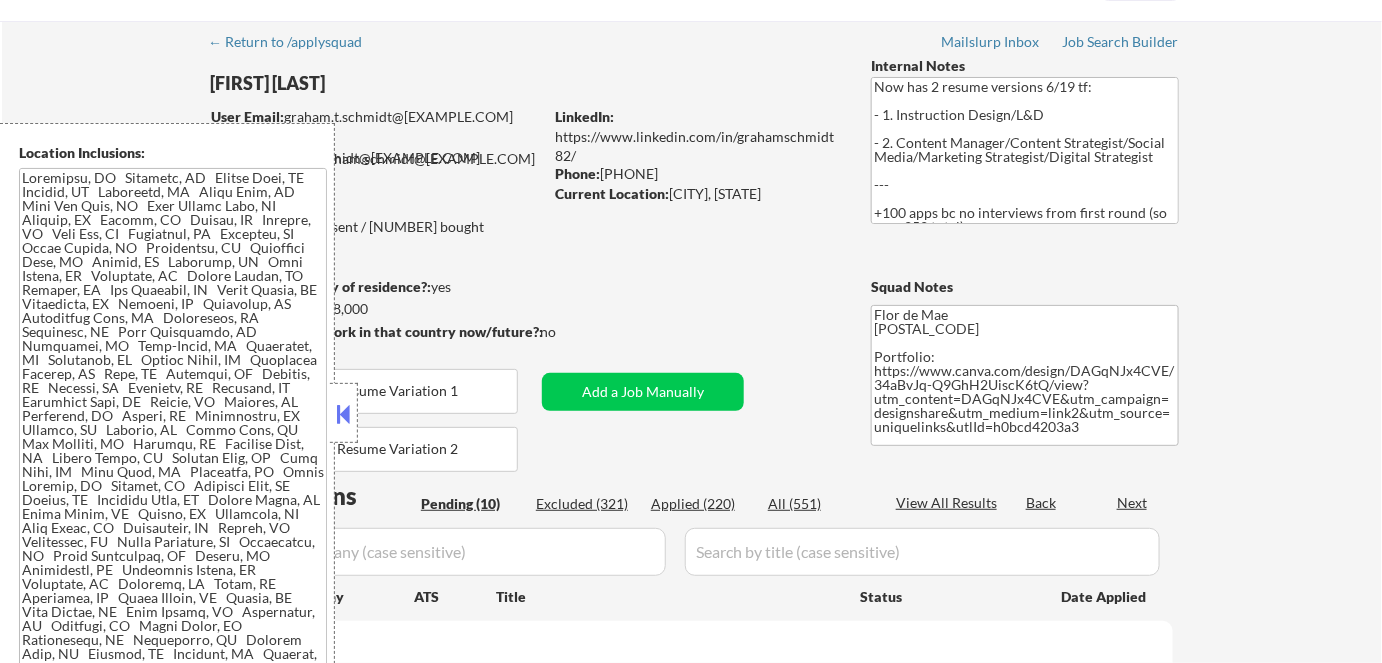 select on ""pending"" 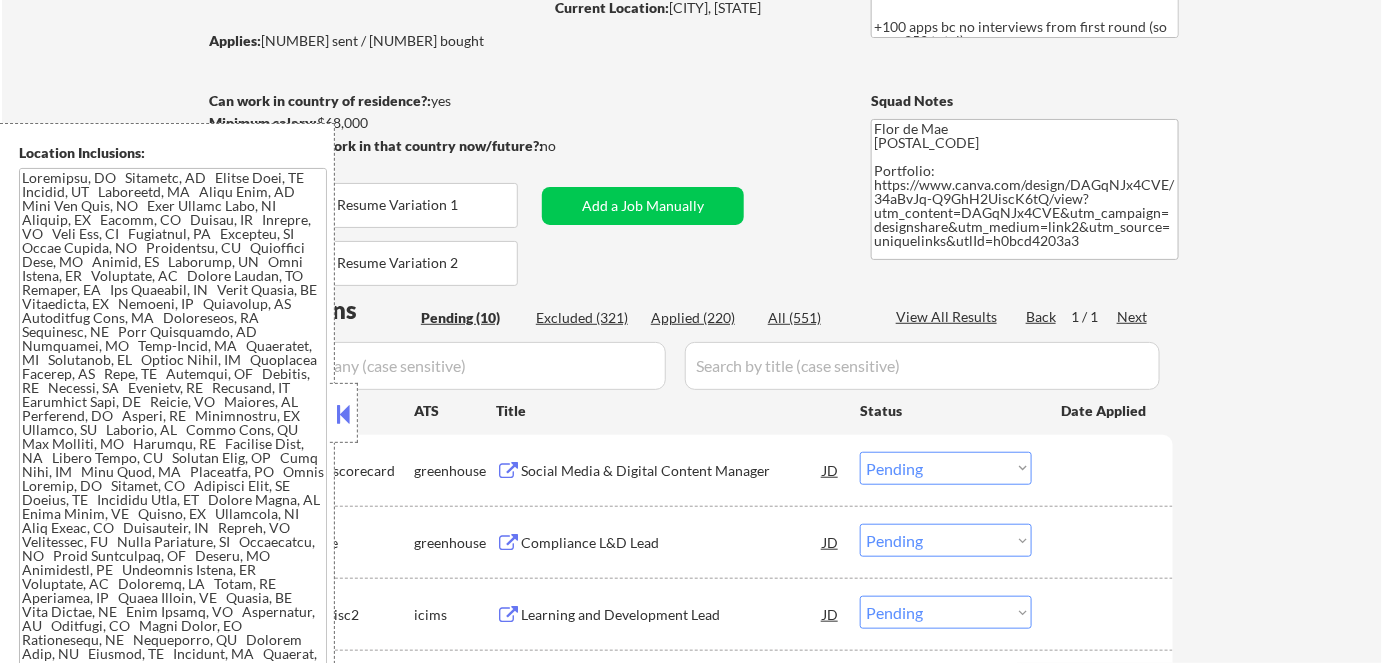 scroll, scrollTop: 272, scrollLeft: 0, axis: vertical 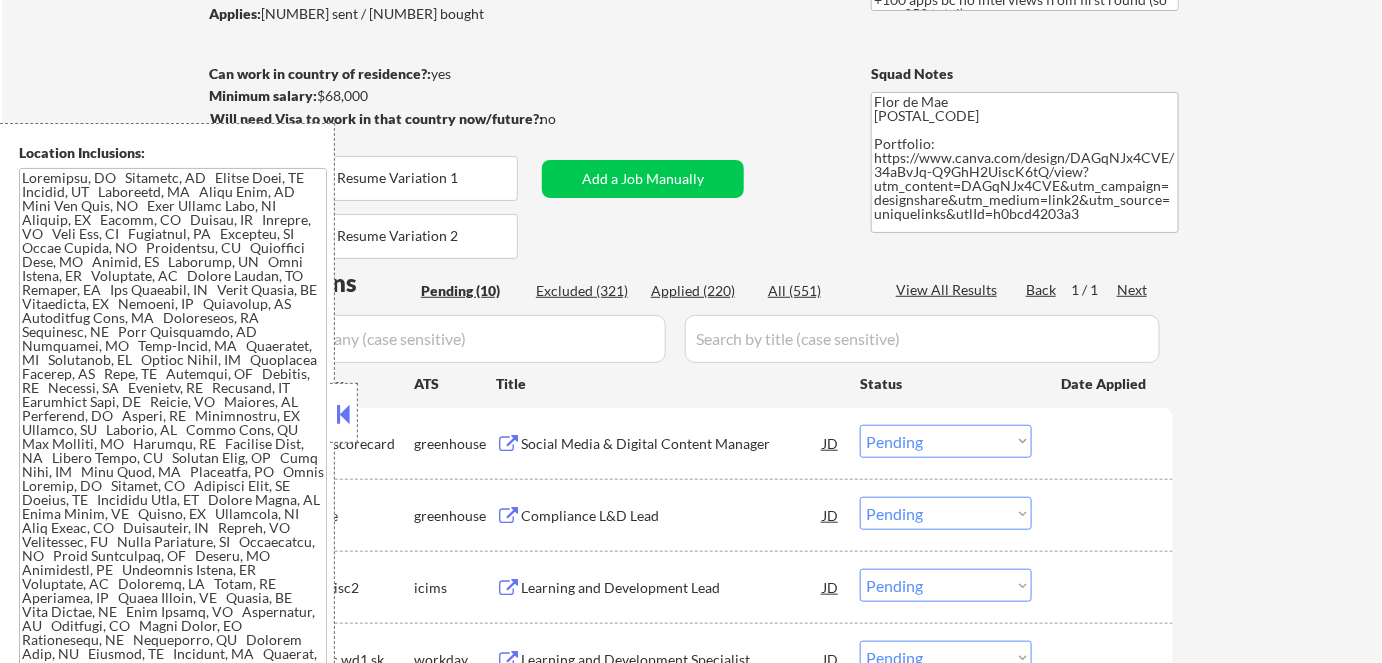 click at bounding box center (344, 414) 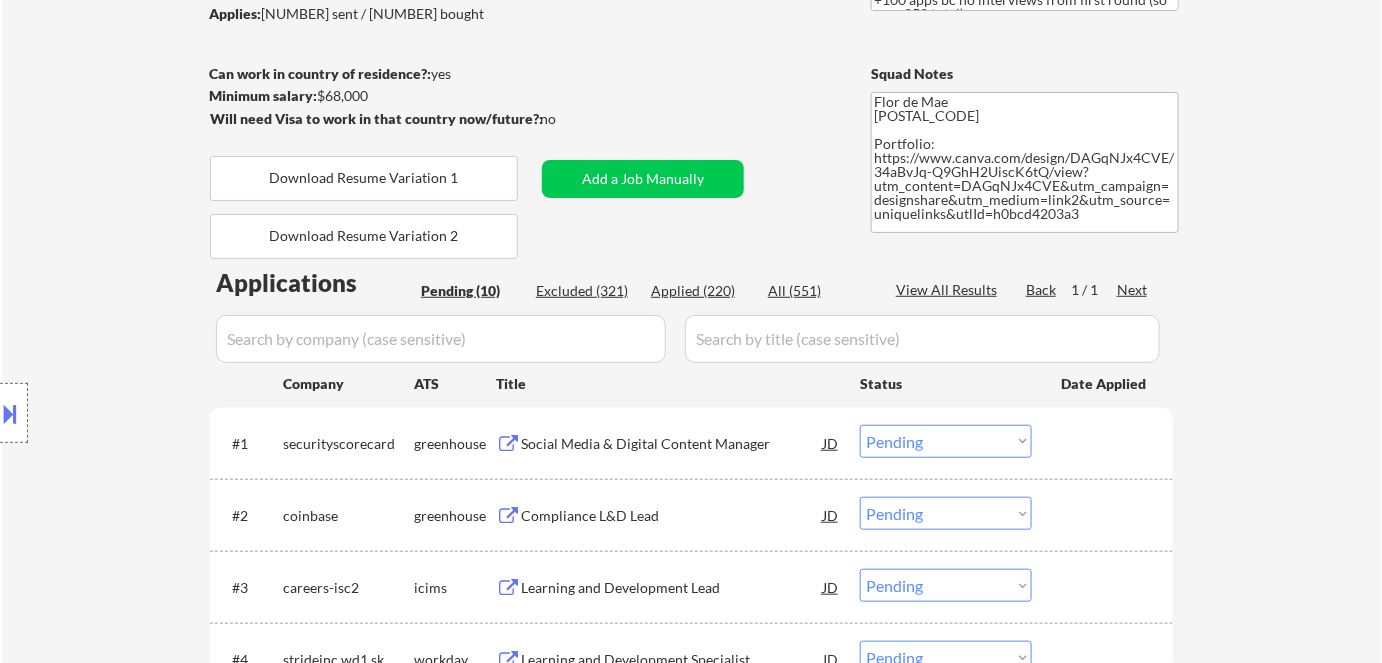 click on "Social Media & Digital Content Manager" at bounding box center (672, 444) 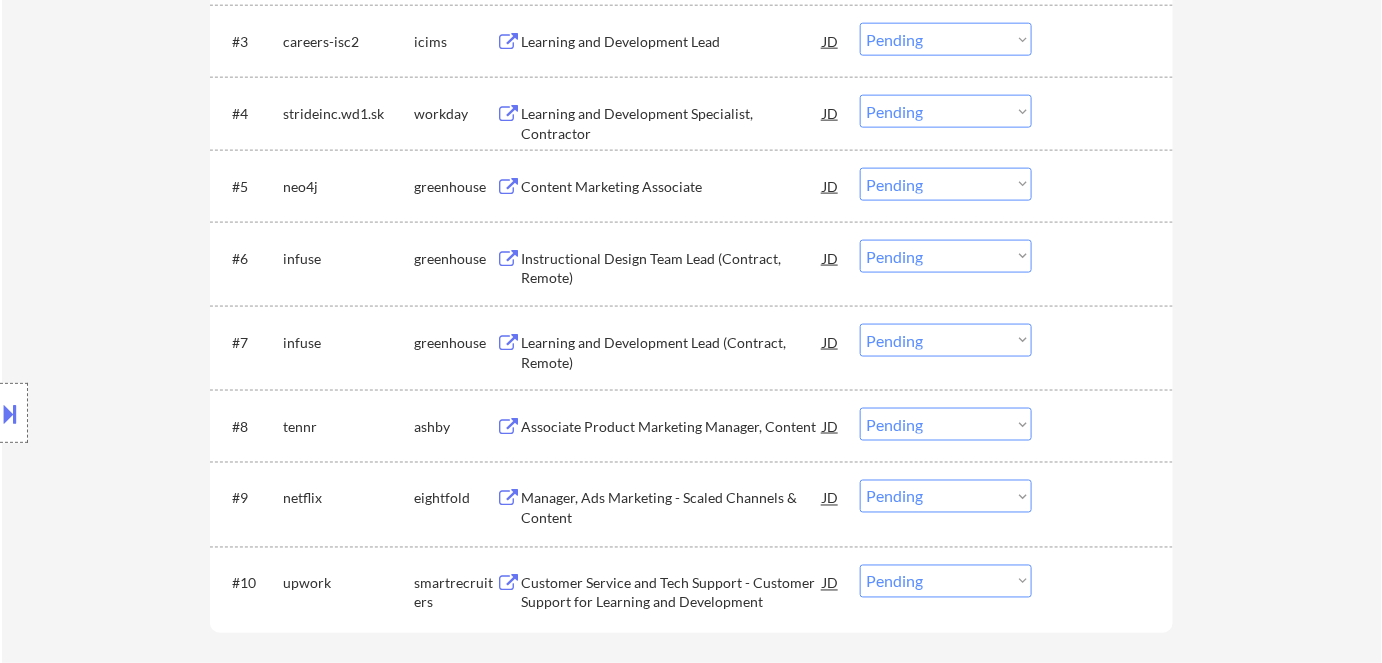 scroll, scrollTop: 909, scrollLeft: 0, axis: vertical 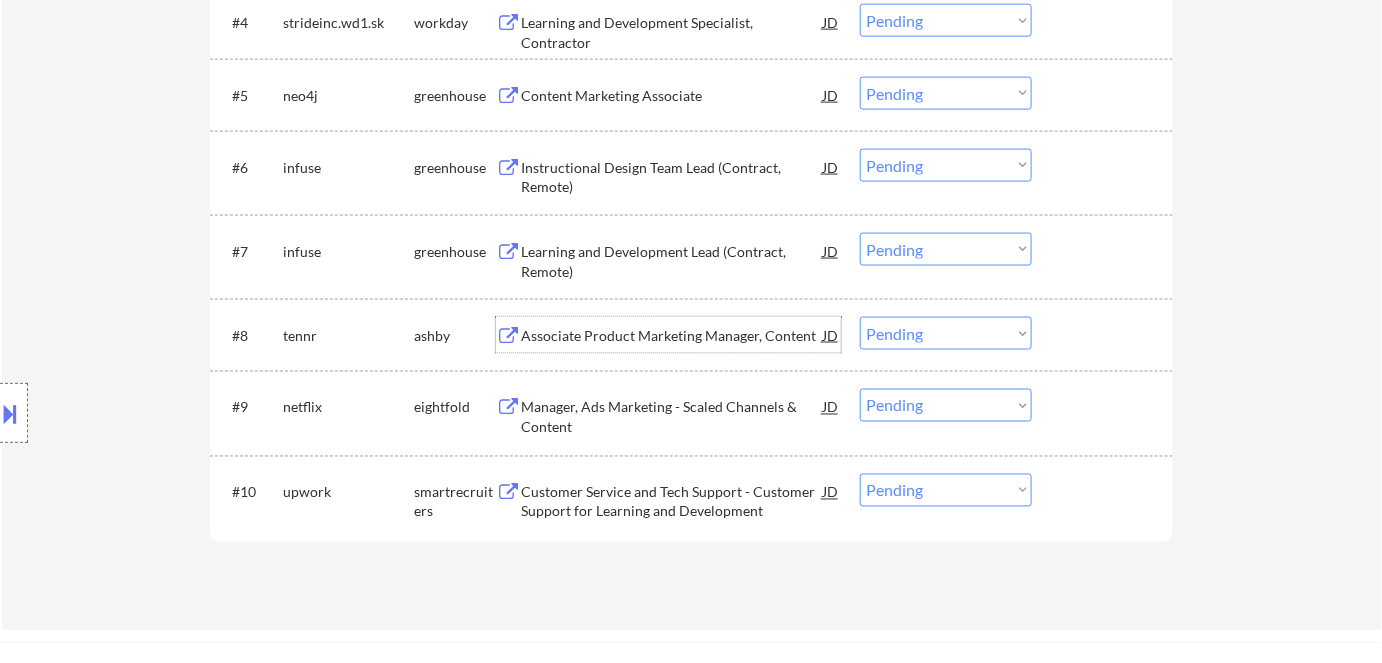 click on "Associate Product Marketing Manager, Content" at bounding box center [672, 336] 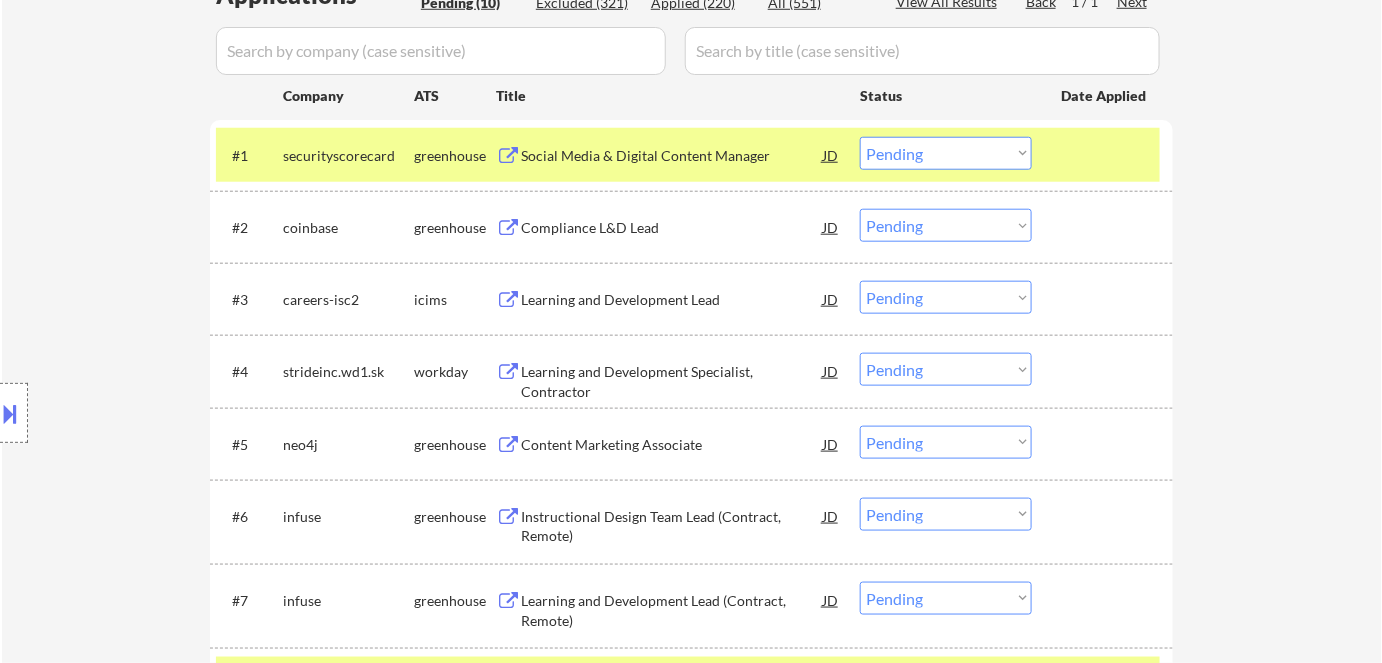 scroll, scrollTop: 545, scrollLeft: 0, axis: vertical 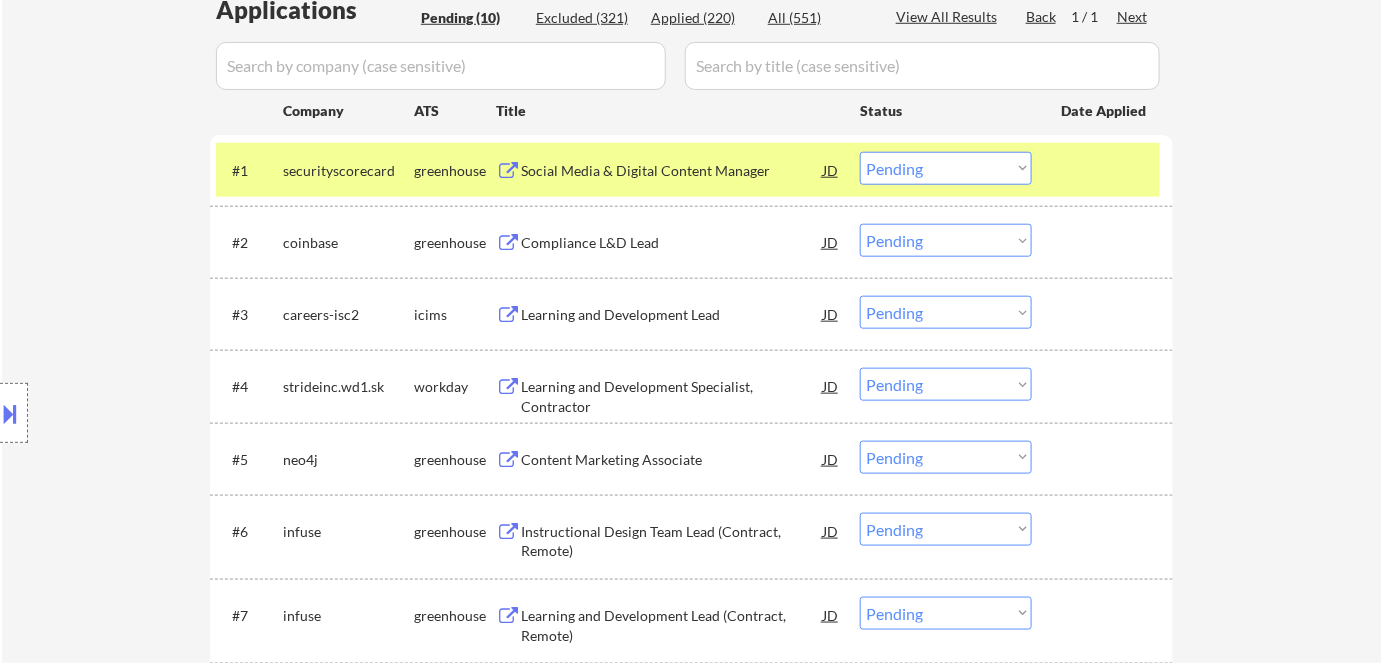 click on "Choose an option... Pending Applied Excluded (Questions) Excluded (Expired) Excluded (Location) Excluded (Bad Match) Excluded (Blocklist) Excluded (Salary) Excluded (Other)" at bounding box center [946, 168] 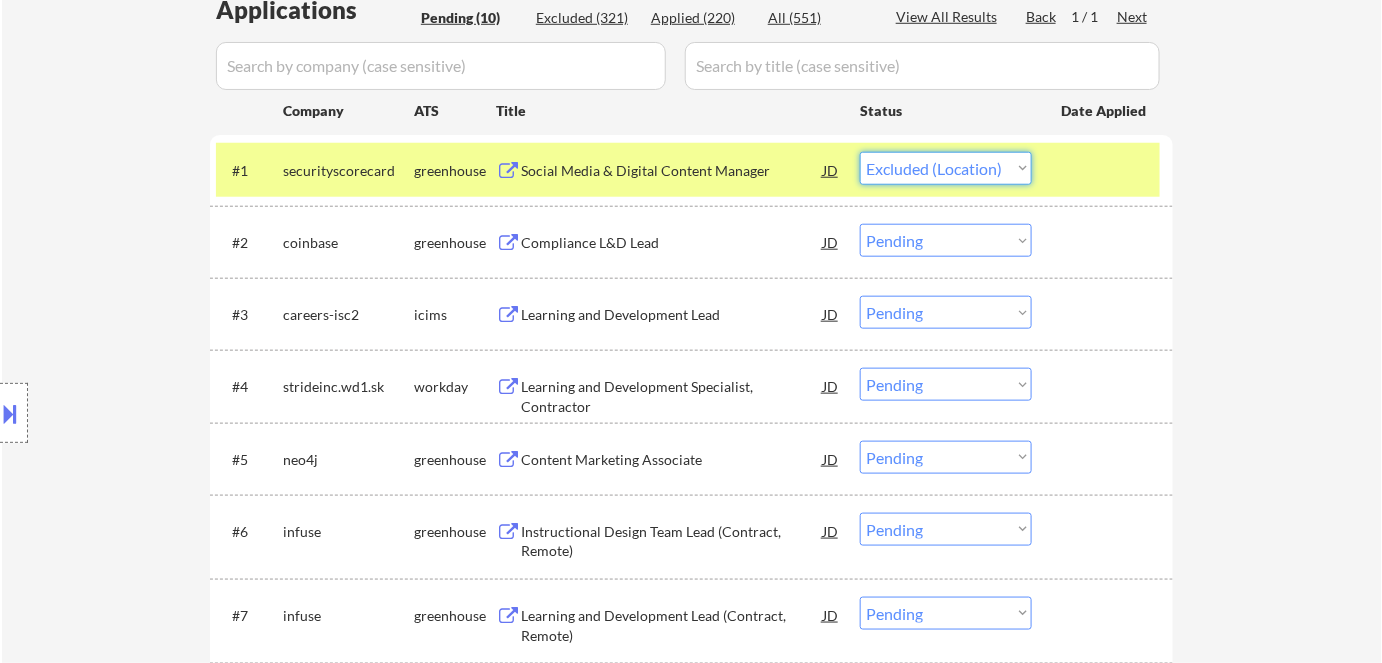 click on "Choose an option... Pending Applied Excluded (Questions) Excluded (Expired) Excluded (Location) Excluded (Bad Match) Excluded (Blocklist) Excluded (Salary) Excluded (Other)" at bounding box center (946, 168) 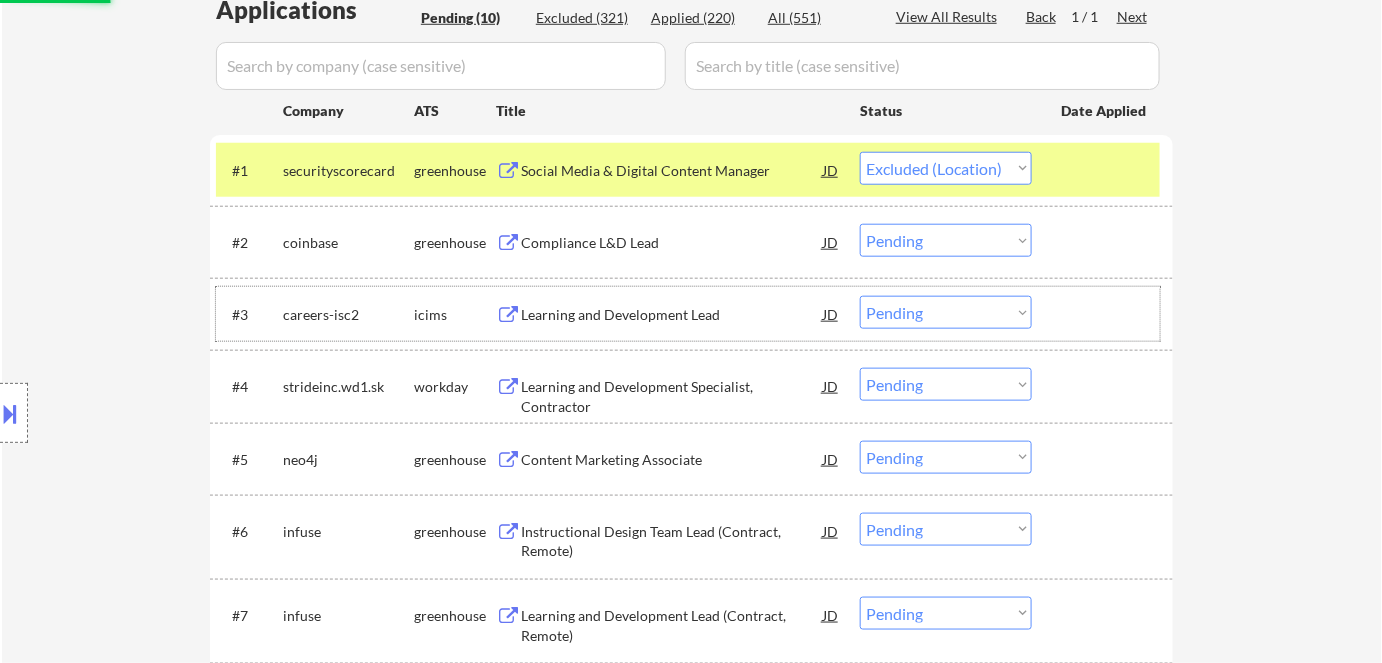 click on "#[NUMBER] careers-isc2 icims Learning and Development Lead JD Choose an option... Pending Applied Excluded (Questions) Excluded (Expired) Excluded (Location) Excluded (Bad Match) Excluded (Blocklist) Excluded (Salary) Excluded (Other)" at bounding box center [688, 314] 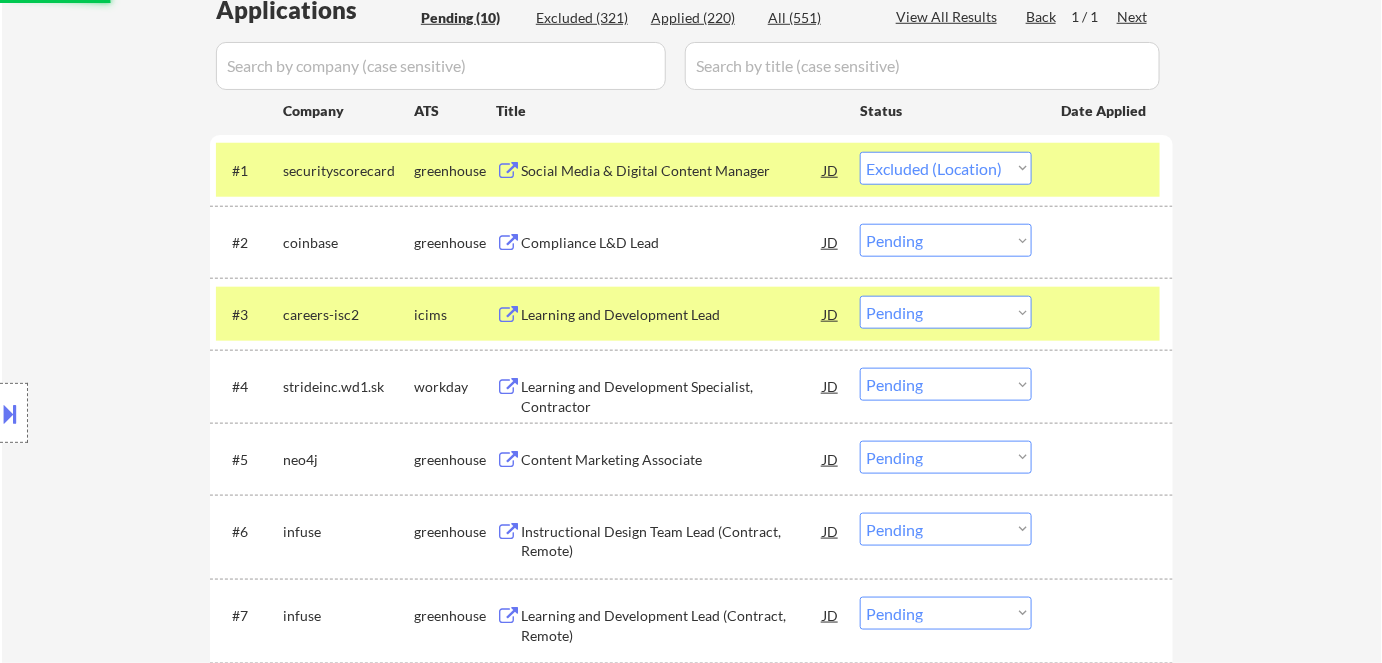 click on "← Return to /applysquad Mailslurp Inbox Job Search Builder Graham Schmidt User Email:  graham.t.schmidt@[EXAMPLE.COM] Application Email:  graham.t.schmidt@[EXAMPLE.COM] Mailslurp Email:  graham.schmidt@[EXAMPLE.COM] LinkedIn:   https://www.linkedin.com/in/grahamschmidt82/
Phone:  [PHONE] Current Location:  [CITY], [STATE] Applies:  [NUMBER] sent / [NUMBER] bought Internal Notes Now has 2 resume versions 6/19 tf:
- 1. Instruction Design/L&D
- 2. Content Manager/Content Strategist/Social Media/Marketing Strategist/Digital Strategist
---
+[NUMBER] apps bc no interviews from first round (so now [NUMBER] total) Can work in country of residence?:  yes Squad Notes Minimum salary:  $68,000 Will need Visa to work in that country now/future?:   no Download Resume Variation 1 Add a Job Manually Download Resume Variation 2 Flor de Mae
[POSTAL_CODE]
Portfolio: https://www.canva.com/design/DAGqNJx4CVE/34aBvJq-Q9GhH2UiscK6tQ/view?utm_content=DAGqNJx4CVE&utm_campaign=designshare&utm_medium=link2&utm_source=uniquelinks&utlId=h0bcd4203a3 Back #1" at bounding box center (692, 264) 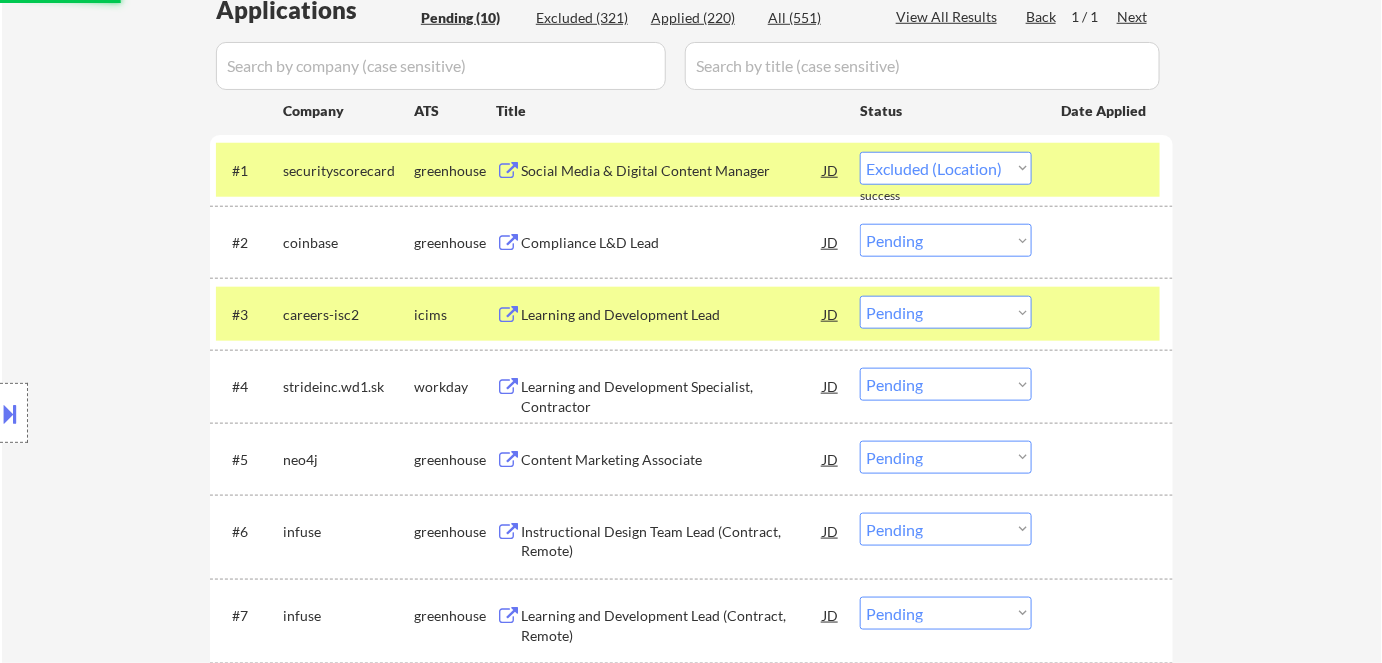 select on ""pending"" 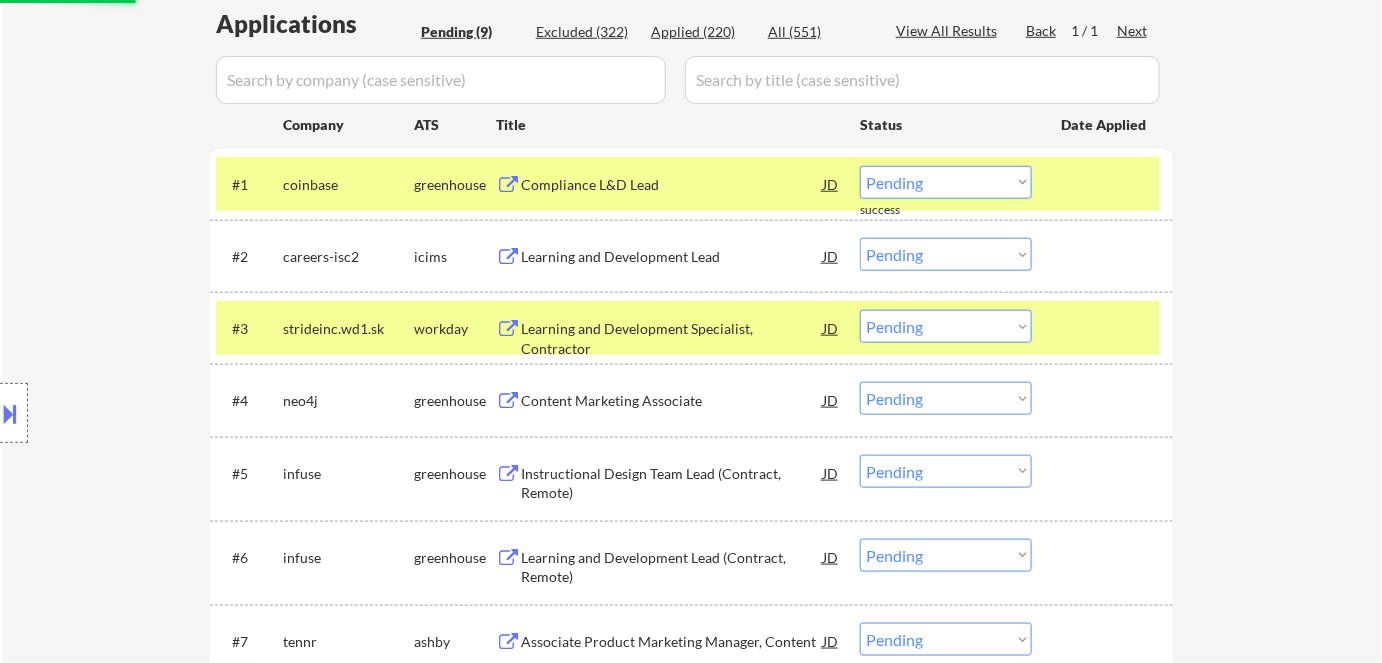 scroll, scrollTop: 454, scrollLeft: 0, axis: vertical 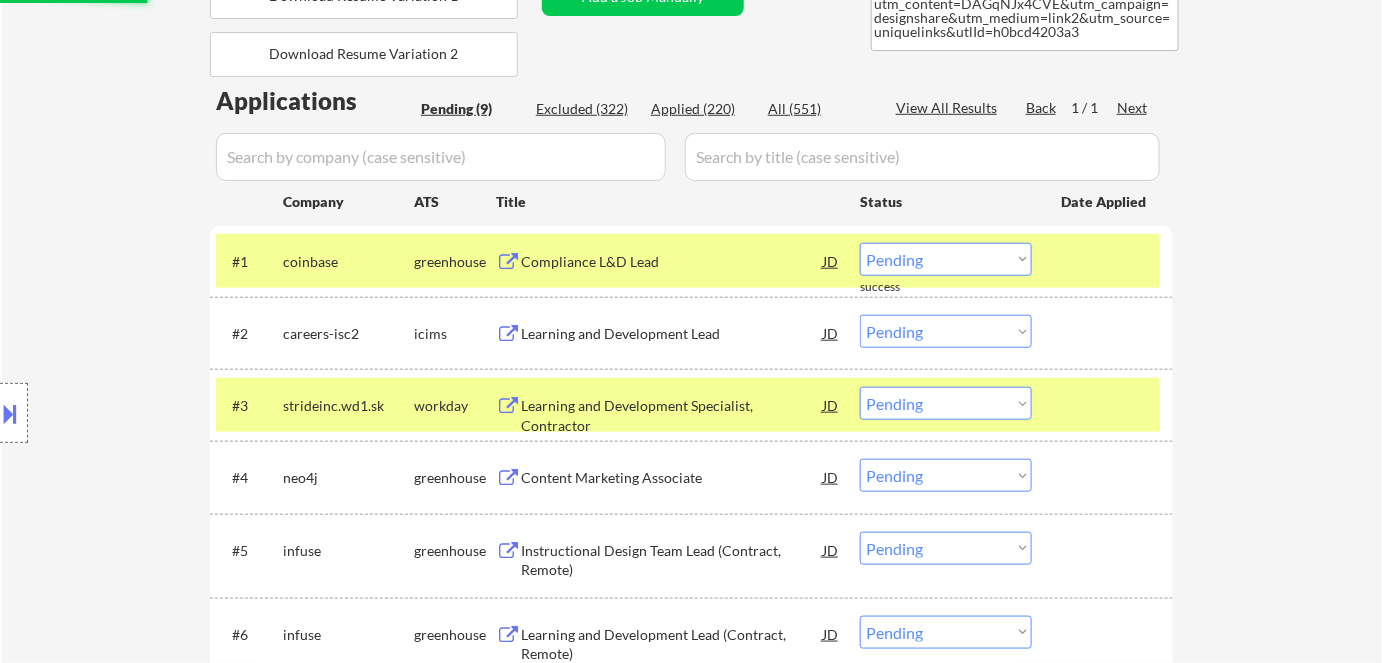 click on "Excluded (322)" at bounding box center (586, 109) 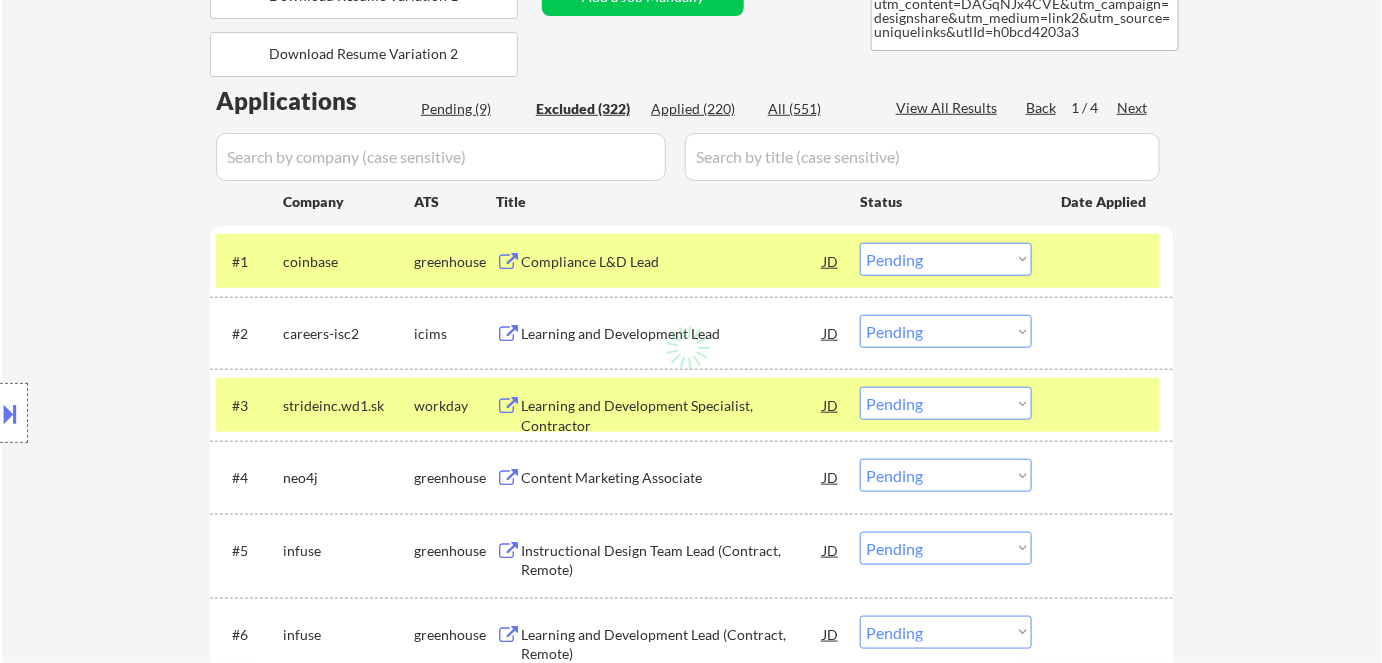 click at bounding box center (441, 157) 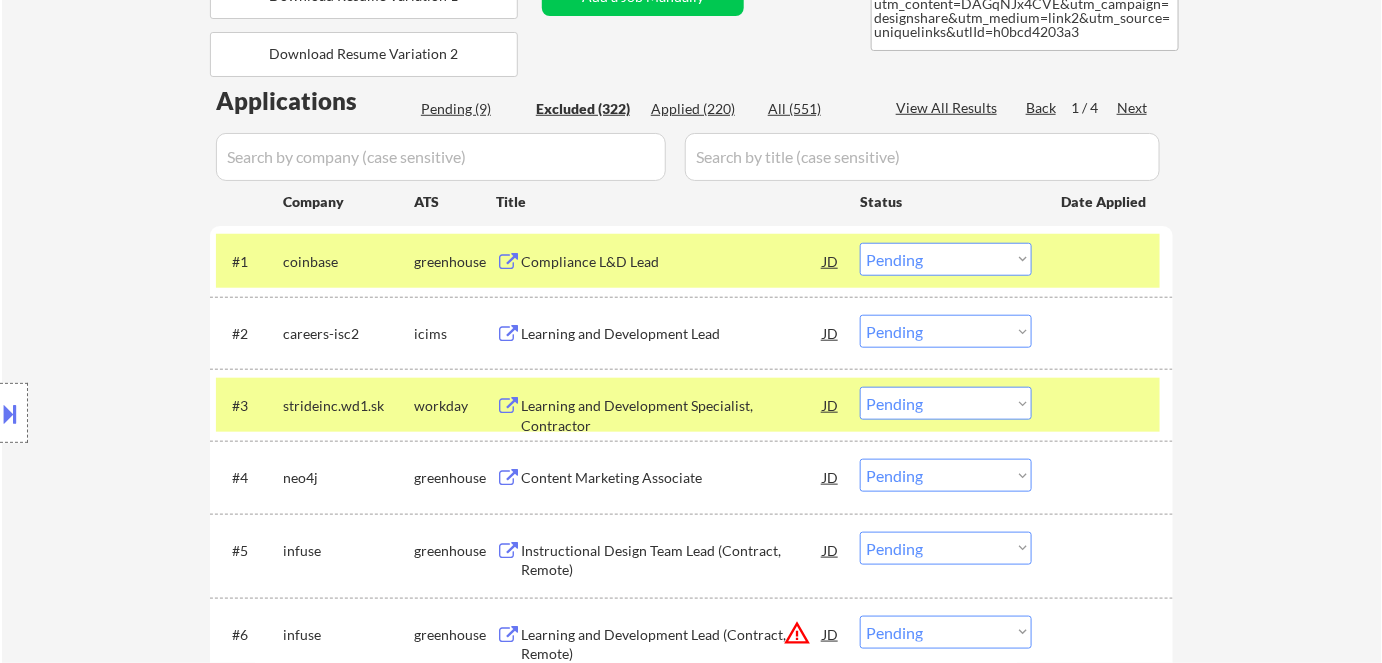 select on ""excluded__location_"" 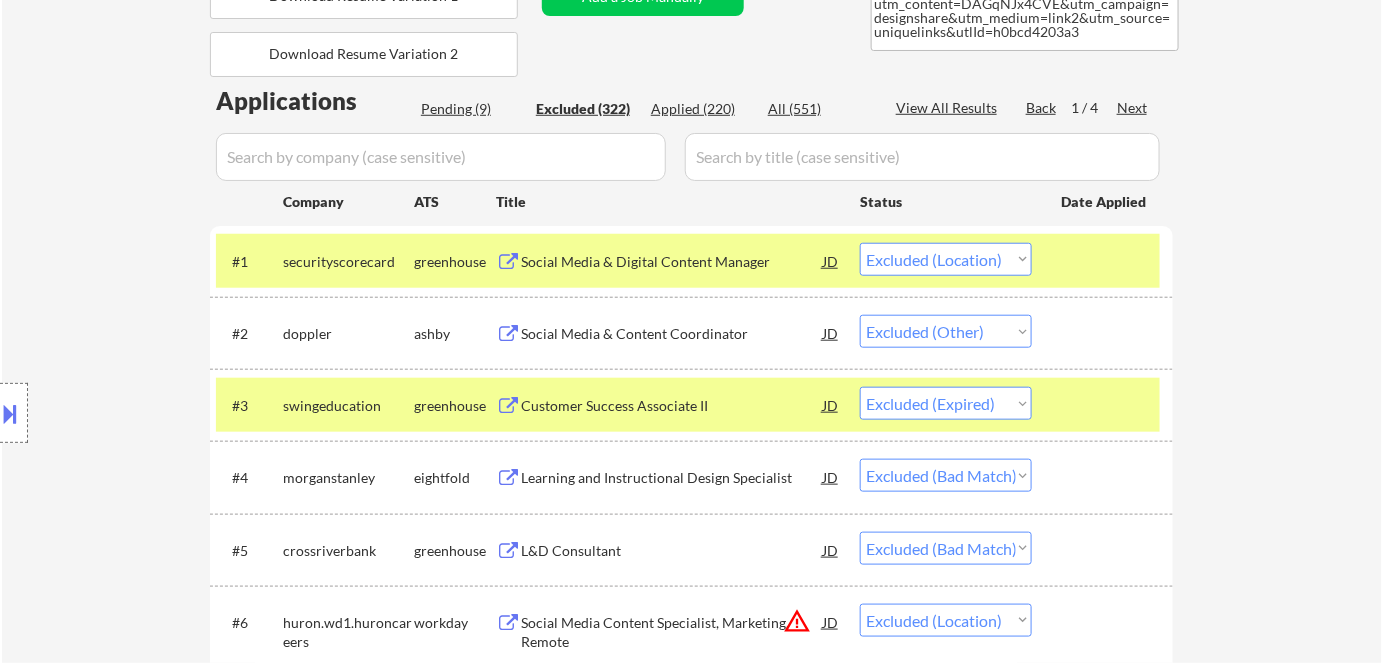 click on "Social Media & Content Coordinator" at bounding box center (672, 334) 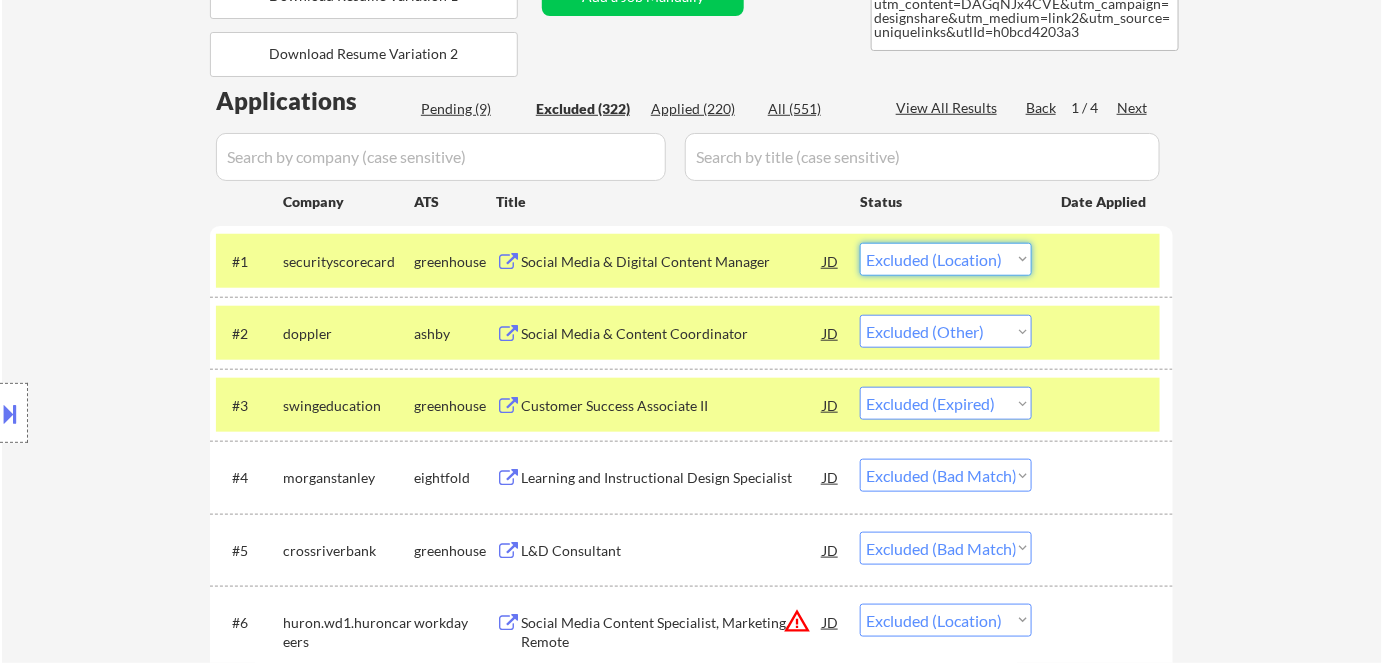 click on "Choose an option... Pending Applied Excluded (Questions) Excluded (Expired) Excluded (Location) Excluded (Bad Match) Excluded (Blocklist) Excluded (Salary) Excluded (Other)" at bounding box center (946, 259) 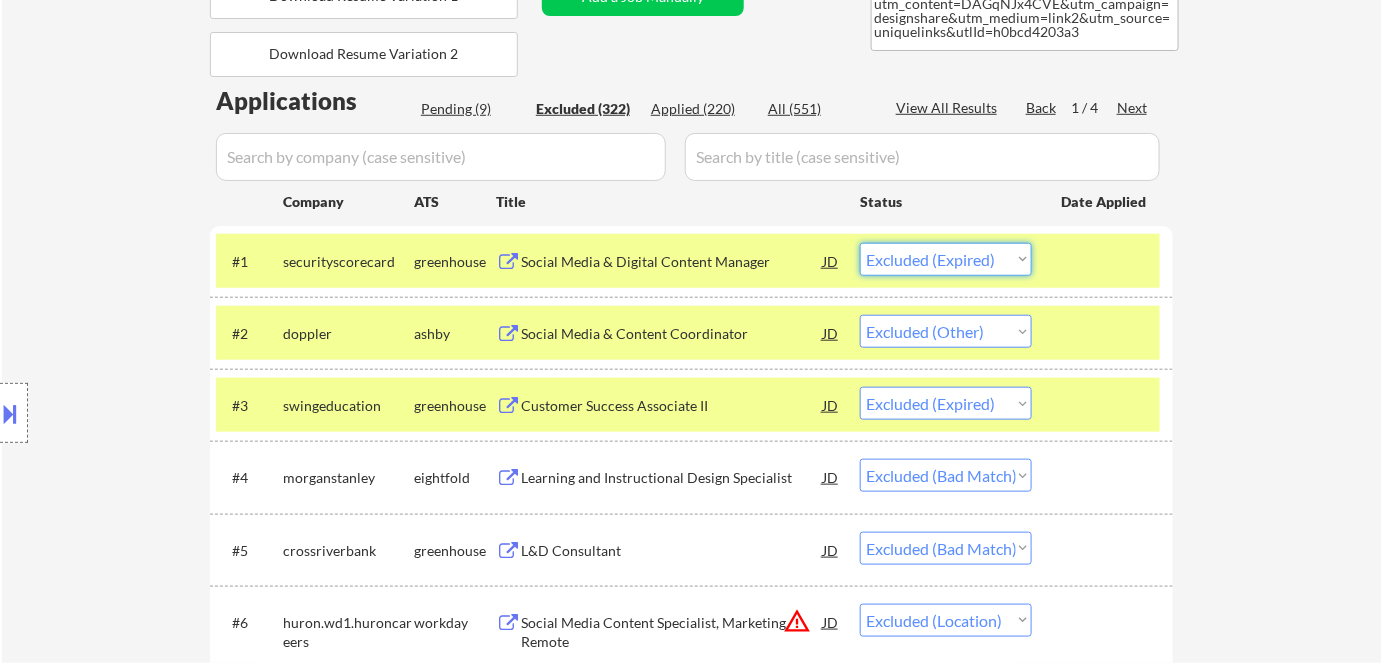 click on "Choose an option... Pending Applied Excluded (Questions) Excluded (Expired) Excluded (Location) Excluded (Bad Match) Excluded (Blocklist) Excluded (Salary) Excluded (Other)" at bounding box center (946, 259) 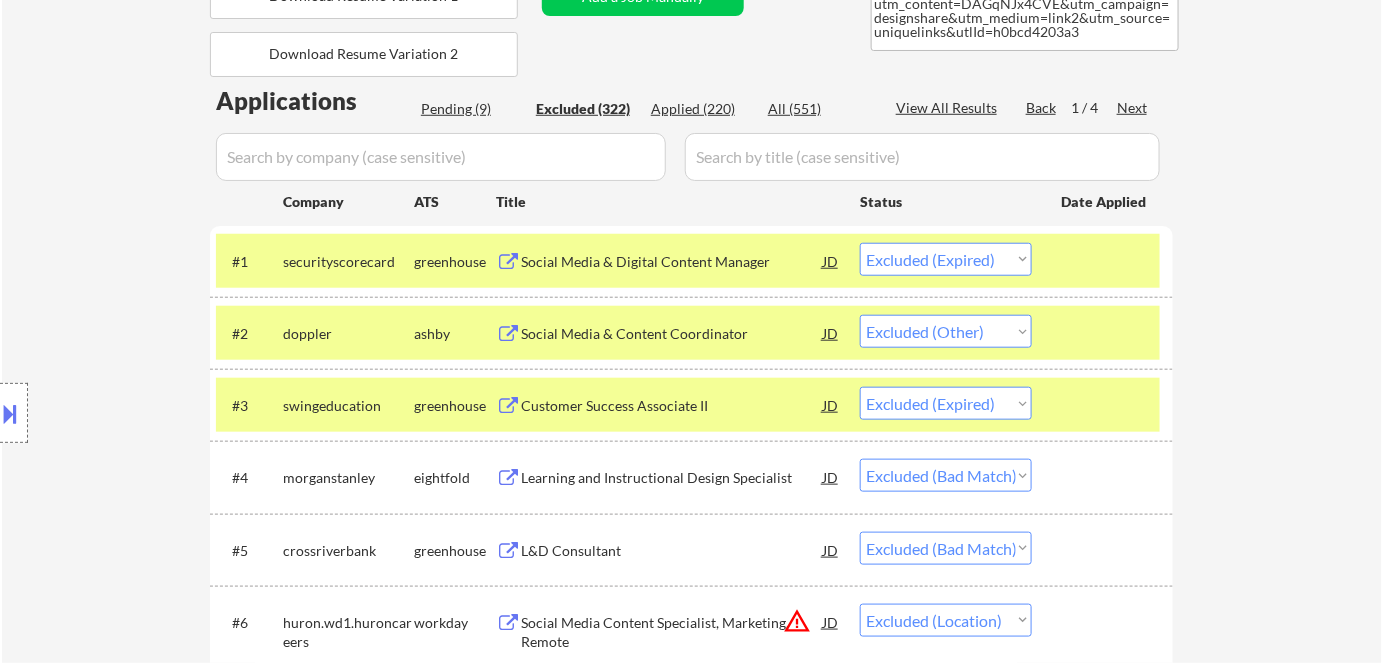 click on "Choose an option... Pending Applied Excluded (Questions) Excluded (Expired) Excluded (Location) Excluded (Bad Match) Excluded (Blocklist) Excluded (Salary) Excluded (Other)" at bounding box center [946, 331] 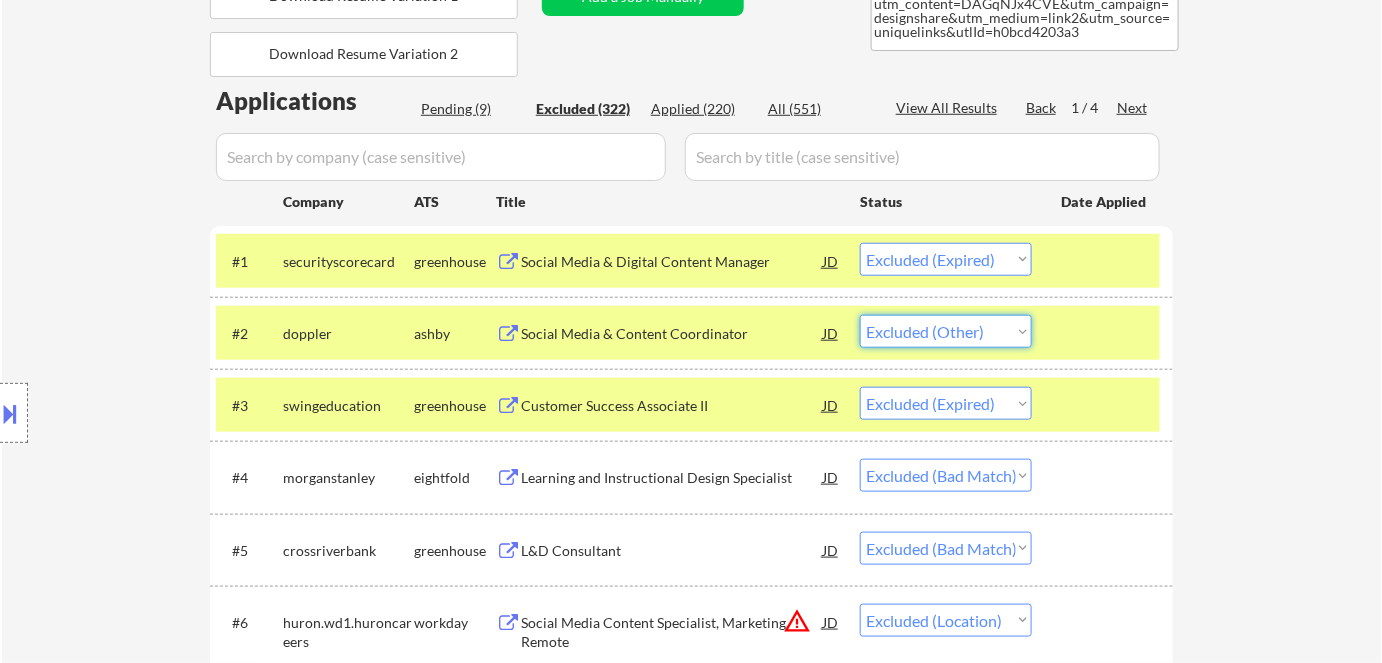 select on ""excluded__expired_"" 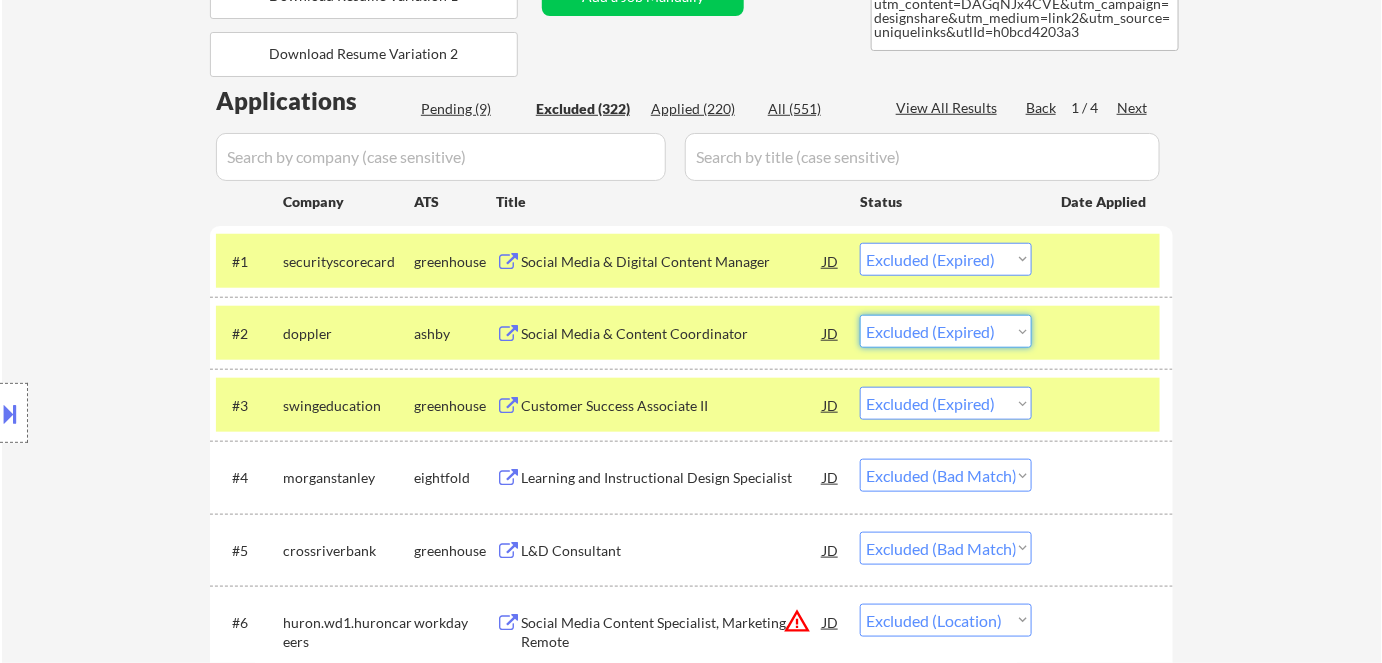click on "Choose an option... Pending Applied Excluded (Questions) Excluded (Expired) Excluded (Location) Excluded (Bad Match) Excluded (Blocklist) Excluded (Salary) Excluded (Other)" at bounding box center [946, 331] 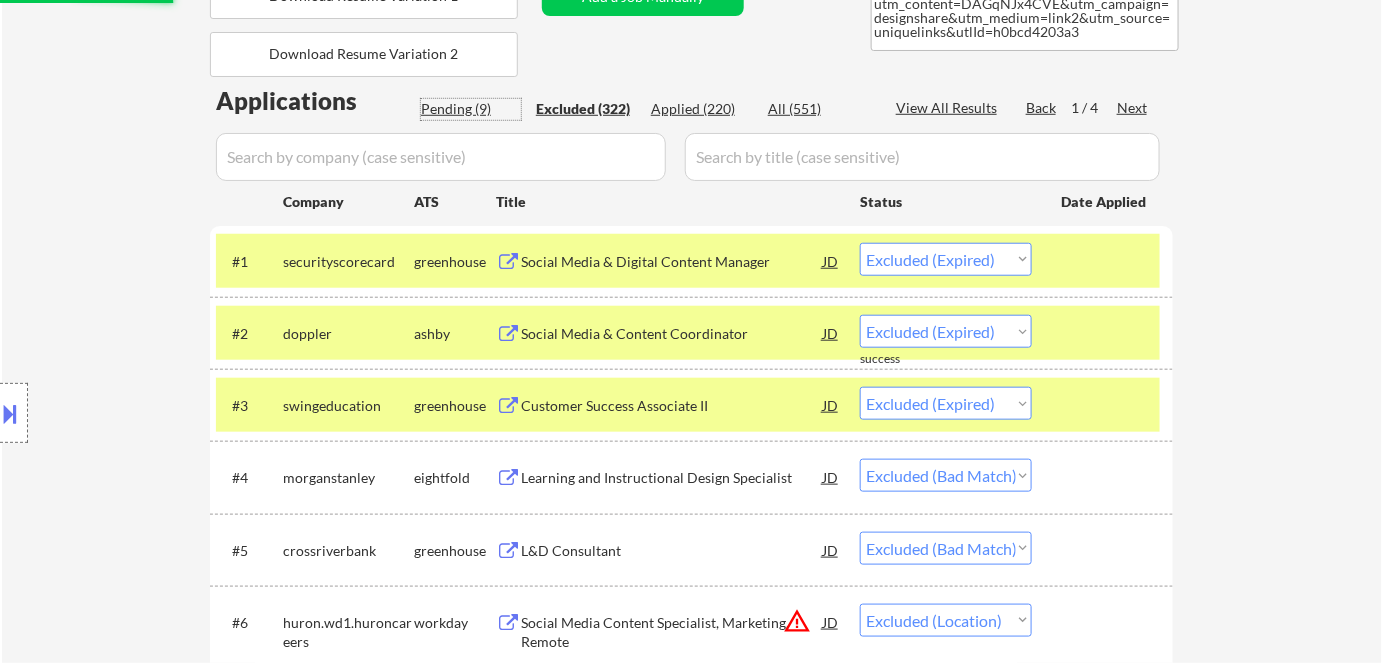 click on "Pending (9)" at bounding box center [471, 109] 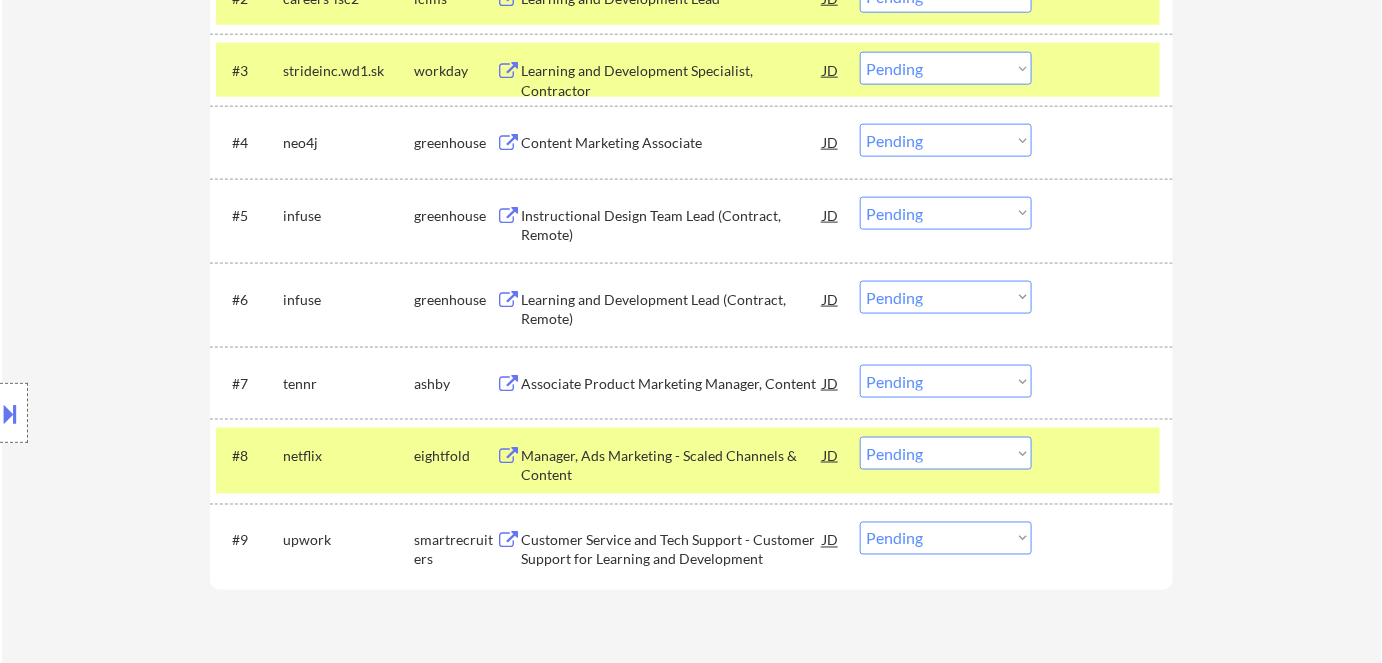 scroll, scrollTop: 818, scrollLeft: 0, axis: vertical 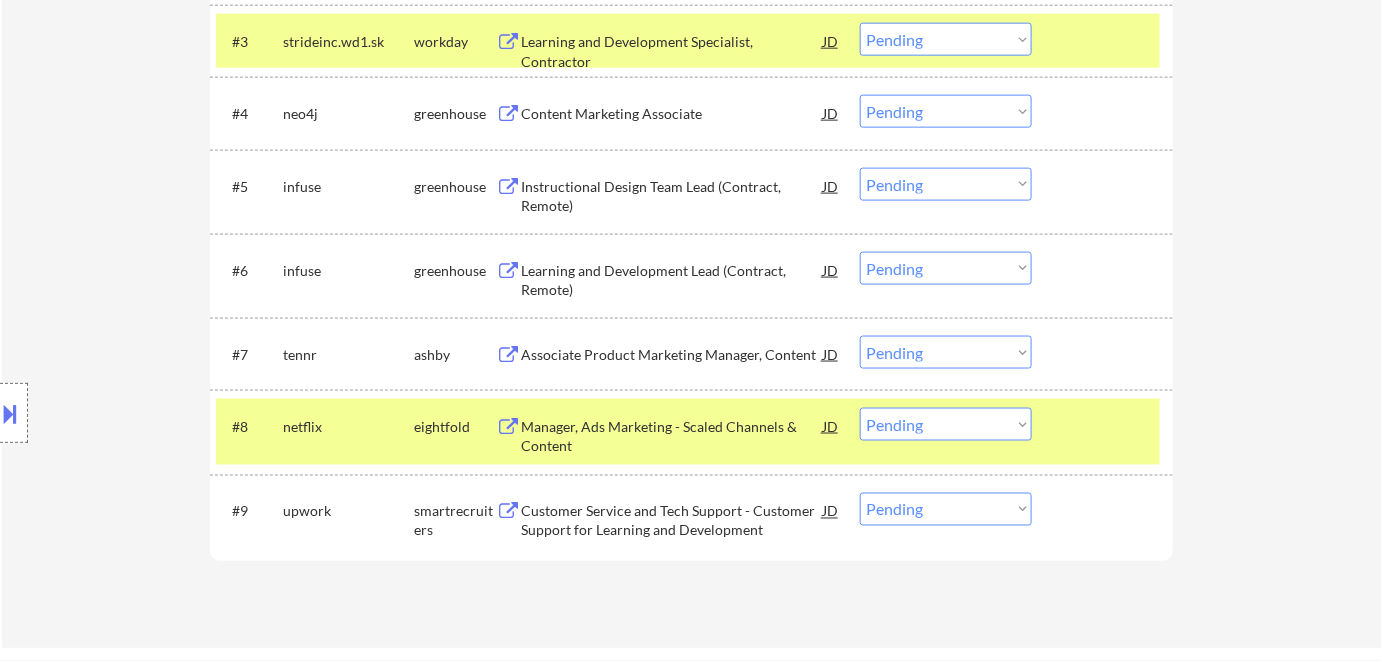 click on "Manager, Ads Marketing - Scaled Channels & Content" at bounding box center [672, 436] 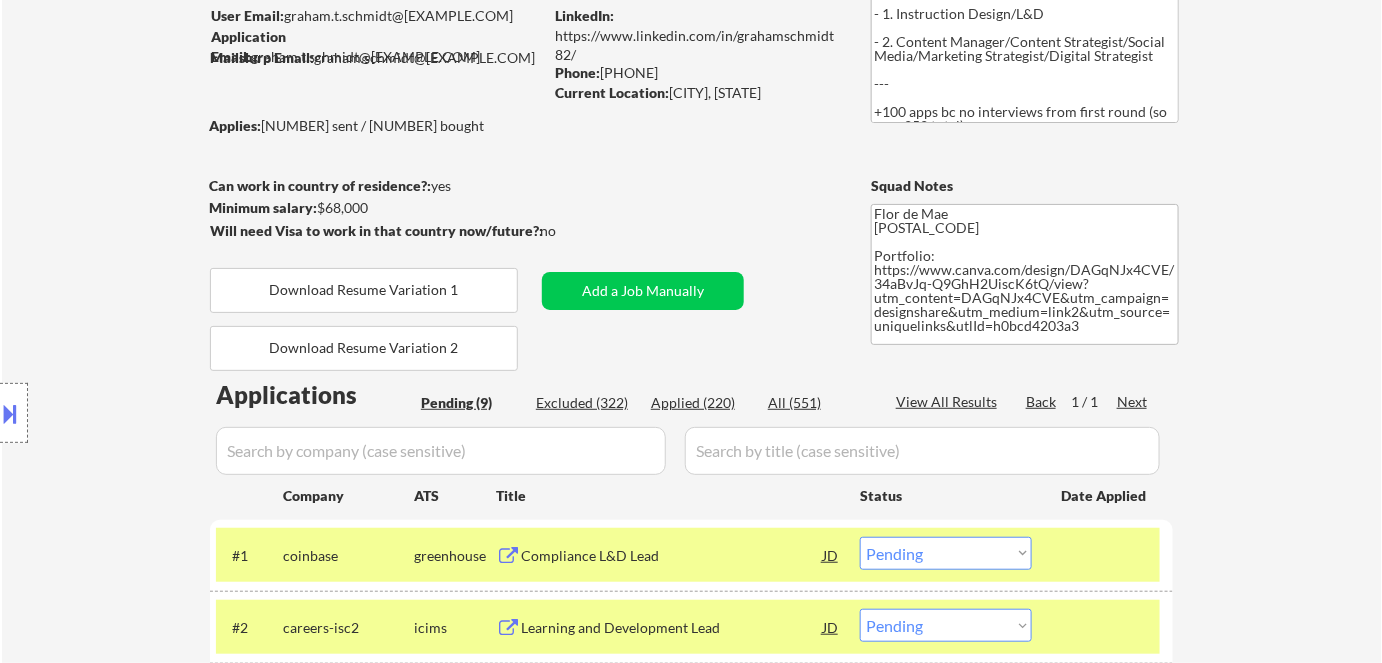 scroll, scrollTop: 0, scrollLeft: 0, axis: both 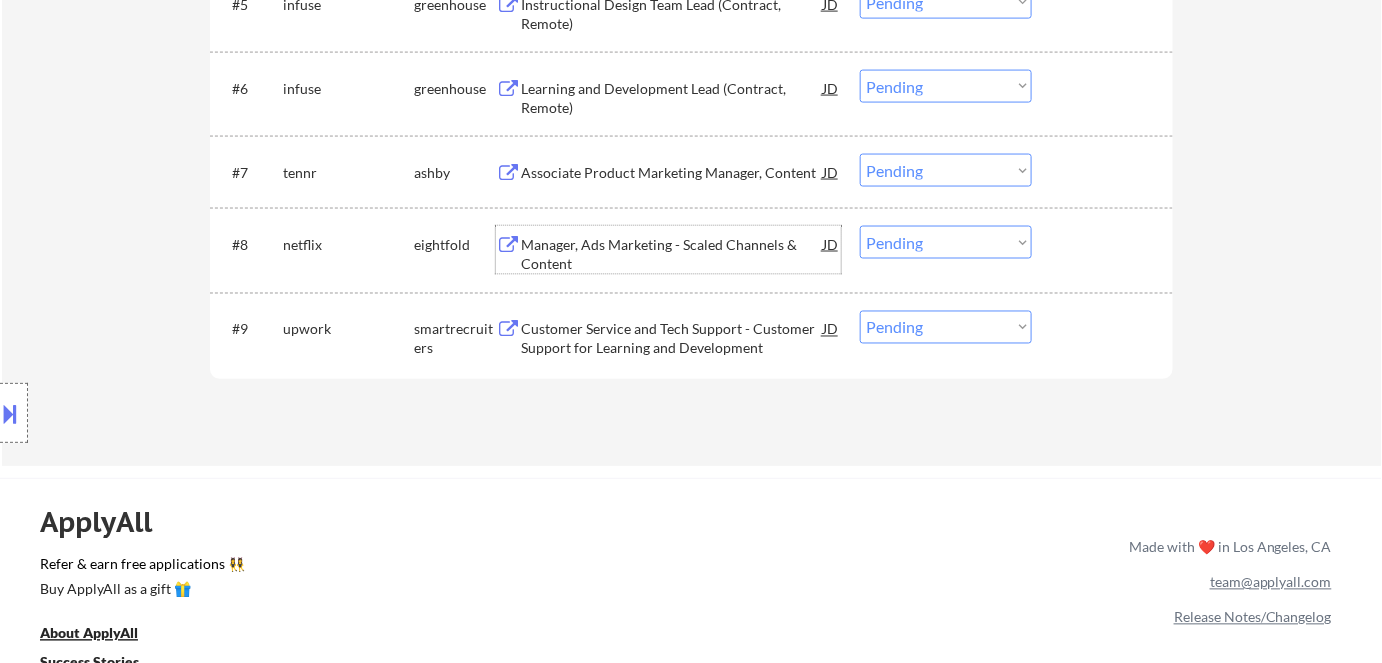 click on "Choose an option... Pending Applied Excluded (Questions) Excluded (Expired) Excluded (Location) Excluded (Bad Match) Excluded (Blocklist) Excluded (Salary) Excluded (Other)" at bounding box center (946, 242) 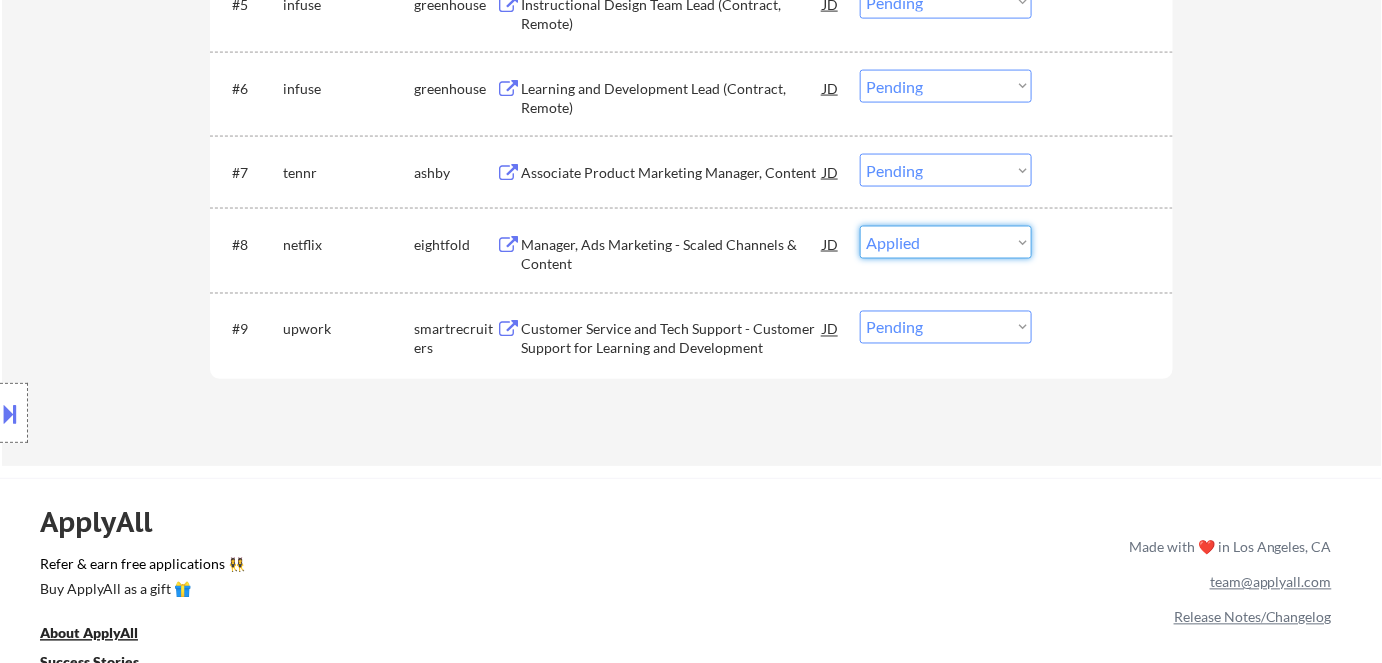 click on "Choose an option... Pending Applied Excluded (Questions) Excluded (Expired) Excluded (Location) Excluded (Bad Match) Excluded (Blocklist) Excluded (Salary) Excluded (Other)" at bounding box center [946, 242] 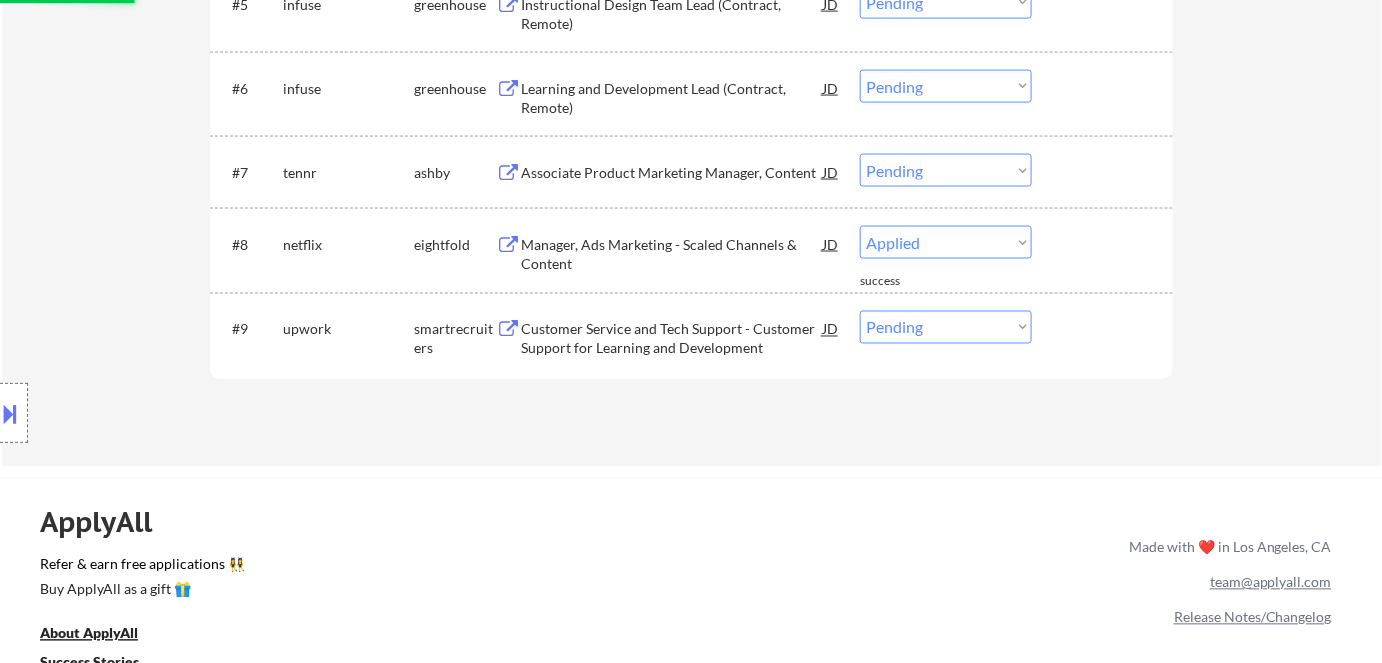 select on ""pending"" 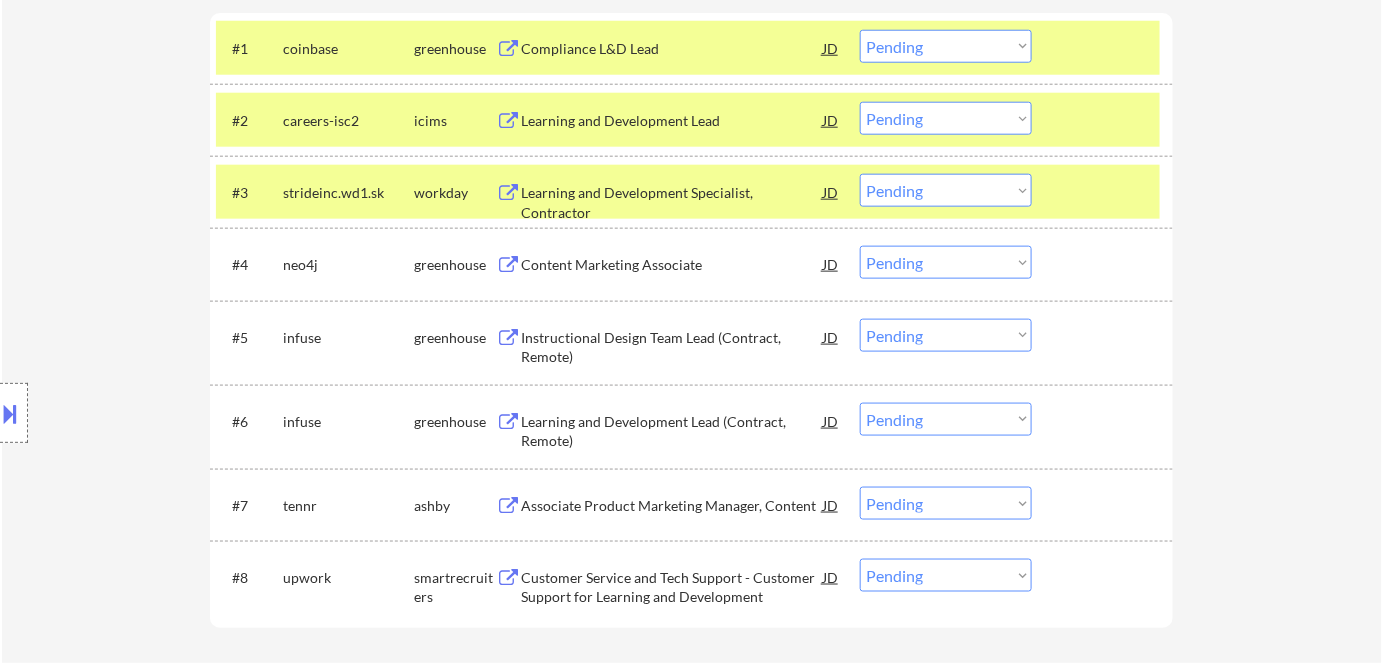 scroll, scrollTop: 636, scrollLeft: 0, axis: vertical 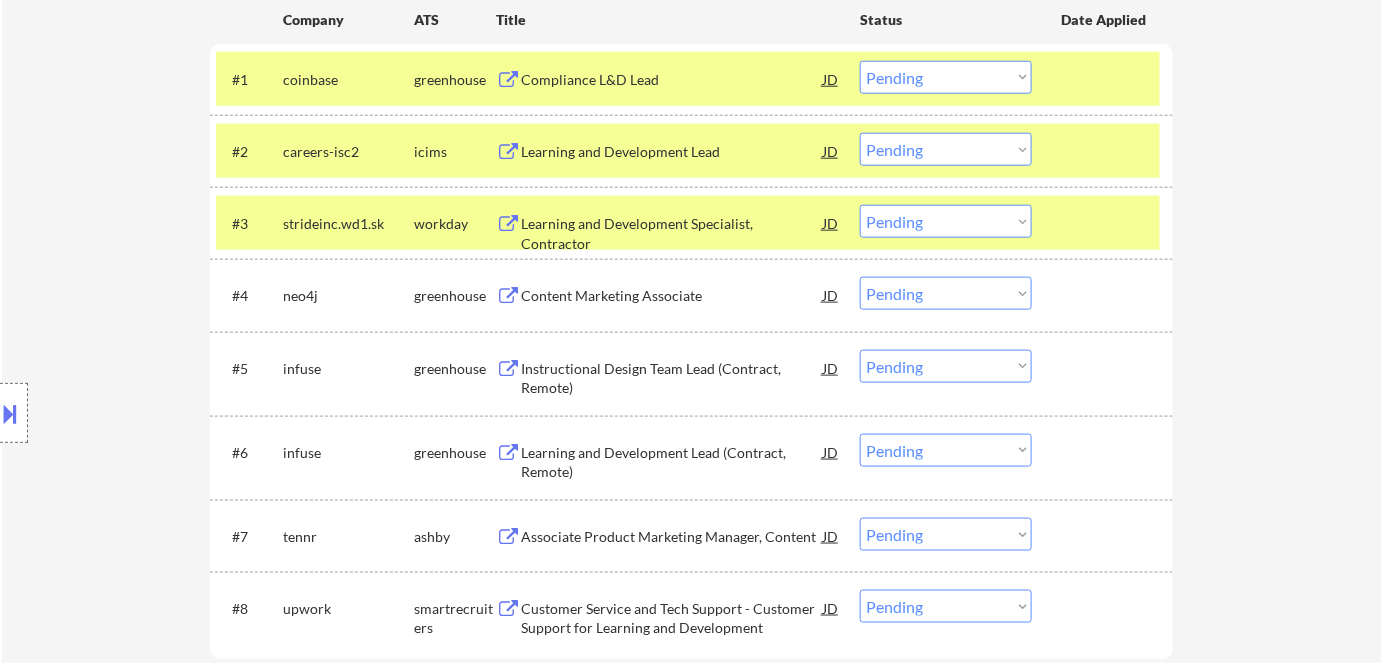 click on "Learning and Development Specialist, Contractor" at bounding box center [672, 233] 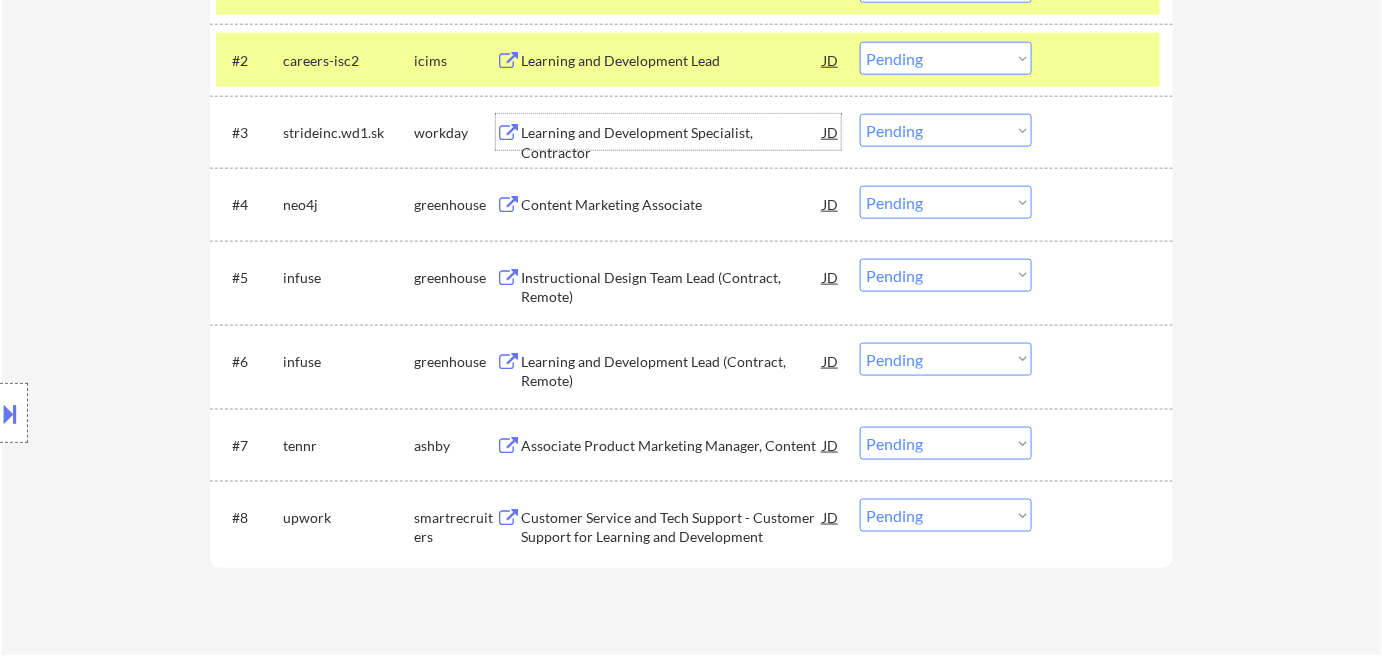 scroll, scrollTop: 636, scrollLeft: 0, axis: vertical 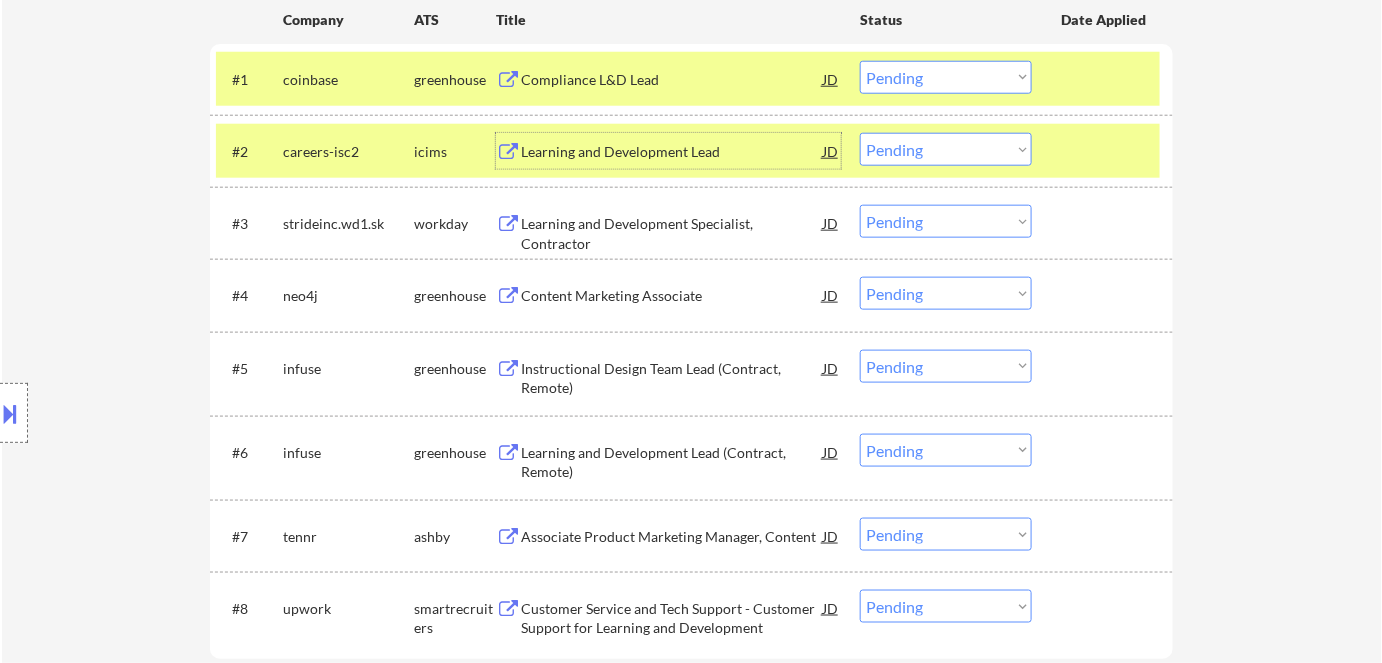 click on "Learning and Development Lead" at bounding box center [672, 152] 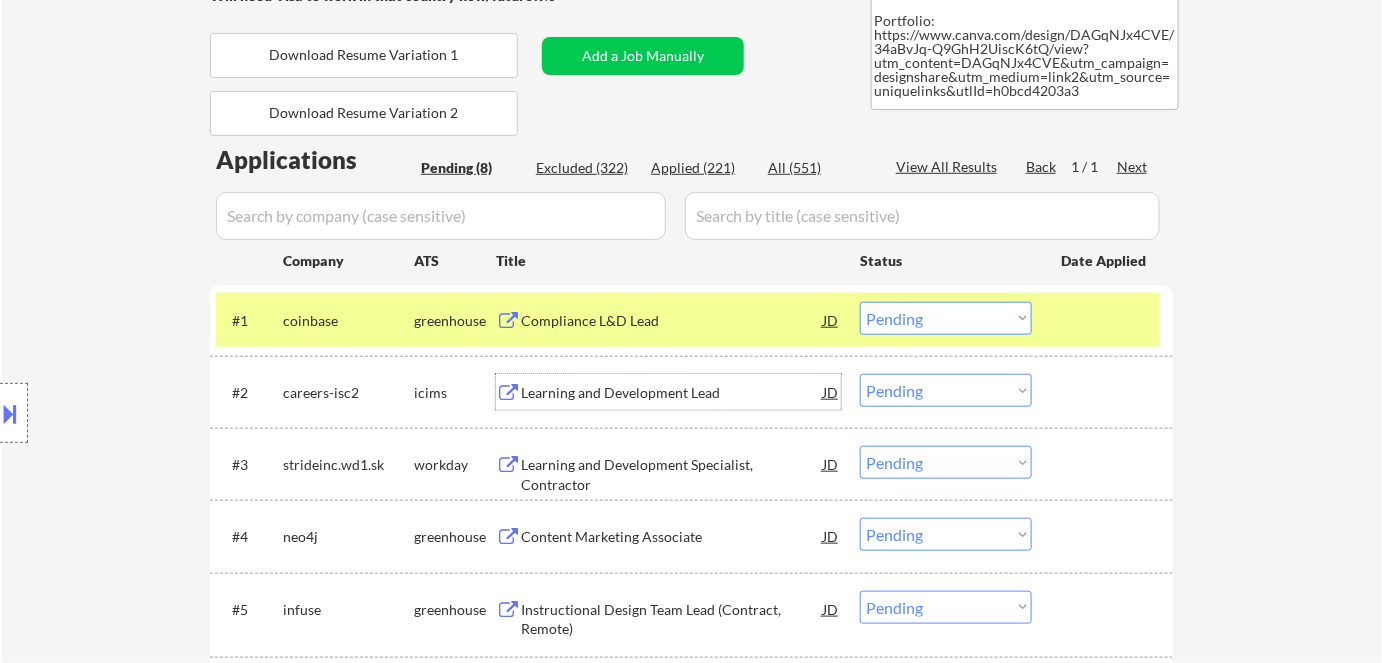 scroll, scrollTop: 363, scrollLeft: 0, axis: vertical 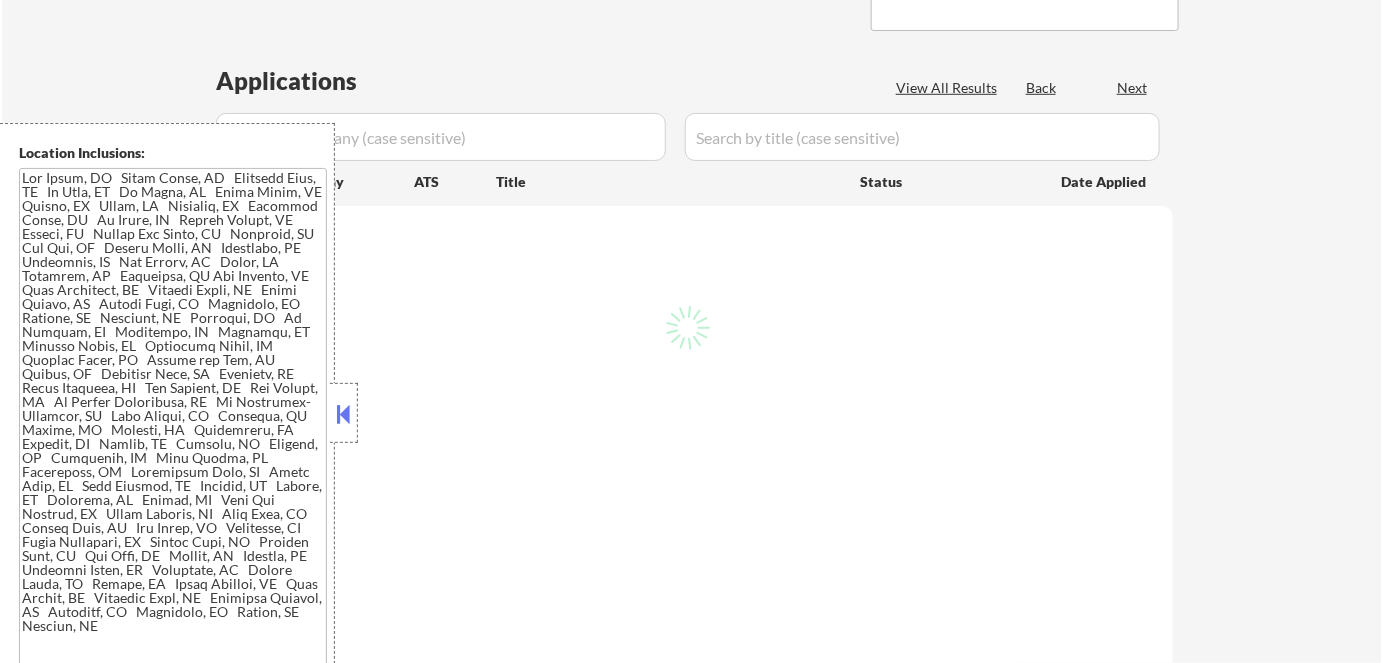 click at bounding box center (344, 414) 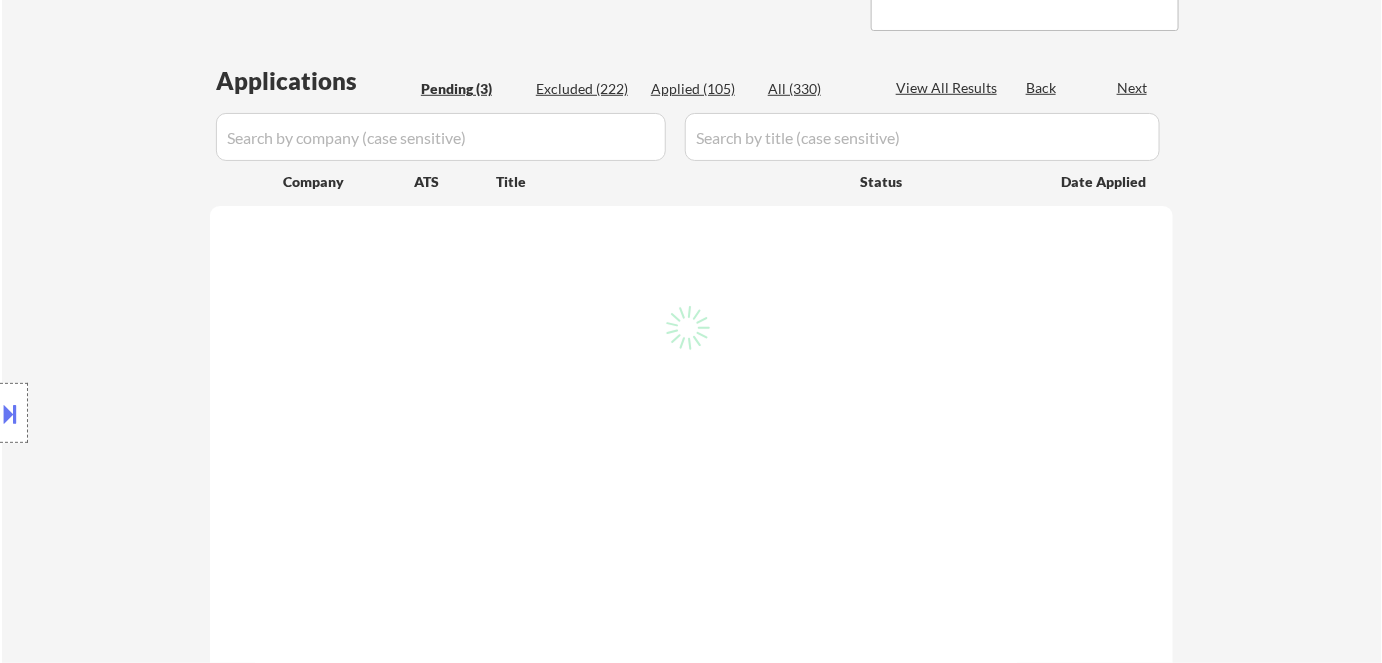 select on ""pending"" 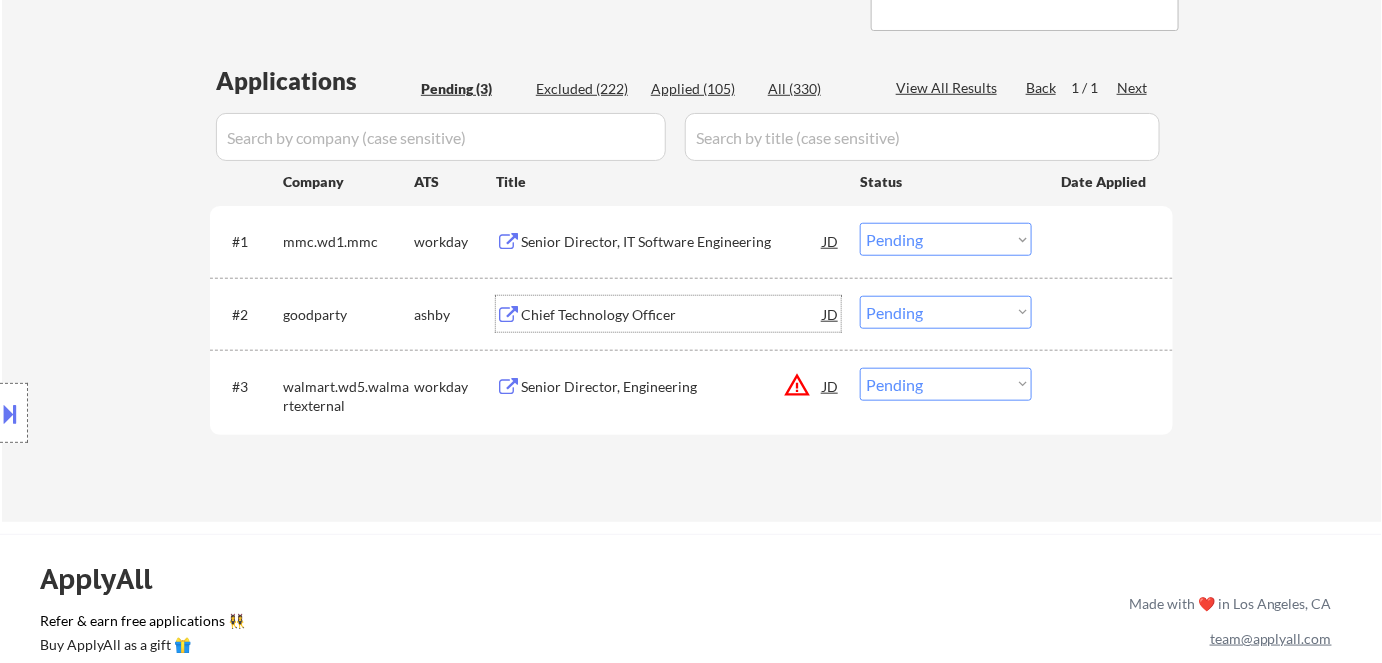 click on "Chief Technology Officer" at bounding box center (672, 314) 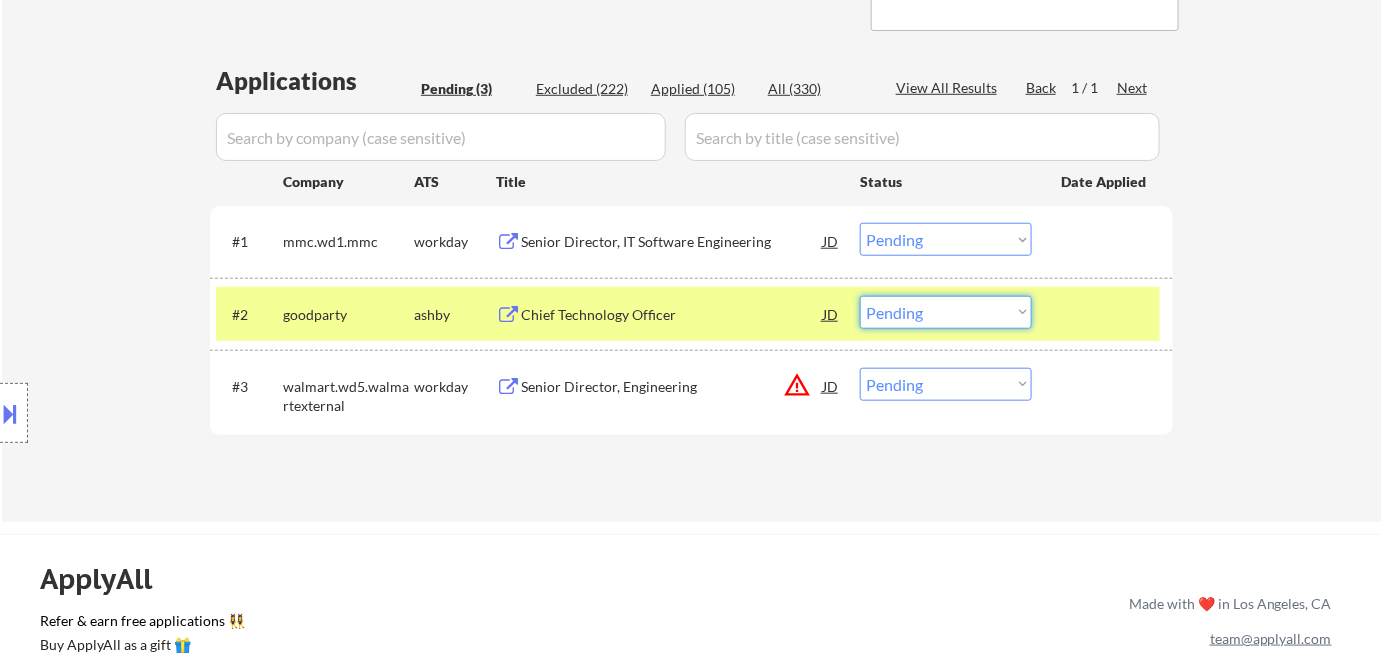 click on "Choose an option... Pending Applied Excluded (Questions) Excluded (Expired) Excluded (Location) Excluded (Bad Match) Excluded (Blocklist) Excluded (Salary) Excluded (Other)" at bounding box center (946, 312) 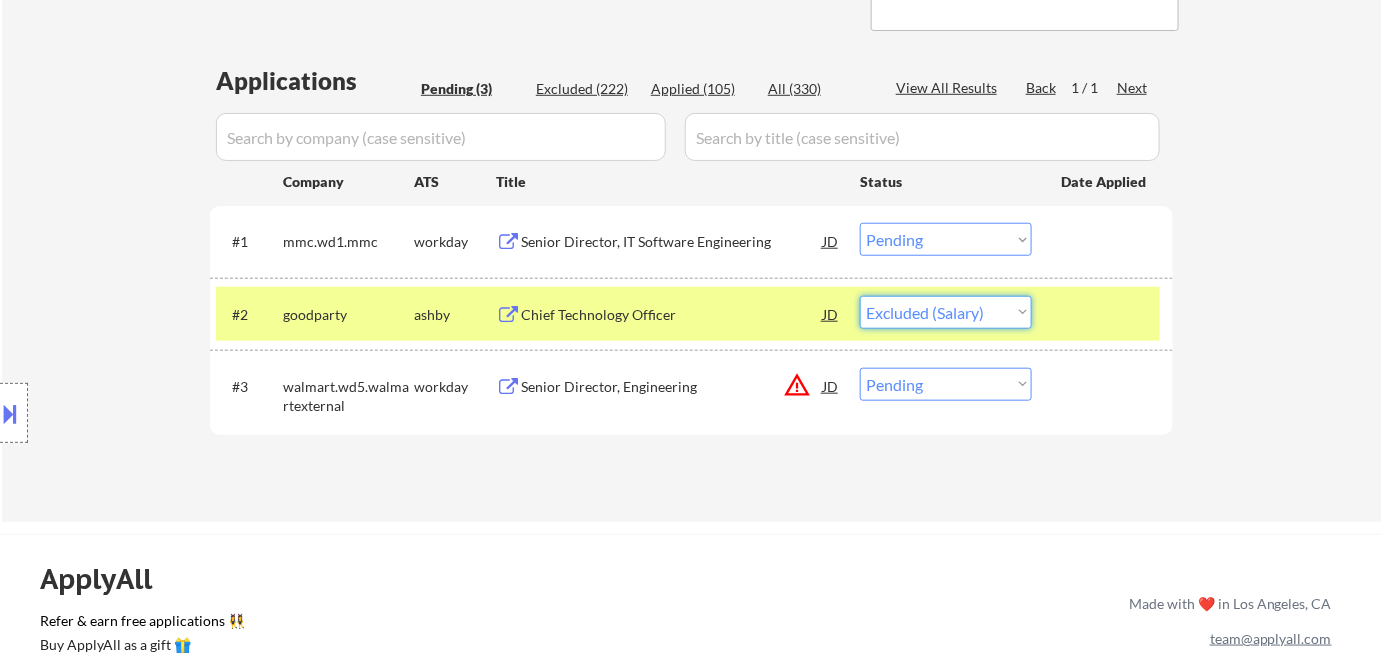 click on "Choose an option... Pending Applied Excluded (Questions) Excluded (Expired) Excluded (Location) Excluded (Bad Match) Excluded (Blocklist) Excluded (Salary) Excluded (Other)" at bounding box center [946, 312] 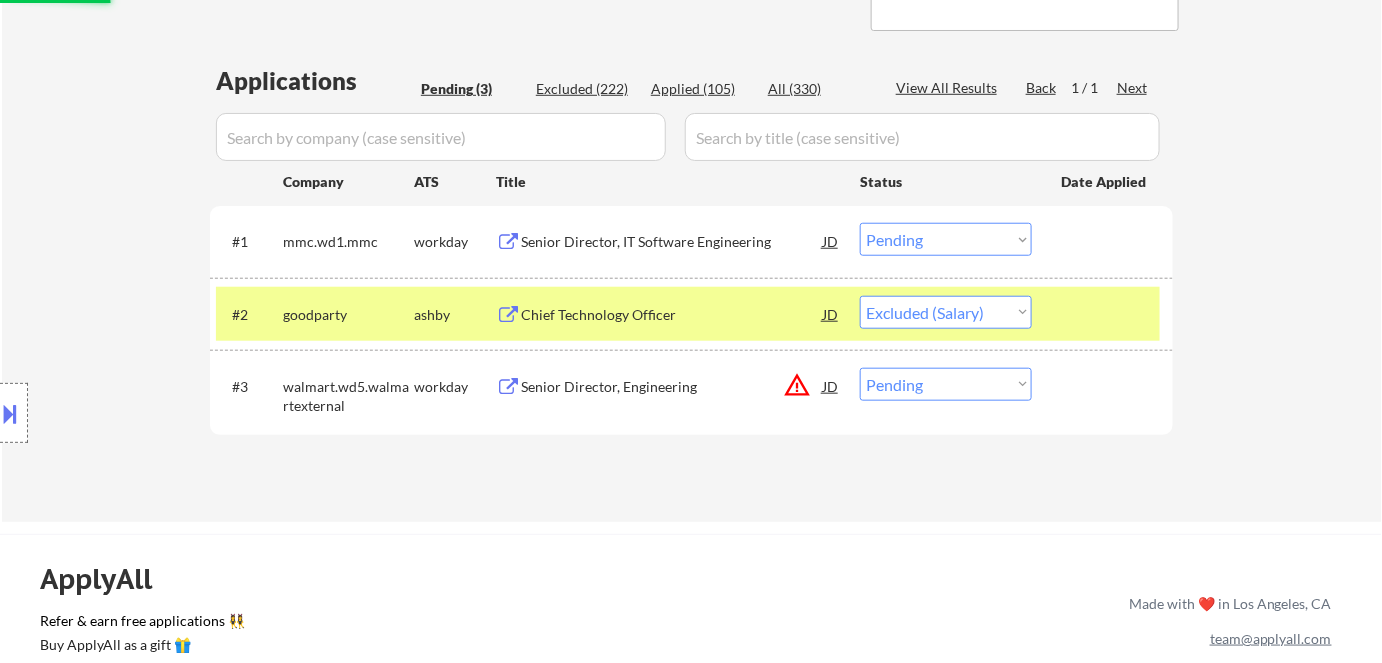 click on "warning_amber" at bounding box center (797, 385) 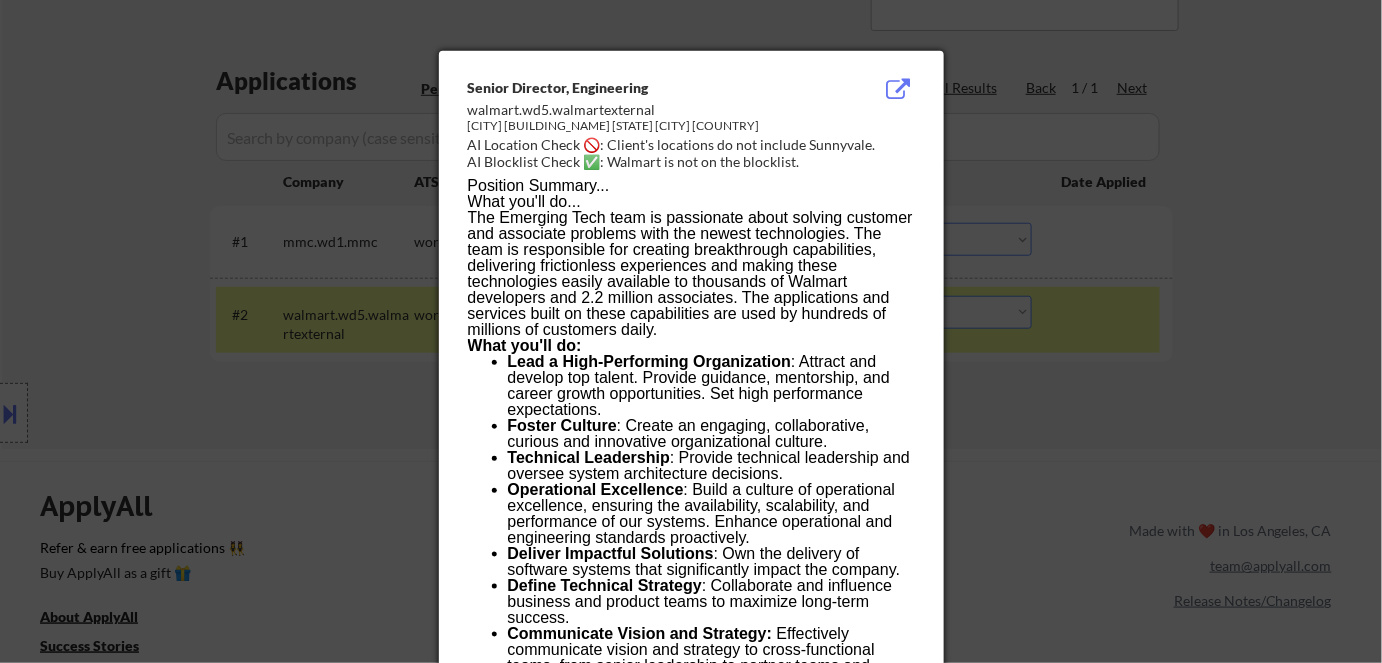 click at bounding box center (691, 331) 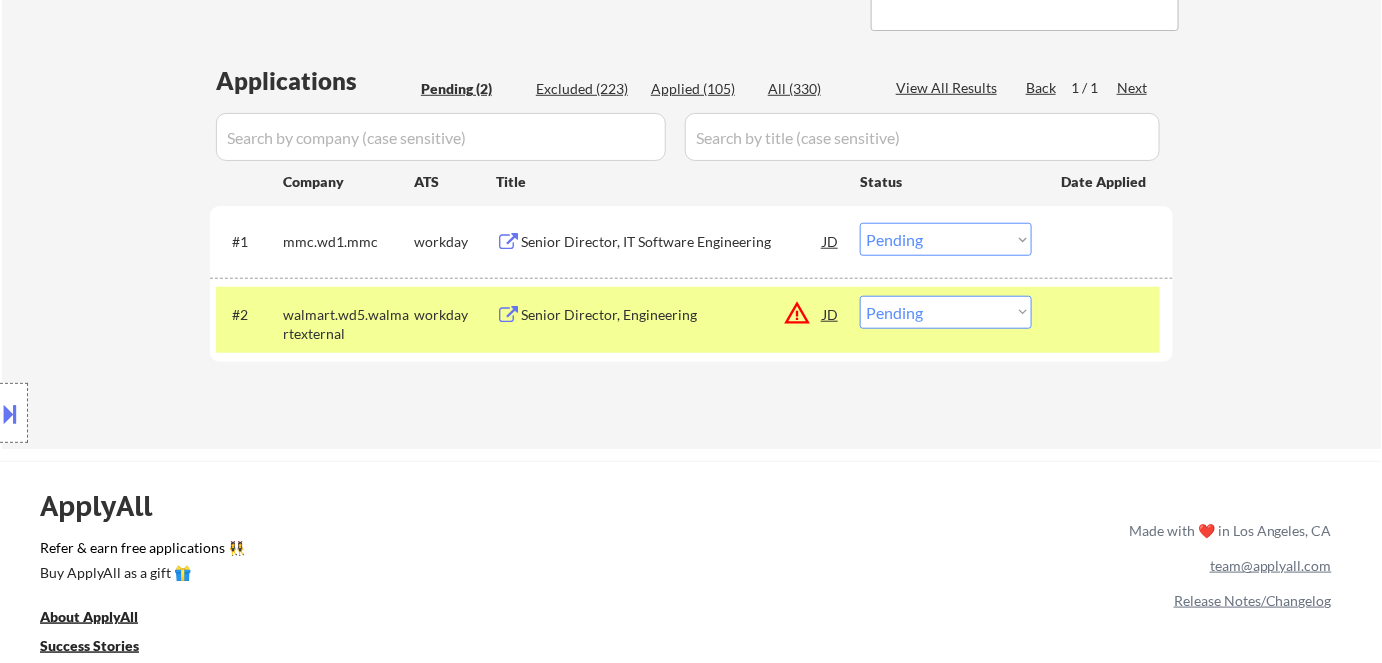 click at bounding box center [11, 413] 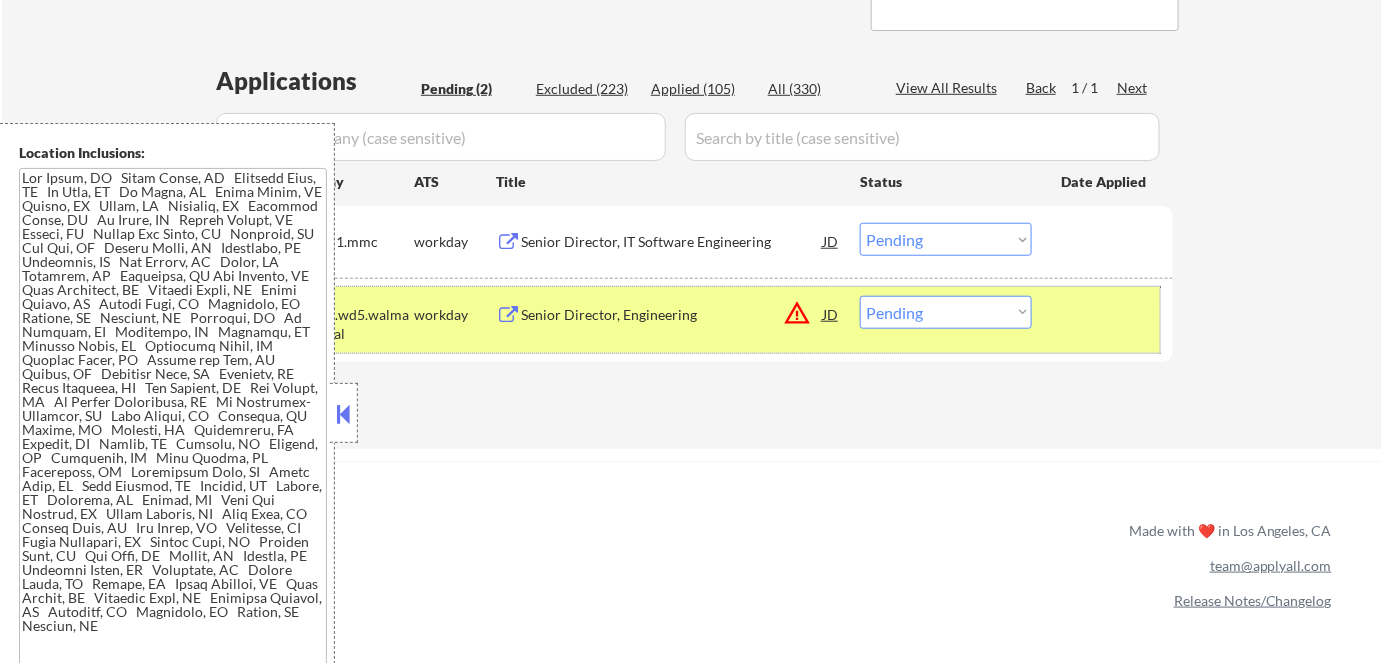 drag, startPoint x: 919, startPoint y: 343, endPoint x: 938, endPoint y: 325, distance: 26.172504 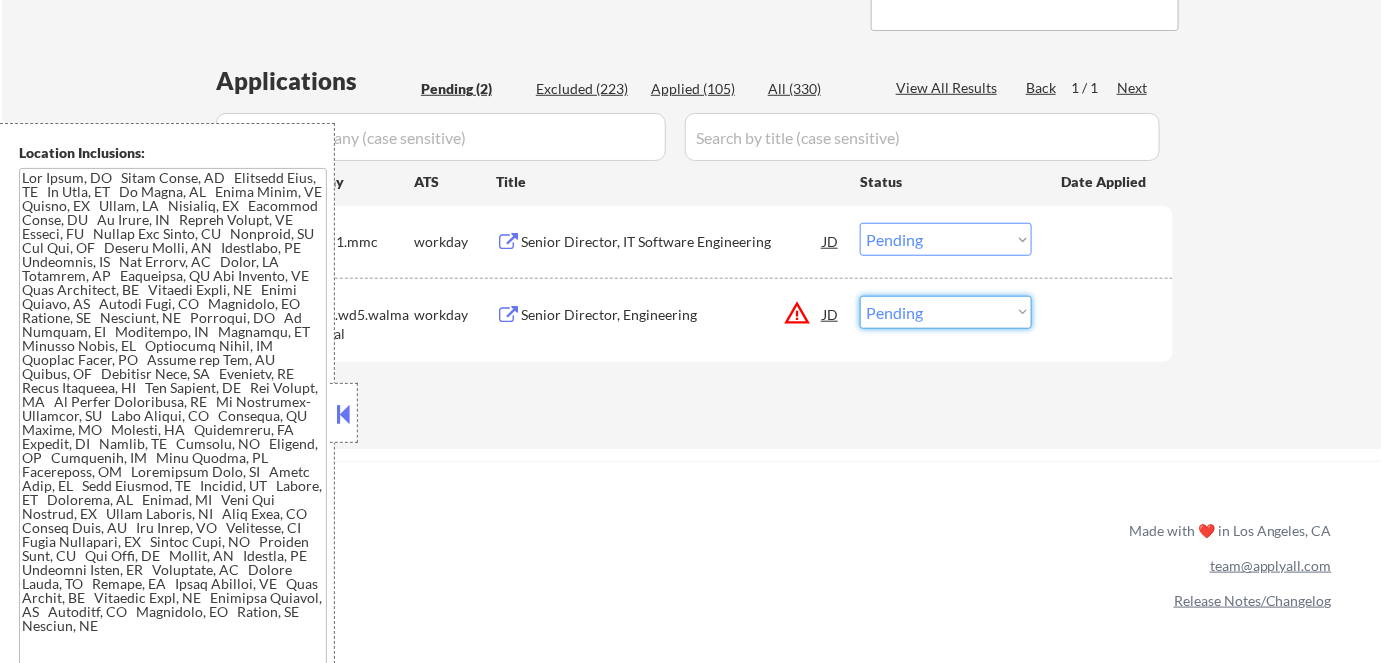 click on "Choose an option... Pending Applied Excluded (Questions) Excluded (Expired) Excluded (Location) Excluded (Bad Match) Excluded (Blocklist) Excluded (Salary) Excluded (Other)" at bounding box center (946, 312) 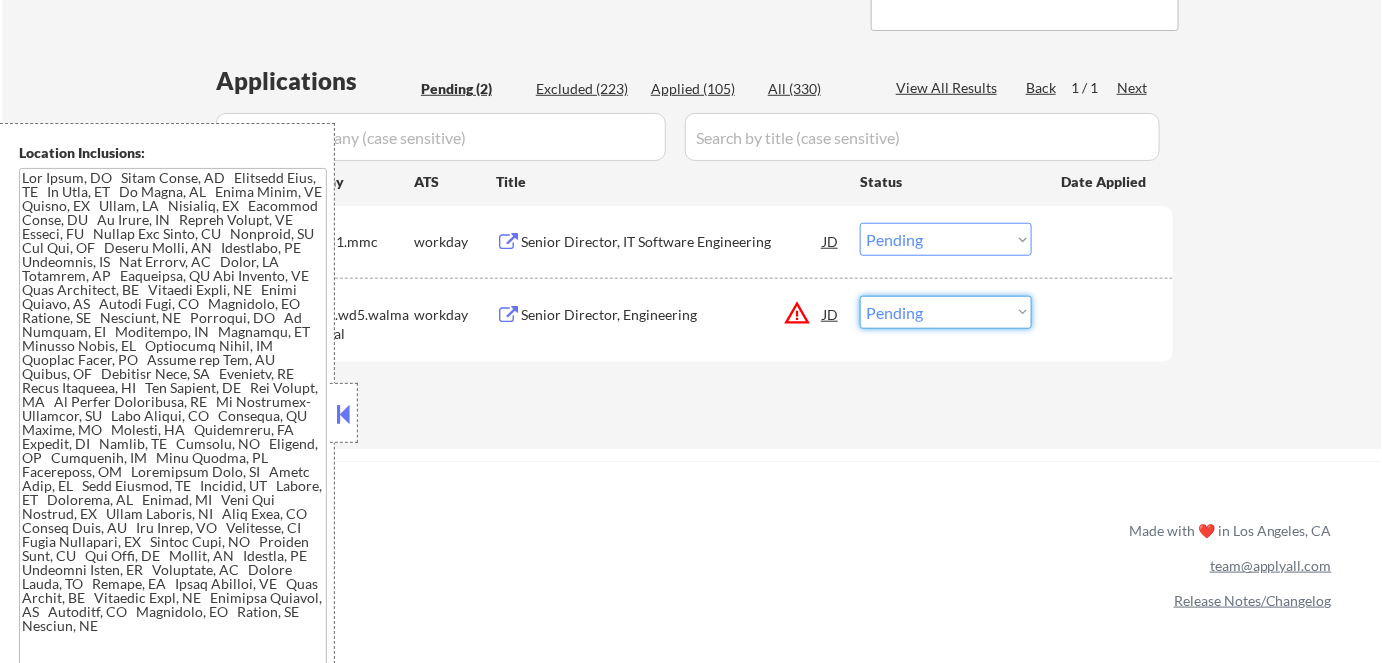 select on ""excluded__location_"" 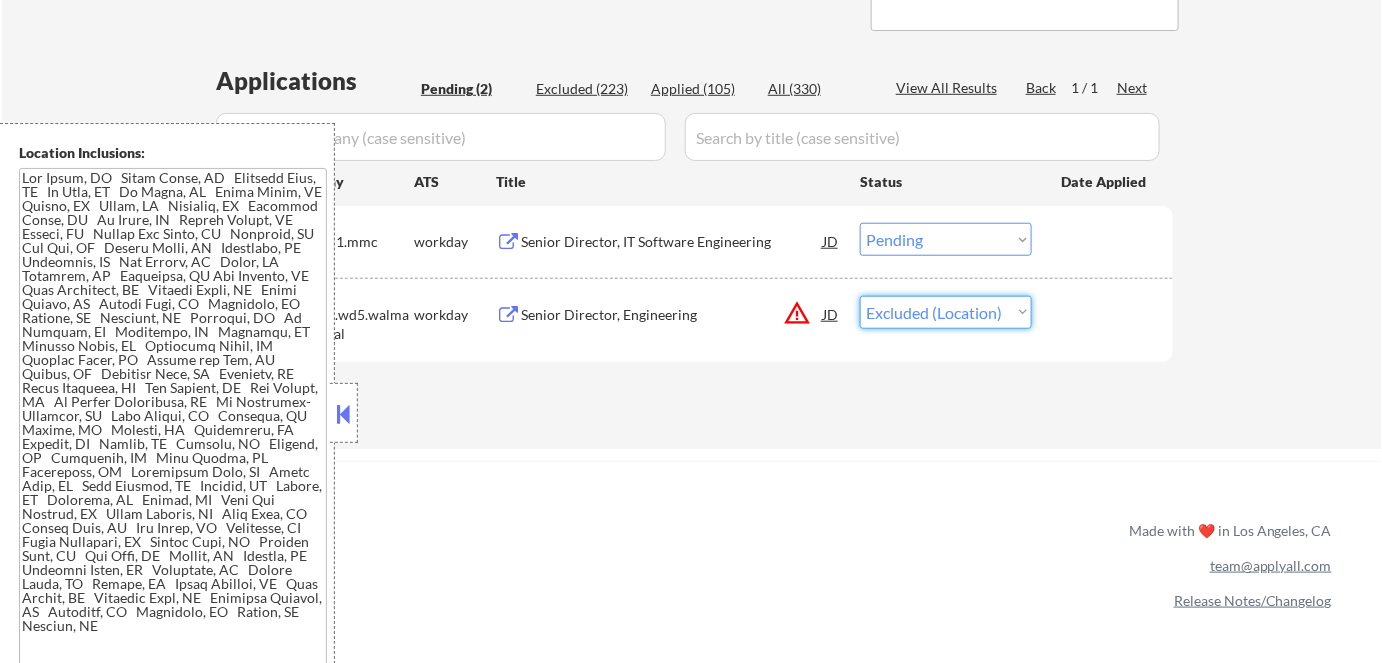 click on "Choose an option... Pending Applied Excluded (Questions) Excluded (Expired) Excluded (Location) Excluded (Bad Match) Excluded (Blocklist) Excluded (Salary) Excluded (Other)" at bounding box center (946, 312) 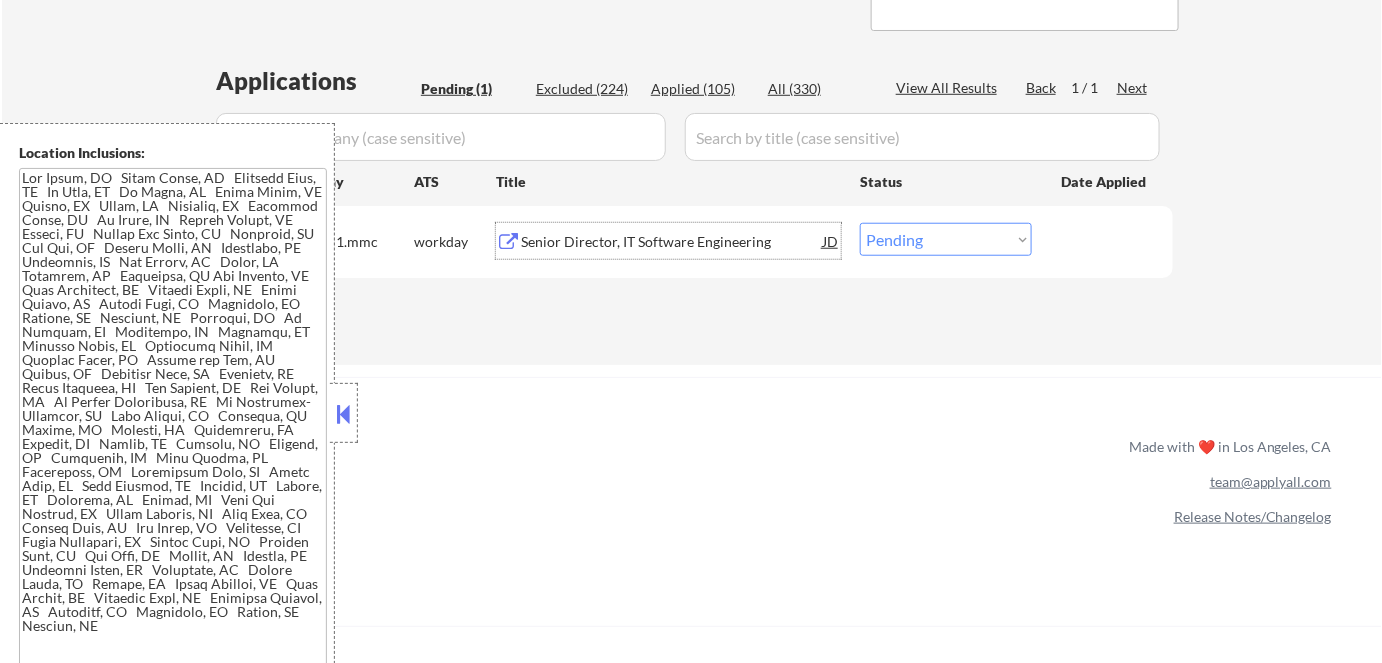 click on "Senior Director, IT Software Engineering" at bounding box center (672, 242) 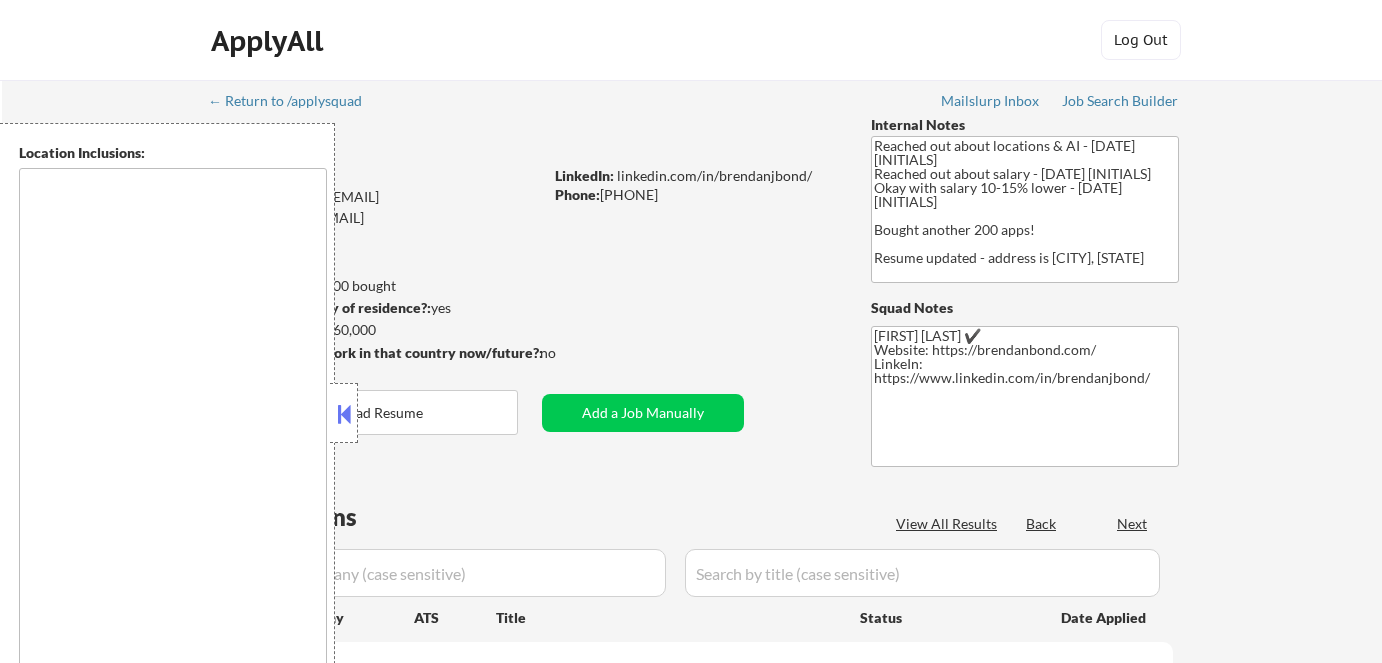 type on "Remote, US [CITY], [STATE] [CITY], [STATE] [CITY], [STATE] [CITY], [STATE] [CITY], [STATE] [CITY], [STATE] [CITY], [STATE] [CITY], [STATE] [CITY], [STATE] [CITY], [STATE] [CITY], [STATE] [CITY], [STATE] [CITY], [STATE] [CITY], [STATE] [CITY], [STATE] [CITY], [STATE] [CITY], [STATE]" 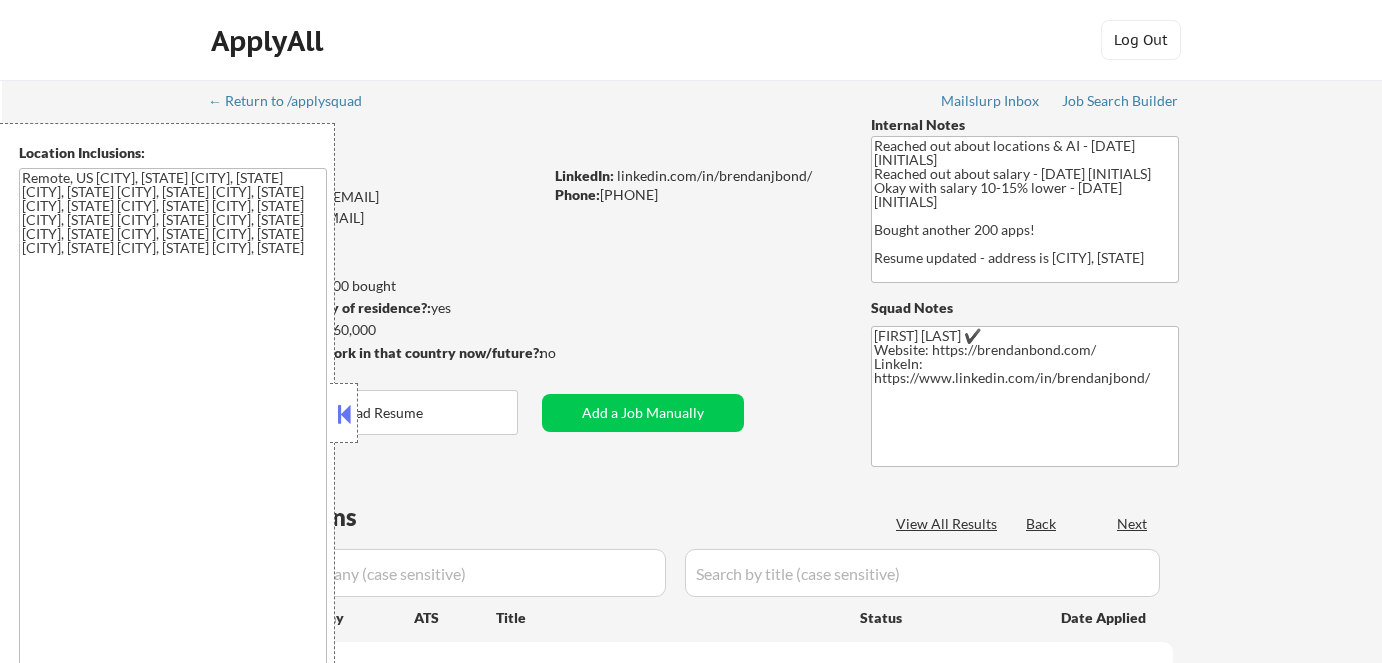 scroll, scrollTop: 0, scrollLeft: 0, axis: both 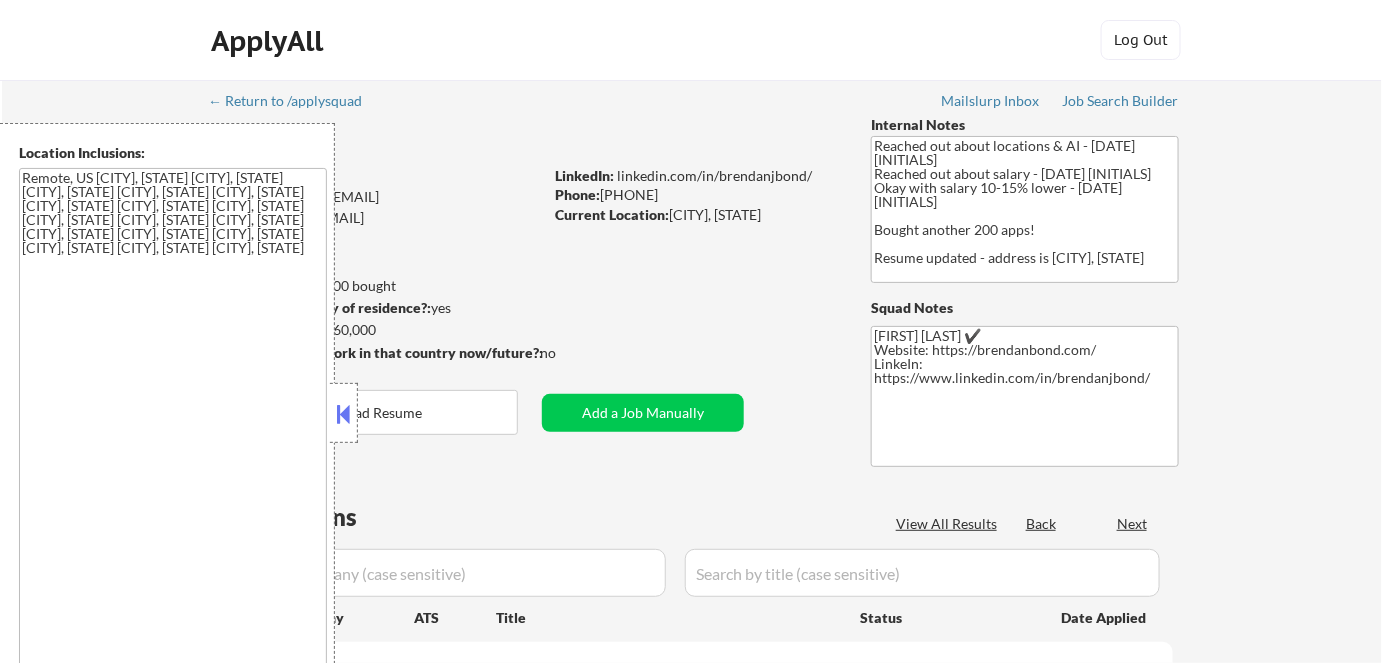 select on ""pending"" 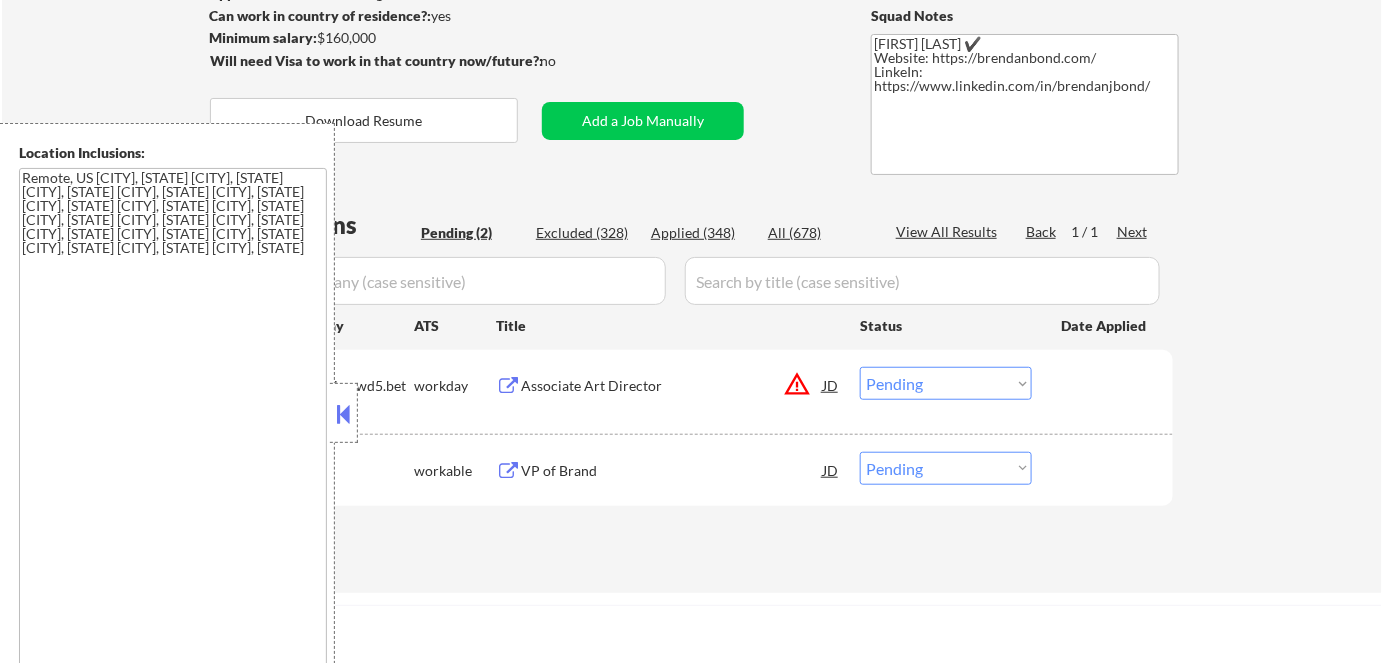 scroll, scrollTop: 363, scrollLeft: 0, axis: vertical 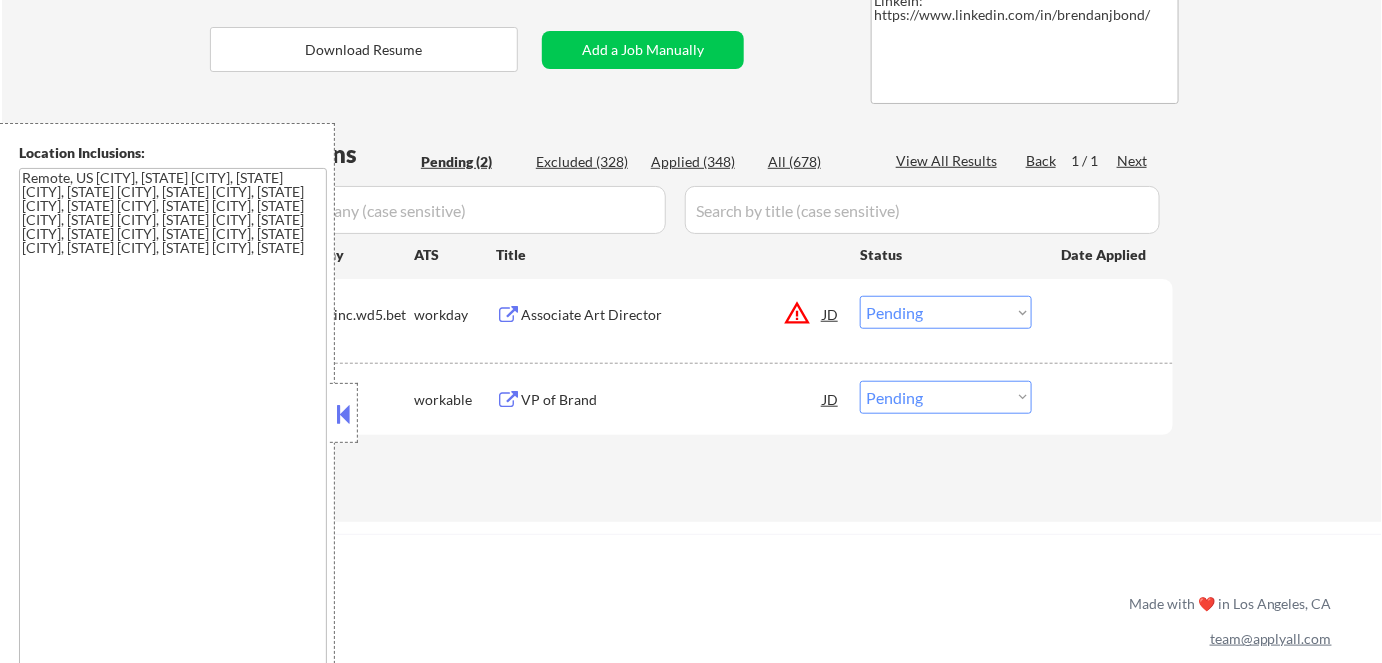 click at bounding box center (344, 414) 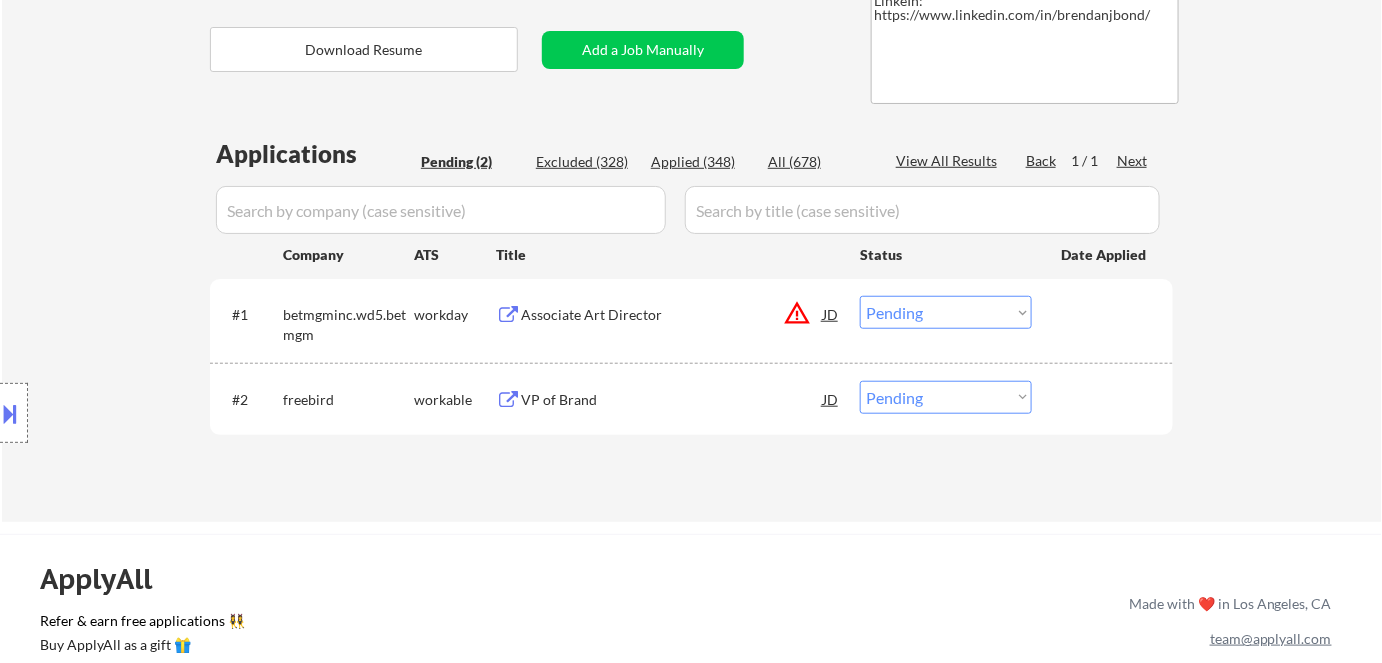 click on "VP of Brand" at bounding box center (672, 400) 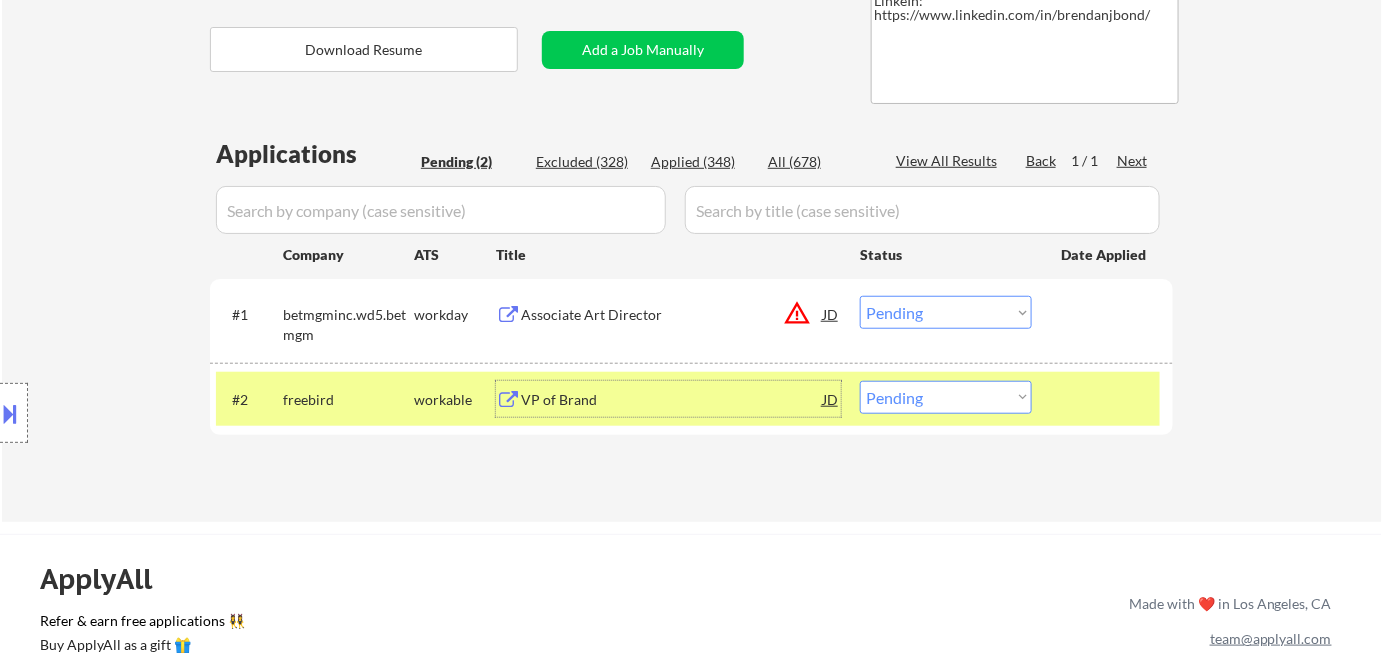 drag, startPoint x: 942, startPoint y: 400, endPoint x: 941, endPoint y: 411, distance: 11.045361 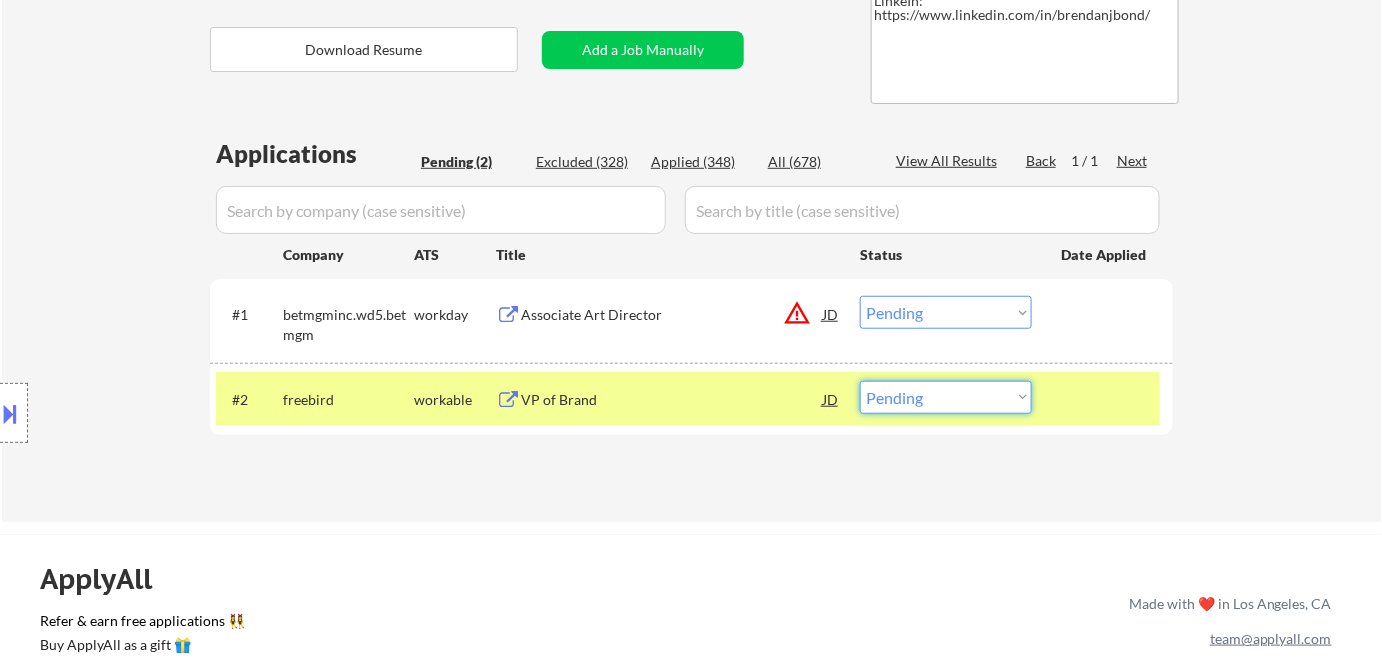select on ""excluded__bad_match_"" 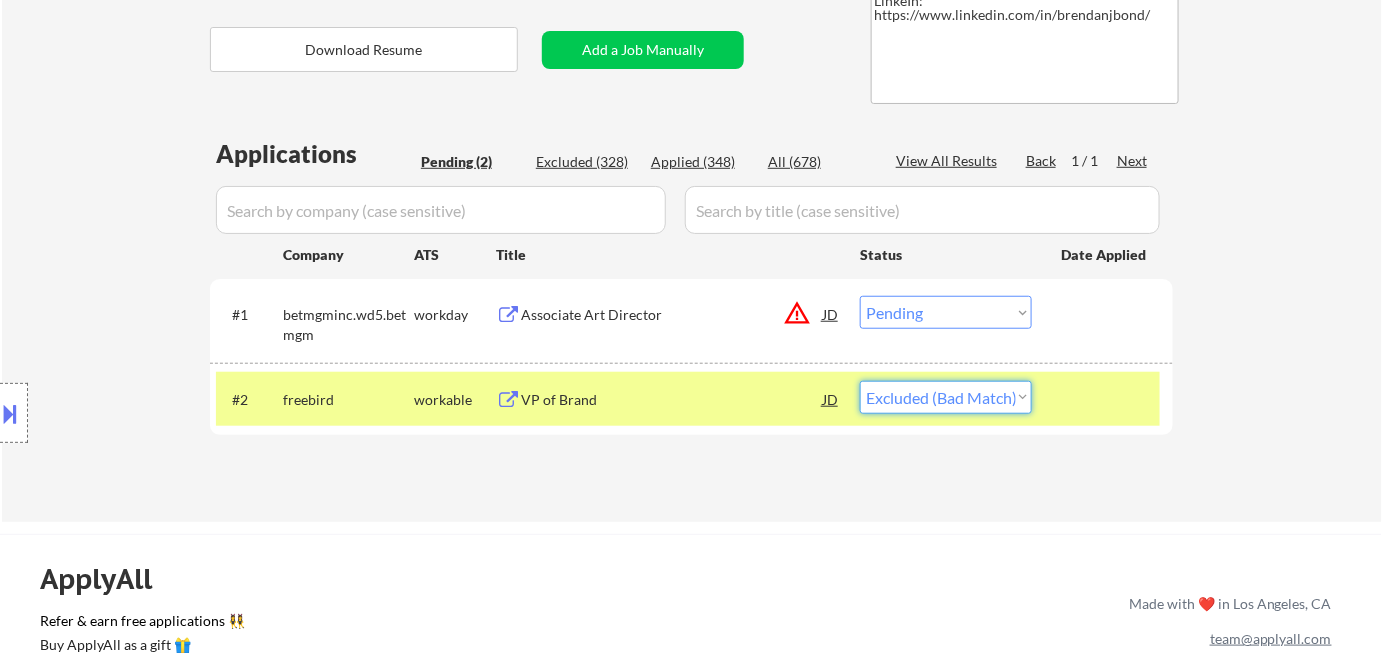 click on "Choose an option... Pending Applied Excluded (Questions) Excluded (Expired) Excluded (Location) Excluded (Bad Match) Excluded (Blocklist) Excluded (Salary) Excluded (Other)" at bounding box center (946, 397) 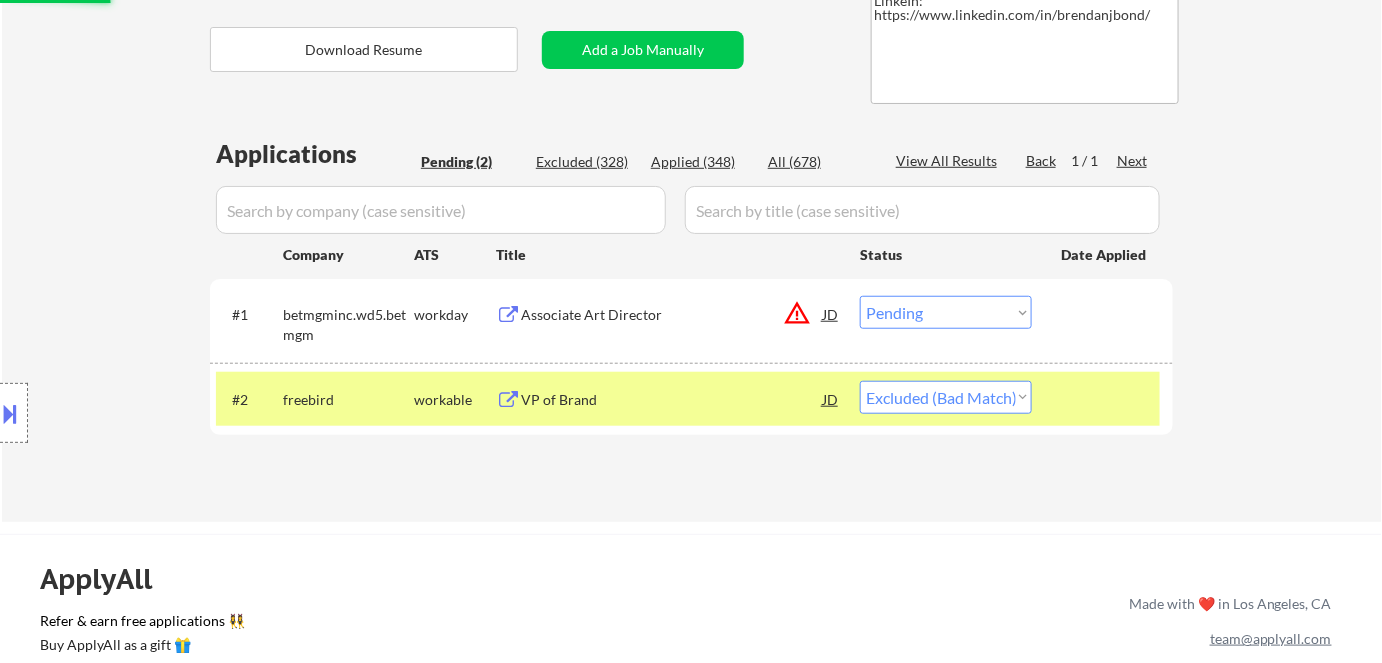 click on "Associate Art Director" at bounding box center [672, 315] 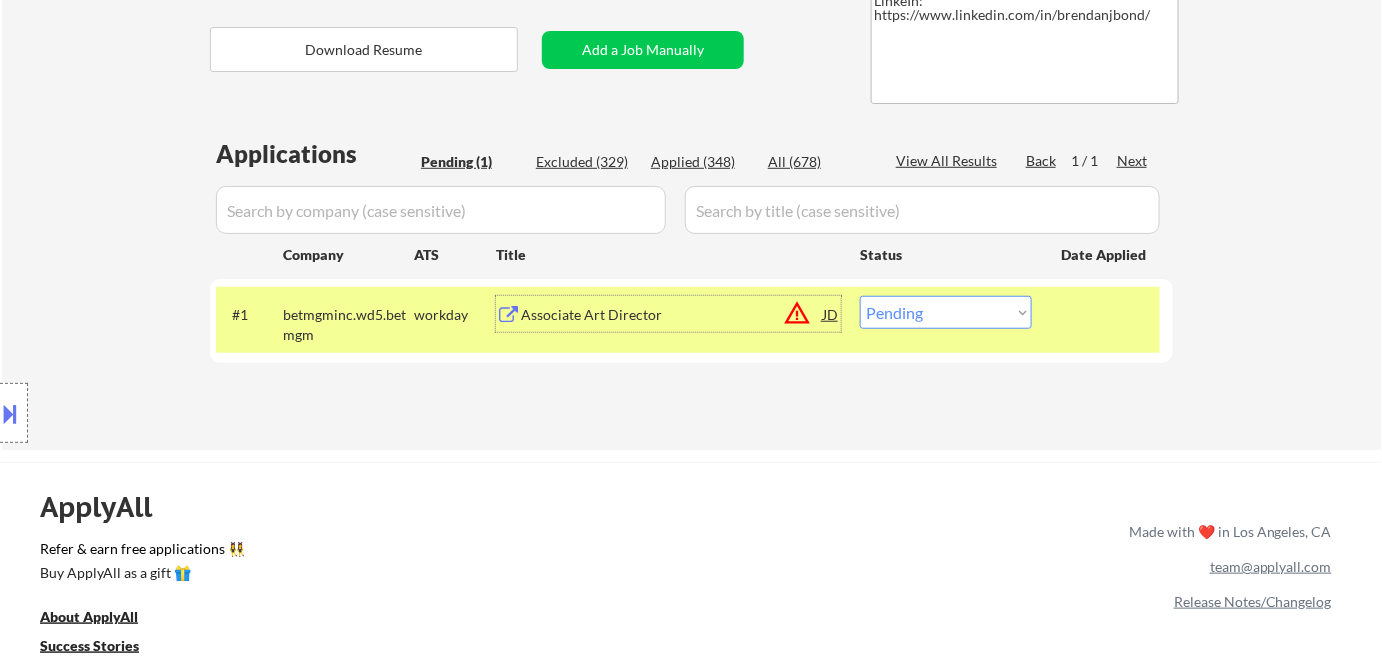 click on "Choose an option... Pending Applied Excluded (Questions) Excluded (Expired) Excluded (Location) Excluded (Bad Match) Excluded (Blocklist) Excluded (Salary) Excluded (Other)" at bounding box center (946, 312) 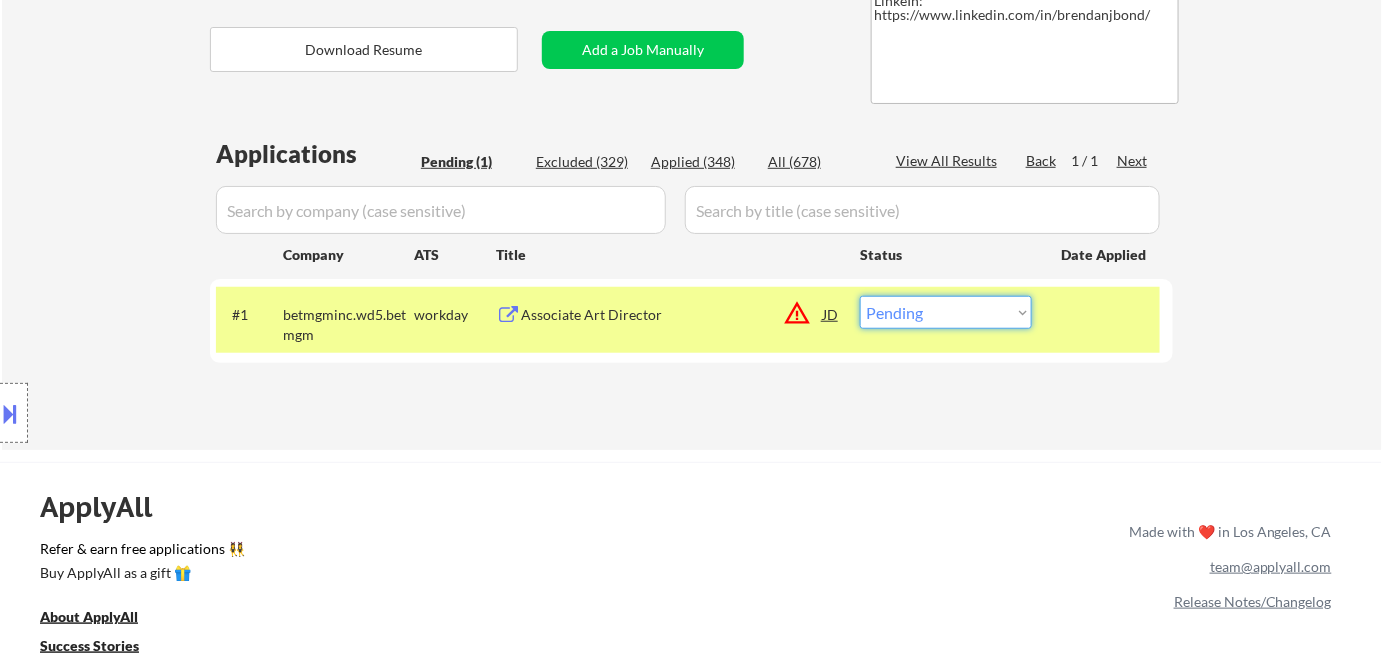 select on ""excluded__location_"" 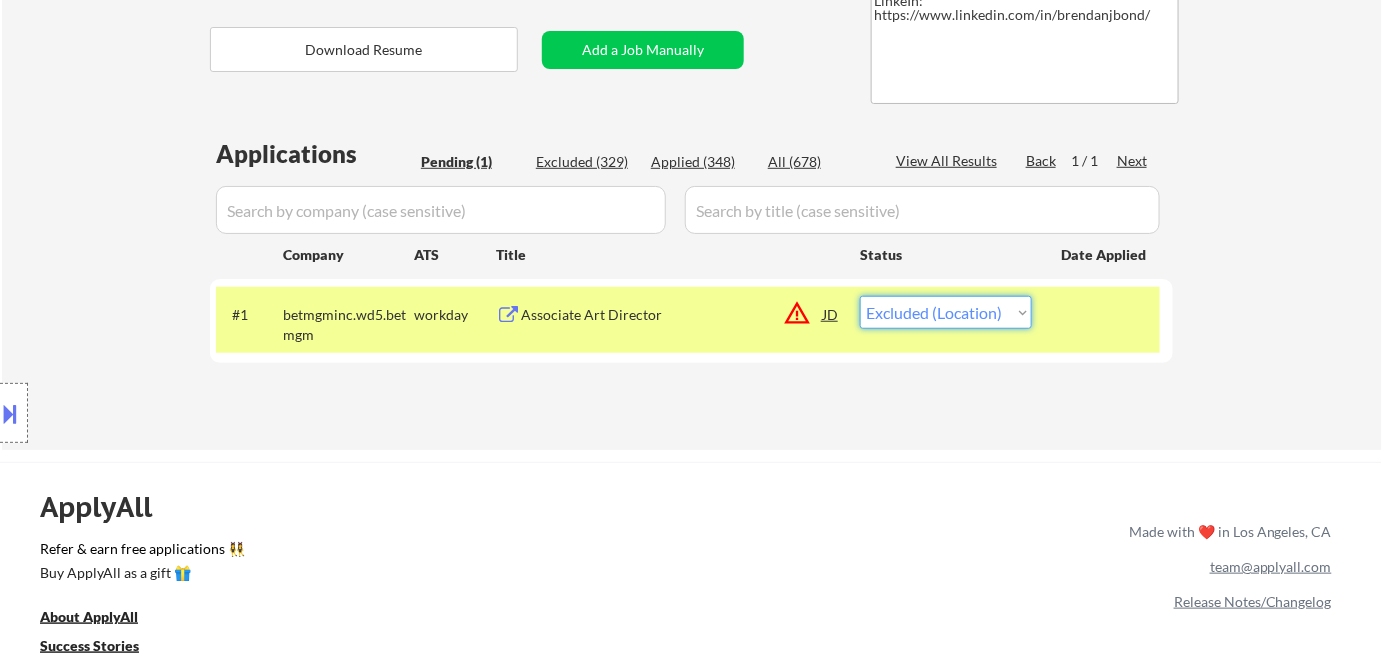 click on "Choose an option... Pending Applied Excluded (Questions) Excluded (Expired) Excluded (Location) Excluded (Bad Match) Excluded (Blocklist) Excluded (Salary) Excluded (Other)" at bounding box center [946, 312] 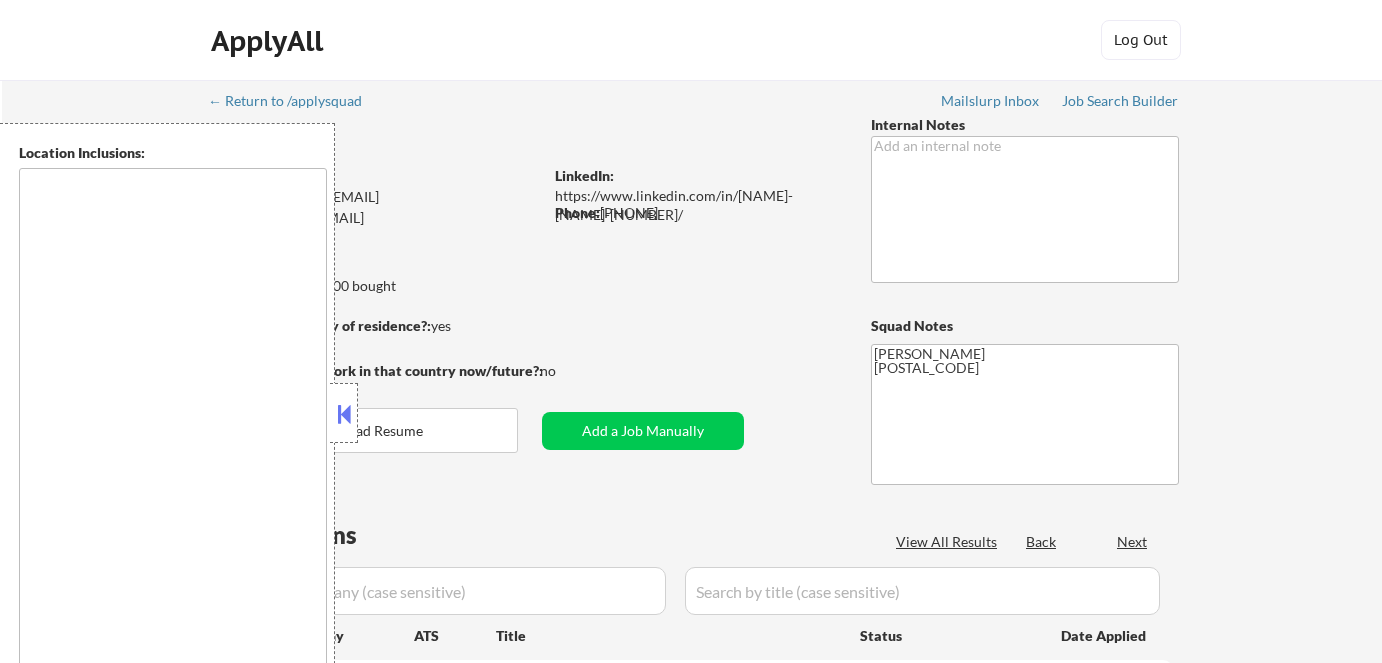 scroll, scrollTop: 0, scrollLeft: 0, axis: both 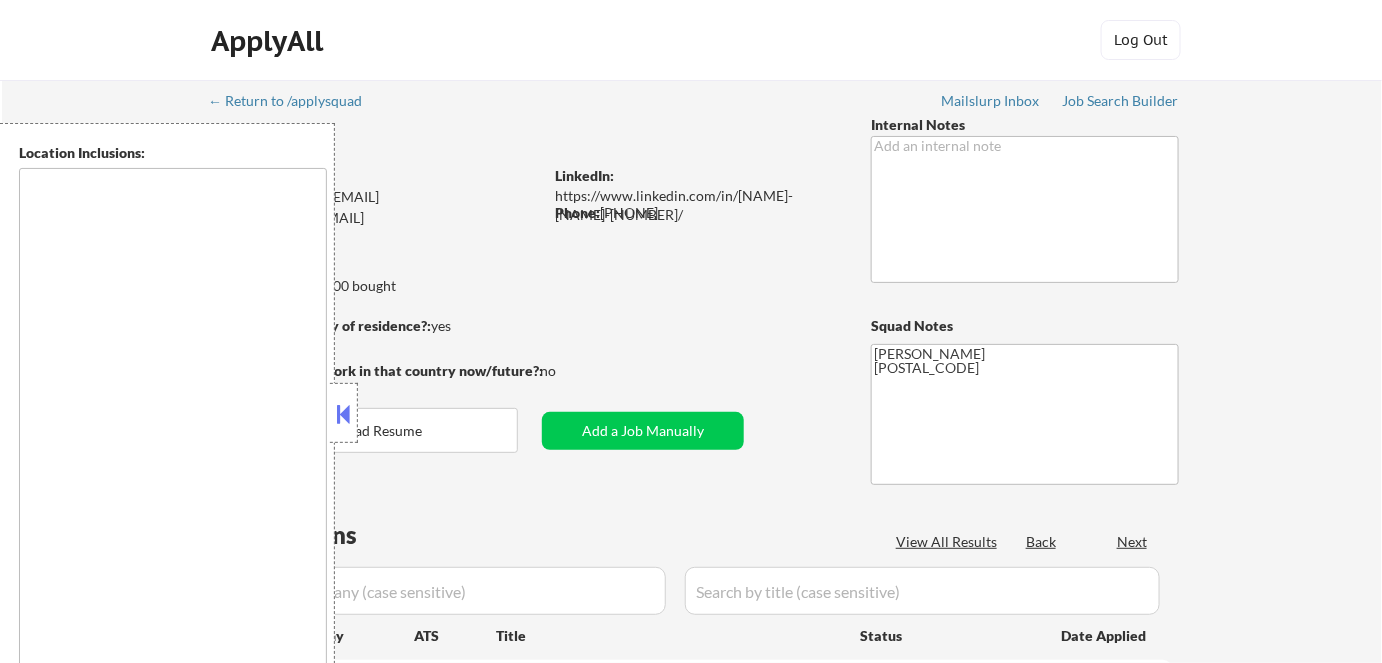 type on "New York, NY   Jersey City, NJ   Hoboken, NJ   Union City, NJ   Weehawken, NJ   West New York, NJ   Guttenberg, NJ   North Bergen, NJ   Secaucus, NJ   Bayonne, NJ   Fort Lee, NJ   Edgewater, NJ   Cliffside Park, NJ   Fairview, NJ   Ridgefield, NJ   Long Island City, NY   Astoria, NY   Sunnyside, NY   Woodside, NY   Elmhurst, NY   Jackson Heights, NY   East Rutherford, NJ   Carlstadt, NJ   Lyndhurst, NJ   Kearny, NJ   Harrison, NJ   Newark, NJ   Elizabeth, NJ   Staten Island, NY   Yonkers, NY   Mount Vernon, NY   New Rochelle, NY   Hackensack, NJ   Teaneck, NJ   Englewood, NJ   Palisades Park, NJ   Leonia, NJ   Rutherford, NJ   Passaic, NJ   Clifton, NJ   Paterson, NJ   Bloomfield, NJ   Nutley, NJ   Belleville, NJ   East Orange, NJ   West Orange, NJ   Orange, NJ   Irvington, NJ   Harrison, NY   Mamaroneck, NY   Larchmont, NY   Scarsdale, NY   White Plains, NY   Tarrytown, NY   Rye, NY   Port Chester, NY   Greenwich, CT   Stamford, CT Brooklyn, NY   Manhattan, NY   Queens, NY   Hempstead, NY   Stamford, CT  ..." 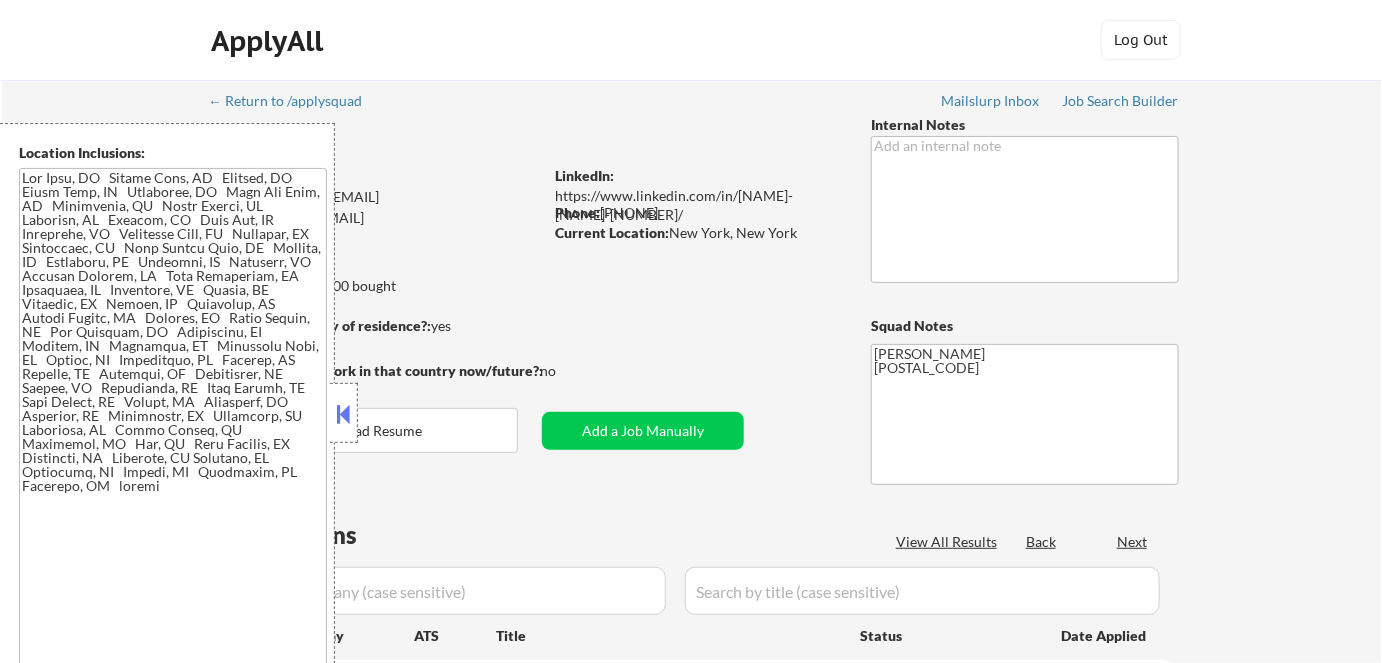 select on ""pending"" 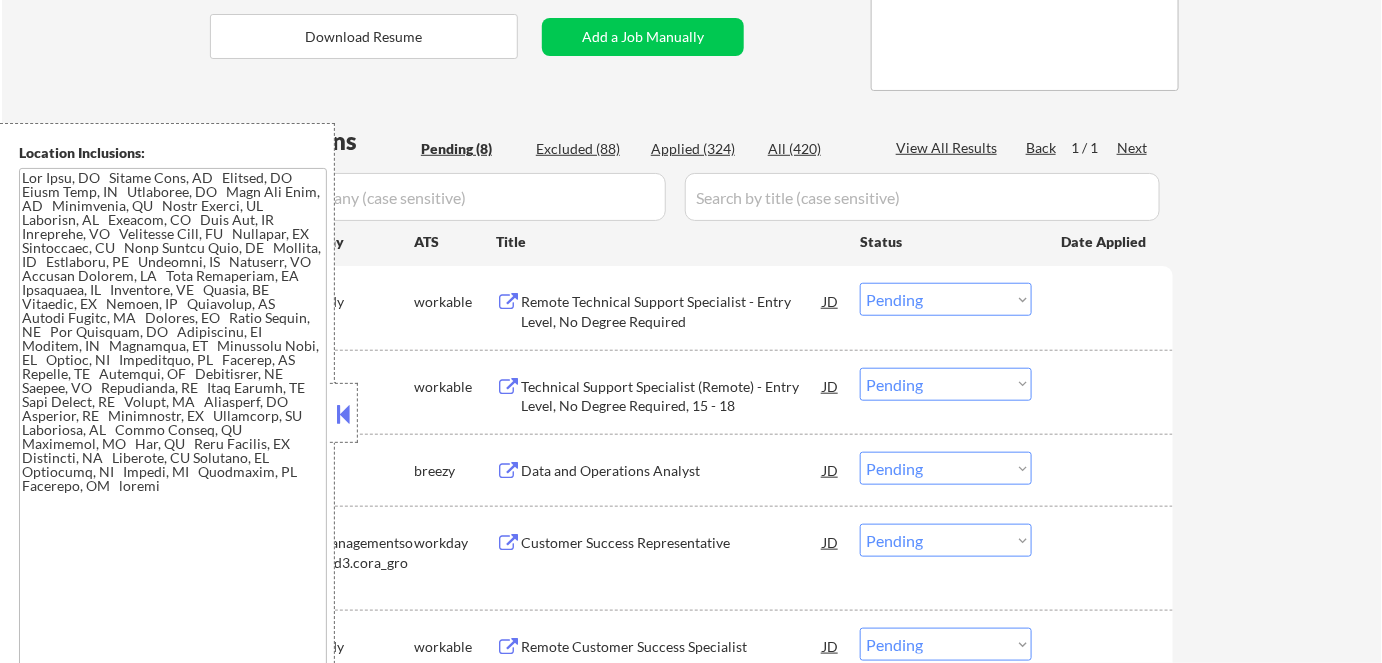 scroll, scrollTop: 454, scrollLeft: 0, axis: vertical 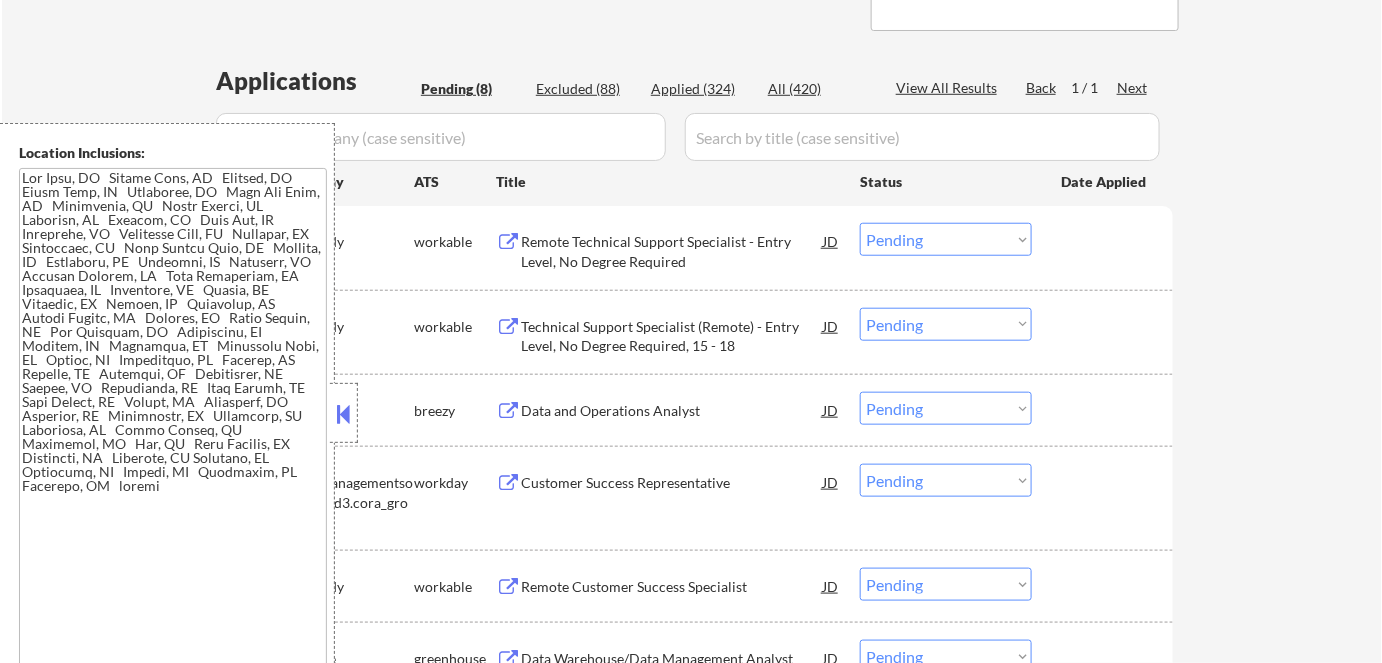 click at bounding box center (344, 414) 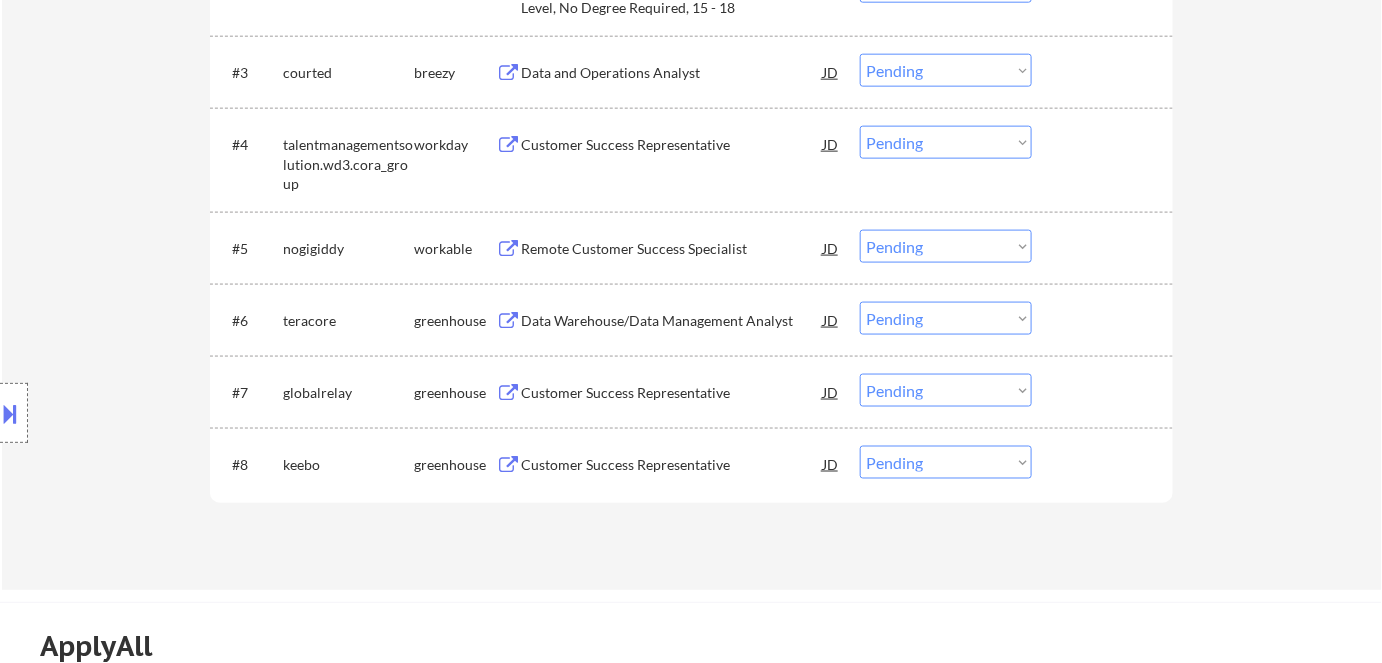 scroll, scrollTop: 818, scrollLeft: 0, axis: vertical 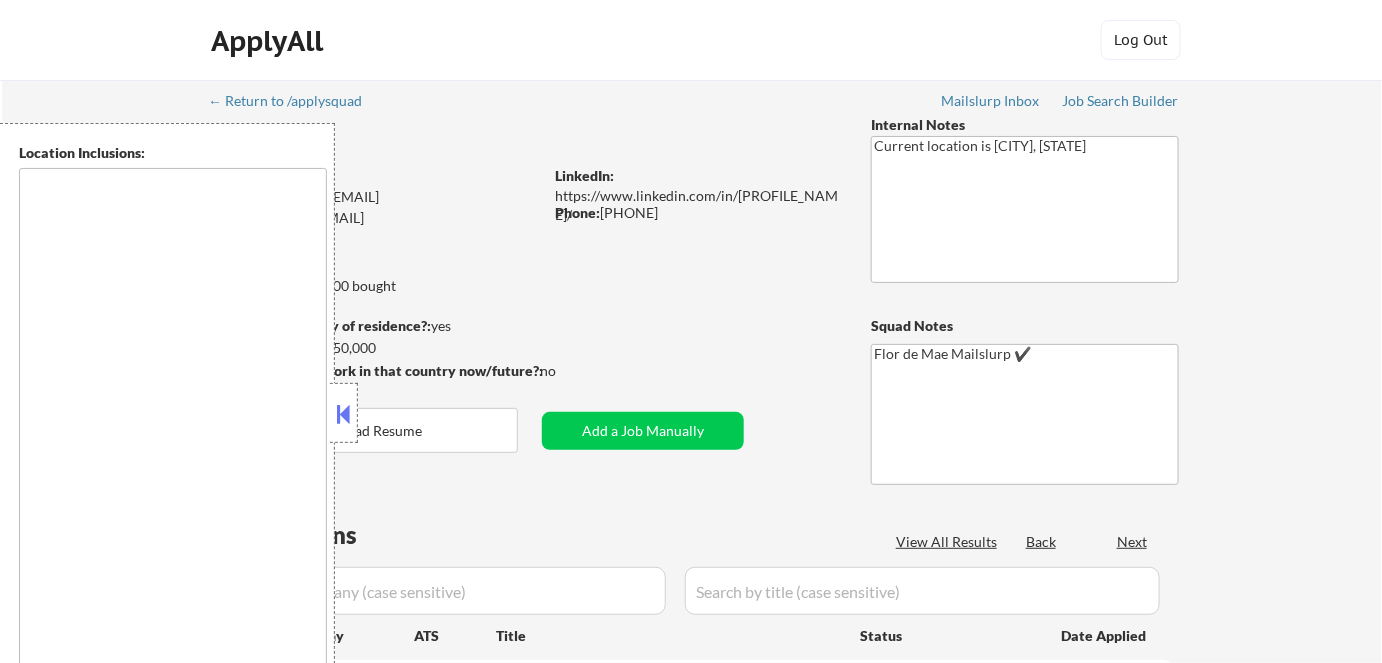 type on "[CITY], [STATE]   [CITY], [STATE]   [CITY], [STATE]   [CITY], [STATE]   [CITY], [STATE]   [CITY], [STATE]   [CITY], [STATE]   [CITY], [STATE]   [CITY], [STATE]   [CITY], [STATE] [CITY], [STATE]   [CITY], [STATE]   [CITY], [STATE]   [CITY], [STATE]   [CITY], [STATE]   [CITY], [STATE]   [CITY], [STATE]   [CITY], [STATE]   [CITY], [STATE]   [CITY], [STATE]   [CITY], [STATE]   [CITY], [STATE]   [CITY], [STATE]   [CITY], [STATE]   [CITY], [STATE]   [CITY], [STATE]   [CITY], [STATE]   [CITY], [STATE]   [CITY], [STATE]   [CITY], [STATE]   [CITY], [STATE]   [CITY], [STATE]   [CITY], [STATE]   [CITY], [STATE]   [CITY], [STATE]   [CITY], [STATE]" 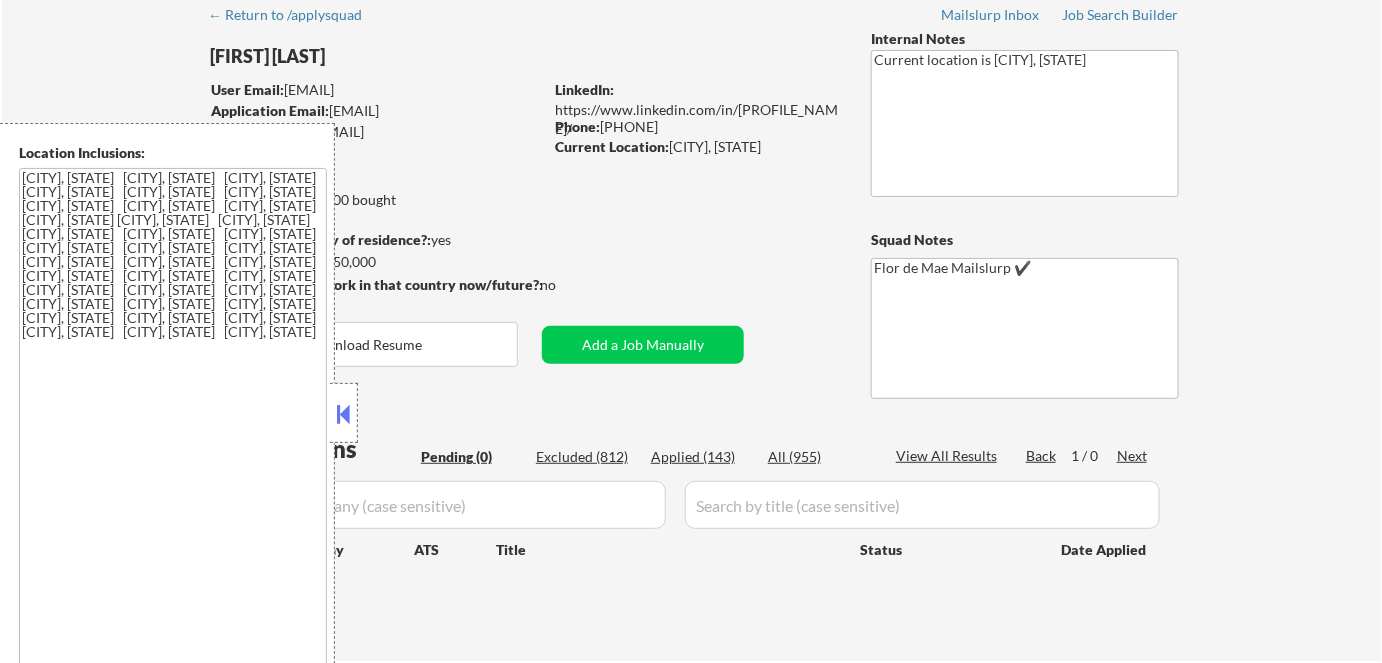 scroll, scrollTop: 181, scrollLeft: 0, axis: vertical 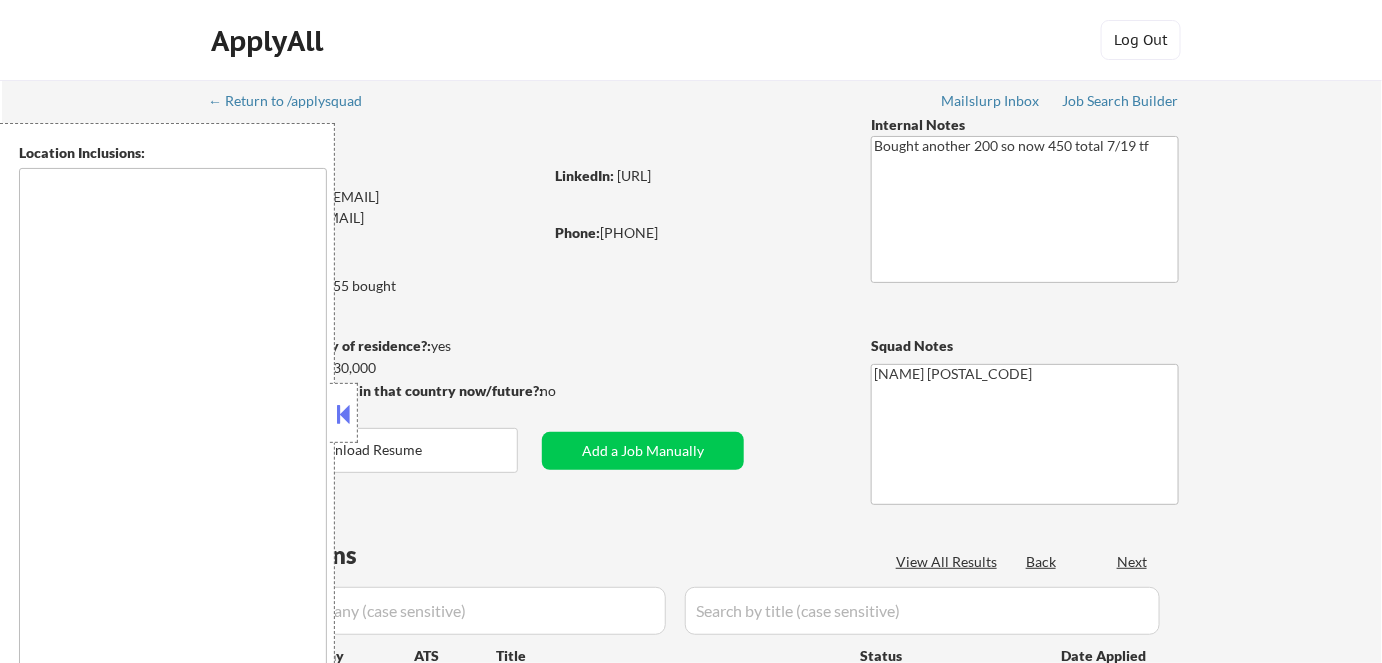 type on "remote" 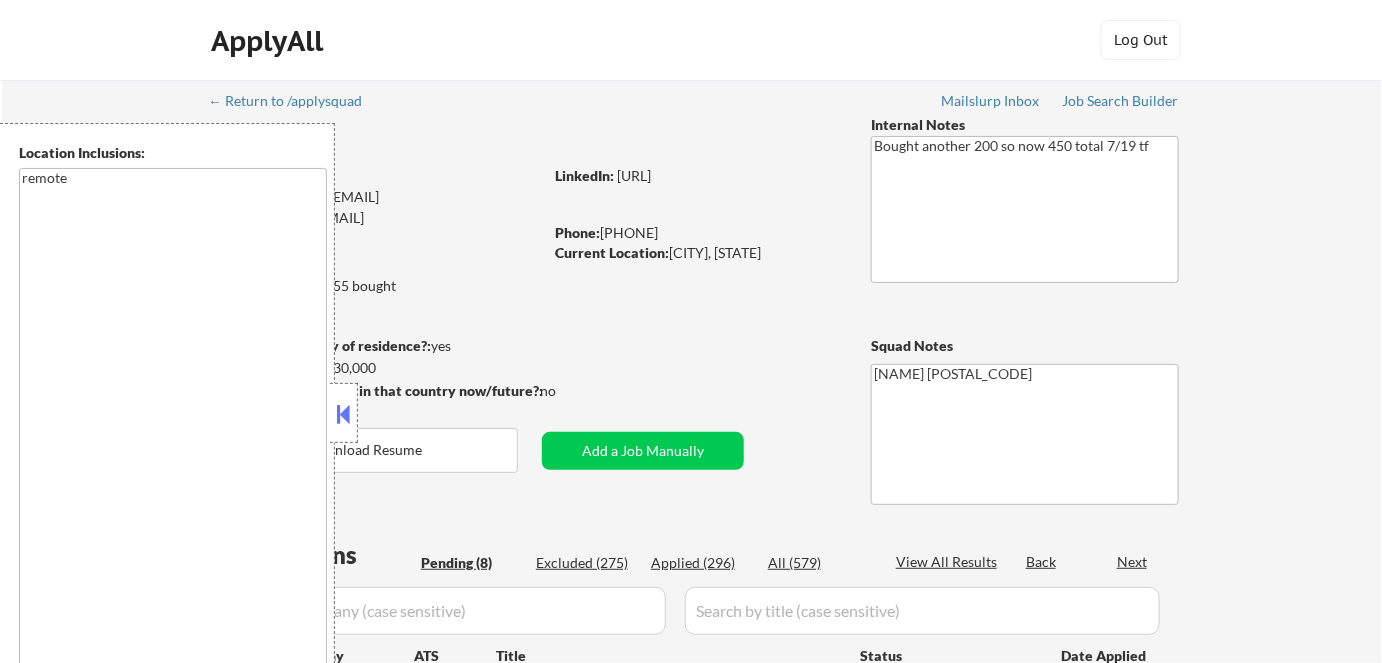 select on ""pending"" 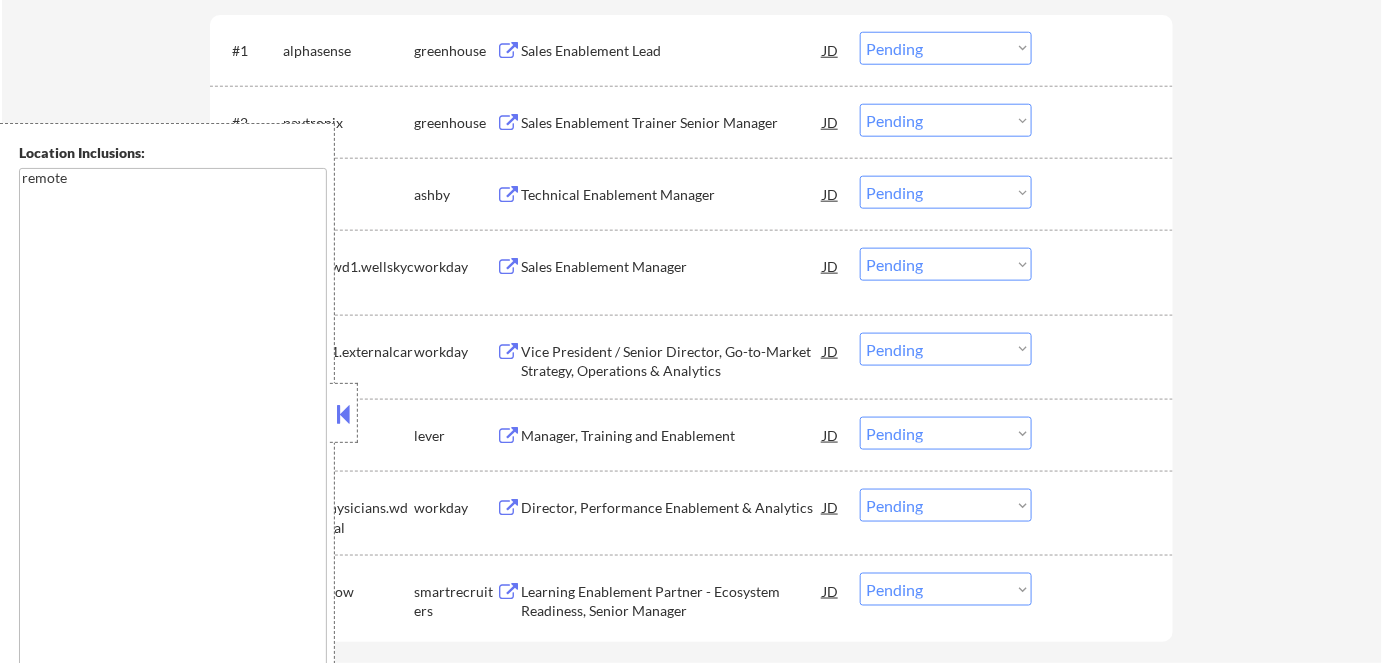 scroll, scrollTop: 545, scrollLeft: 0, axis: vertical 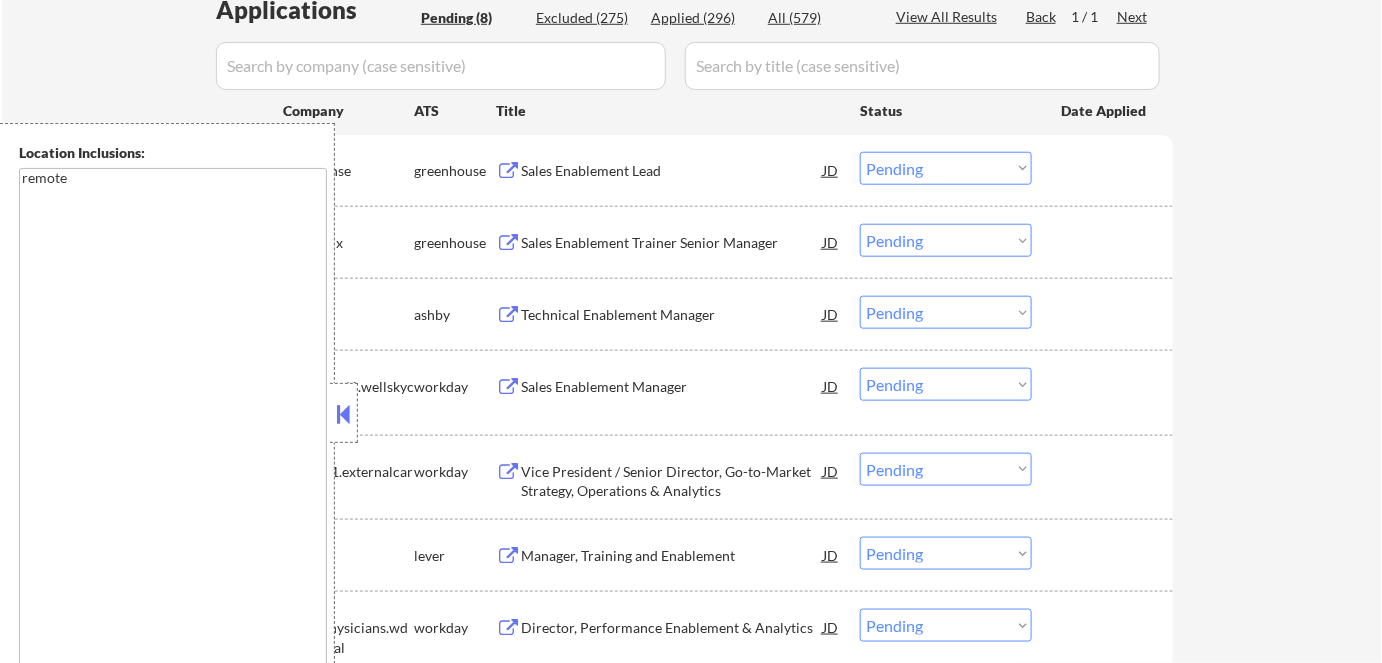 click at bounding box center [344, 414] 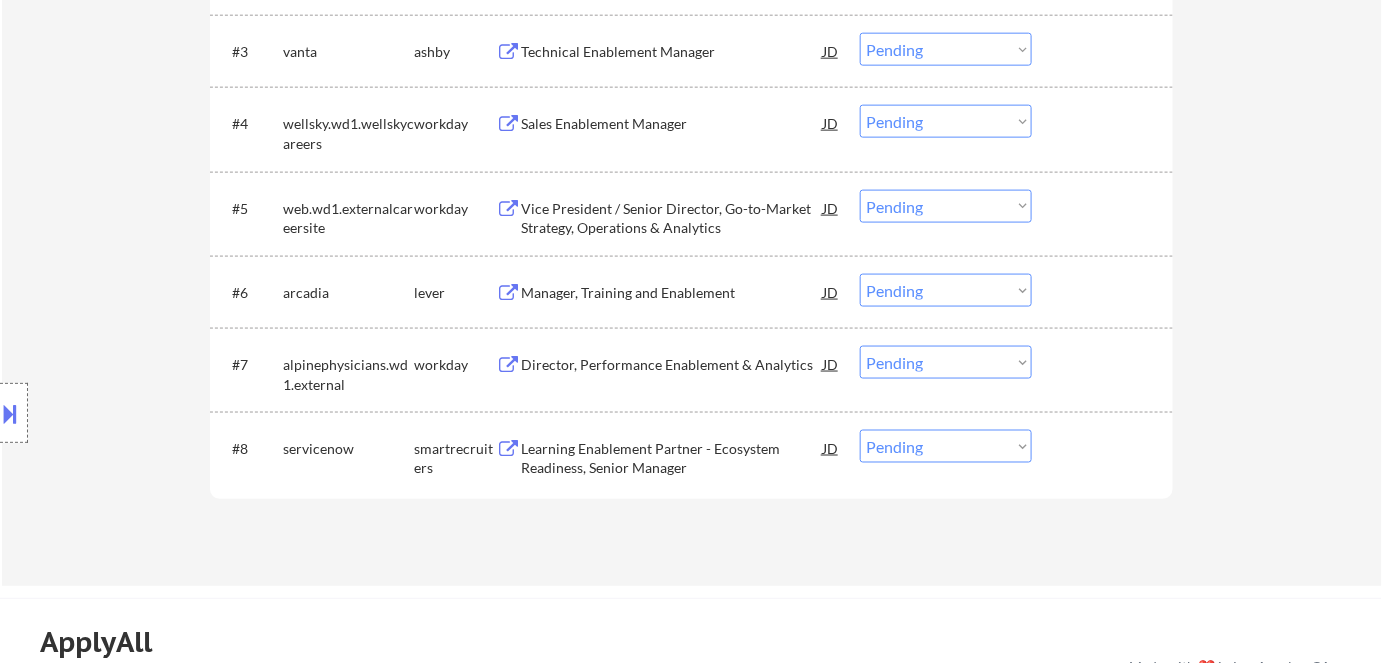 scroll, scrollTop: 818, scrollLeft: 0, axis: vertical 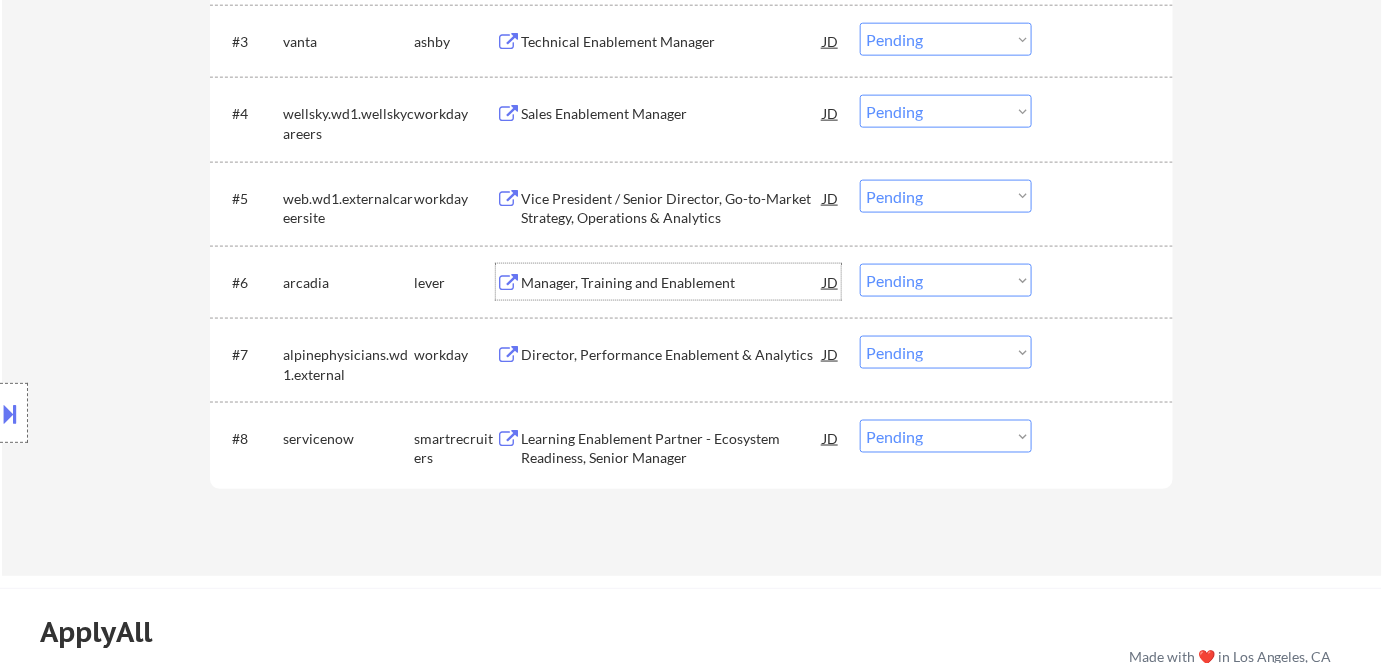 click on "Manager, Training and Enablement" at bounding box center [672, 282] 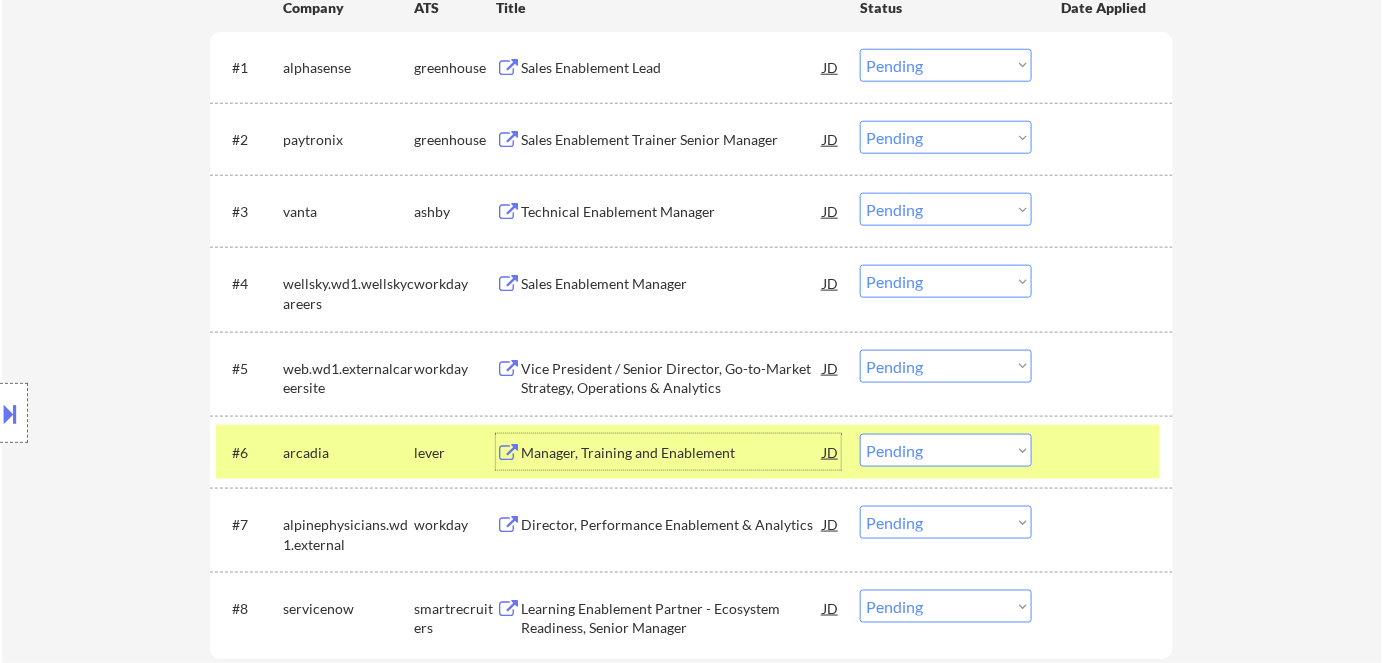 scroll, scrollTop: 636, scrollLeft: 0, axis: vertical 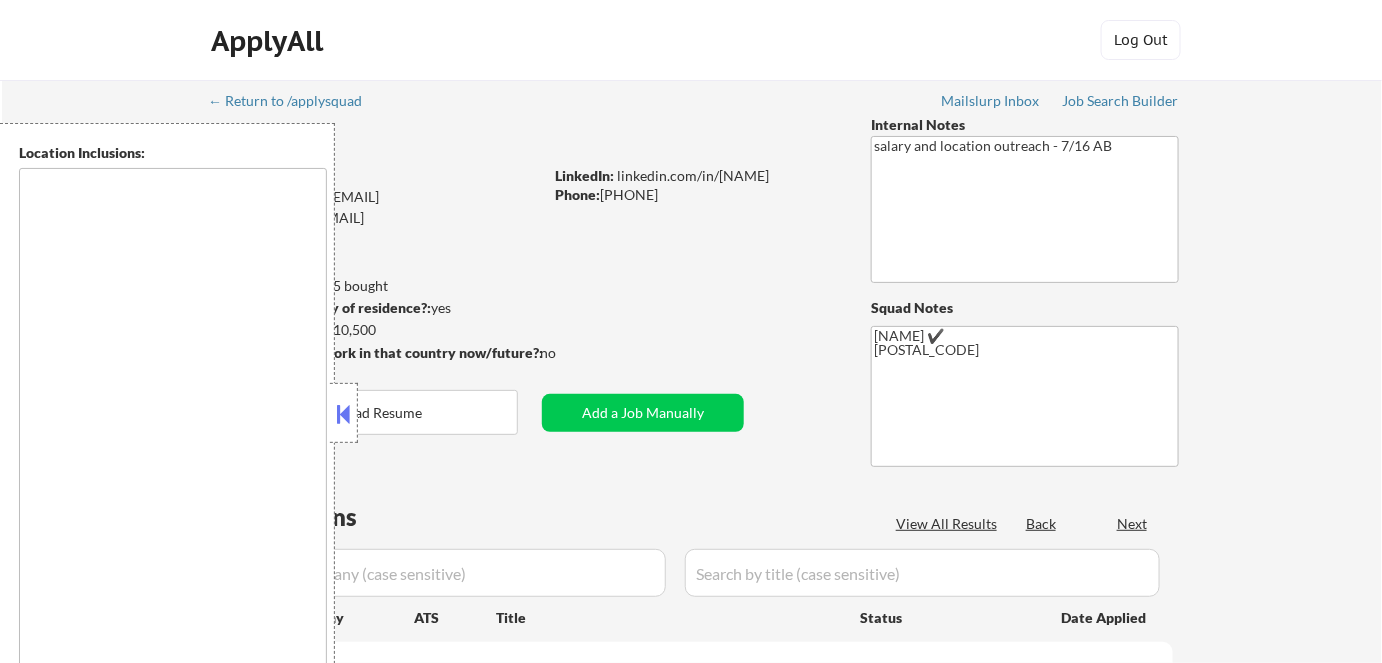 type on "[CITY], [STATE]   [CITY], [STATE]   [CITY], [STATE]   [CITY], [STATE]   [CITY], [STATE]   [CITY], [STATE]   [CITY], [STATE]   [CITY], [STATE]   [CITY], [STATE]   [CITY], [STATE]   [CITY], [STATE]   [CITY], [STATE]   [CITY], [STATE]   [CITY], [STATE]   [CITY], [STATE]   [CITY], [STATE]   [CITY], [STATE]   [CITY], [STATE]   [CITY], [STATE]   [CITY], [STATE]   [CITY], [STATE]   [CITY], [STATE] remote" 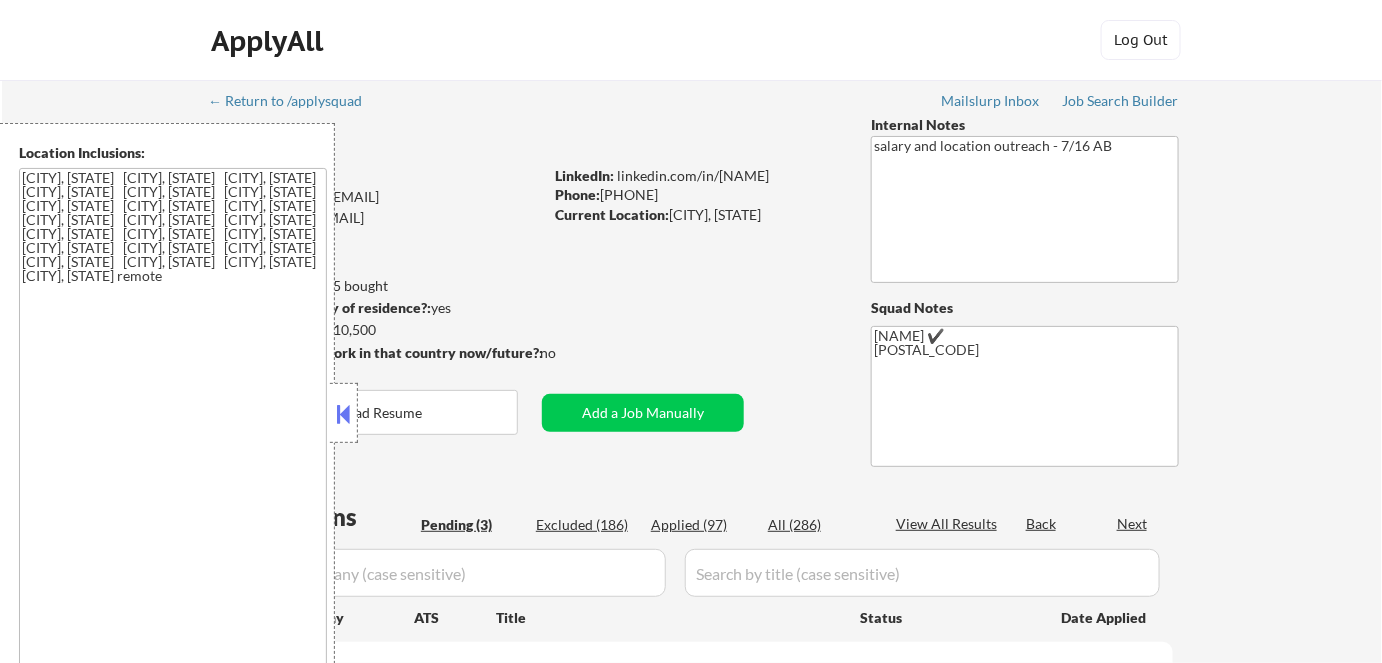 select on ""pending"" 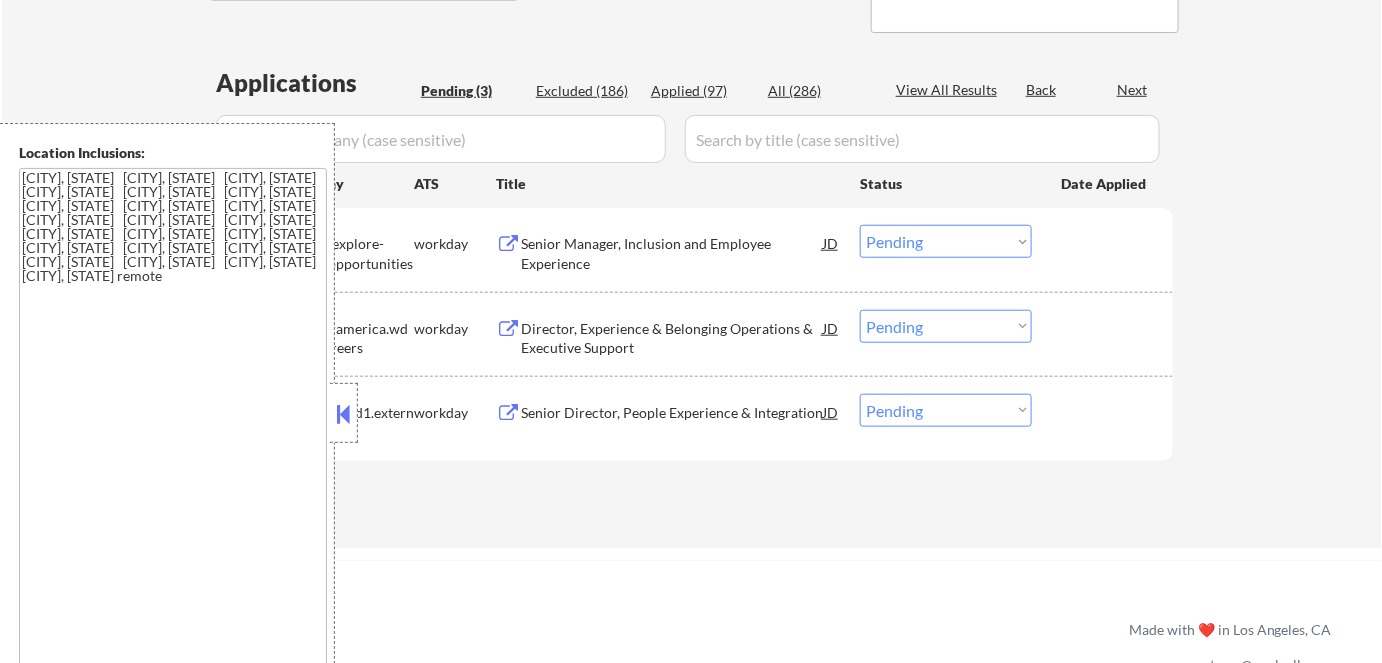scroll, scrollTop: 454, scrollLeft: 0, axis: vertical 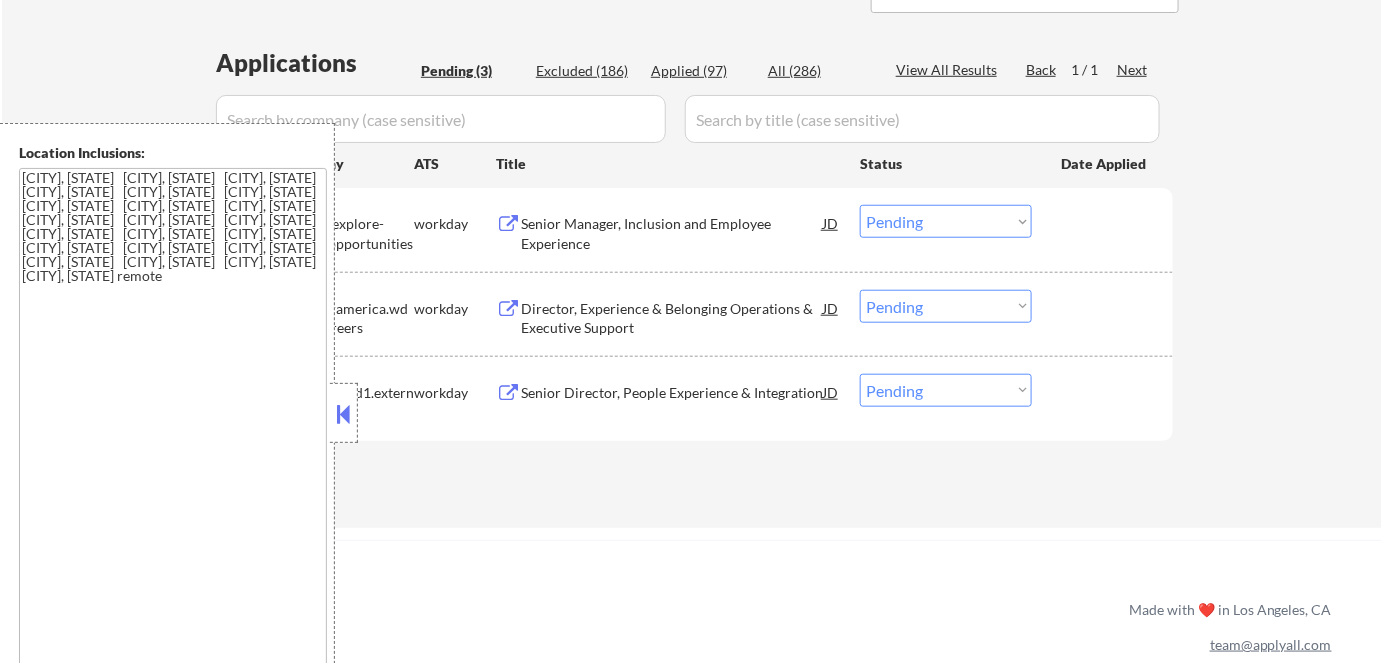 click at bounding box center (344, 414) 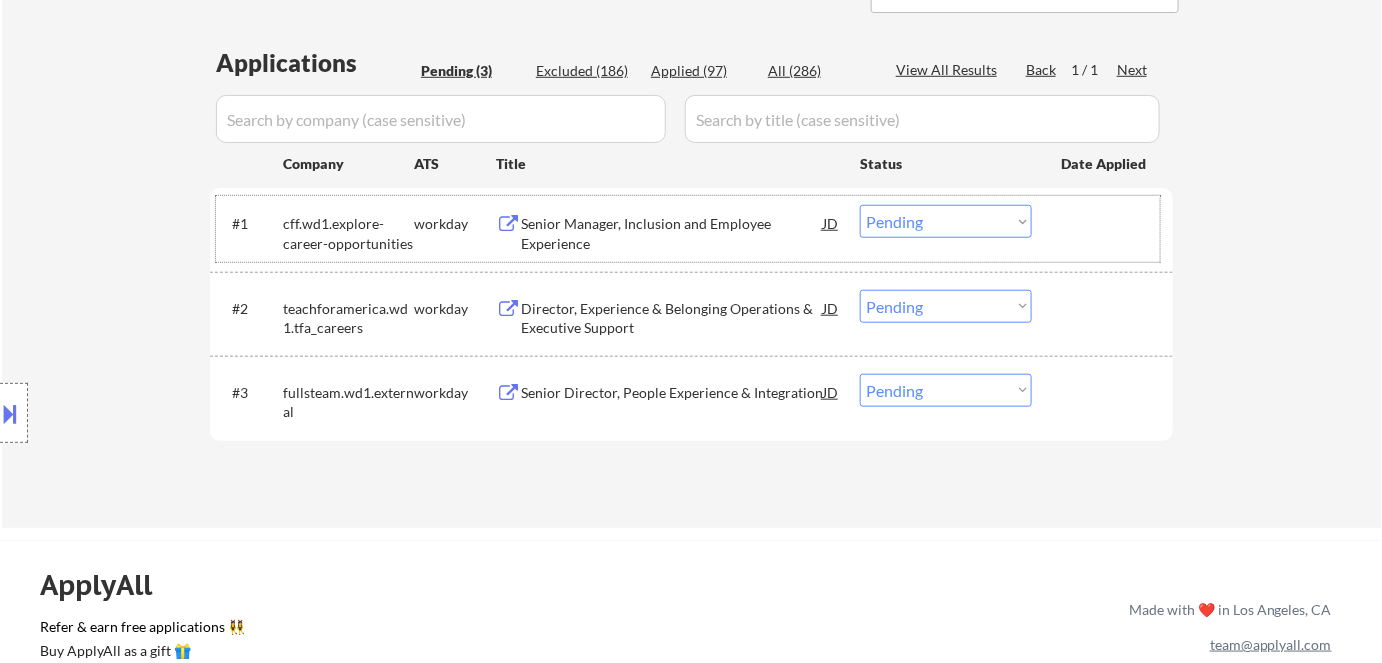 click on "#1 cff.wd1.explore-career-opportunities workday Senior Manager, Inclusion and Employee Experience JD Choose an option... Pending Applied Excluded (Questions) Excluded (Expired) Excluded (Location) Excluded (Bad Match) Excluded (Blocklist) Excluded (Salary) Excluded (Other)" at bounding box center (688, 229) 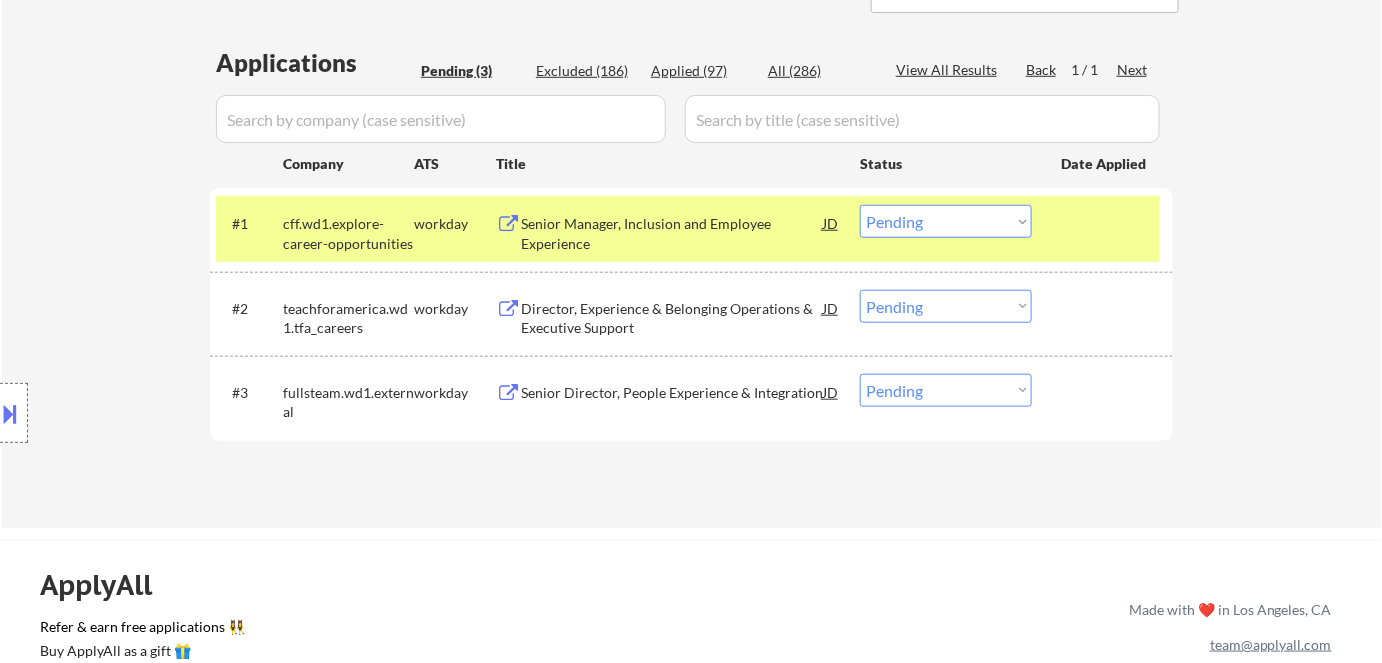 click on "Senior Manager, Inclusion and Employee Experience" at bounding box center [672, 233] 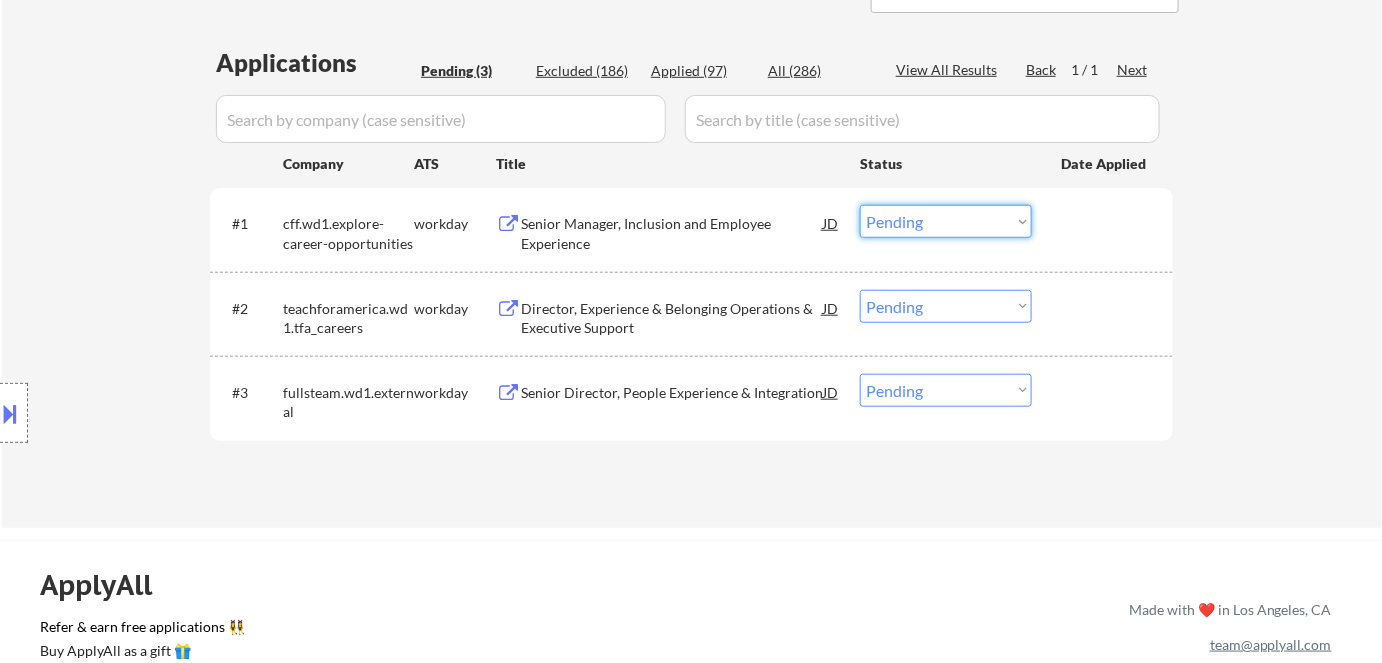 click on "Choose an option... Pending Applied Excluded (Questions) Excluded (Expired) Excluded (Location) Excluded (Bad Match) Excluded (Blocklist) Excluded (Salary) Excluded (Other)" at bounding box center [946, 221] 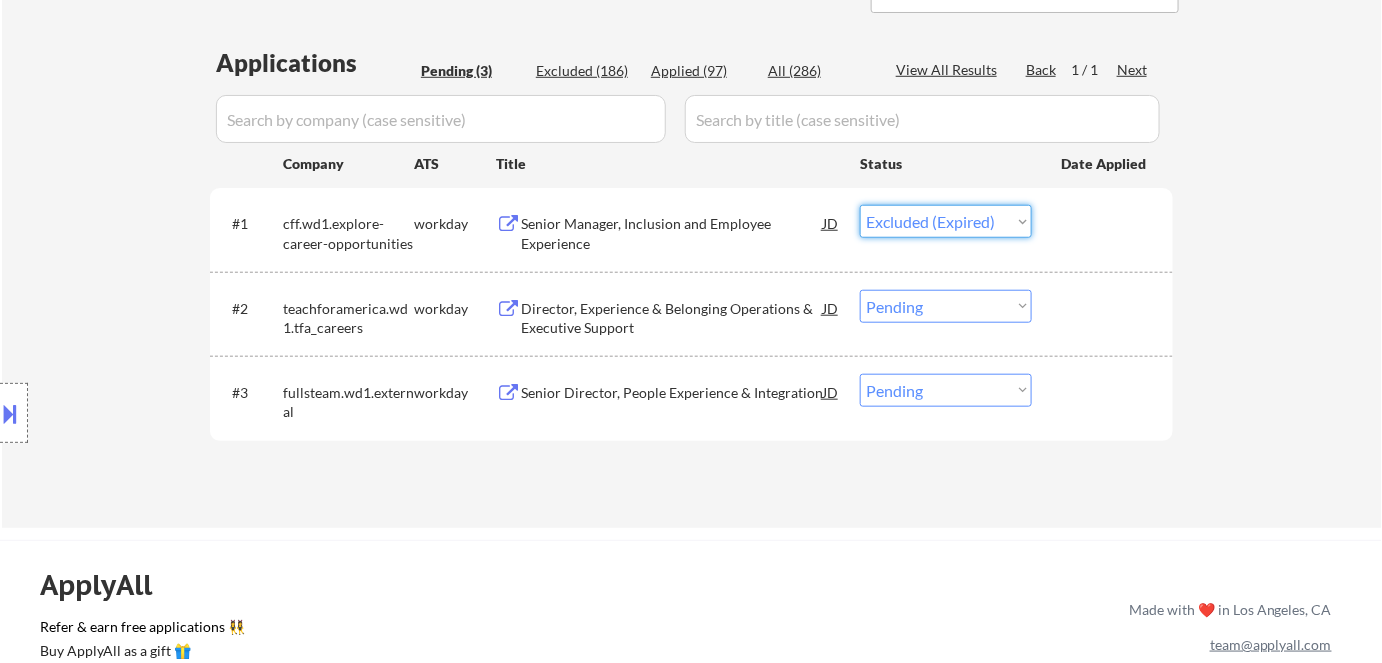 click on "Choose an option... Pending Applied Excluded (Questions) Excluded (Expired) Excluded (Location) Excluded (Bad Match) Excluded (Blocklist) Excluded (Salary) Excluded (Other)" at bounding box center [946, 221] 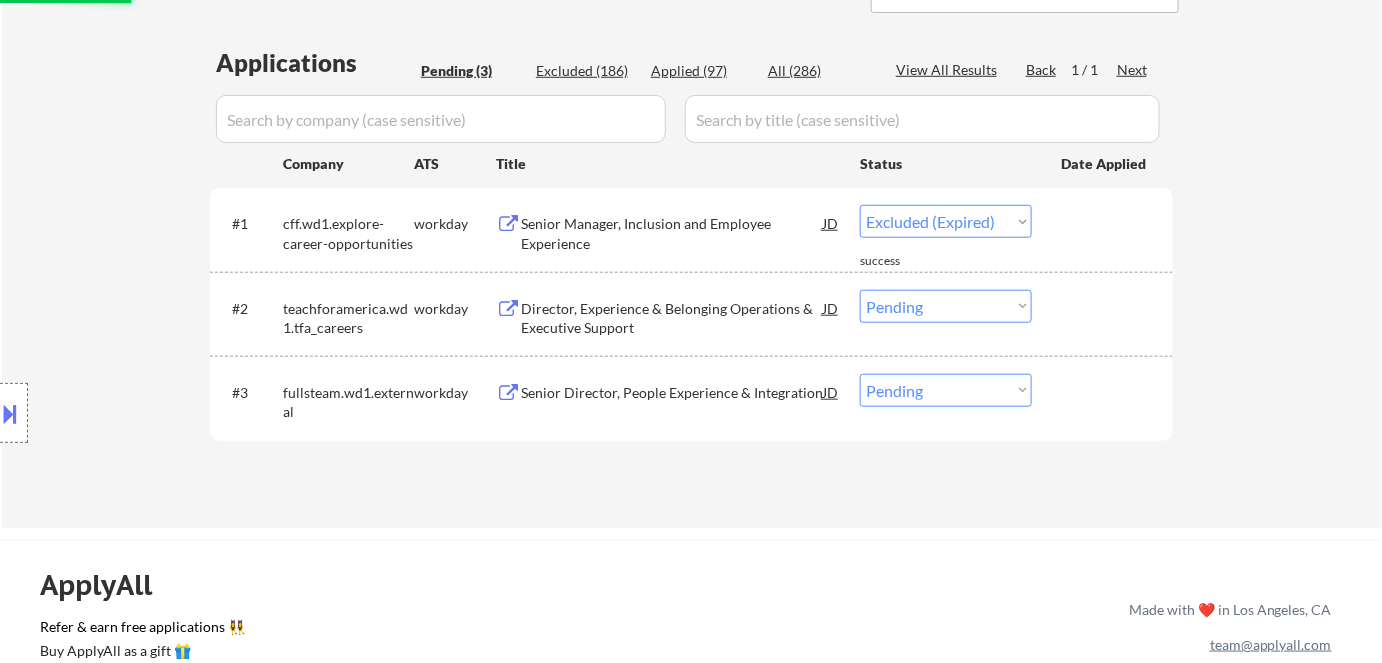select on ""pending"" 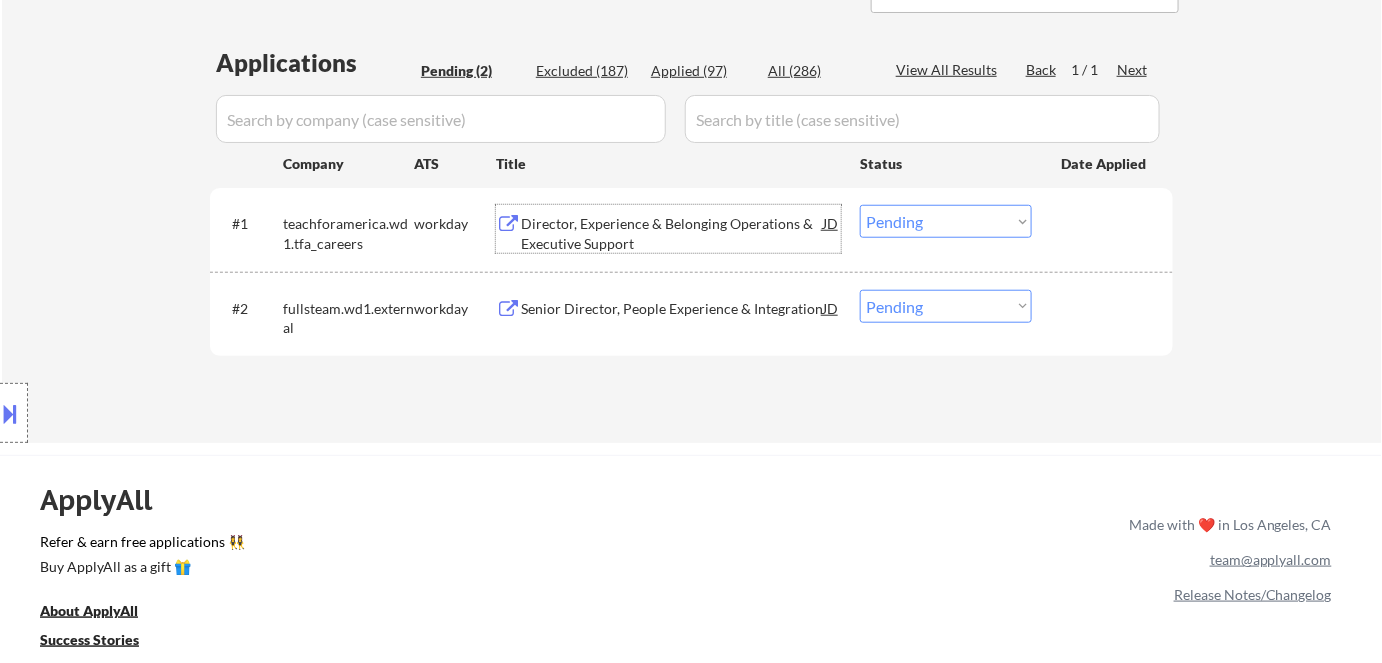 click on "Director, Experience & Belonging Operations & Executive Support" at bounding box center (672, 233) 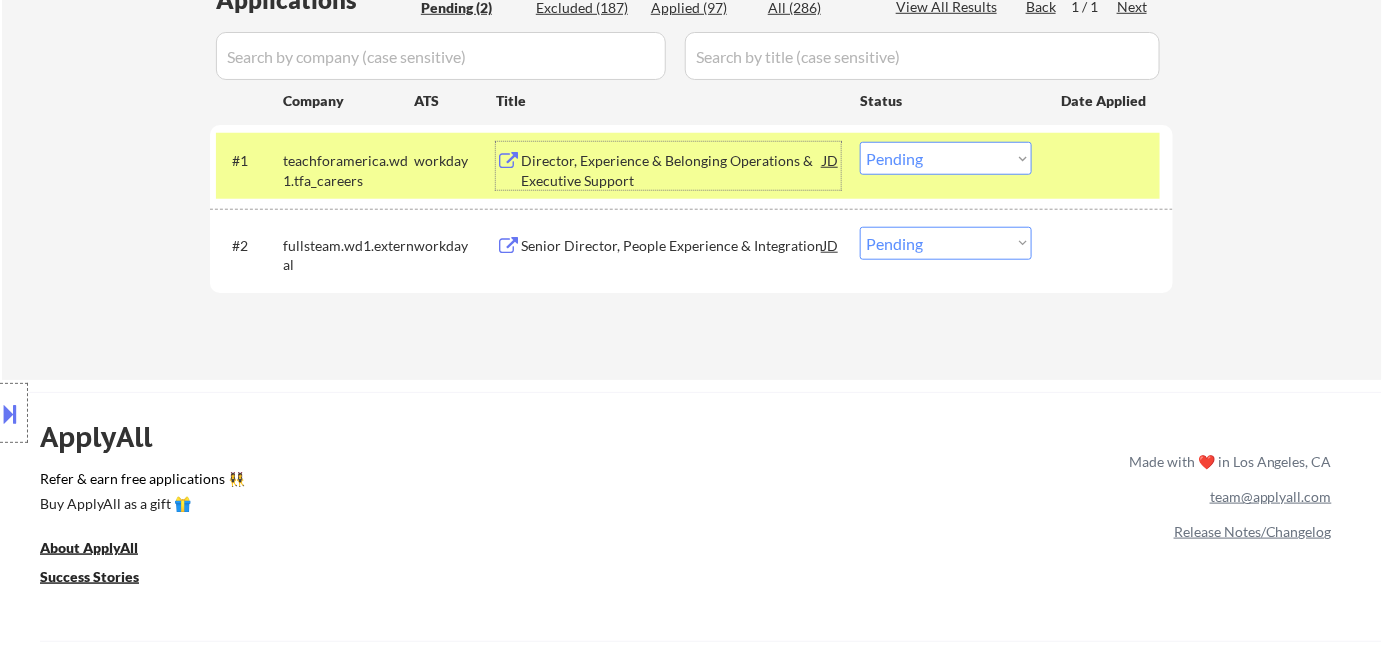 scroll, scrollTop: 545, scrollLeft: 0, axis: vertical 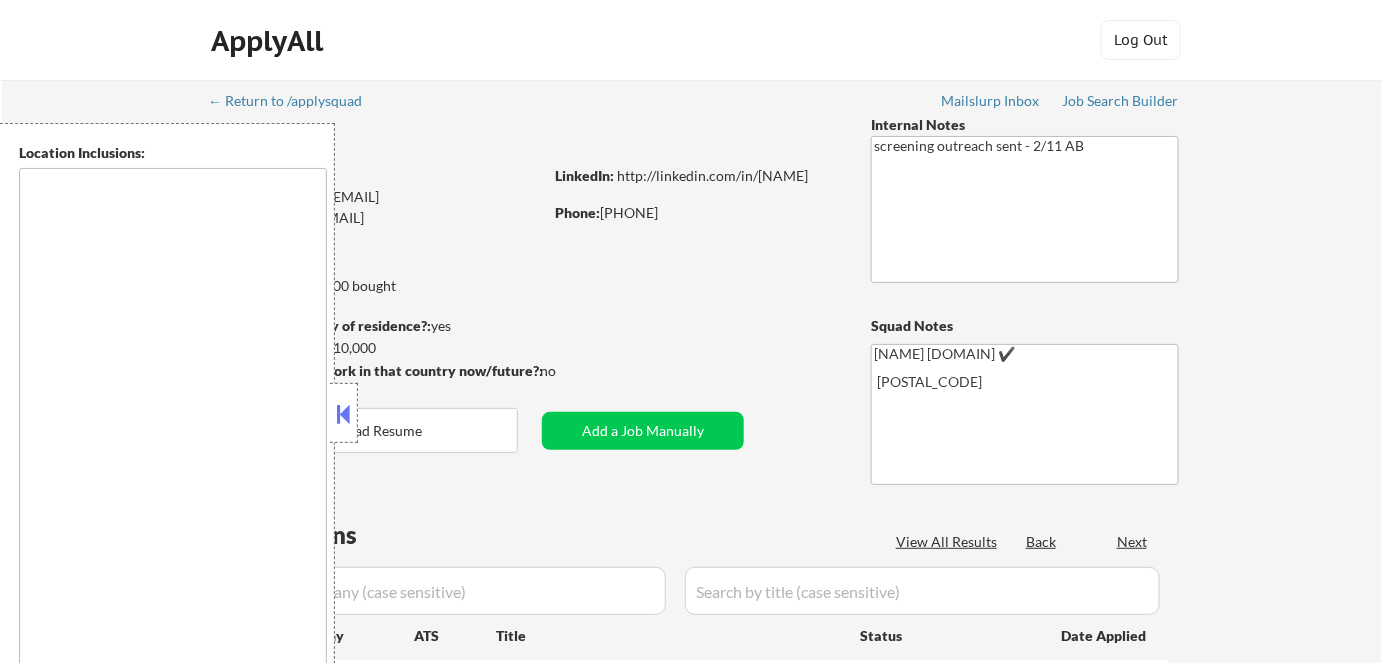 type on "remote" 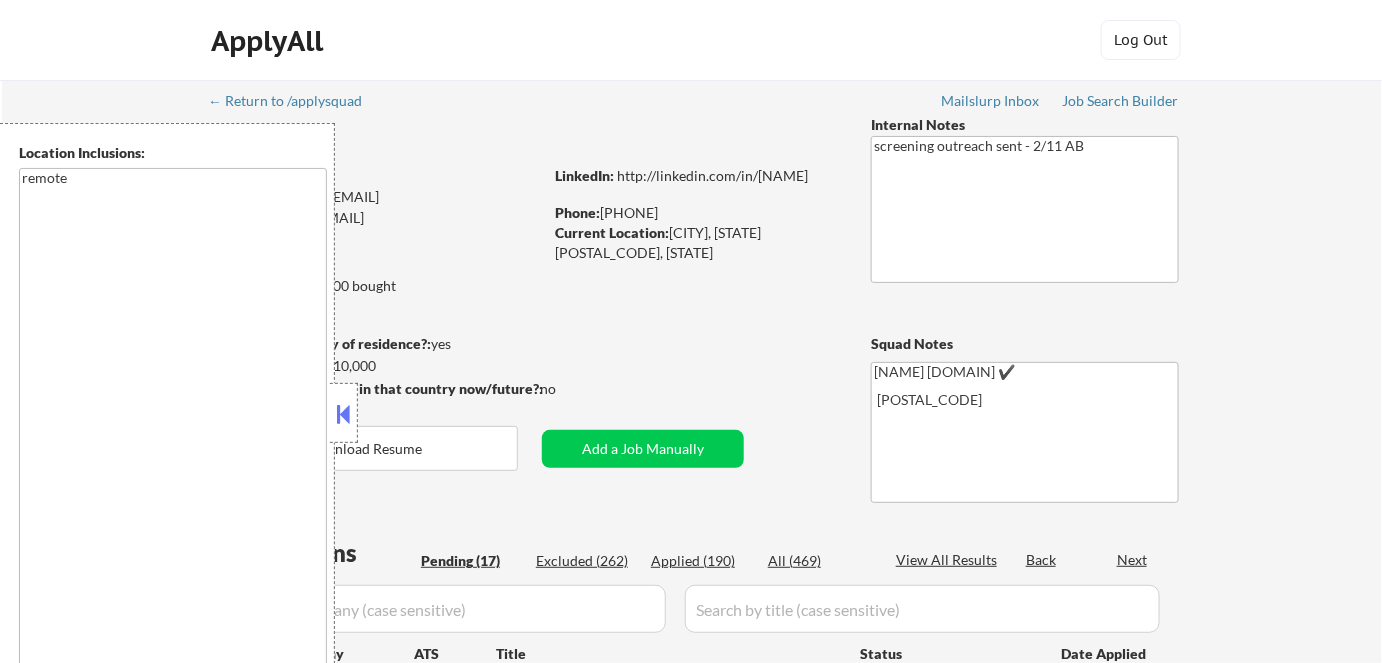 select on ""pending"" 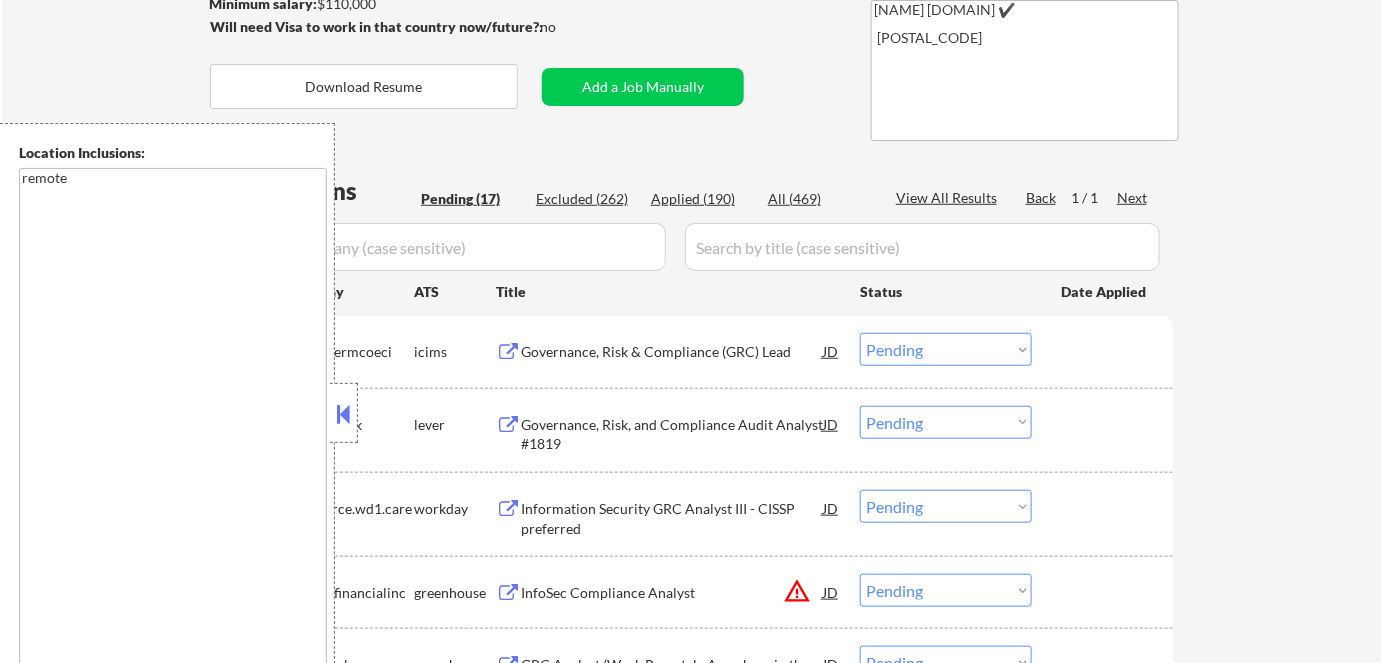 scroll, scrollTop: 545, scrollLeft: 0, axis: vertical 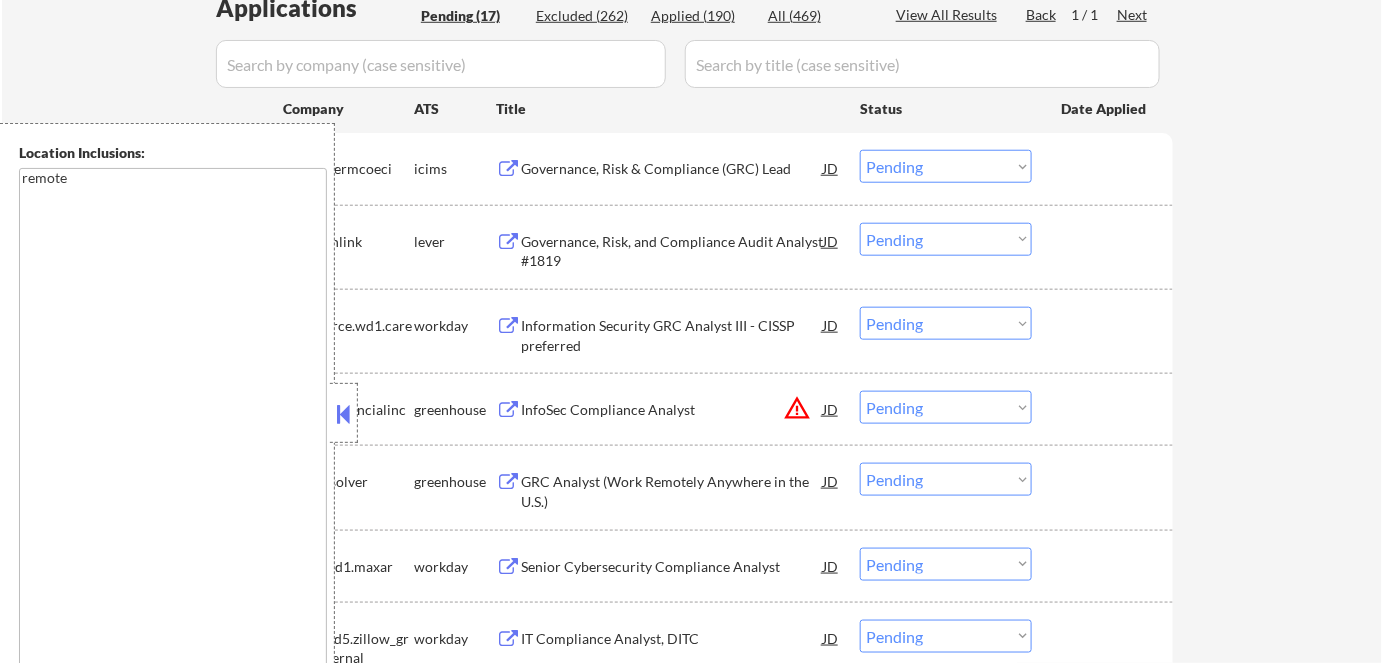 click at bounding box center [344, 414] 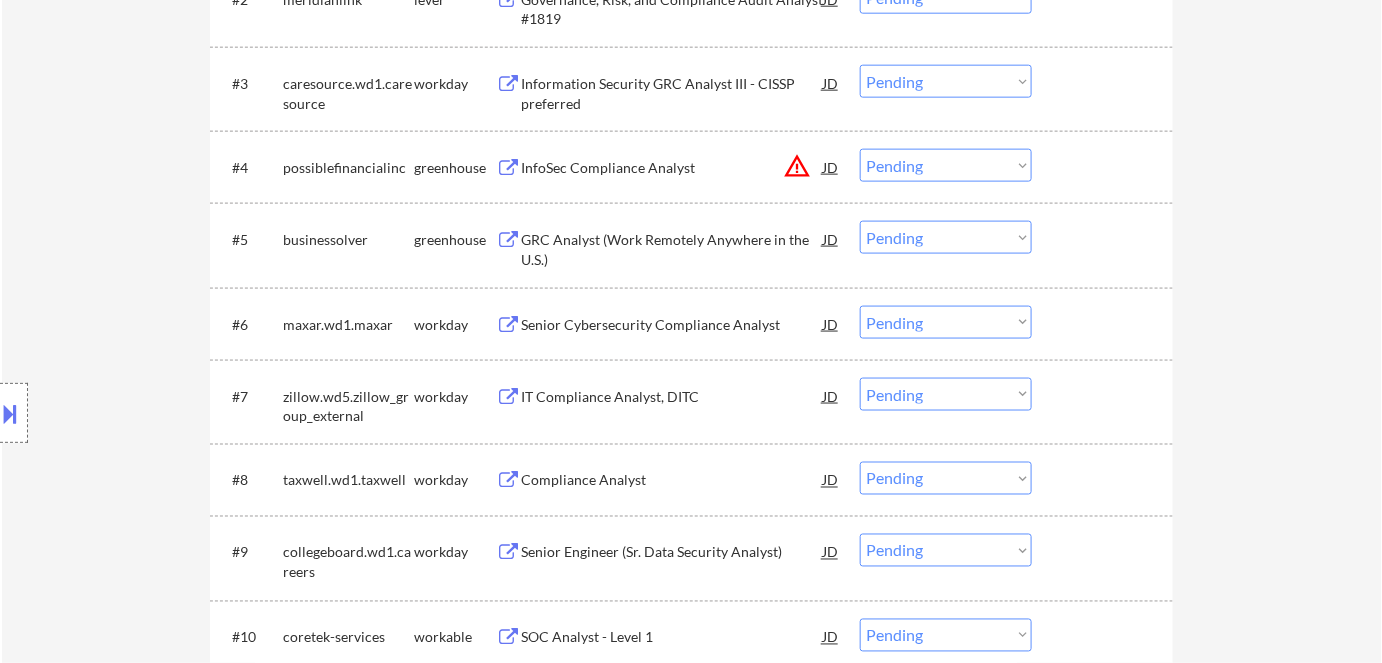 scroll, scrollTop: 818, scrollLeft: 0, axis: vertical 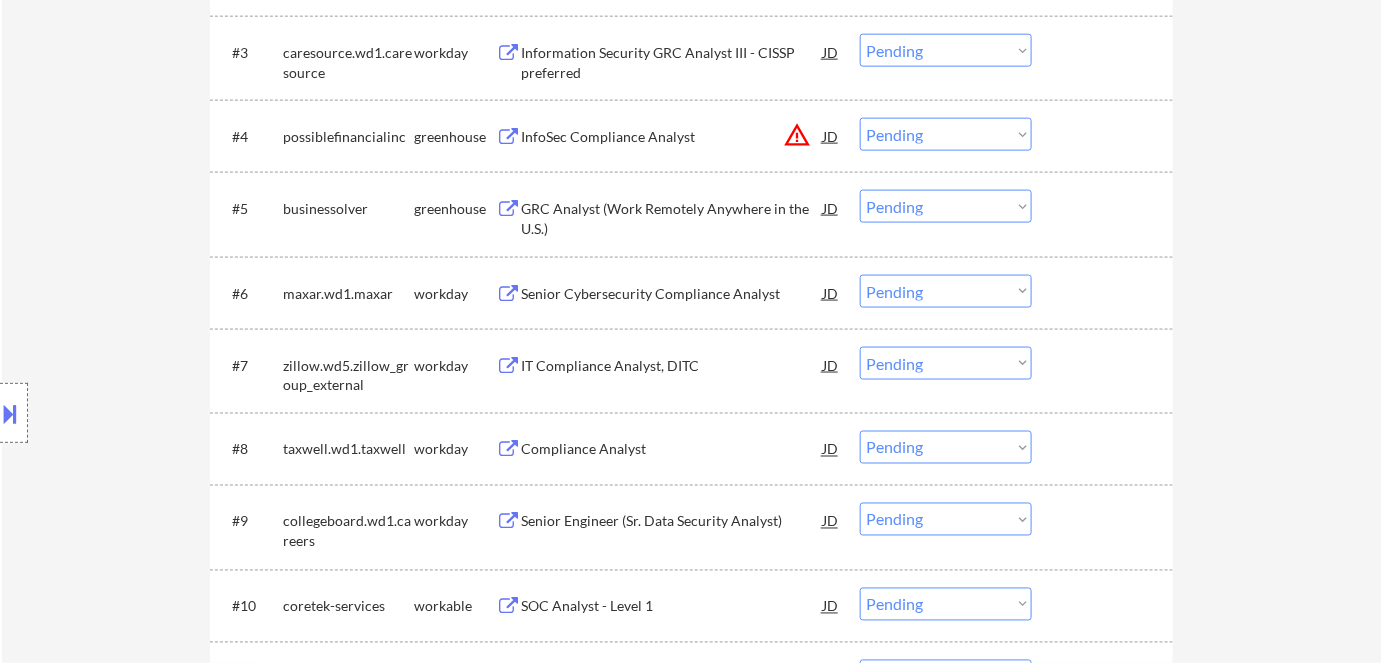 click on "GRC Analyst (Work Remotely Anywhere in the U.S.)" at bounding box center [672, 218] 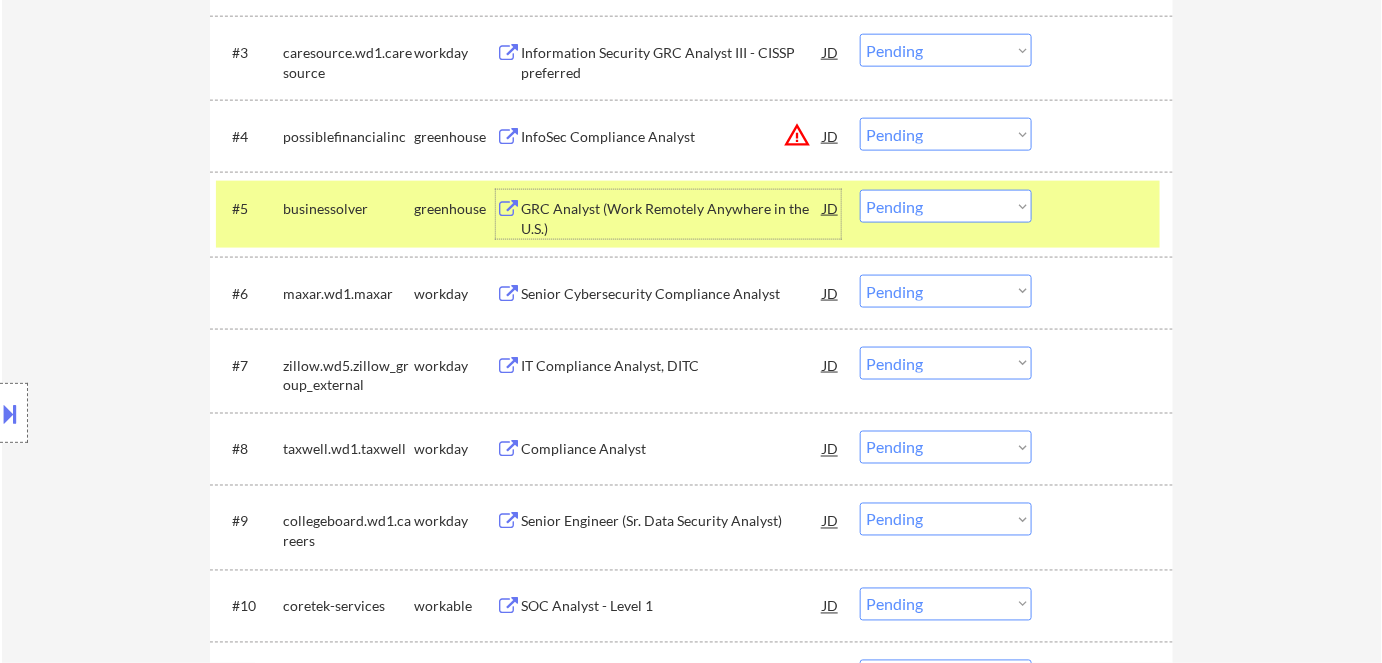 click on "Choose an option... Pending Applied Excluded (Questions) Excluded (Expired) Excluded (Location) Excluded (Bad Match) Excluded (Blocklist) Excluded (Salary) Excluded (Other)" at bounding box center (946, 206) 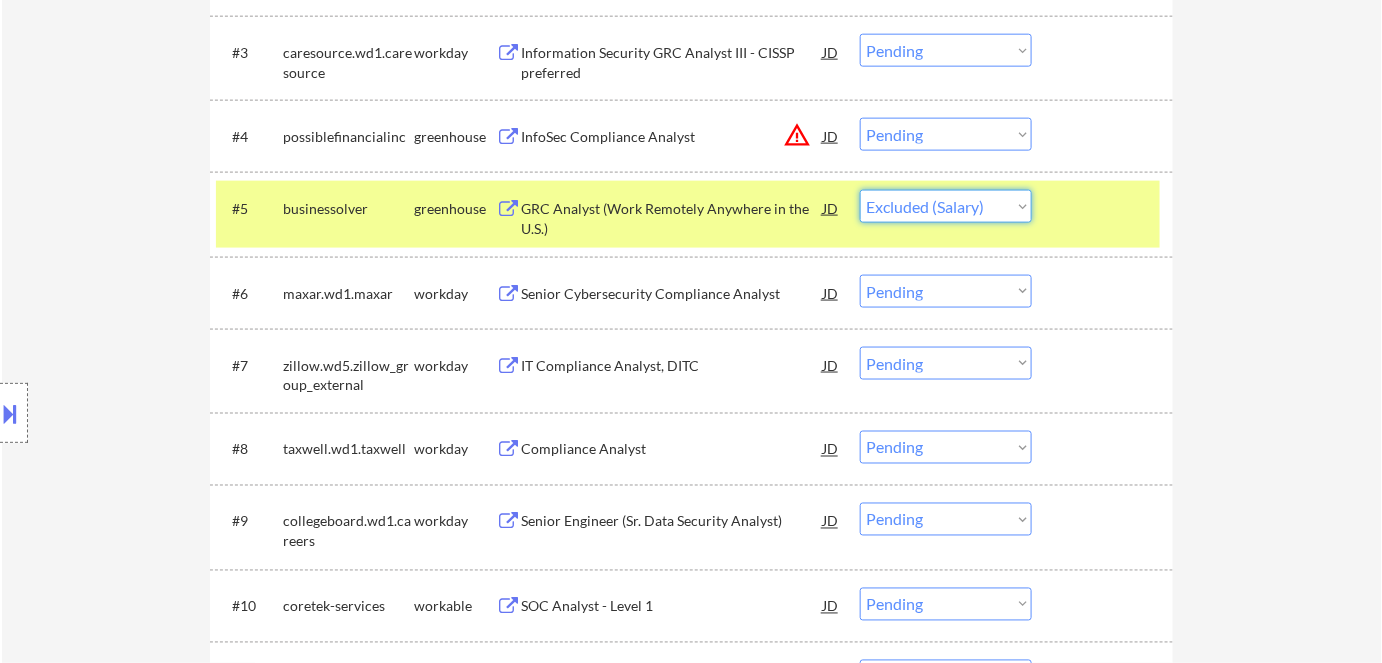 click on "Choose an option... Pending Applied Excluded (Questions) Excluded (Expired) Excluded (Location) Excluded (Bad Match) Excluded (Blocklist) Excluded (Salary) Excluded (Other)" at bounding box center [946, 206] 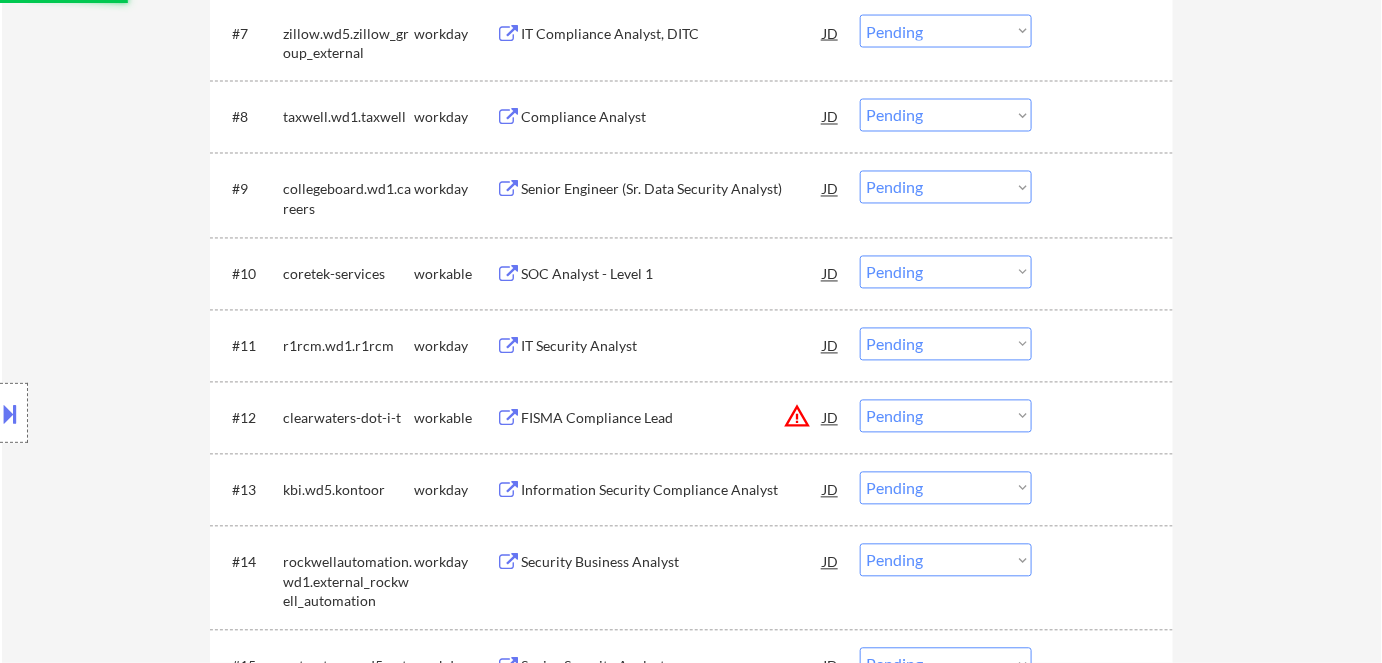 scroll, scrollTop: 1181, scrollLeft: 0, axis: vertical 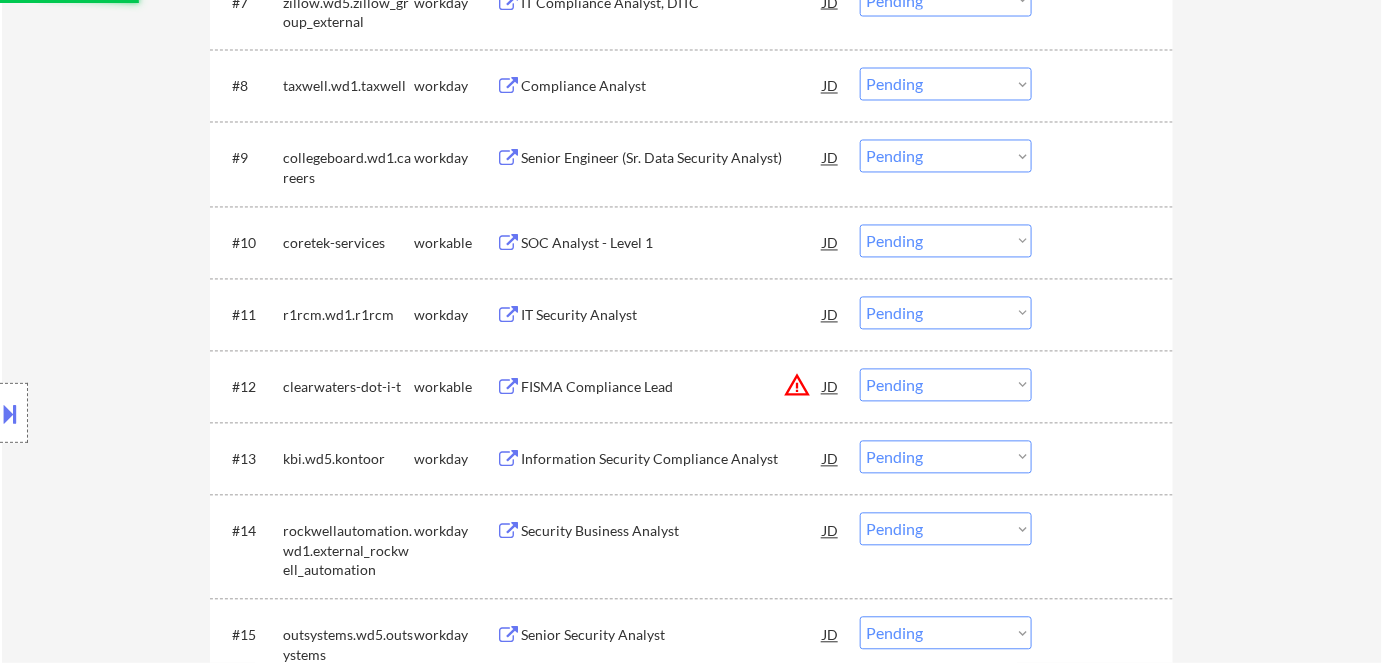 select on ""pending"" 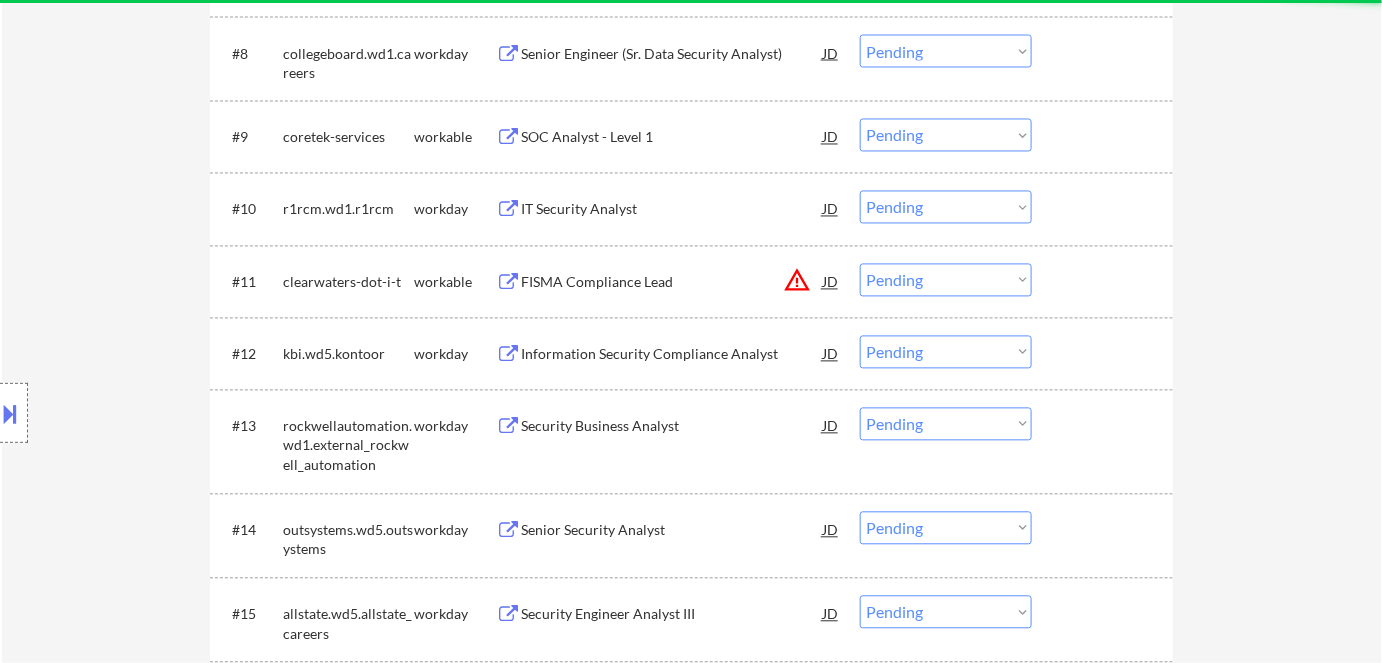 scroll, scrollTop: 1181, scrollLeft: 0, axis: vertical 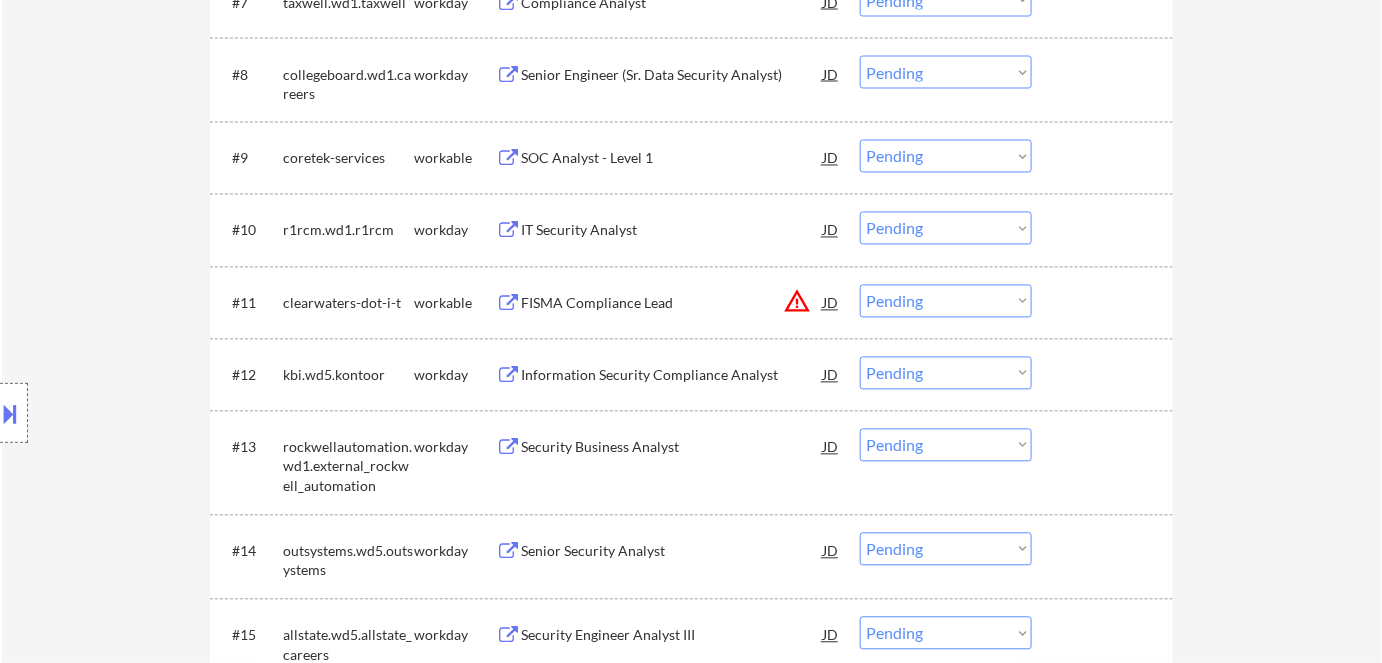 click on "SOC Analyst - Level 1" at bounding box center [672, 159] 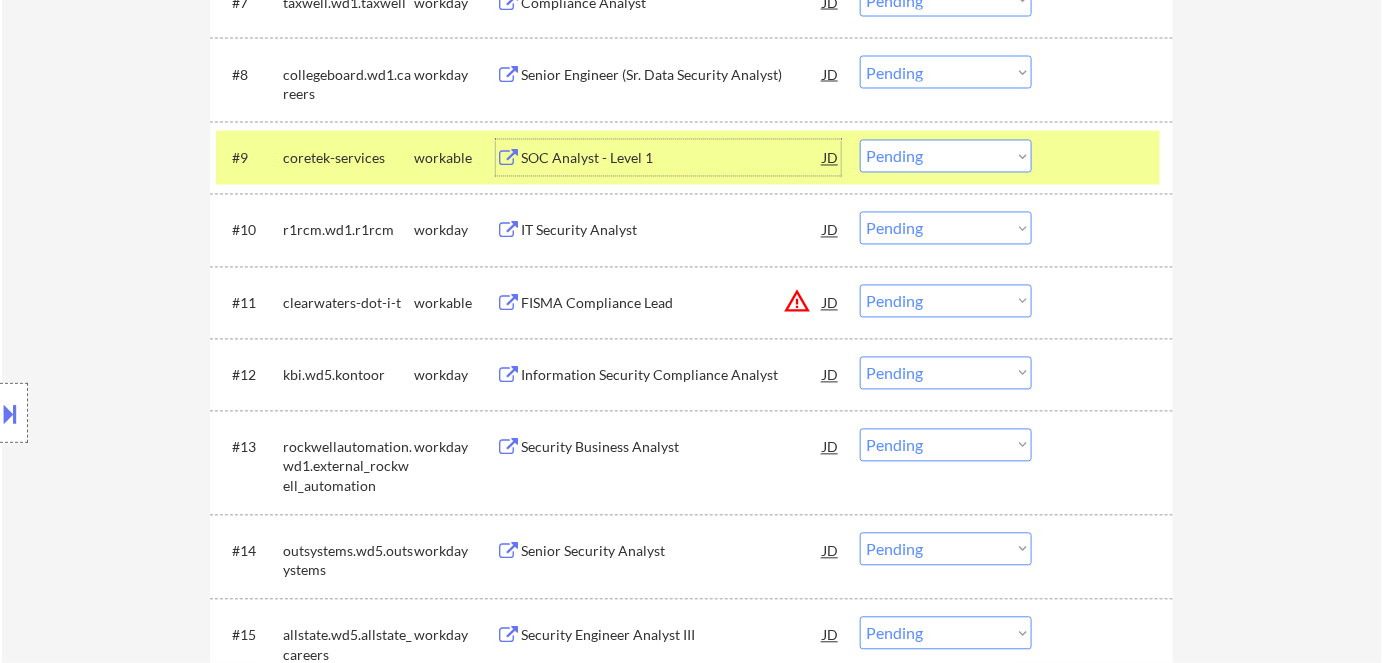 drag, startPoint x: 953, startPoint y: 160, endPoint x: 959, endPoint y: 171, distance: 12.529964 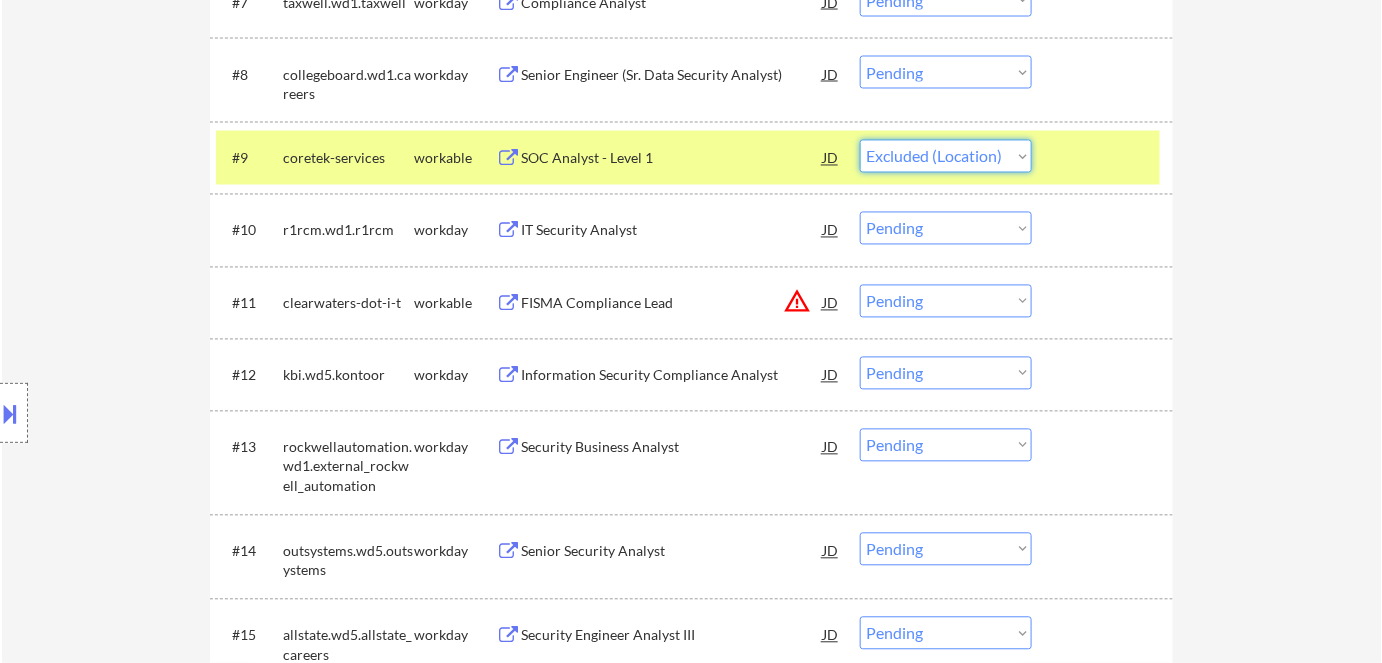 click on "Choose an option... Pending Applied Excluded (Questions) Excluded (Expired) Excluded (Location) Excluded (Bad Match) Excluded (Blocklist) Excluded (Salary) Excluded (Other)" at bounding box center (946, 156) 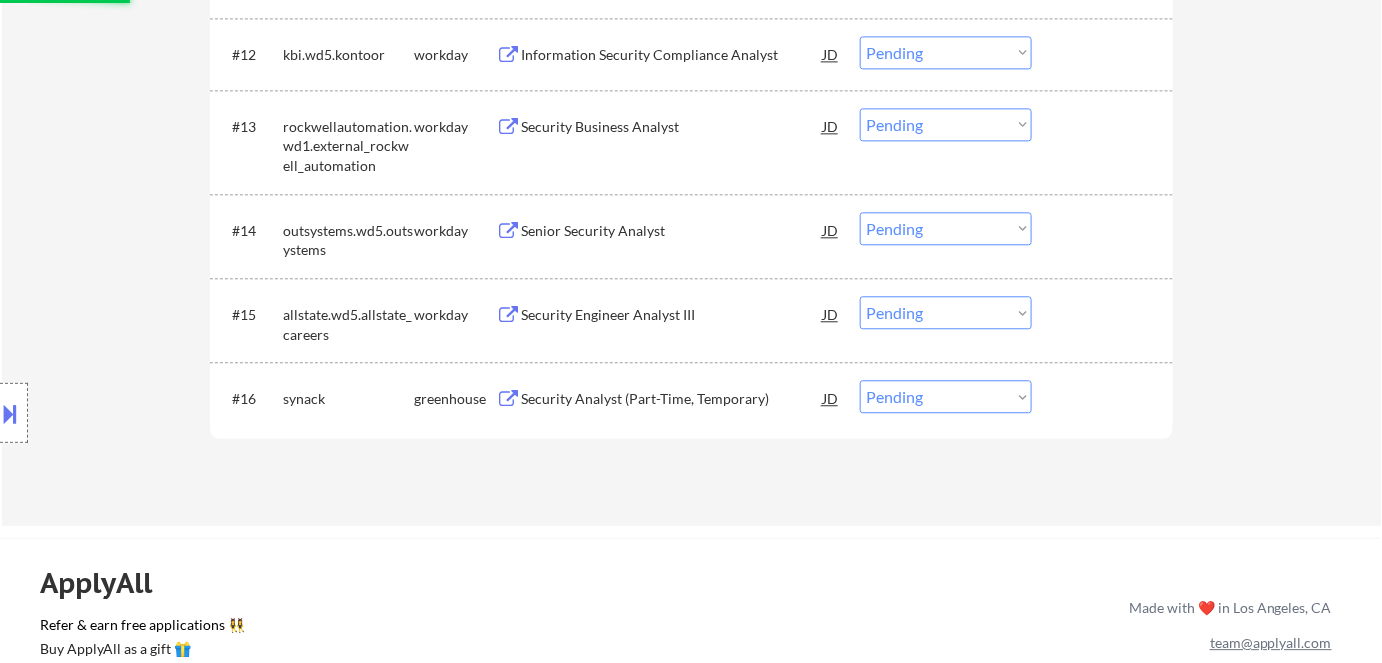 scroll, scrollTop: 1545, scrollLeft: 0, axis: vertical 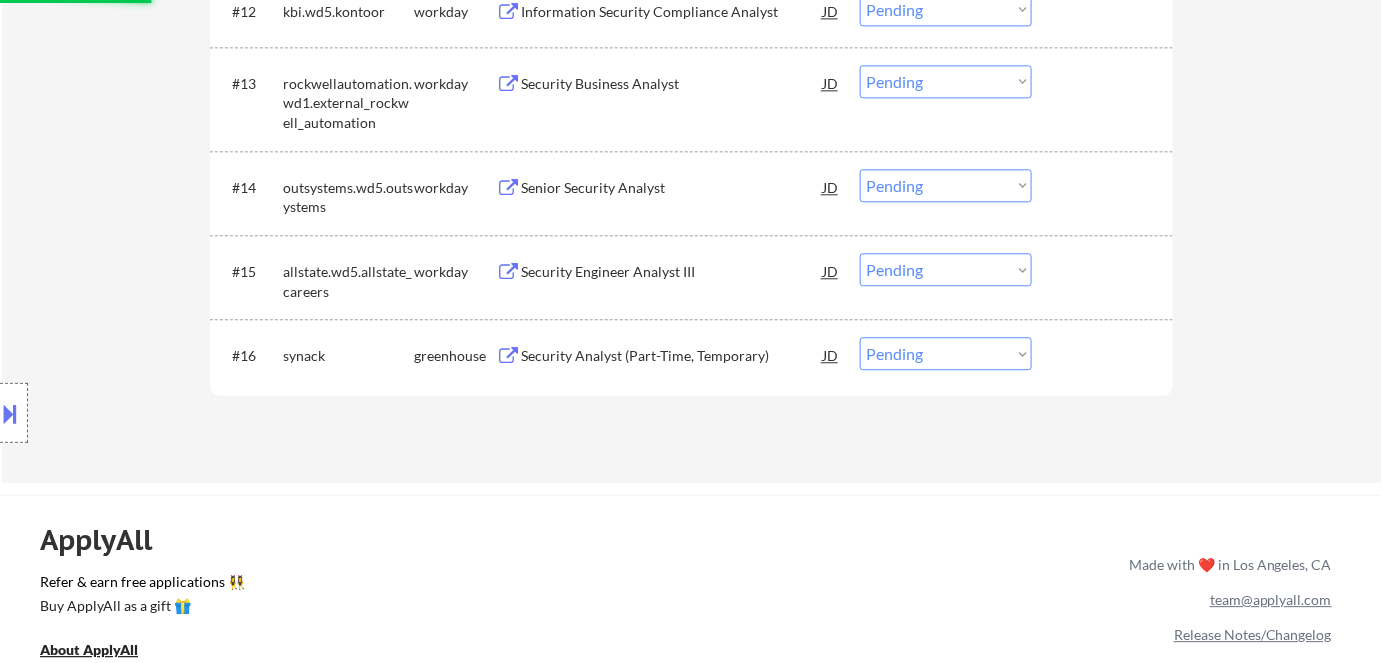 select on ""pending"" 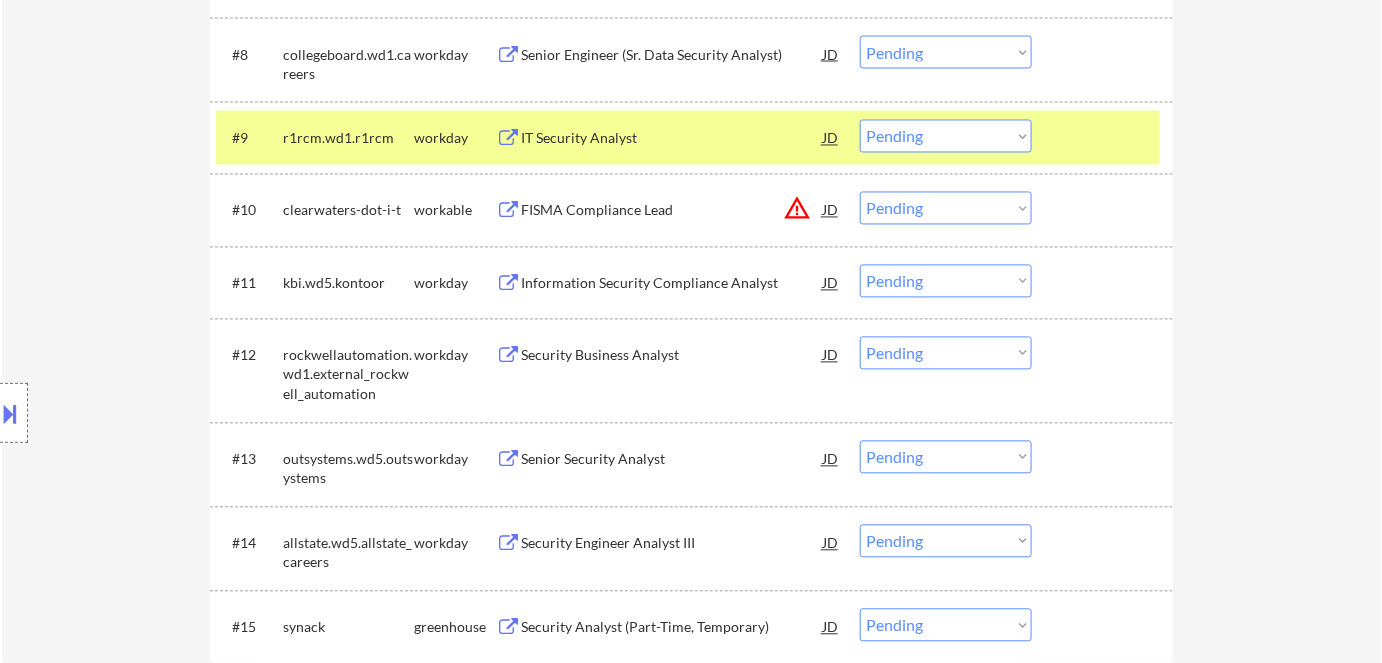 scroll, scrollTop: 1181, scrollLeft: 0, axis: vertical 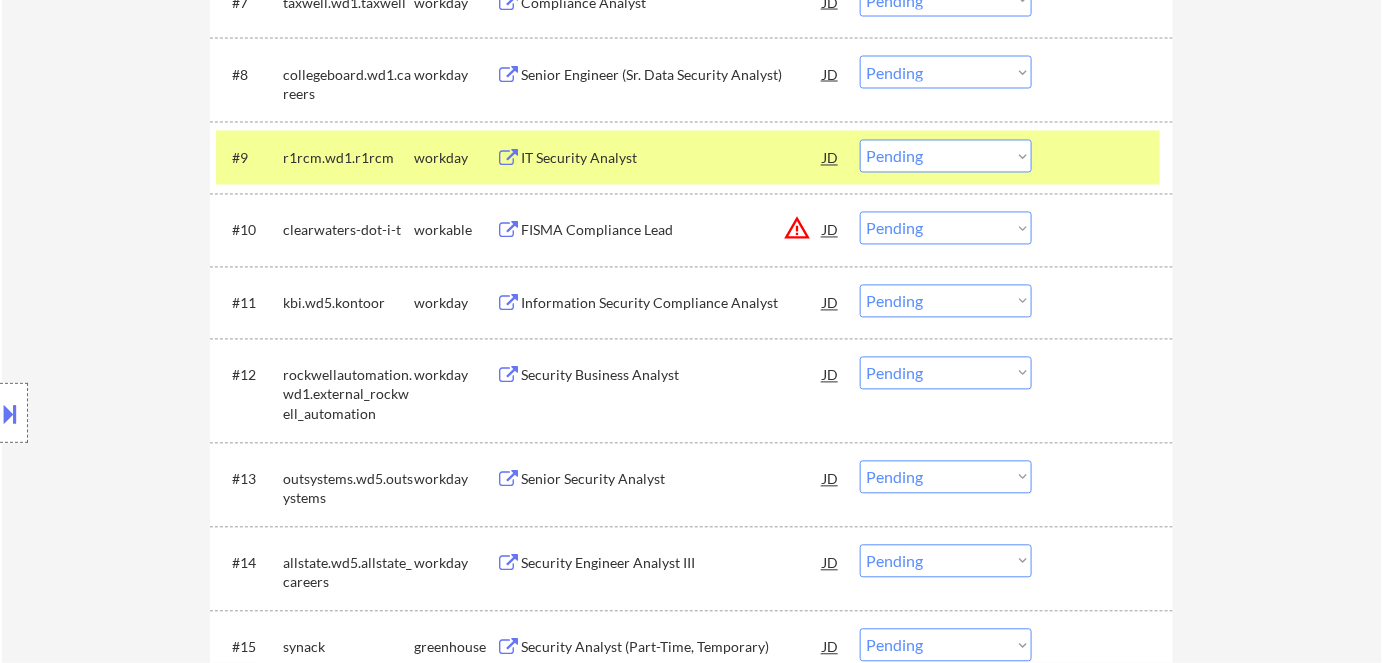 click on "Information Security Compliance Analyst" at bounding box center (672, 304) 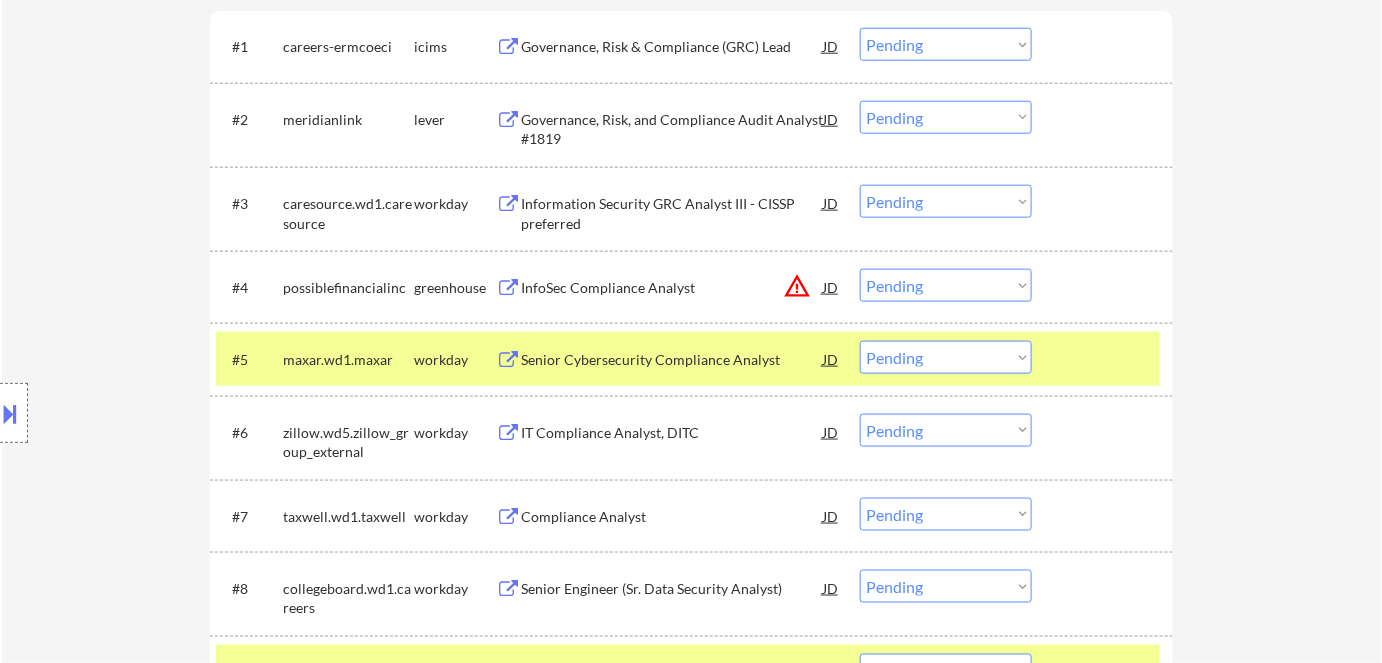 scroll, scrollTop: 636, scrollLeft: 0, axis: vertical 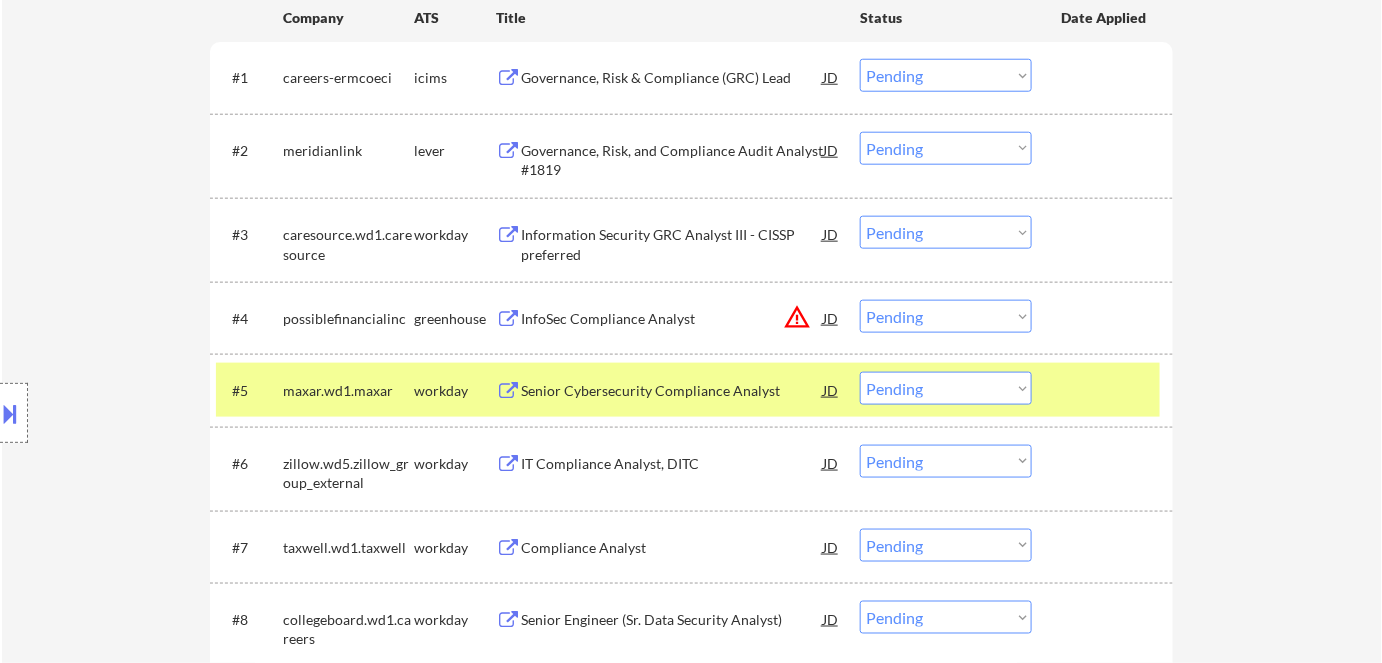 click on "Governance, Risk, and Compliance Audit Analyst #1819" at bounding box center [672, 160] 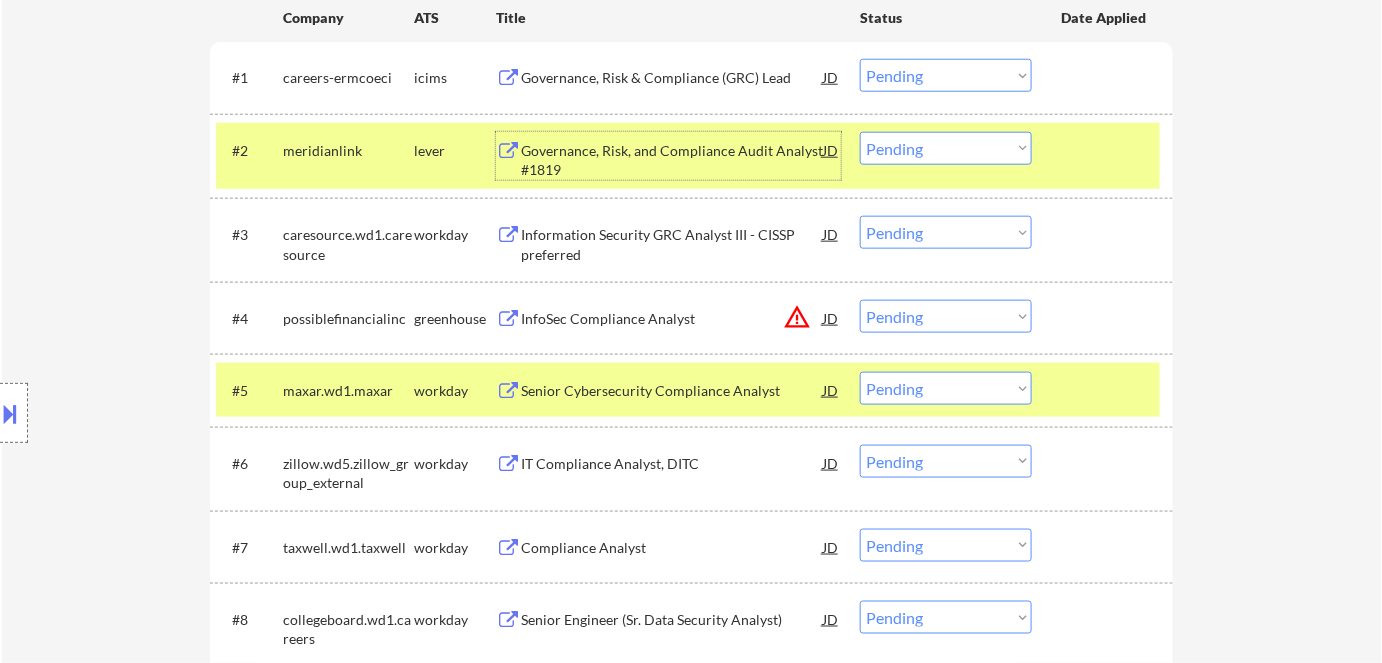 drag, startPoint x: 959, startPoint y: 147, endPoint x: 955, endPoint y: 159, distance: 12.649111 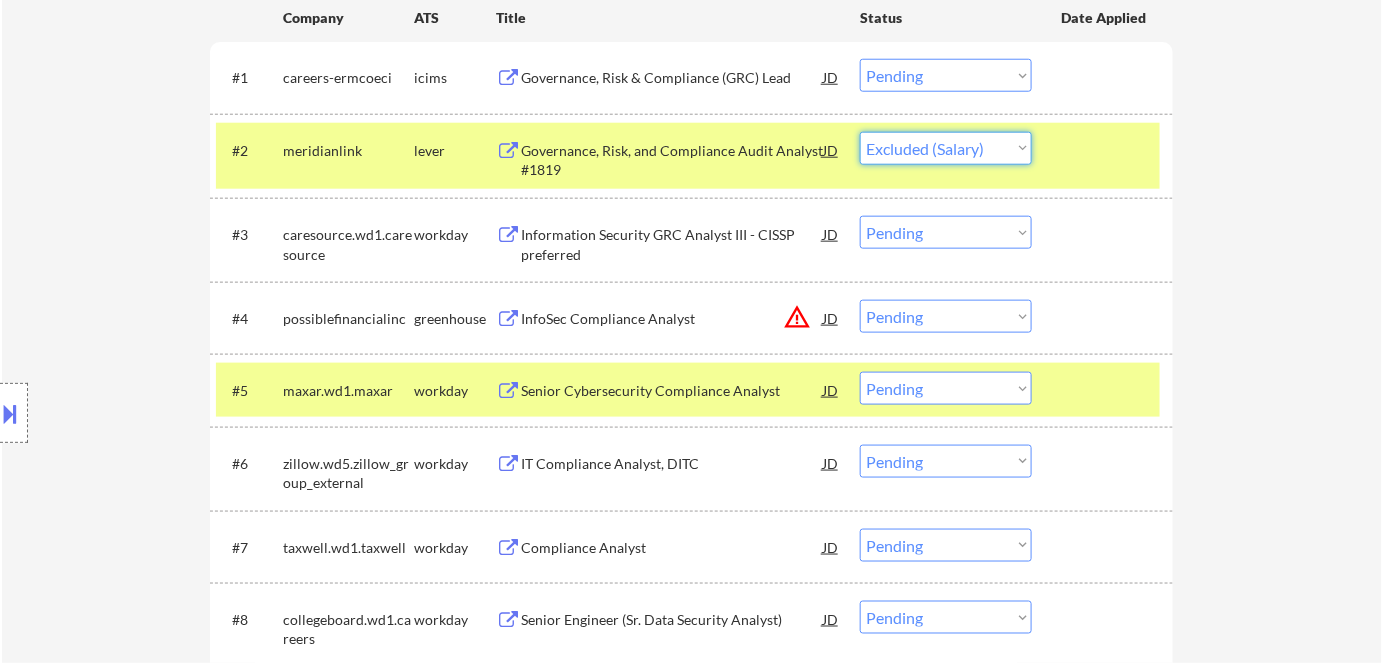 click on "Choose an option... Pending Applied Excluded (Questions) Excluded (Expired) Excluded (Location) Excluded (Bad Match) Excluded (Blocklist) Excluded (Salary) Excluded (Other)" at bounding box center (946, 148) 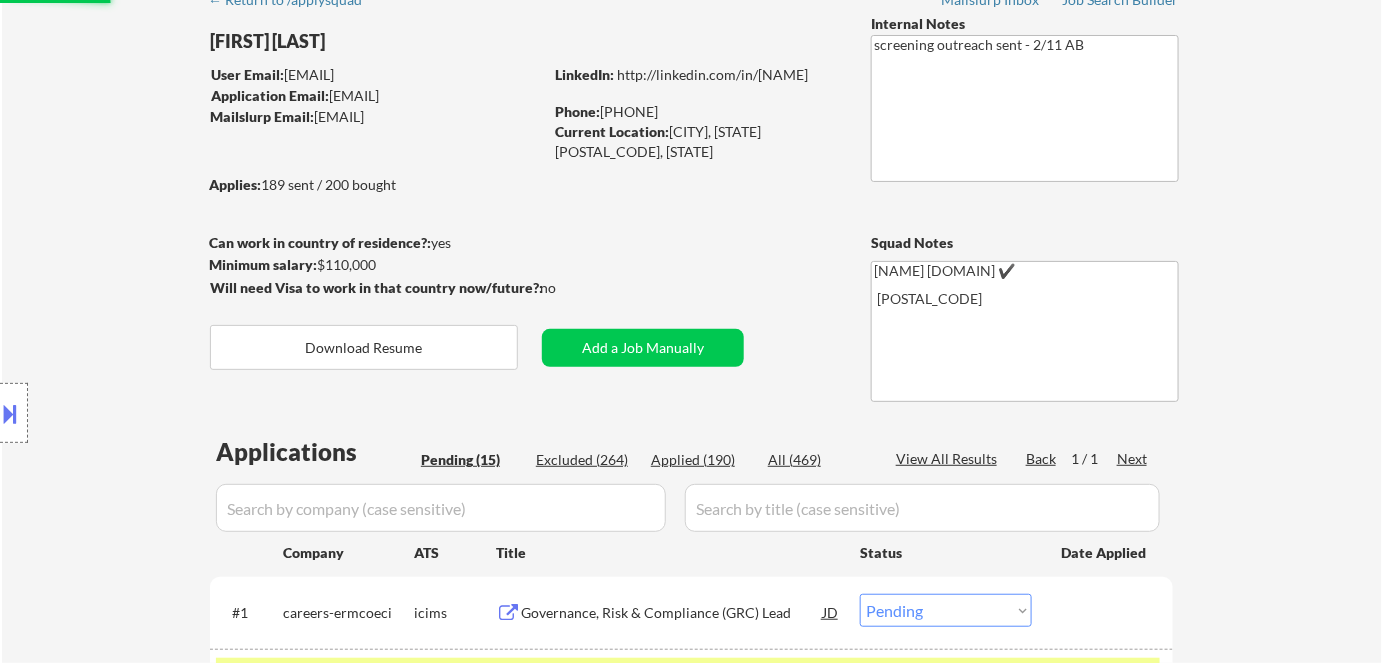 scroll, scrollTop: 90, scrollLeft: 0, axis: vertical 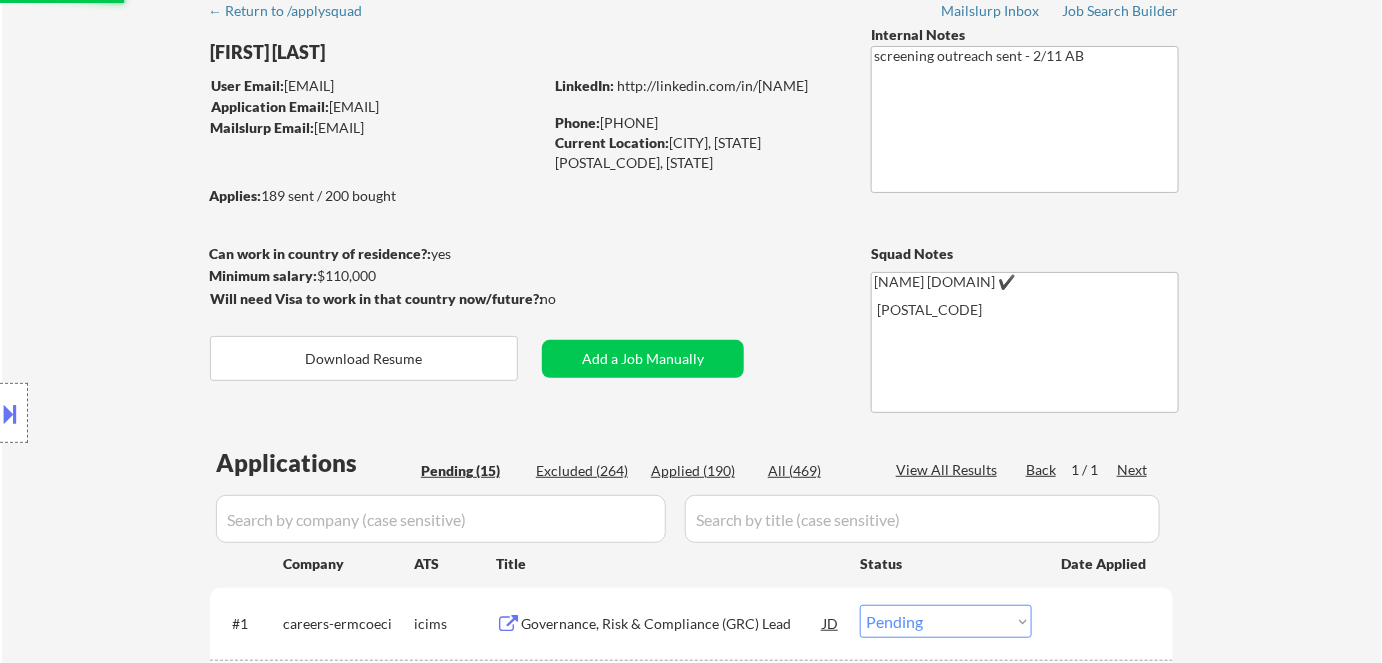 select on ""pending"" 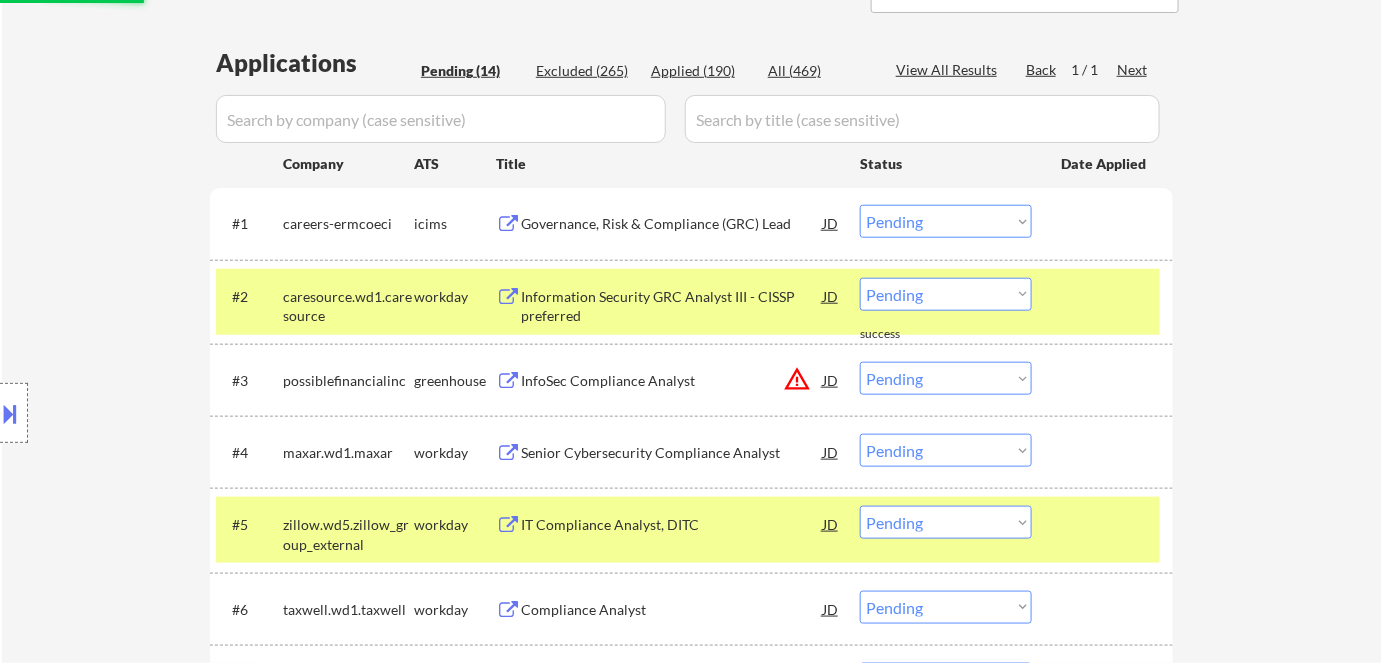 scroll, scrollTop: 545, scrollLeft: 0, axis: vertical 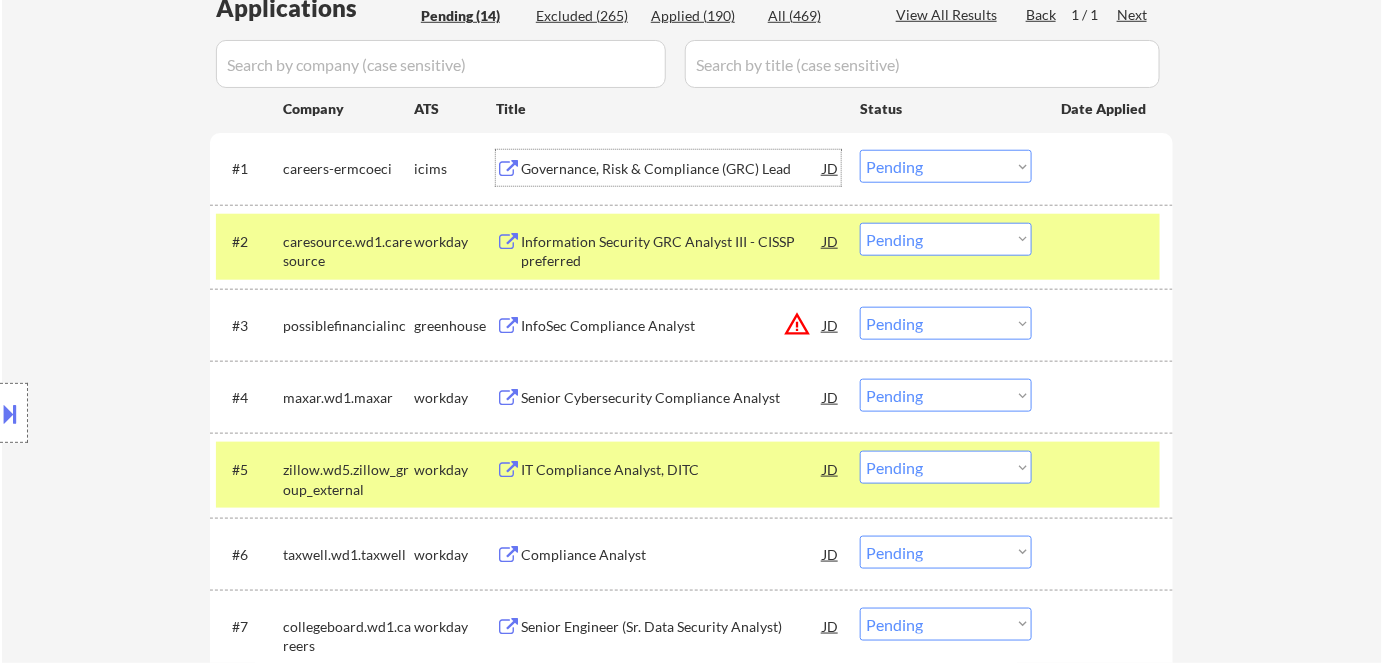 click on "Governance, Risk & Compliance (GRC) Lead" at bounding box center (672, 169) 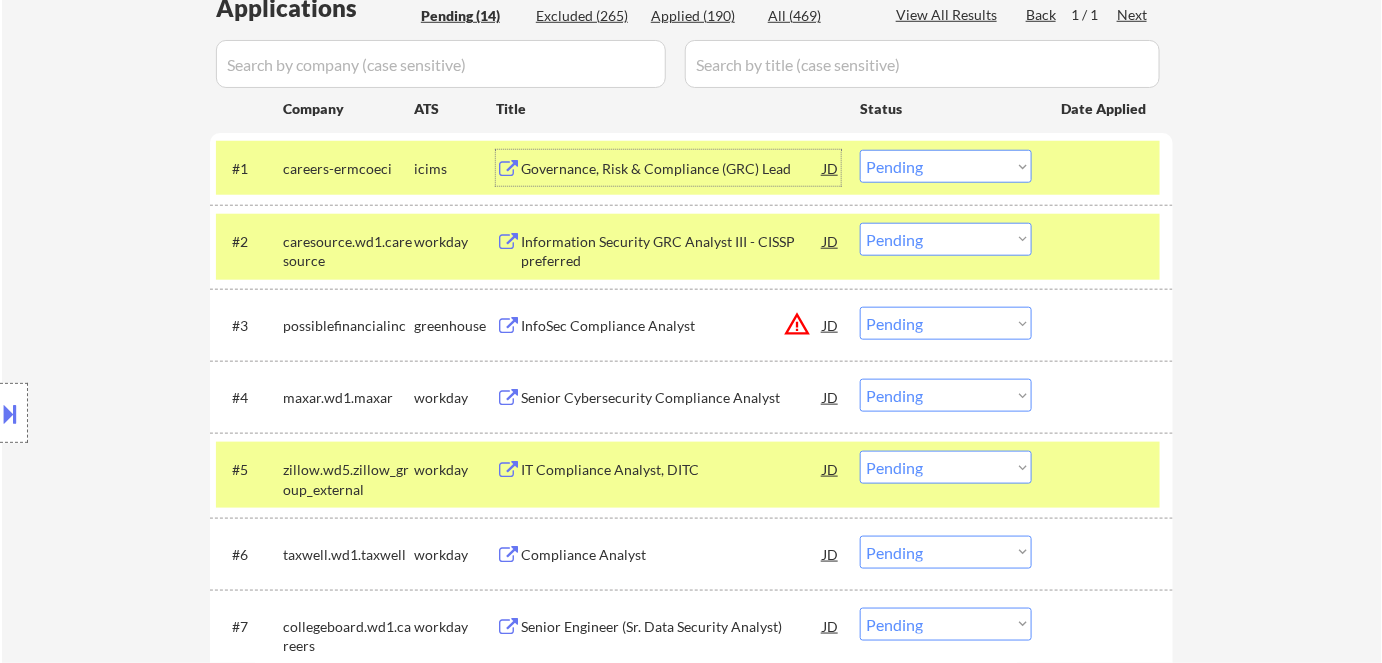 drag, startPoint x: 936, startPoint y: 161, endPoint x: 949, endPoint y: 178, distance: 21.400934 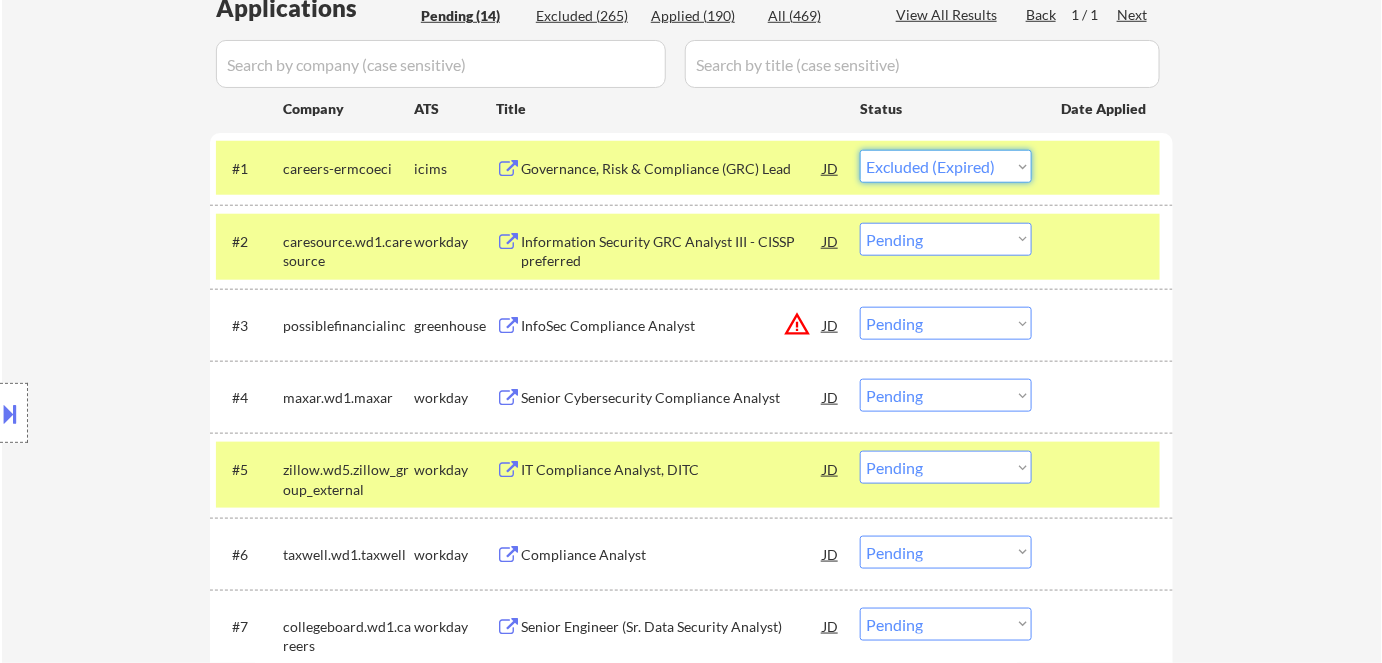 click on "Choose an option... Pending Applied Excluded (Questions) Excluded (Expired) Excluded (Location) Excluded (Bad Match) Excluded (Blocklist) Excluded (Salary) Excluded (Other)" at bounding box center (946, 166) 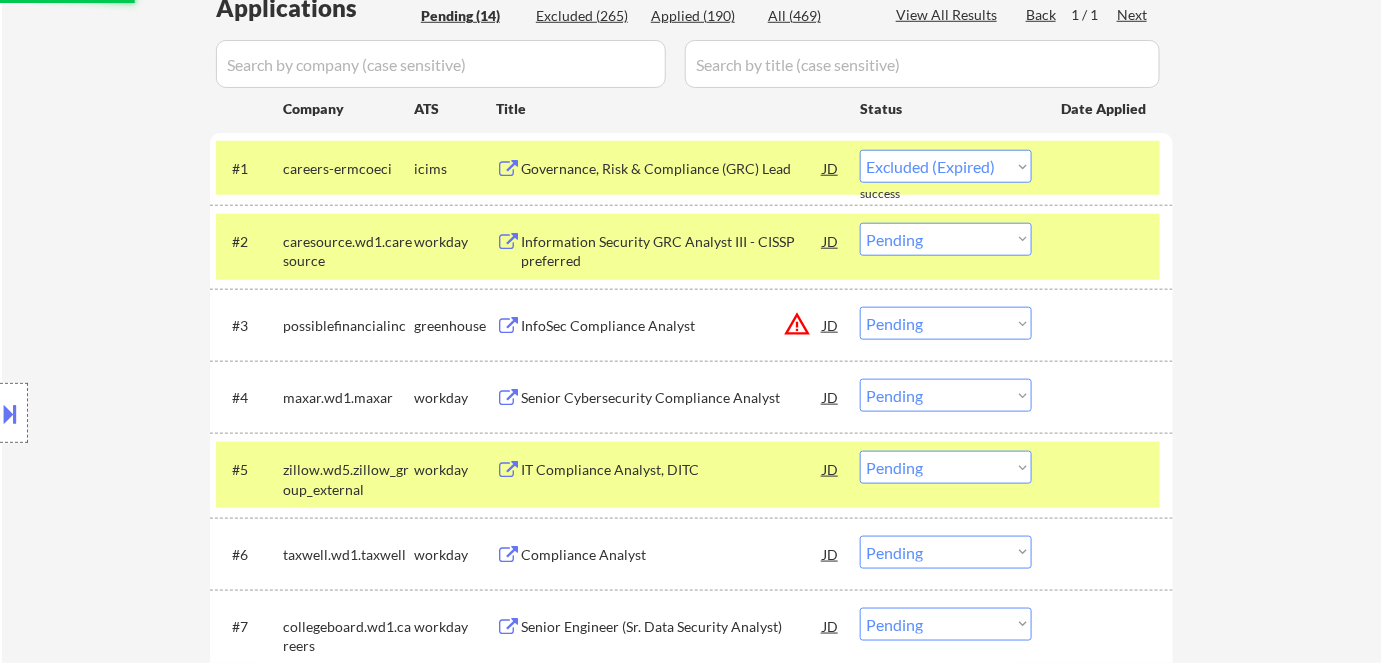 select on ""pending"" 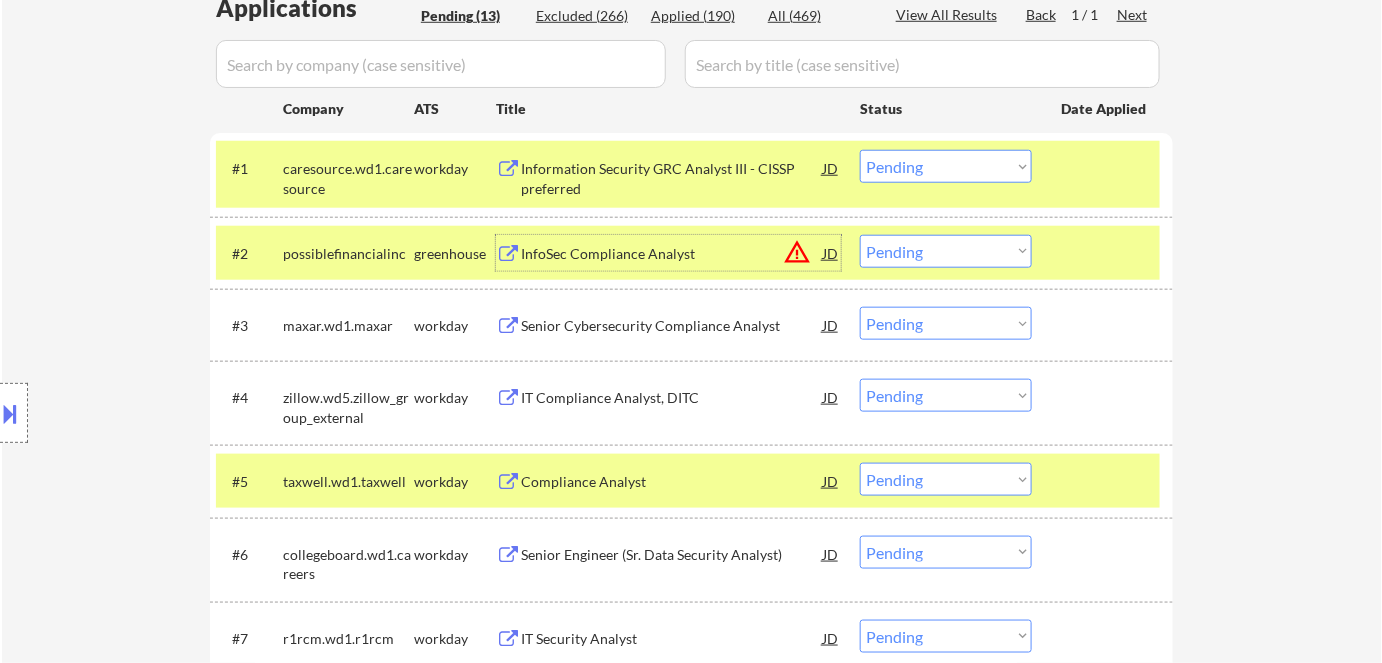 click on "InfoSec Compliance Analyst" at bounding box center (672, 254) 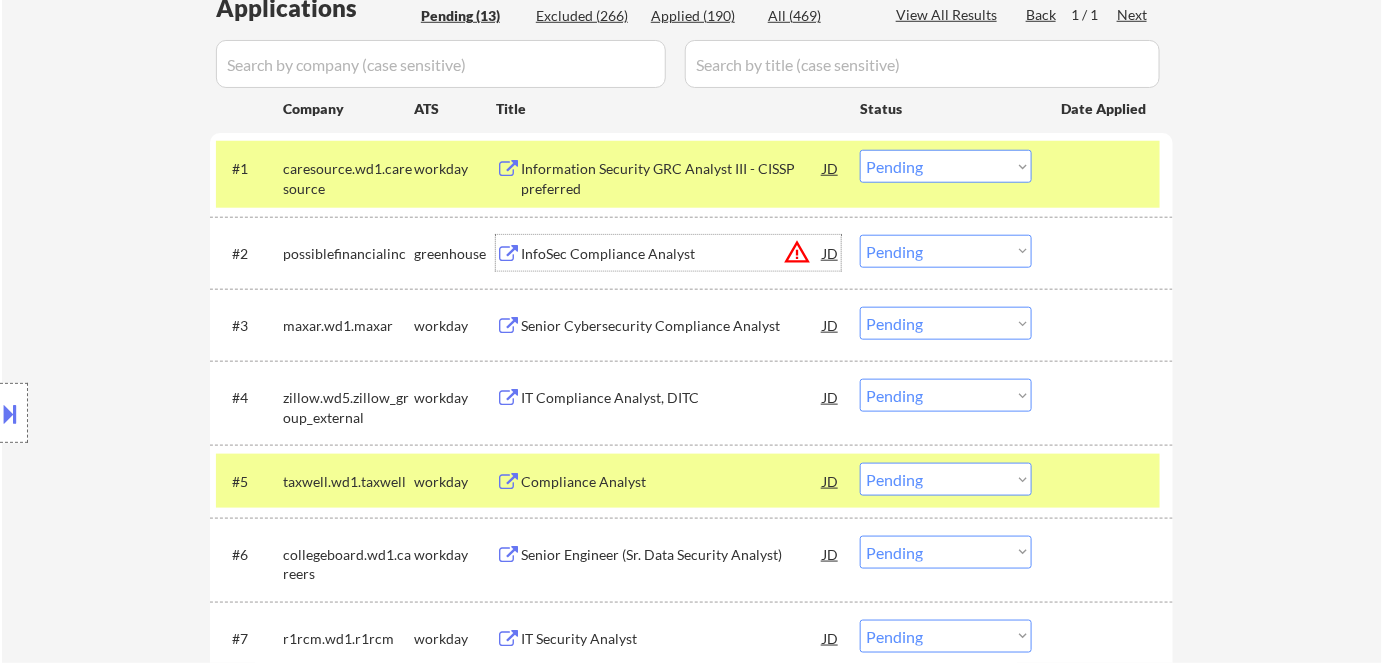 click on "Choose an option... Pending Applied Excluded (Questions) Excluded (Expired) Excluded (Location) Excluded (Bad Match) Excluded (Blocklist) Excluded (Salary) Excluded (Other)" at bounding box center (946, 251) 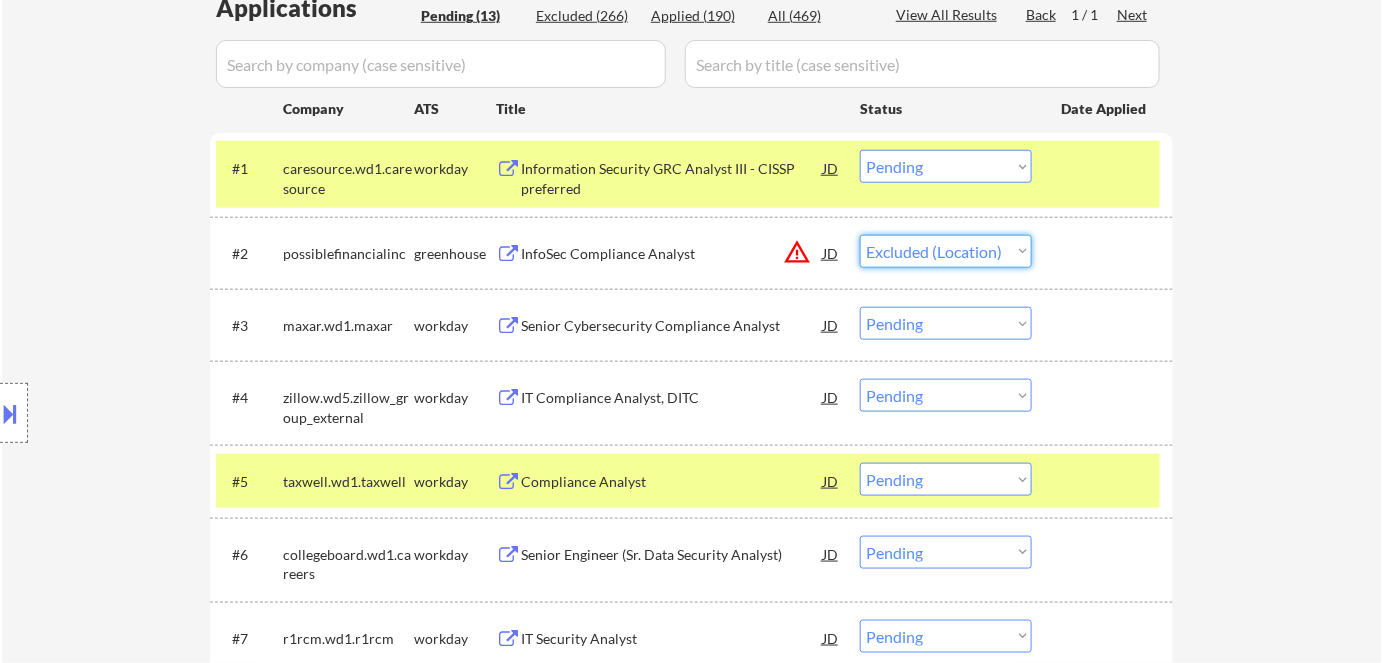 click on "Choose an option... Pending Applied Excluded (Questions) Excluded (Expired) Excluded (Location) Excluded (Bad Match) Excluded (Blocklist) Excluded (Salary) Excluded (Other)" at bounding box center [946, 251] 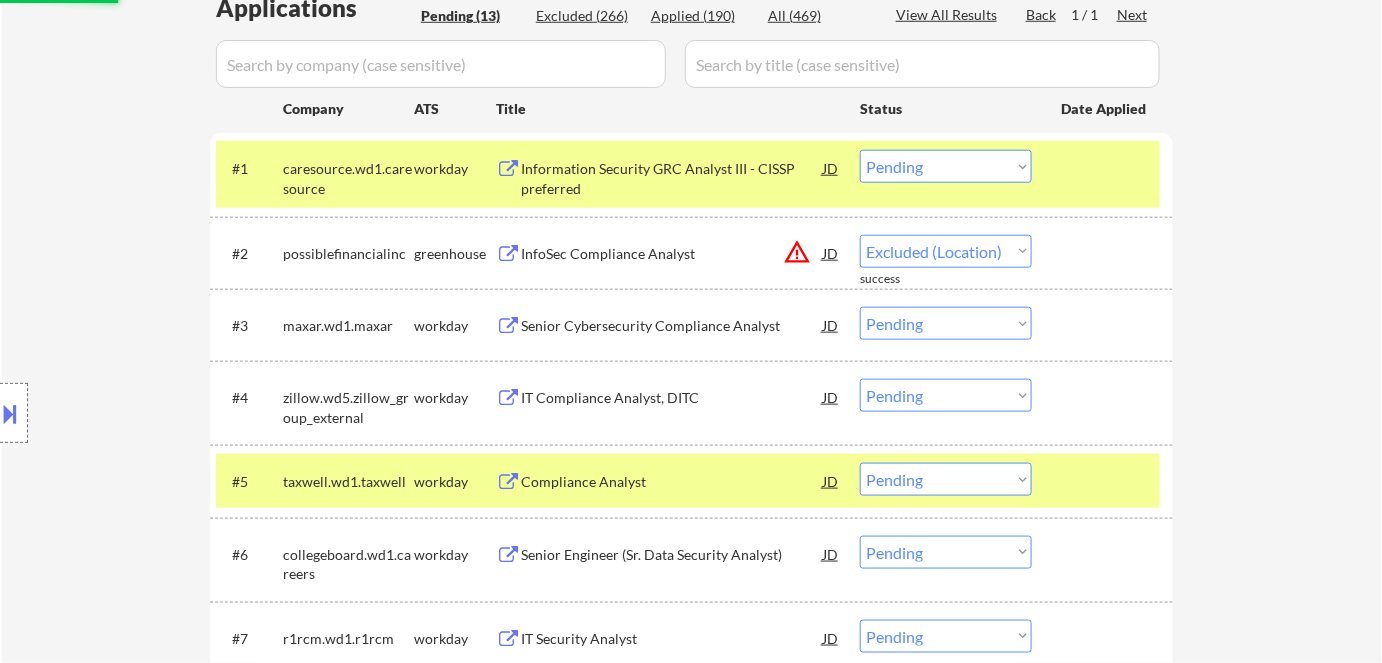 select on ""pending"" 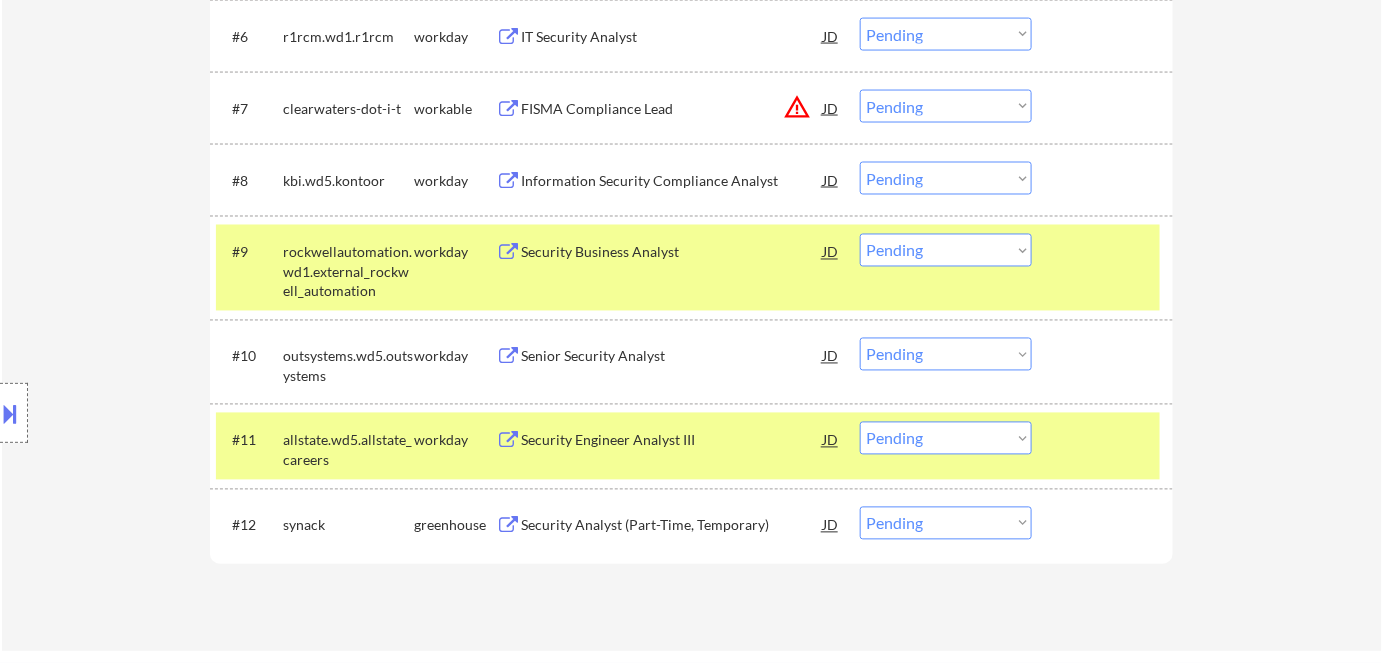 scroll, scrollTop: 1272, scrollLeft: 0, axis: vertical 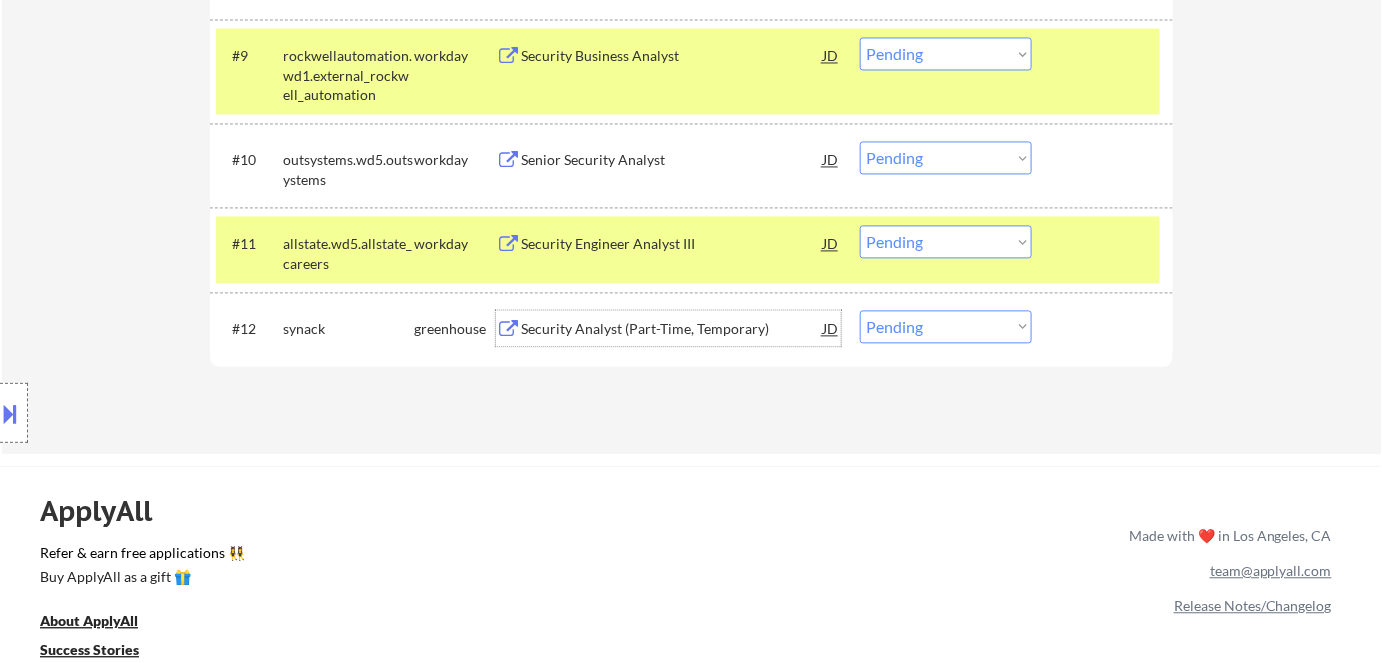 click on "Security Analyst (Part-Time, Temporary)" at bounding box center [672, 329] 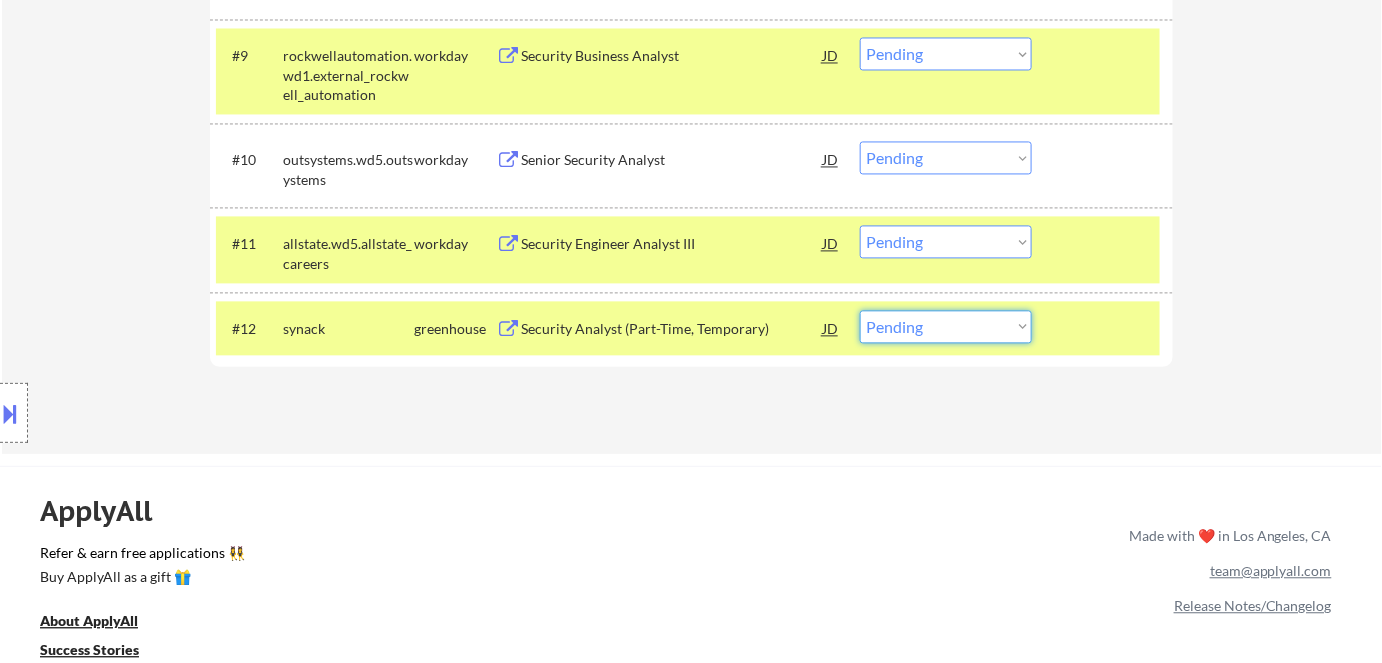 click on "Choose an option... Pending Applied Excluded (Questions) Excluded (Expired) Excluded (Location) Excluded (Bad Match) Excluded (Blocklist) Excluded (Salary) Excluded (Other)" at bounding box center [946, 326] 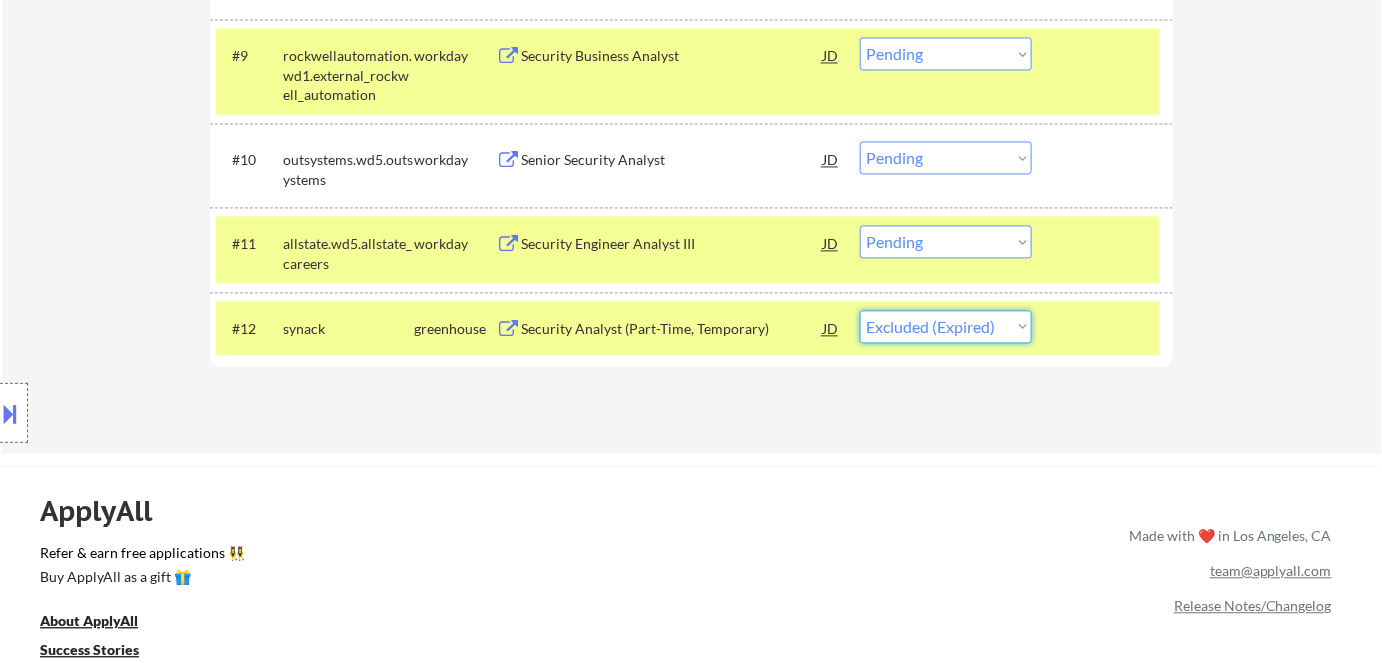 click on "Choose an option... Pending Applied Excluded (Questions) Excluded (Expired) Excluded (Location) Excluded (Bad Match) Excluded (Blocklist) Excluded (Salary) Excluded (Other)" at bounding box center (946, 326) 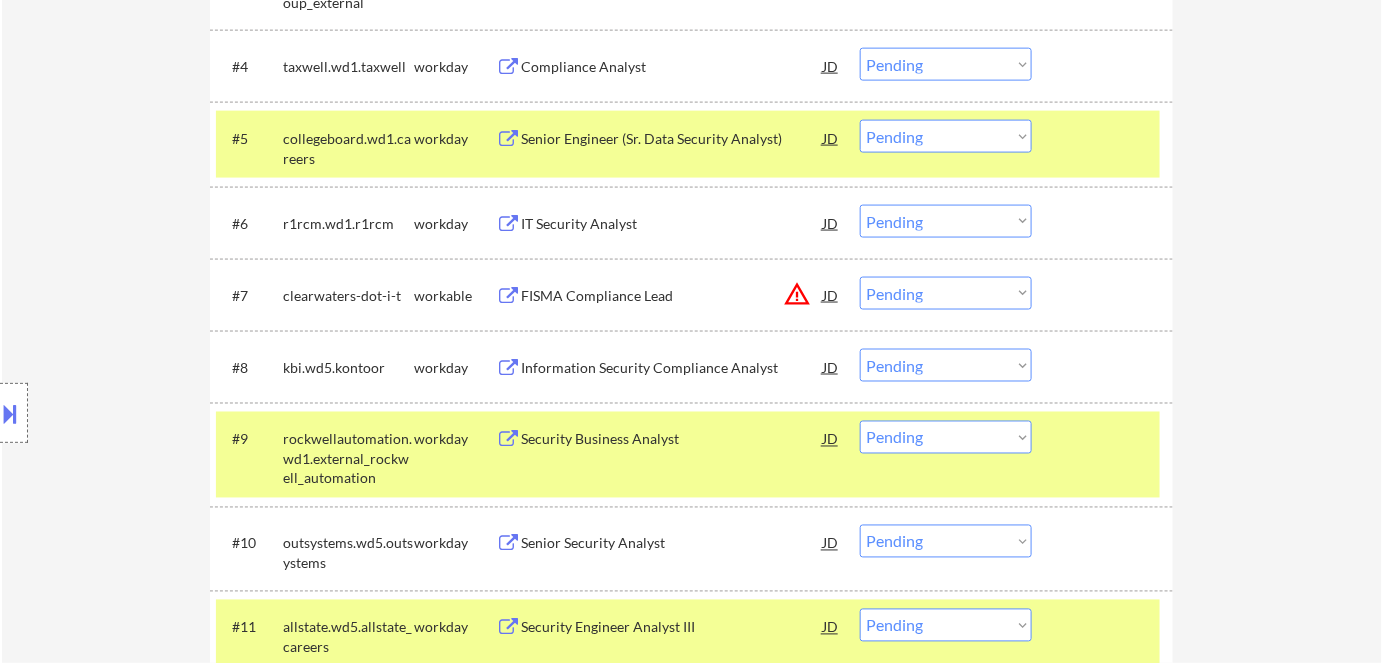scroll, scrollTop: 909, scrollLeft: 0, axis: vertical 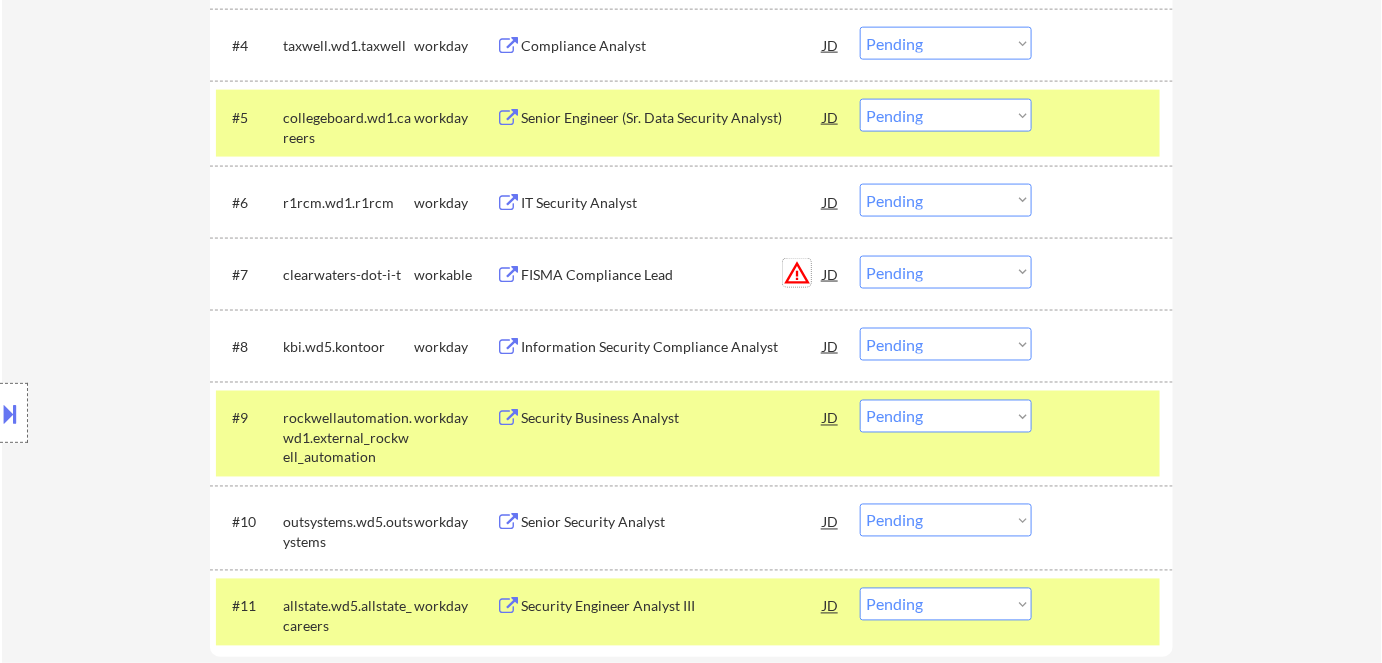 click on "warning_amber" at bounding box center [797, 273] 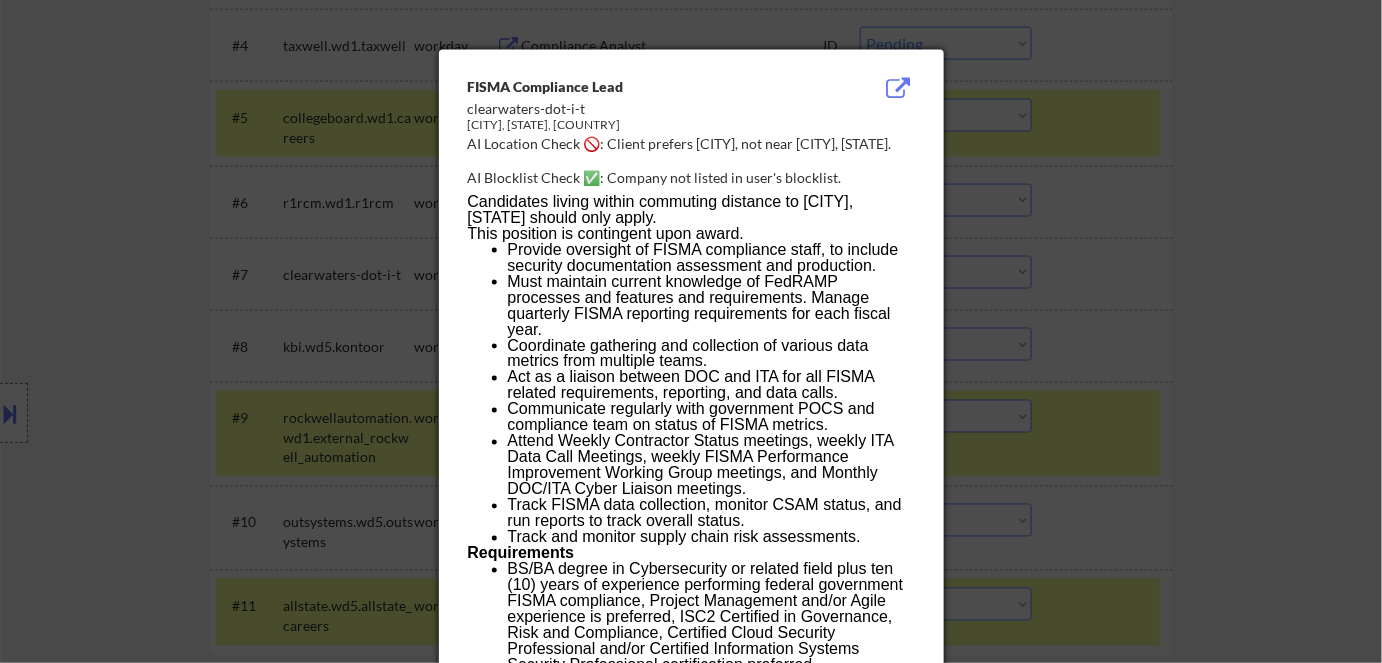 scroll, scrollTop: 328, scrollLeft: 0, axis: vertical 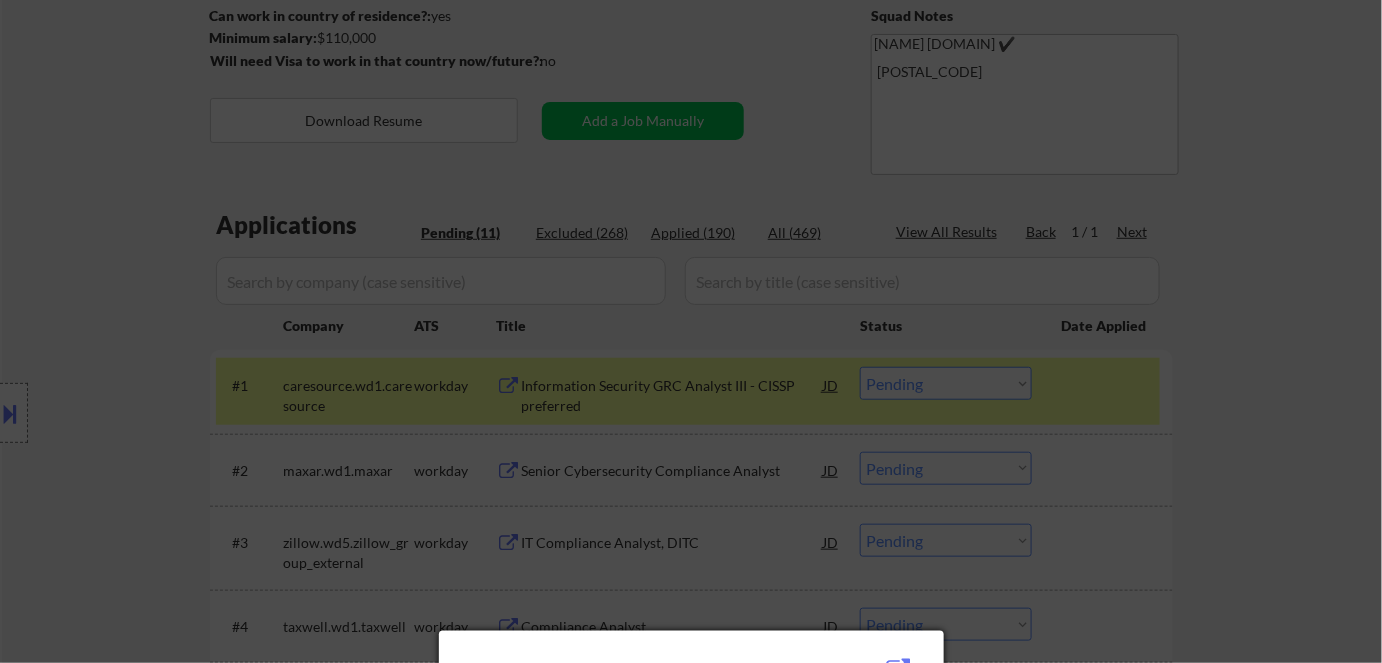 click at bounding box center [691, 331] 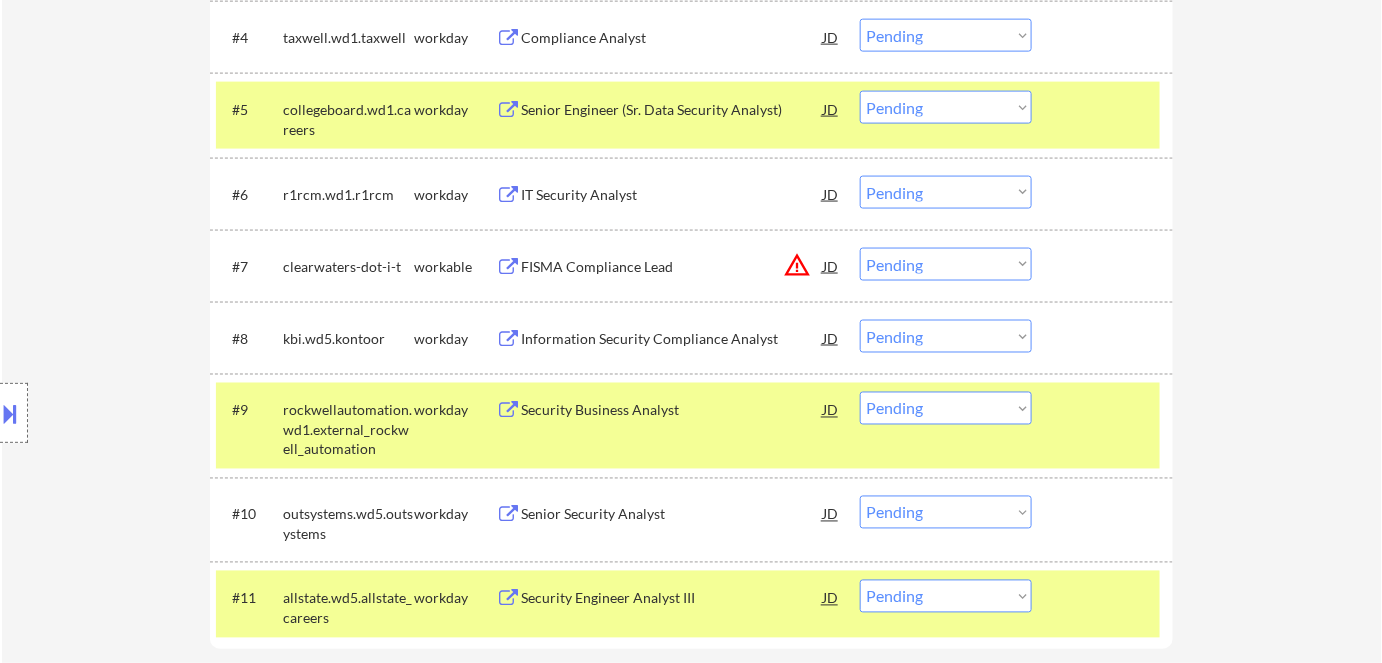 scroll, scrollTop: 909, scrollLeft: 0, axis: vertical 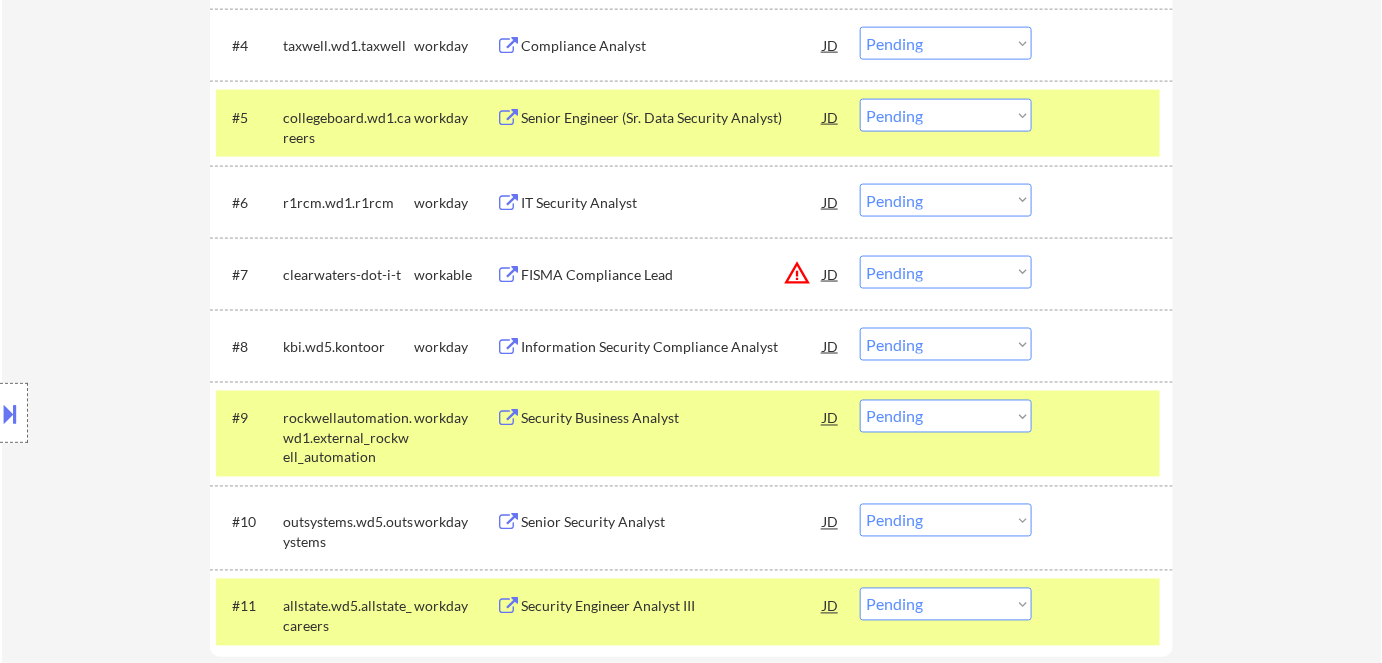 drag, startPoint x: 996, startPoint y: 271, endPoint x: 995, endPoint y: 284, distance: 13.038404 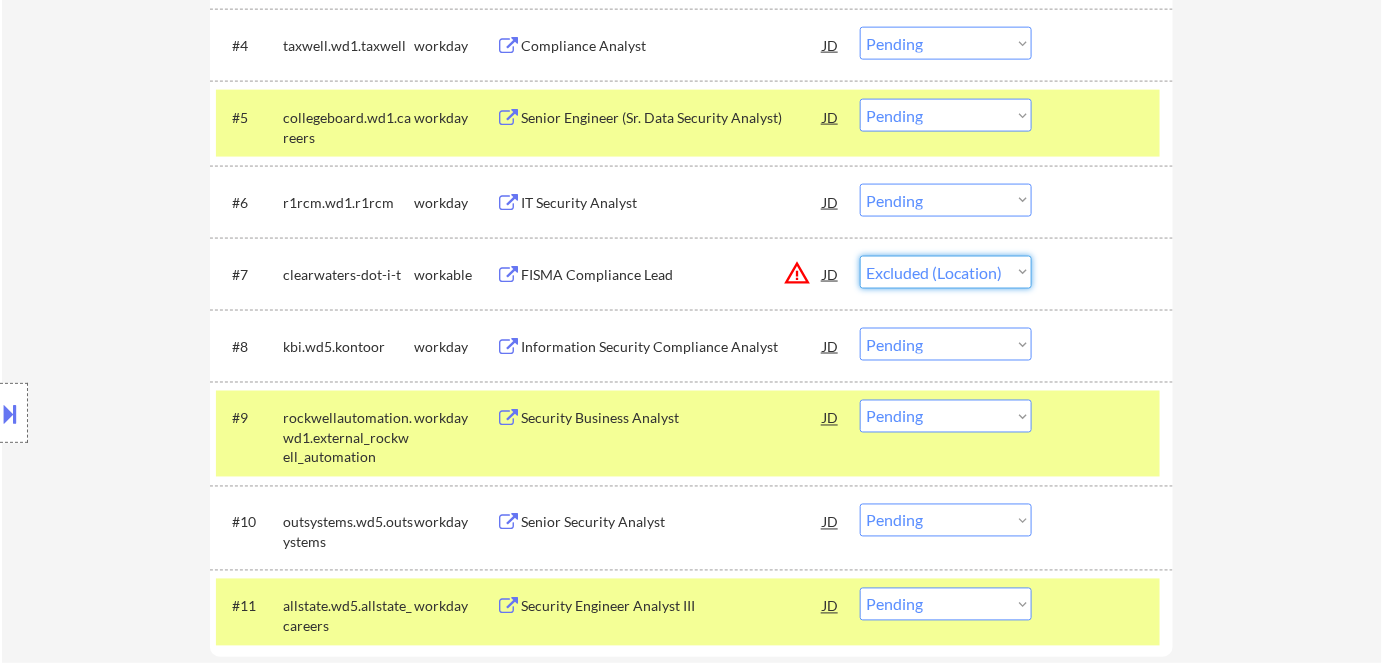 click on "Choose an option... Pending Applied Excluded (Questions) Excluded (Expired) Excluded (Location) Excluded (Bad Match) Excluded (Blocklist) Excluded (Salary) Excluded (Other)" at bounding box center [946, 272] 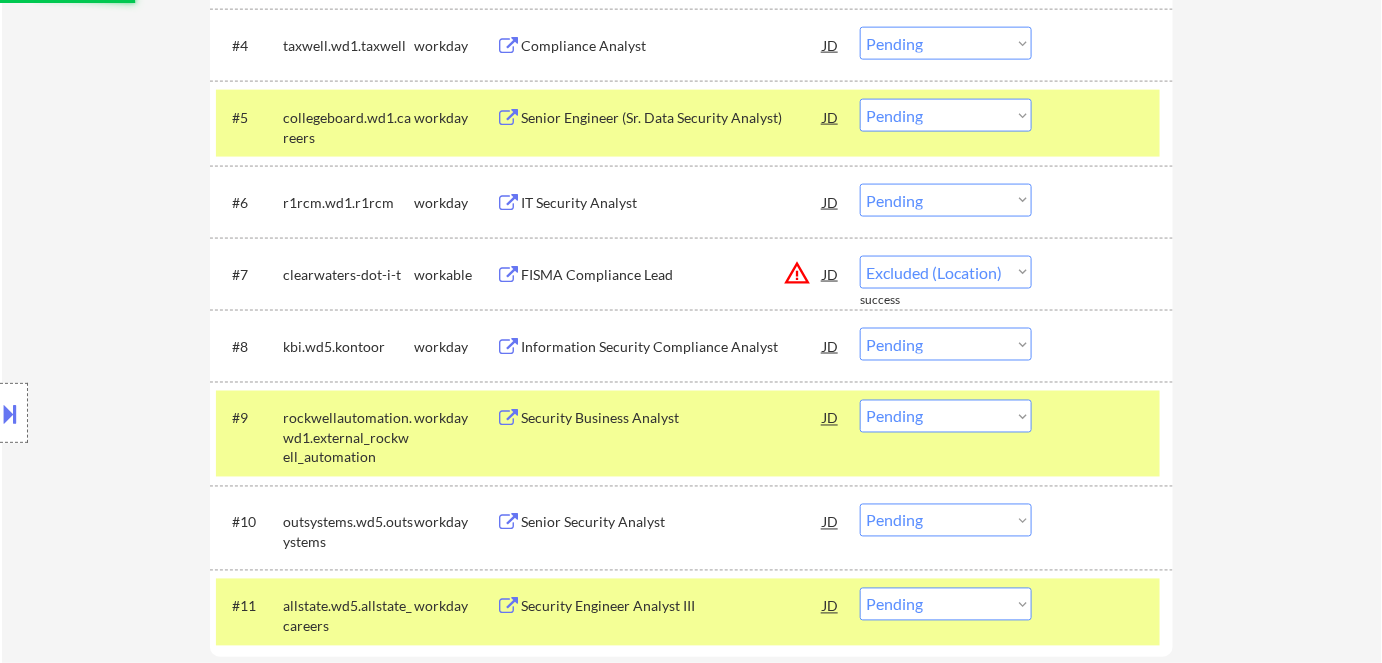select on ""pending"" 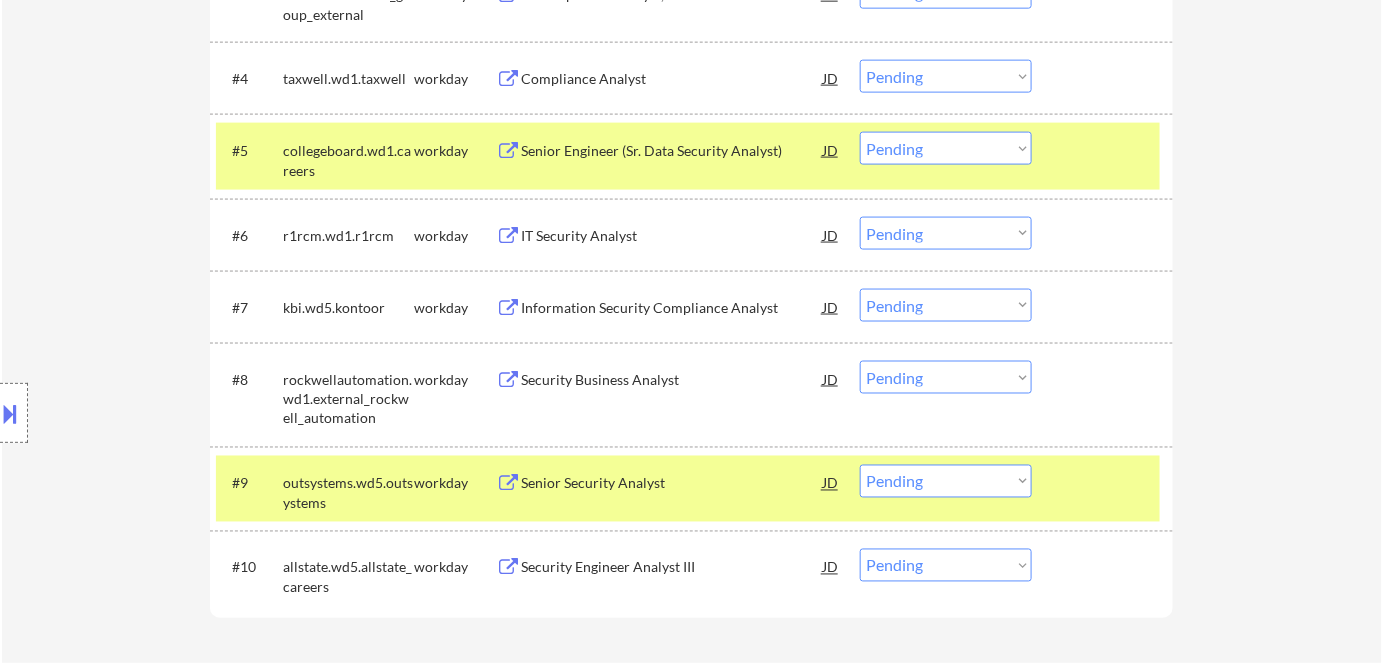 scroll, scrollTop: 907, scrollLeft: 0, axis: vertical 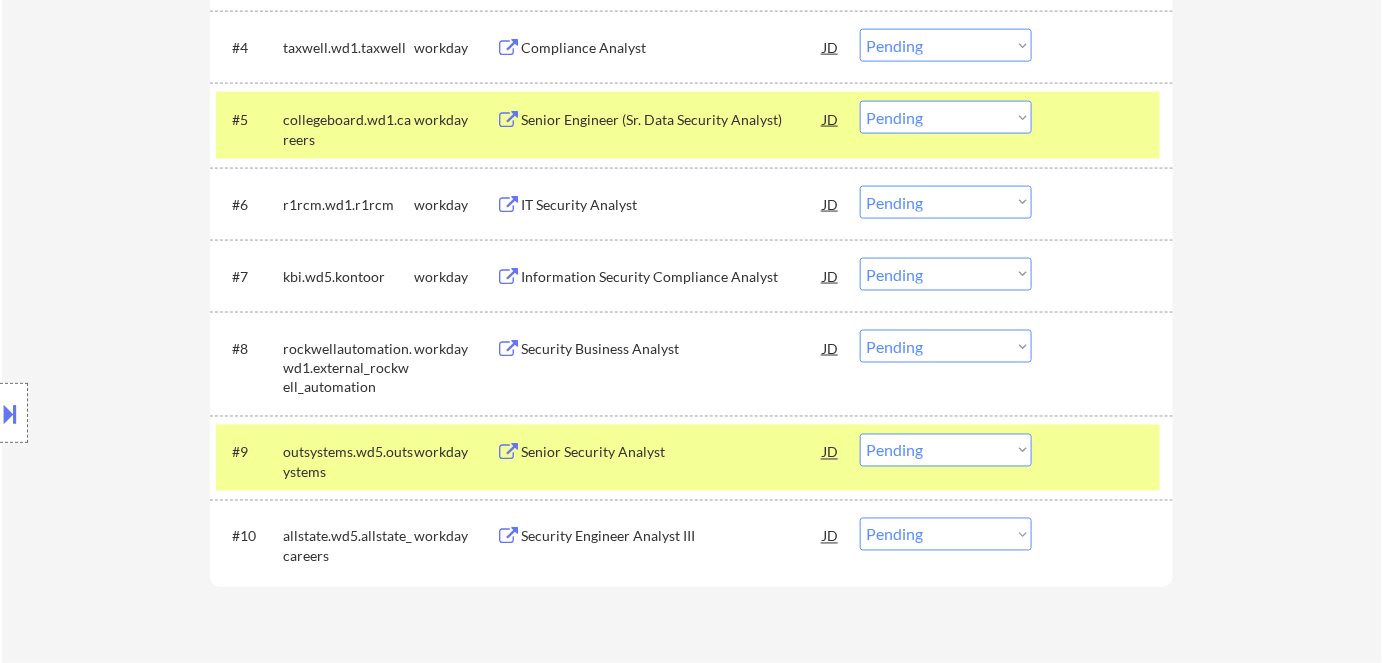 drag, startPoint x: 1221, startPoint y: 248, endPoint x: 1209, endPoint y: 240, distance: 14.422205 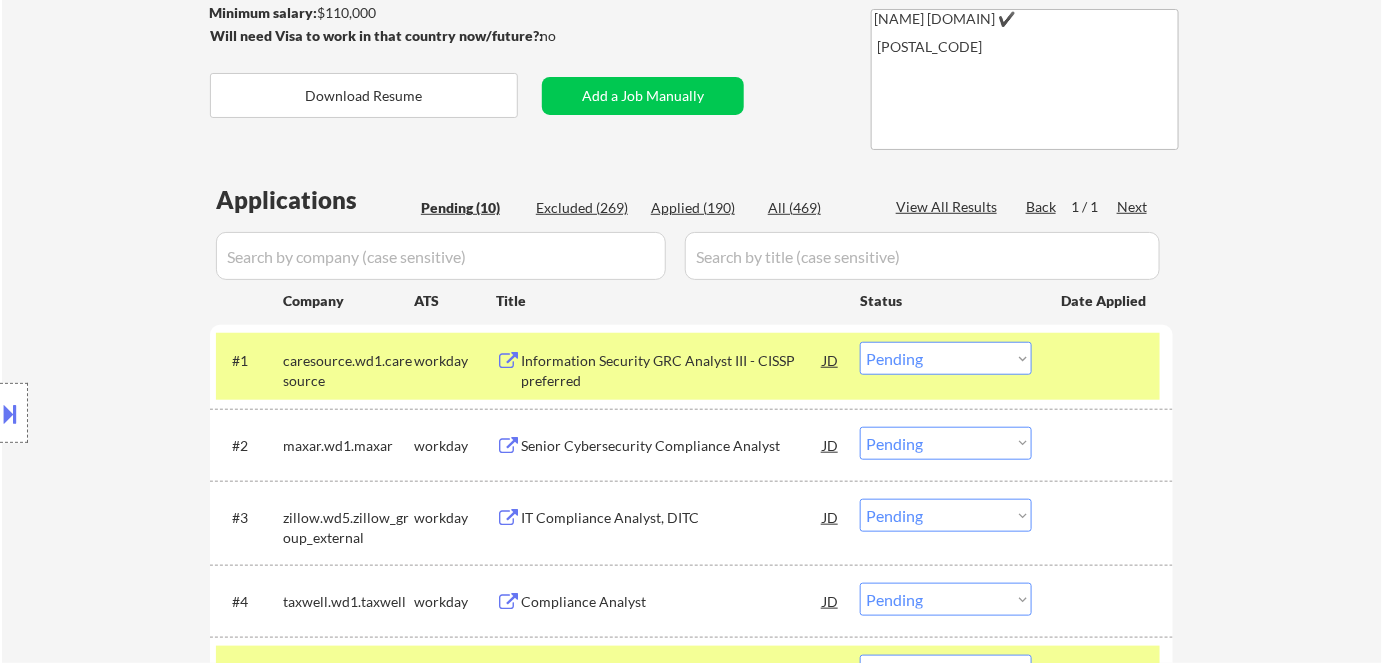 scroll, scrollTop: 453, scrollLeft: 0, axis: vertical 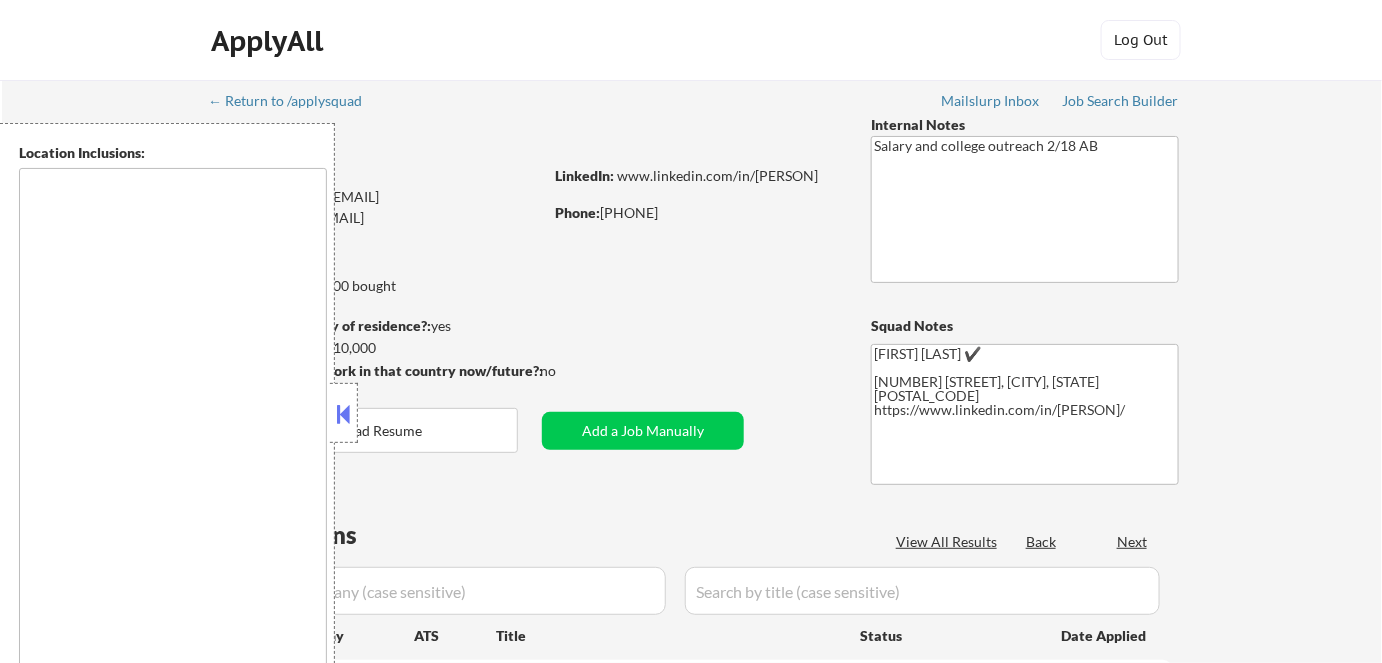 type on "Manchester, [STATE] Bedford, [STATE] Goffstown, [STATE] Hooksett, [STATE] Londonderry, [STATE] Merrimack, [STATE] Auburn, [STATE] Derry, [STATE] Litchfield, [STATE] Amherst, [STATE] Milford, [STATE] Nashua, [STATE] Hudson, [STATE] Windham, [STATE] Candia, [STATE] Raymond, [STATE] Hollis, [STATE] Pelham, [STATE] Salem, [STATE] Concord, [STATE] Bow, [STATE] Chester, [STATE] Weare, [STATE] New Boston, [STATE] Mont Vernon, [STATE] Brookline, [STATE] Tyngsborough, [STATE] Dracut, [STATE] Lowell, [STATE] Chelmsford, [STATE] Tewksbury, [STATE] Westford, [STATE] Portsmouth, [STATE] Kittery, [STATE] New Castle, [STATE] Rye, [STATE] Newington, [STATE] Greenland, [STATE] Eliot, [STATE] North Hampton, [STATE] York, [STATE] Hampton, [STATE] Dover, [STATE] South Berwick, [STATE] Durham, [STATE] Exeter, [STATE] Stratham, [STATE] Seabrook, [STATE] Hampton Falls, [STATE] Rollinsford, [STATE] Newmarket, [STATE] Somersworth, [STATE] Methuen, [STATE] Brookline, [STATE] Lowell, [STATE] Pembroke, [STATE] Loudon, [STATE] Canterbury, [STATE] Boscawen, [STATE] Hopkinton, [STATE] Chichester, [STATE] Allenstown, [STATE] Epsom, [STATE] Suncook, [STATE] Deerfield, [STATE] Henniker, [STATE] Northfield, [STATE] Franklin, [STATE] Litchfield, [STATE]..." 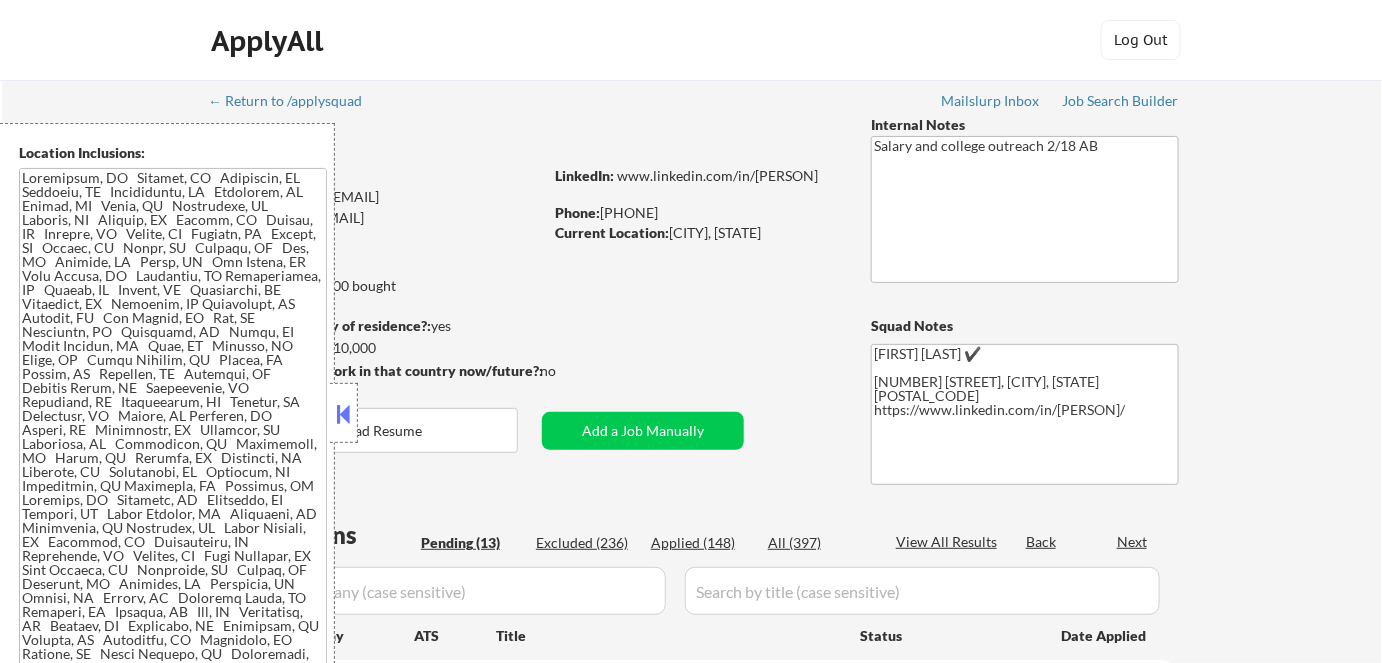 select on ""pending"" 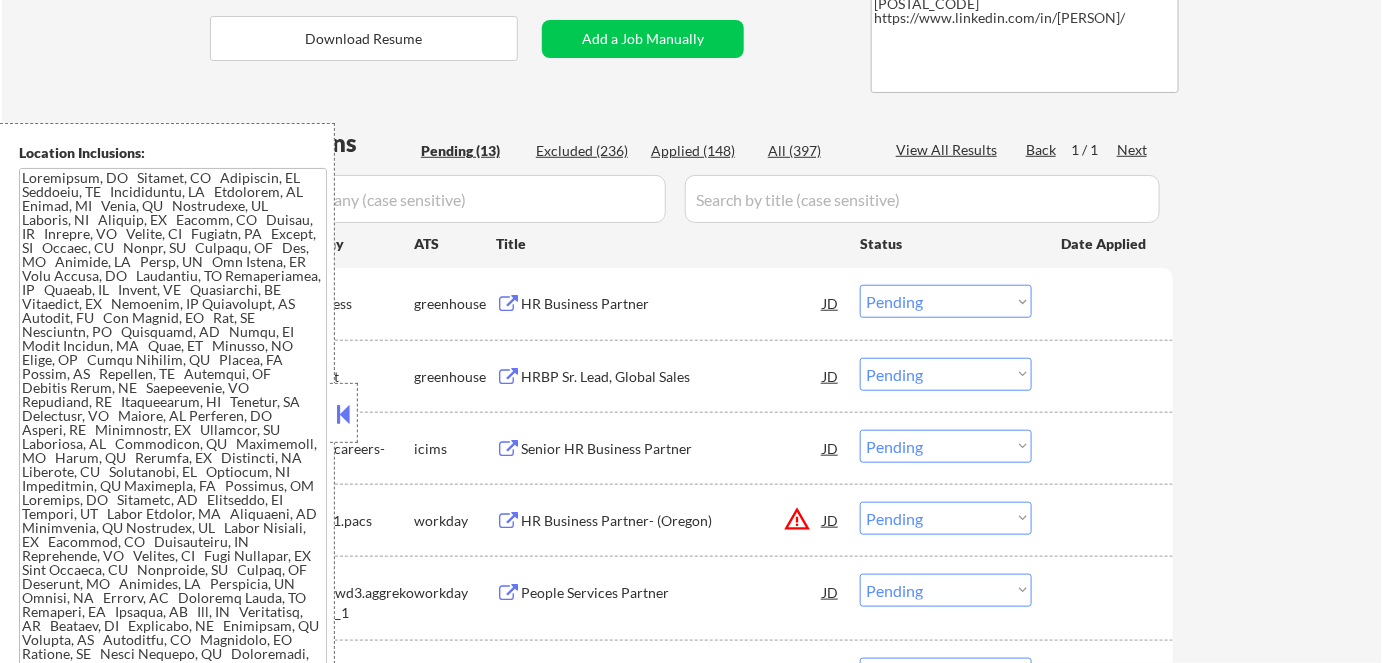 scroll, scrollTop: 909, scrollLeft: 0, axis: vertical 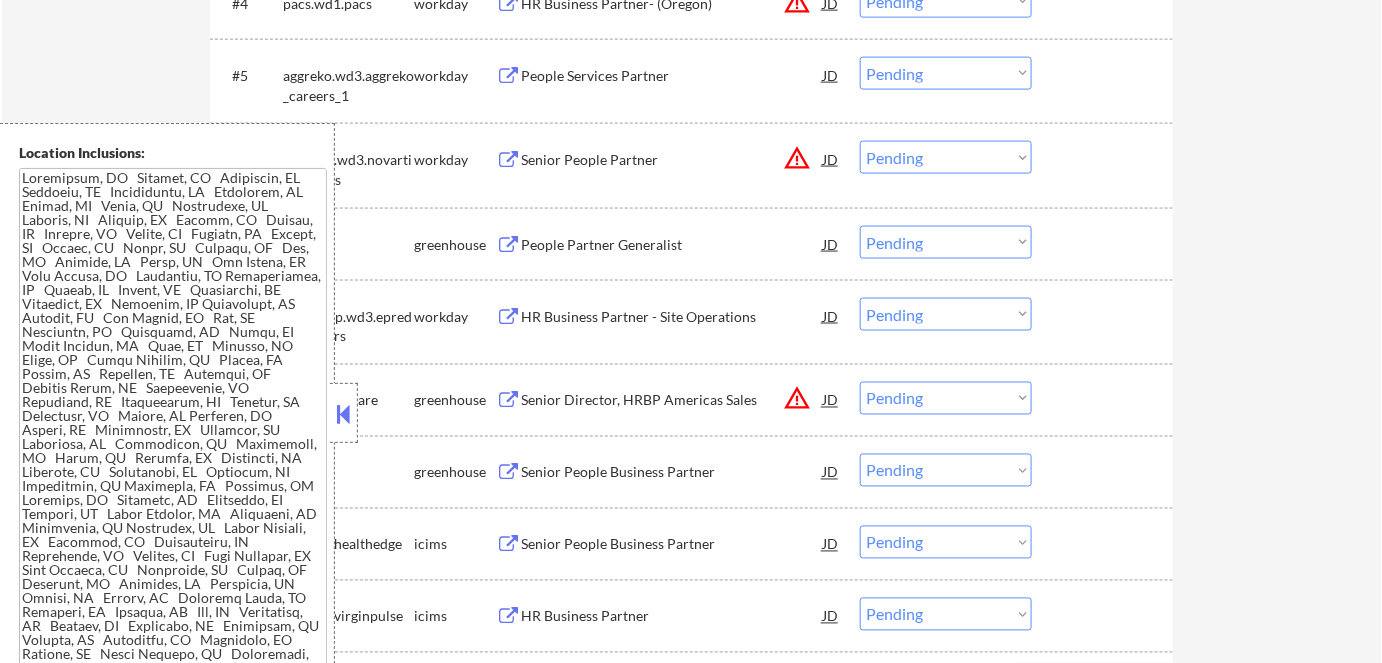 click at bounding box center [344, 413] 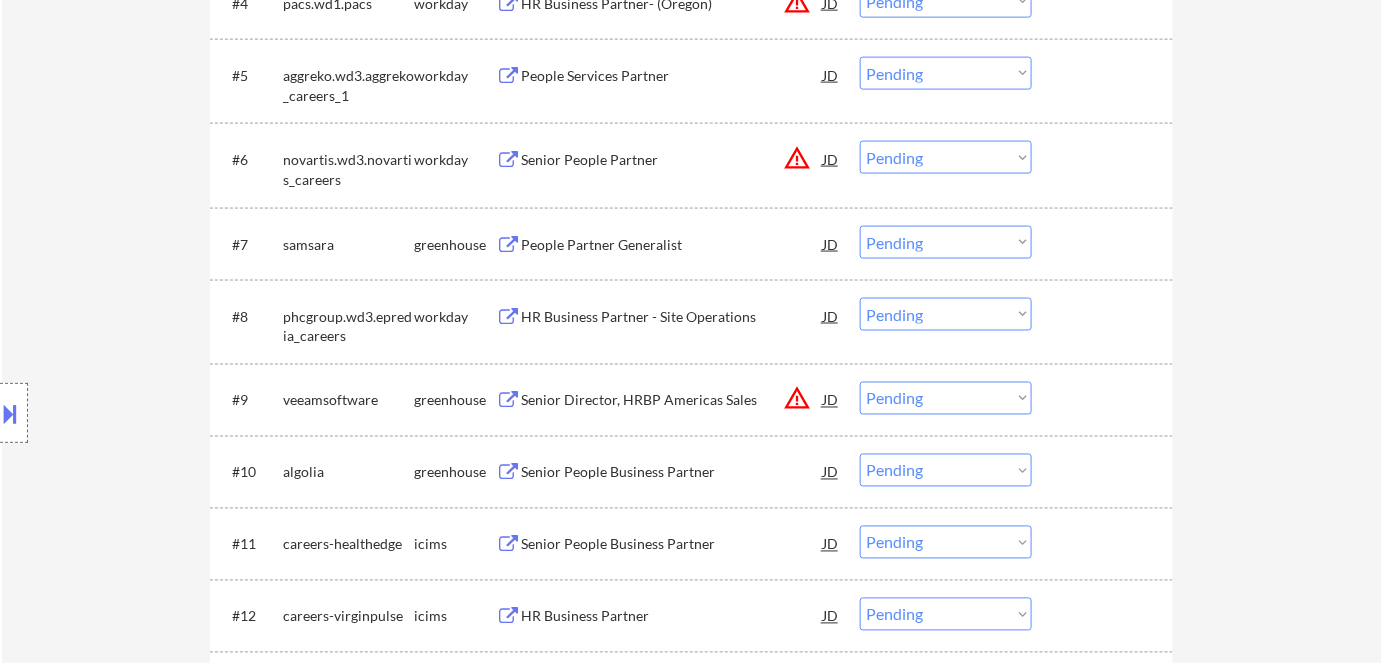 click on "warning_amber" at bounding box center (797, 158) 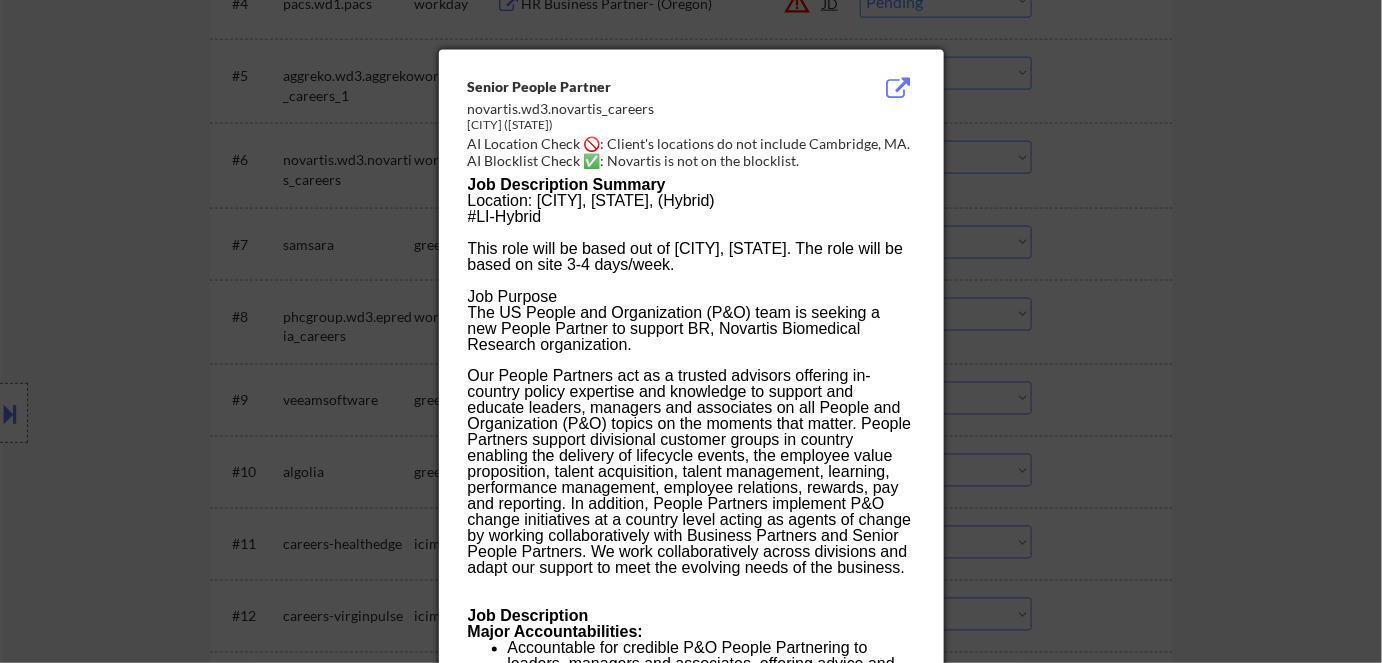 click at bounding box center (691, 331) 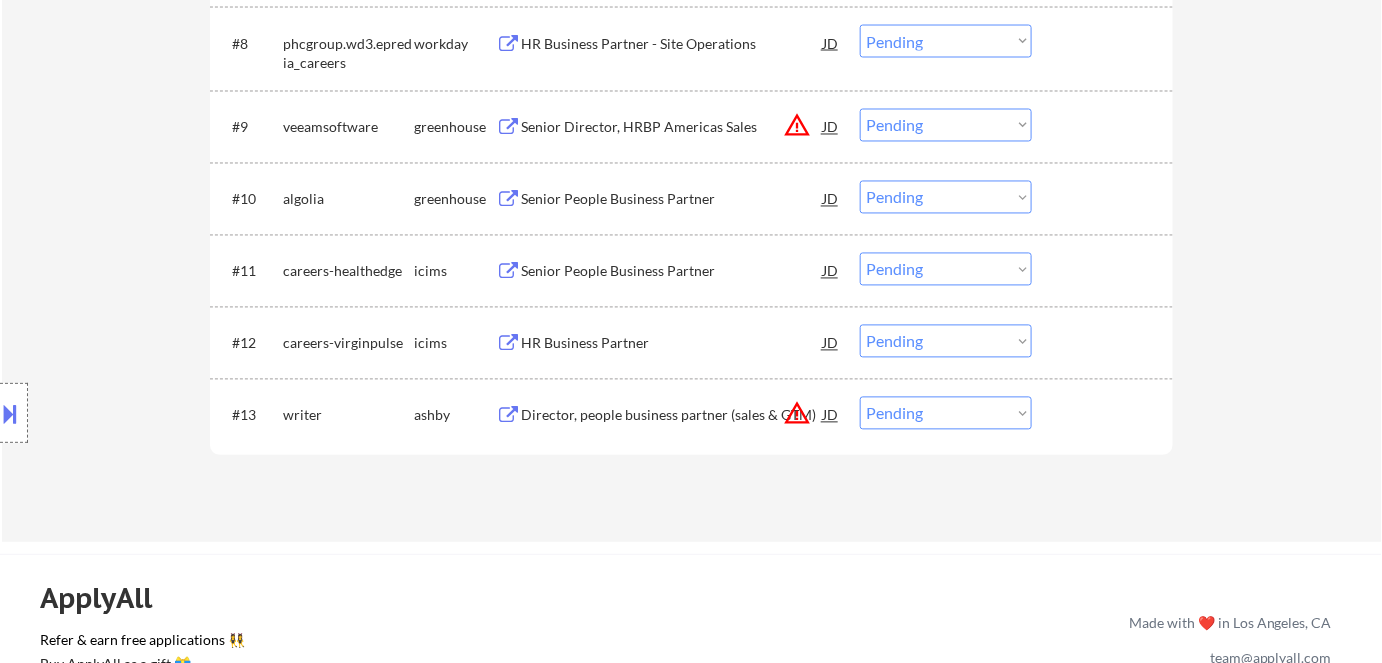 scroll, scrollTop: 1181, scrollLeft: 0, axis: vertical 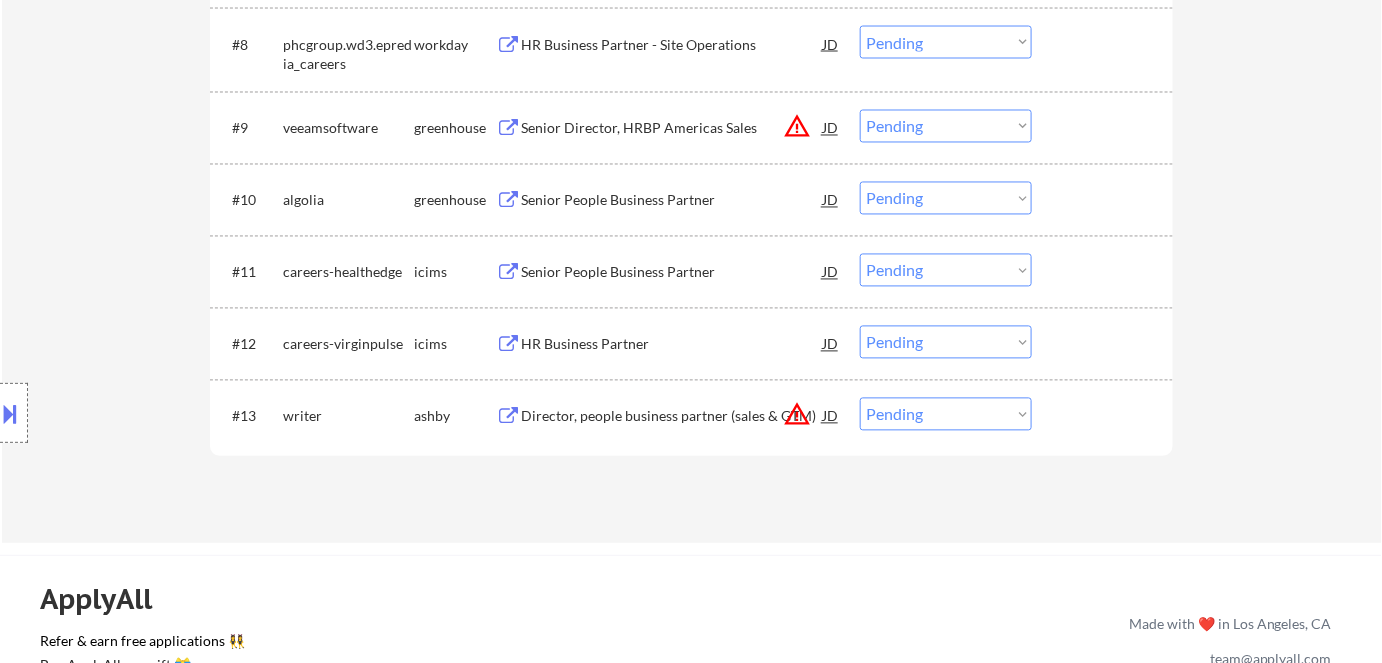 click on "warning_amber" at bounding box center [797, 415] 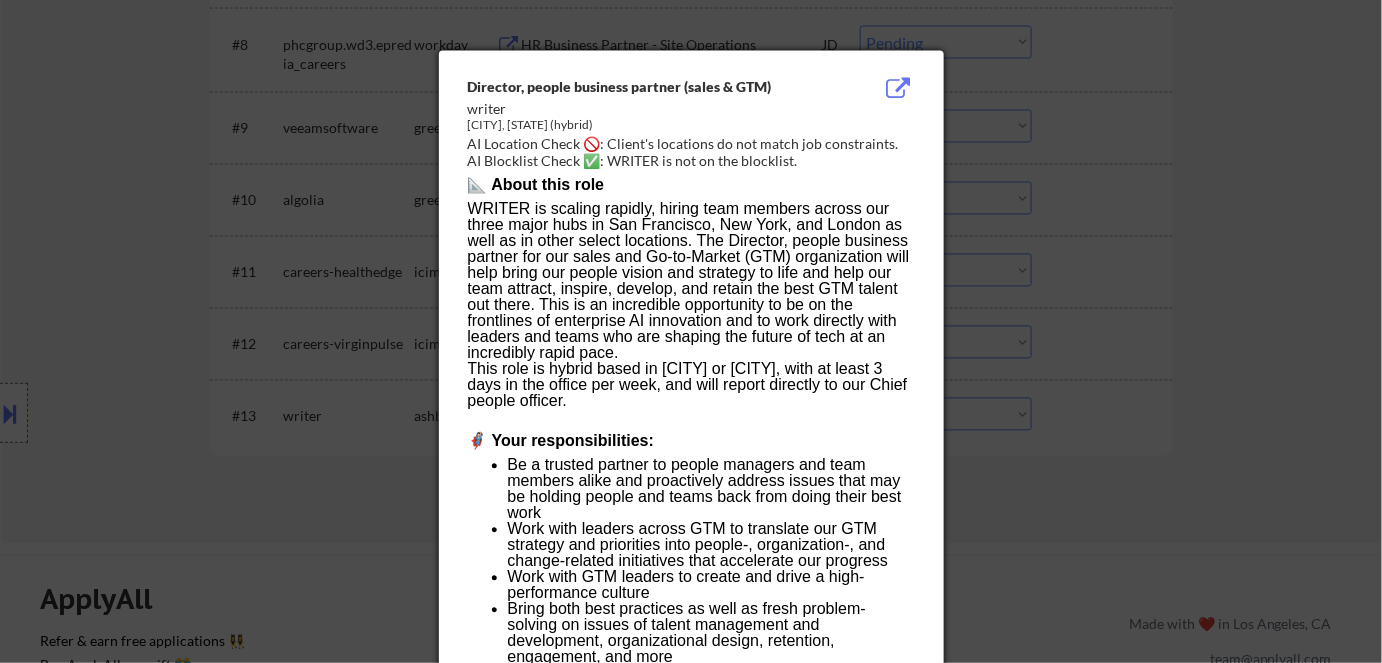 click at bounding box center (691, 331) 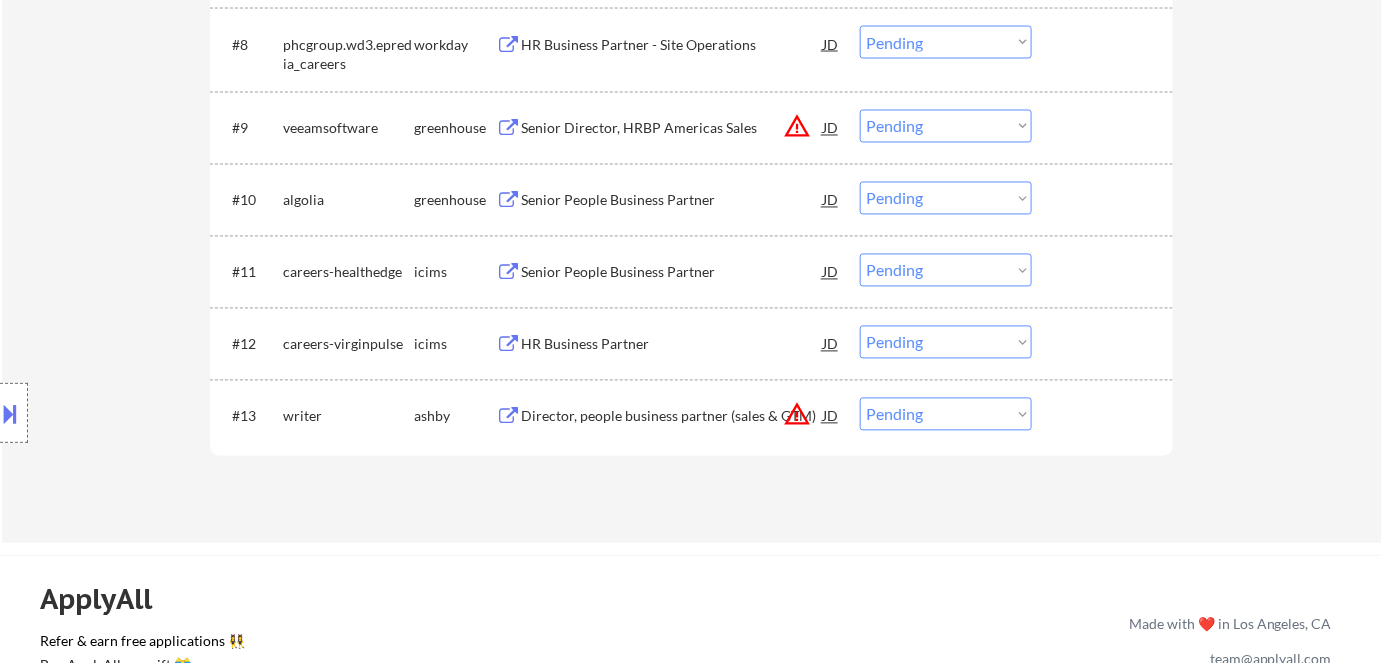 click at bounding box center [11, 413] 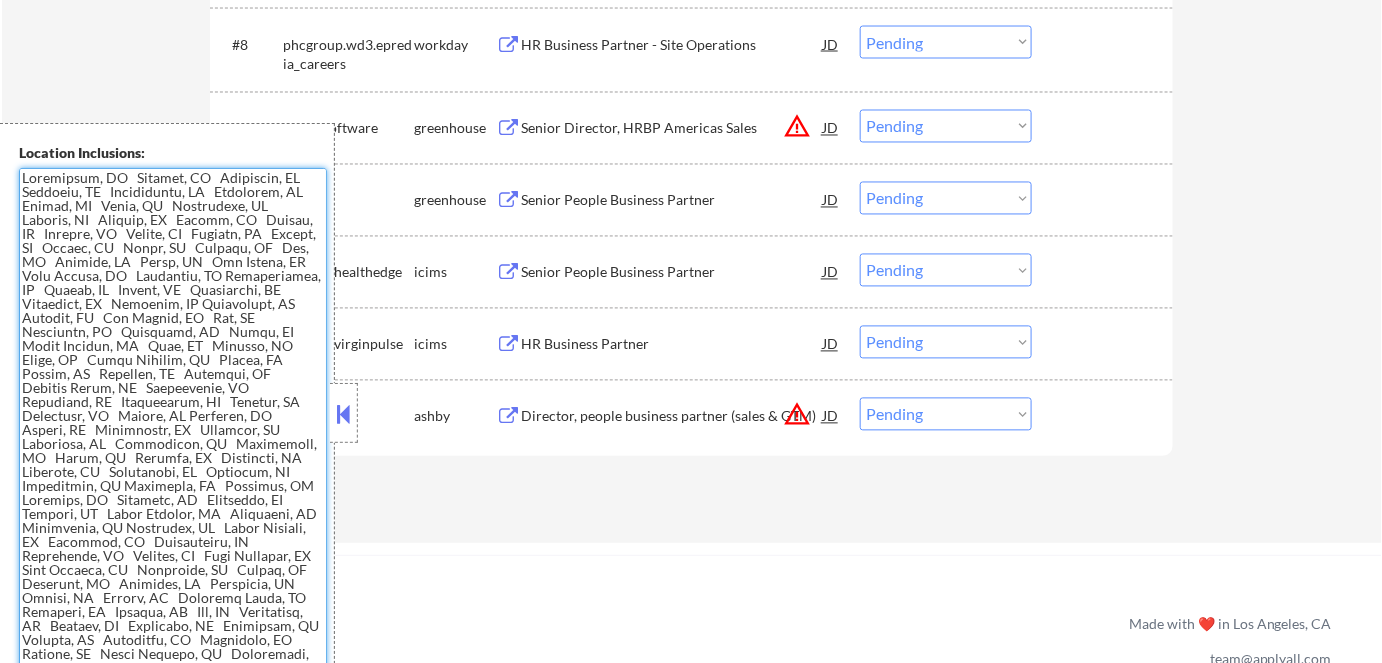 scroll, scrollTop: 175, scrollLeft: 0, axis: vertical 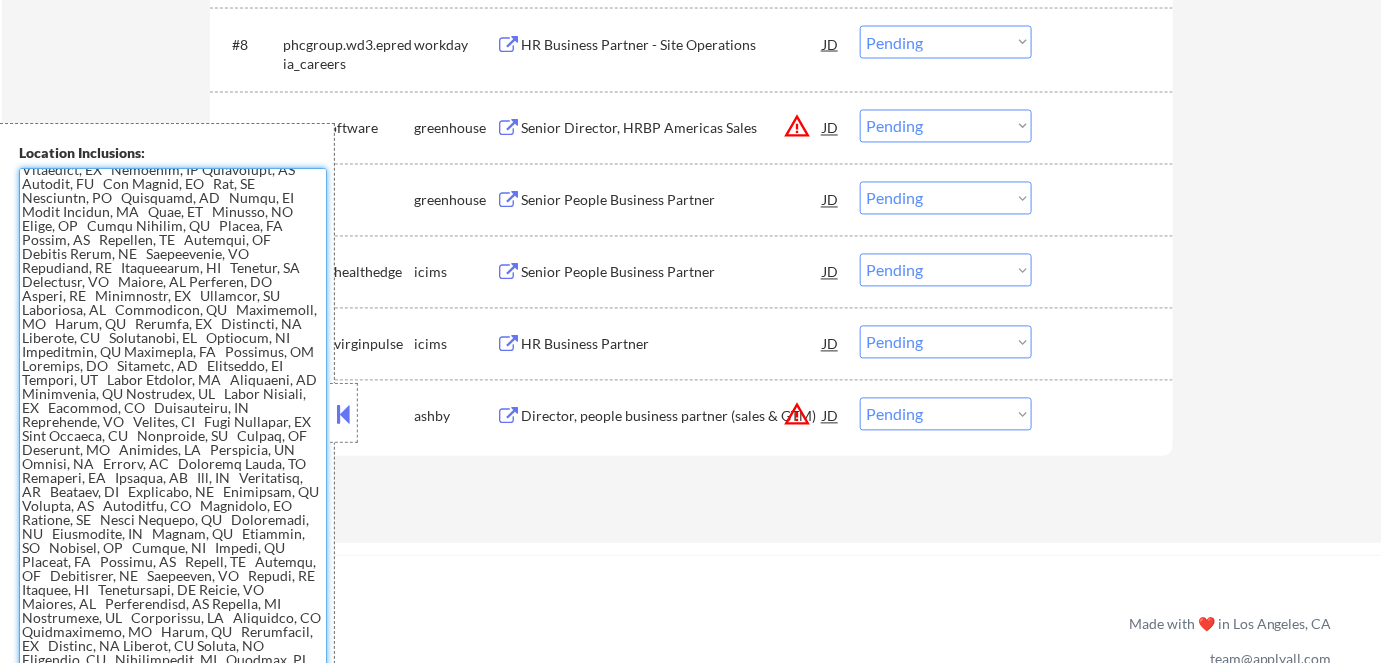 click on "Choose an option... Pending Applied Excluded (Questions) Excluded (Expired) Excluded (Location) Excluded (Bad Match) Excluded (Blocklist) Excluded (Salary) Excluded (Other)" at bounding box center (946, 414) 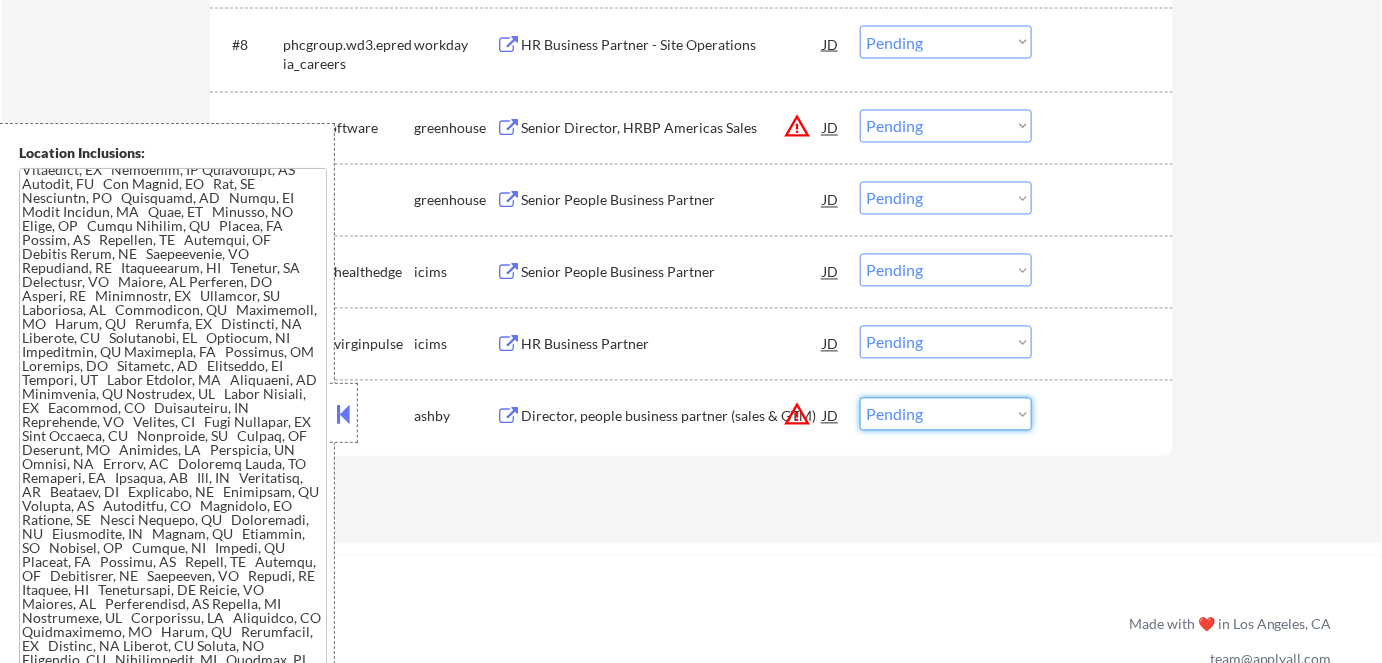select on ""excluded__location_"" 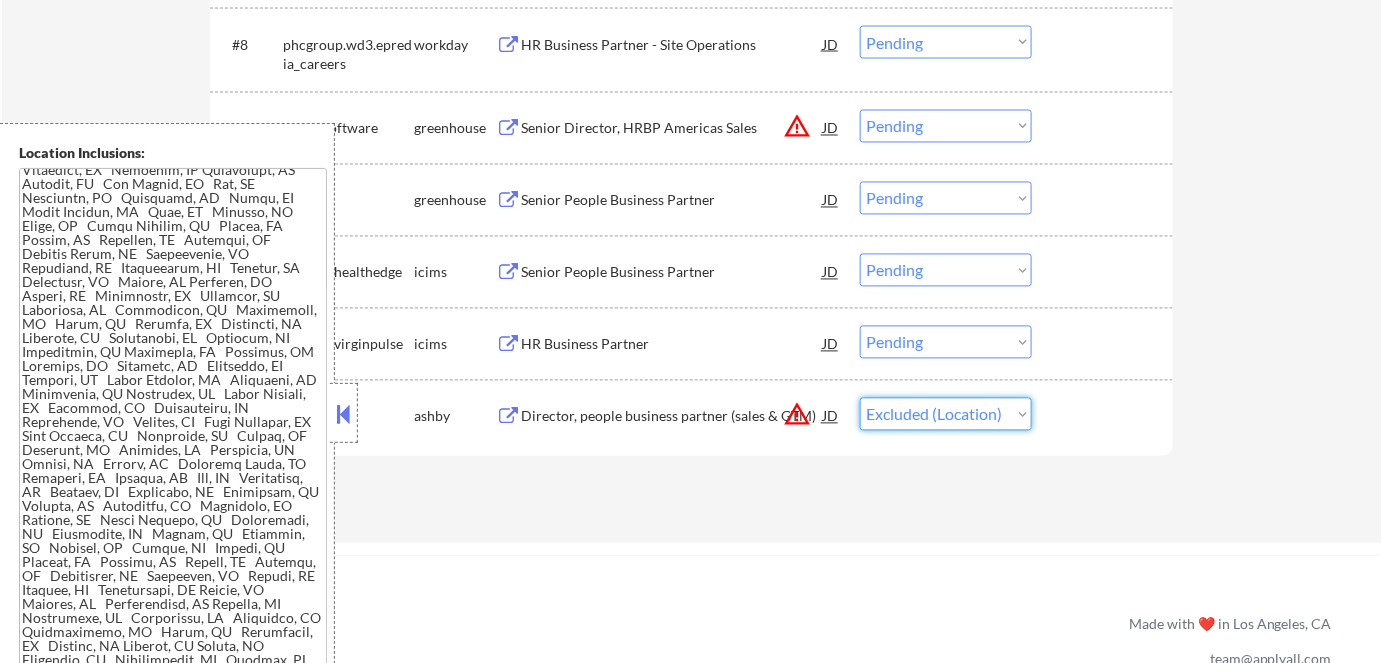 click on "Choose an option... Pending Applied Excluded (Questions) Excluded (Expired) Excluded (Location) Excluded (Bad Match) Excluded (Blocklist) Excluded (Salary) Excluded (Other)" at bounding box center [946, 414] 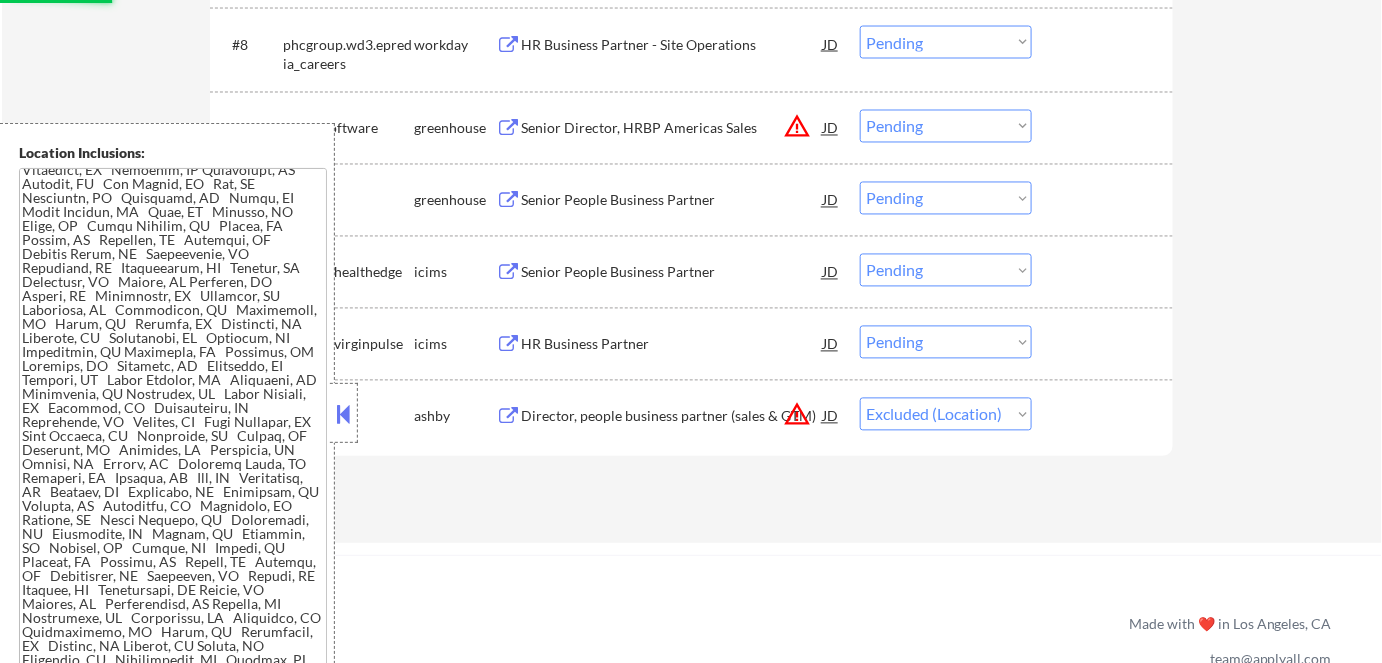 drag, startPoint x: 336, startPoint y: 414, endPoint x: 406, endPoint y: 419, distance: 70.178345 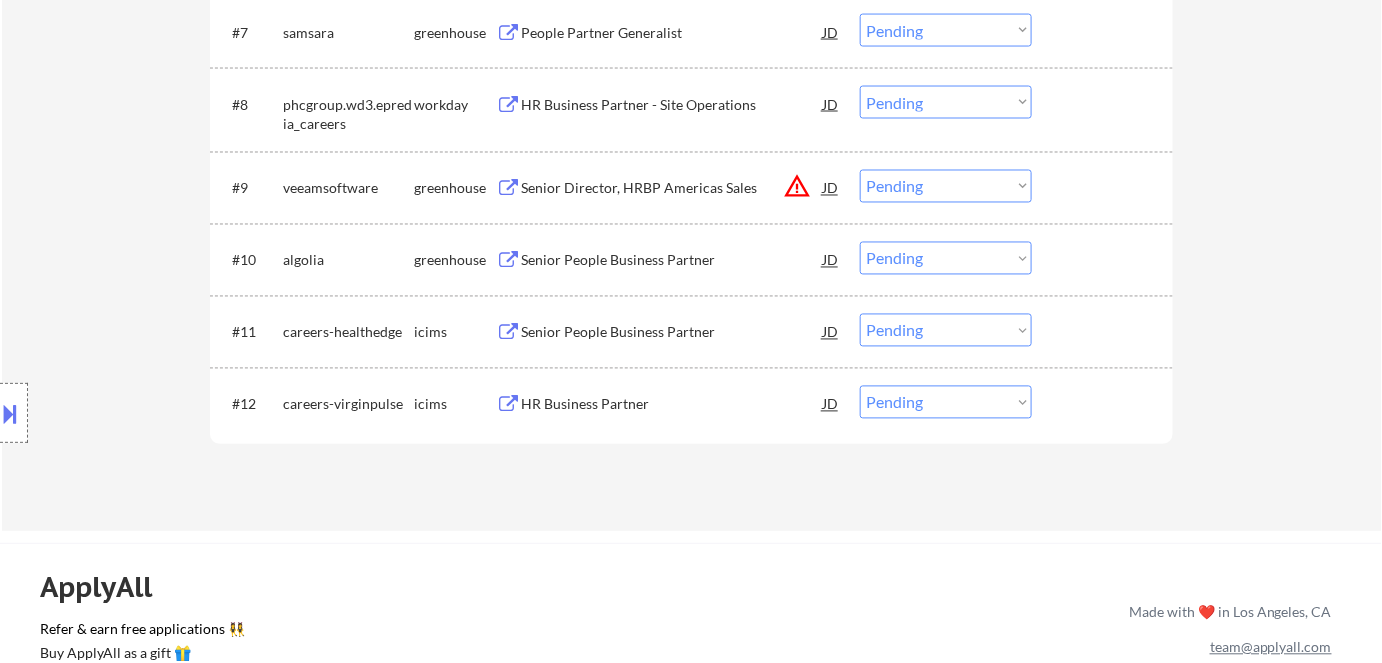 scroll, scrollTop: 1090, scrollLeft: 0, axis: vertical 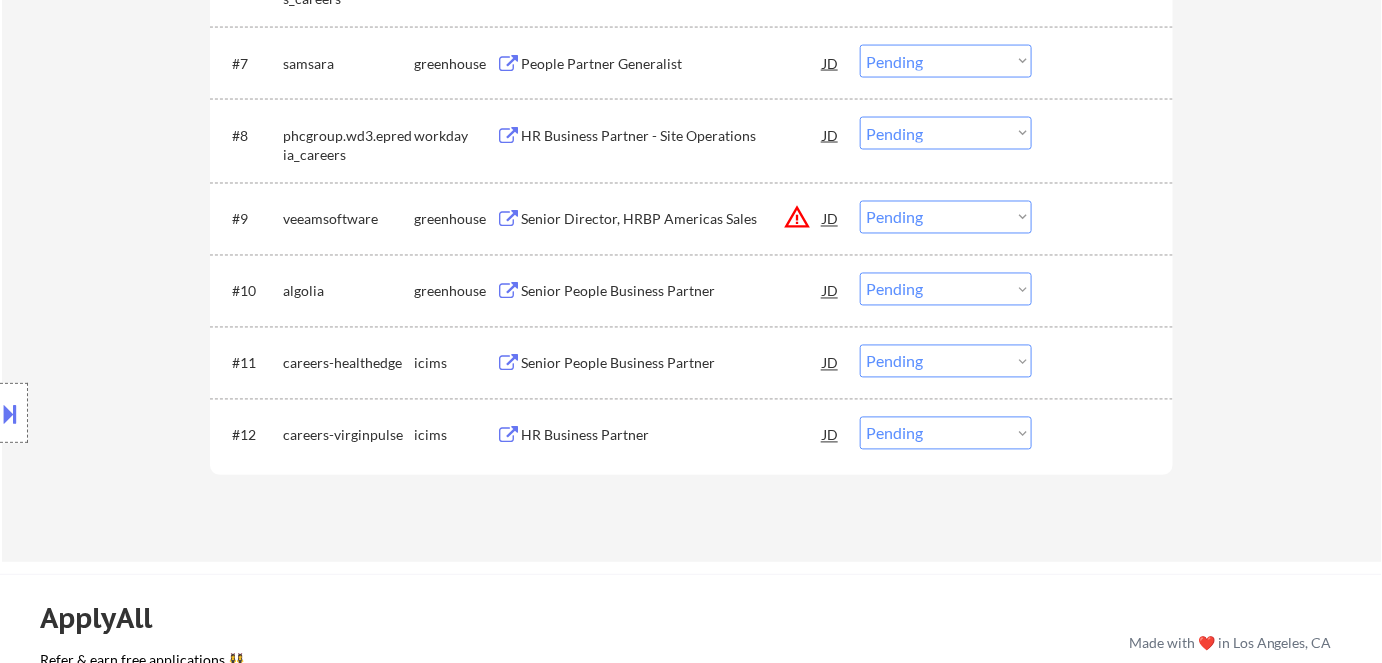 click on "warning_amber" at bounding box center [797, 218] 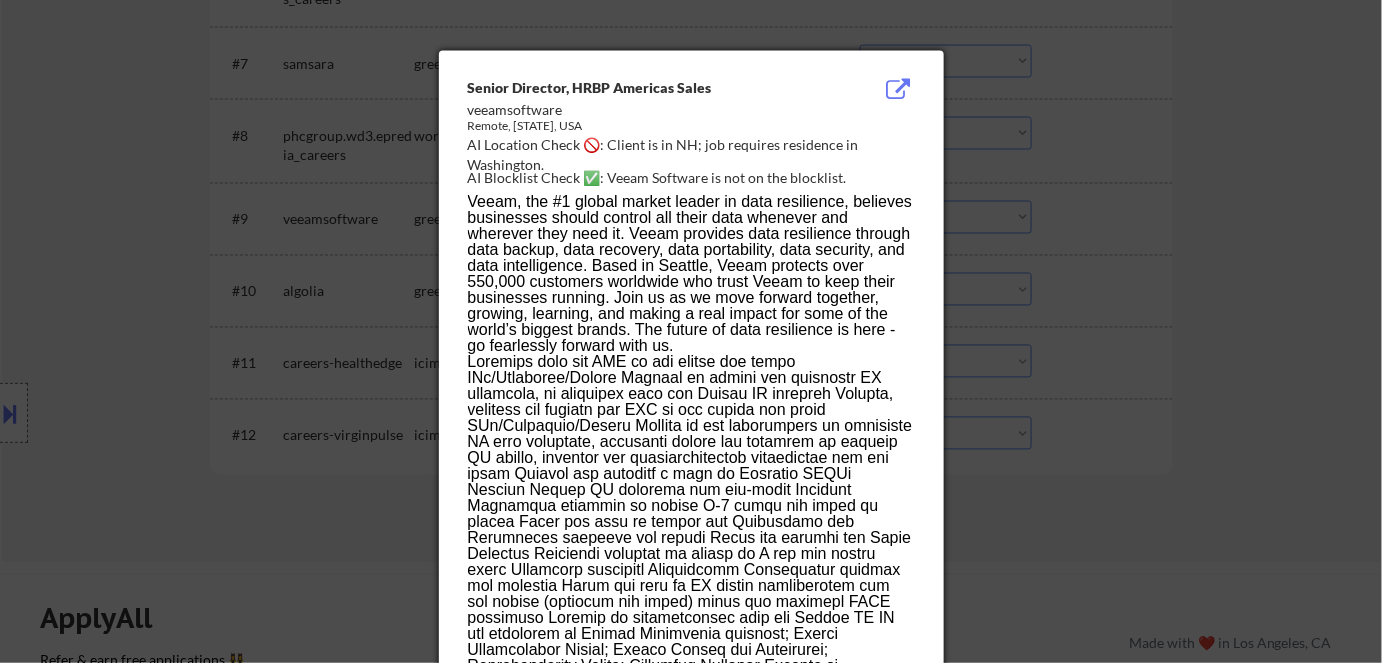 click at bounding box center [691, 331] 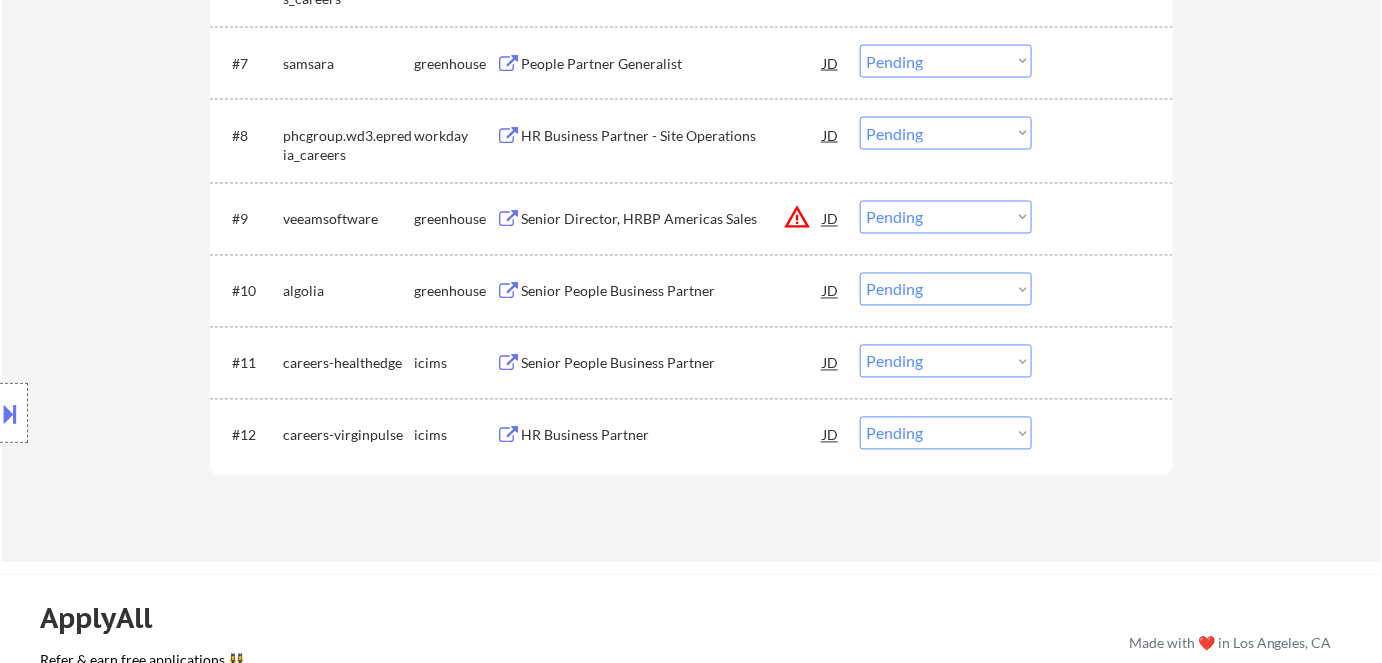 click on "Choose an option... Pending Applied Excluded (Questions) Excluded (Expired) Excluded (Location) Excluded (Bad Match) Excluded (Blocklist) Excluded (Salary) Excluded (Other)" at bounding box center [946, 217] 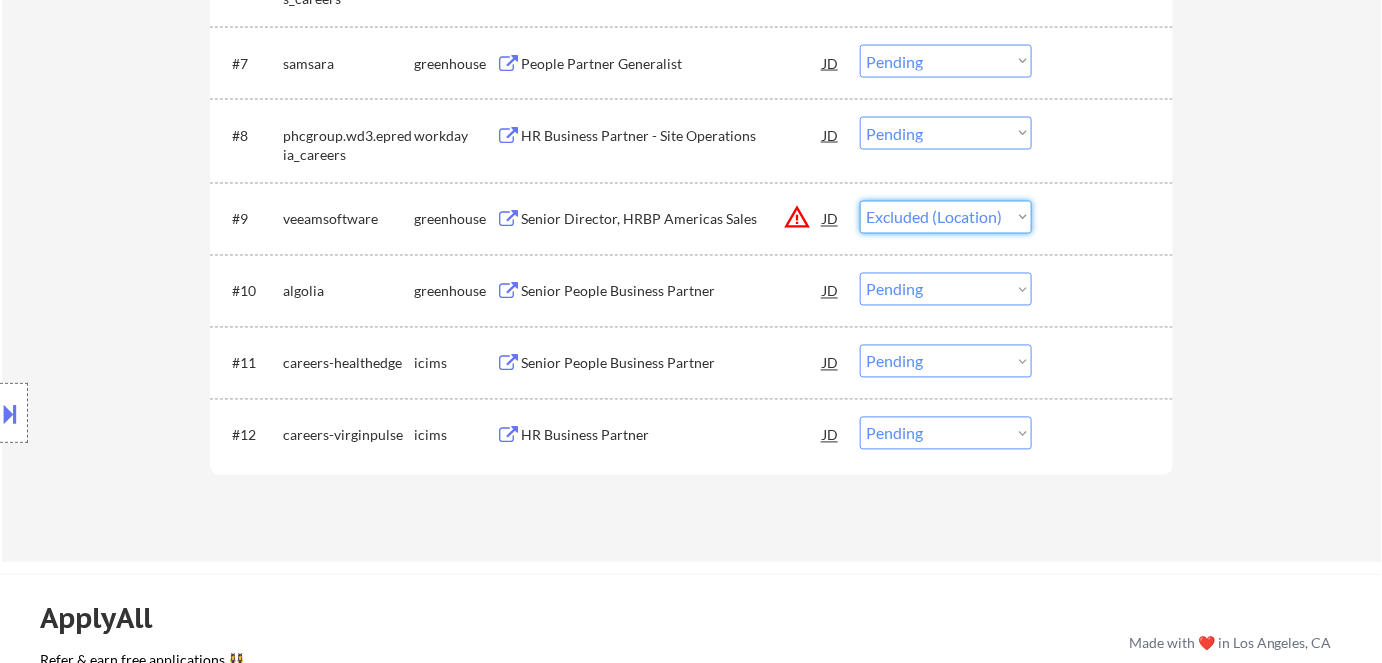 click on "Choose an option... Pending Applied Excluded (Questions) Excluded (Expired) Excluded (Location) Excluded (Bad Match) Excluded (Blocklist) Excluded (Salary) Excluded (Other)" at bounding box center (946, 217) 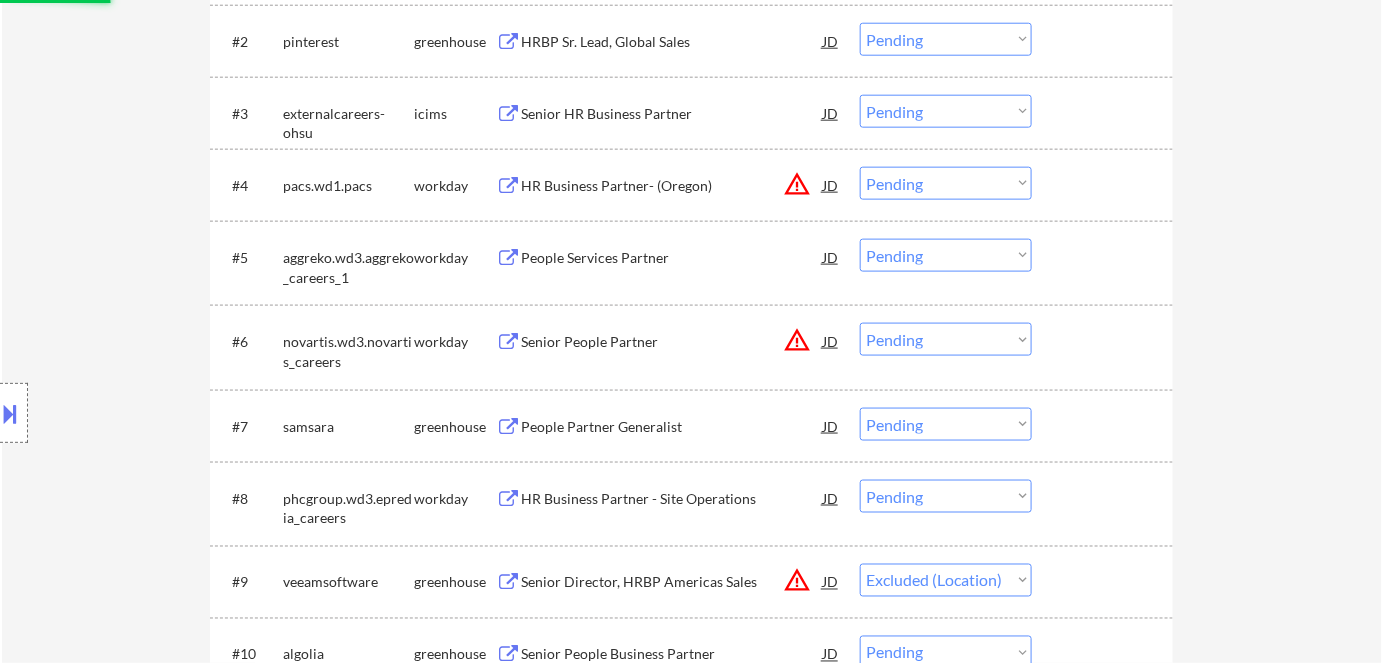 scroll, scrollTop: 636, scrollLeft: 0, axis: vertical 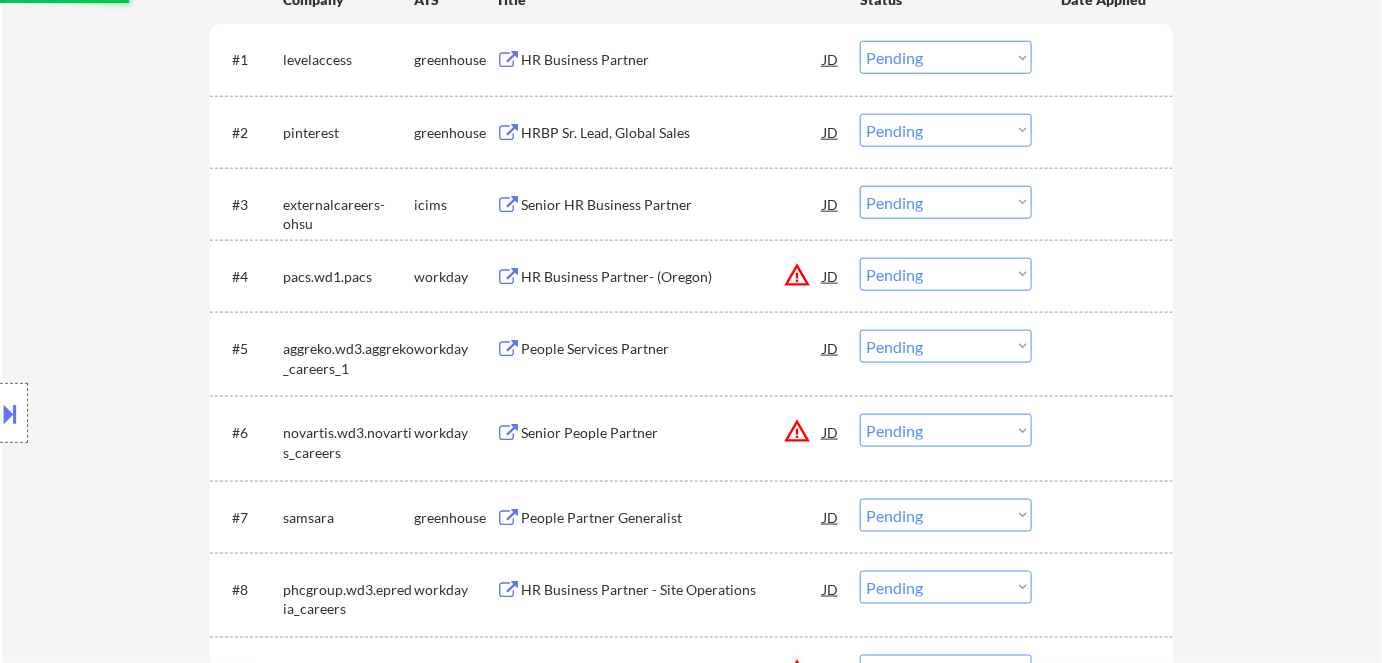 select on ""pending"" 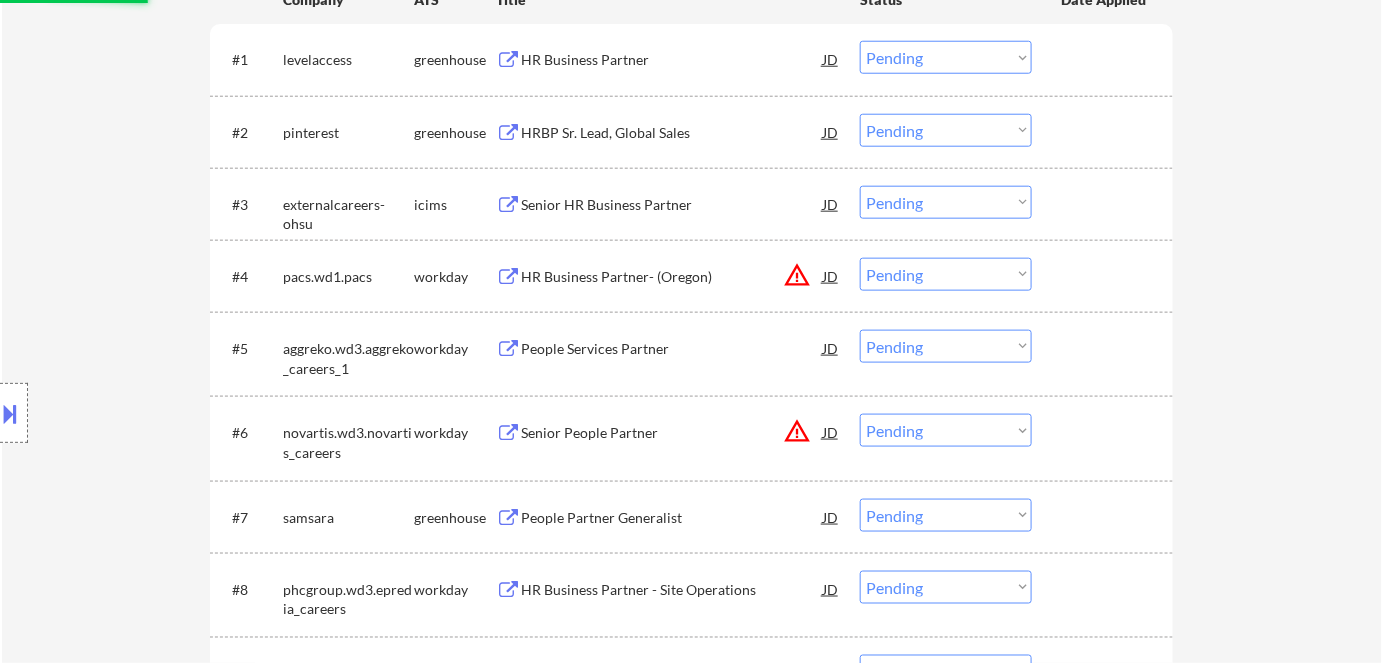 click on "HR Business Partner- (Oregon)" at bounding box center [672, 277] 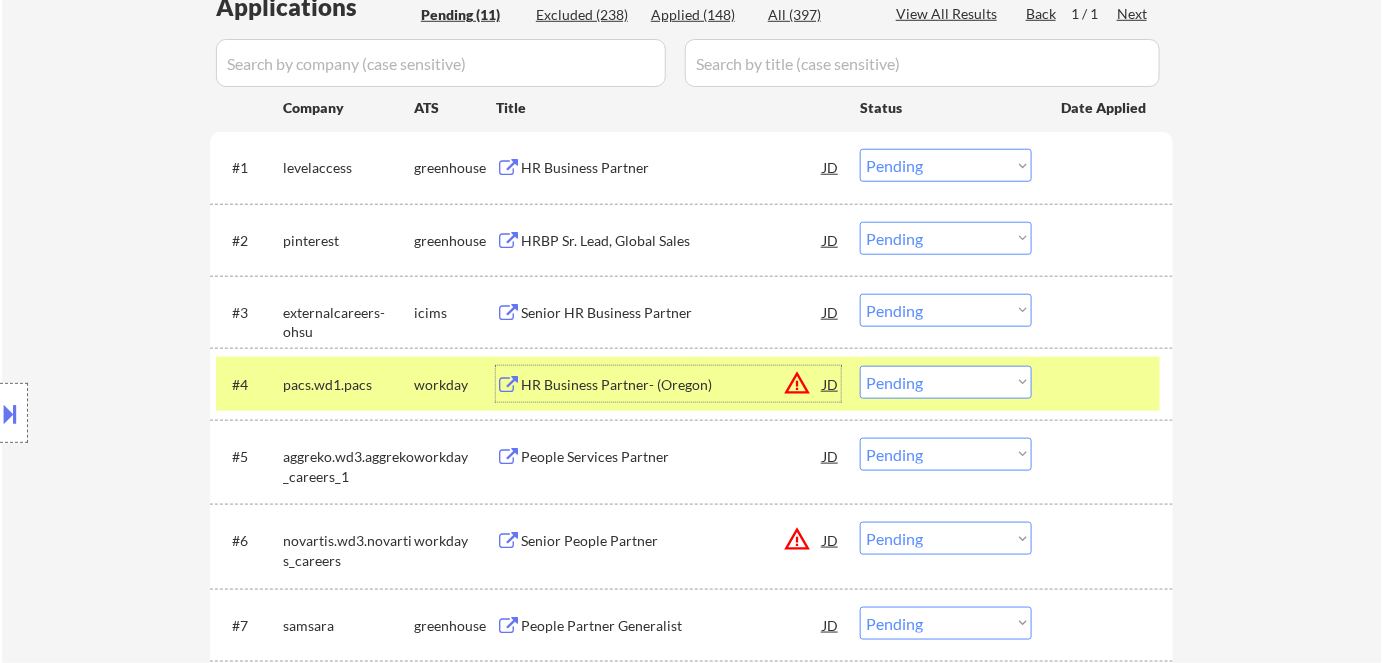 scroll, scrollTop: 454, scrollLeft: 0, axis: vertical 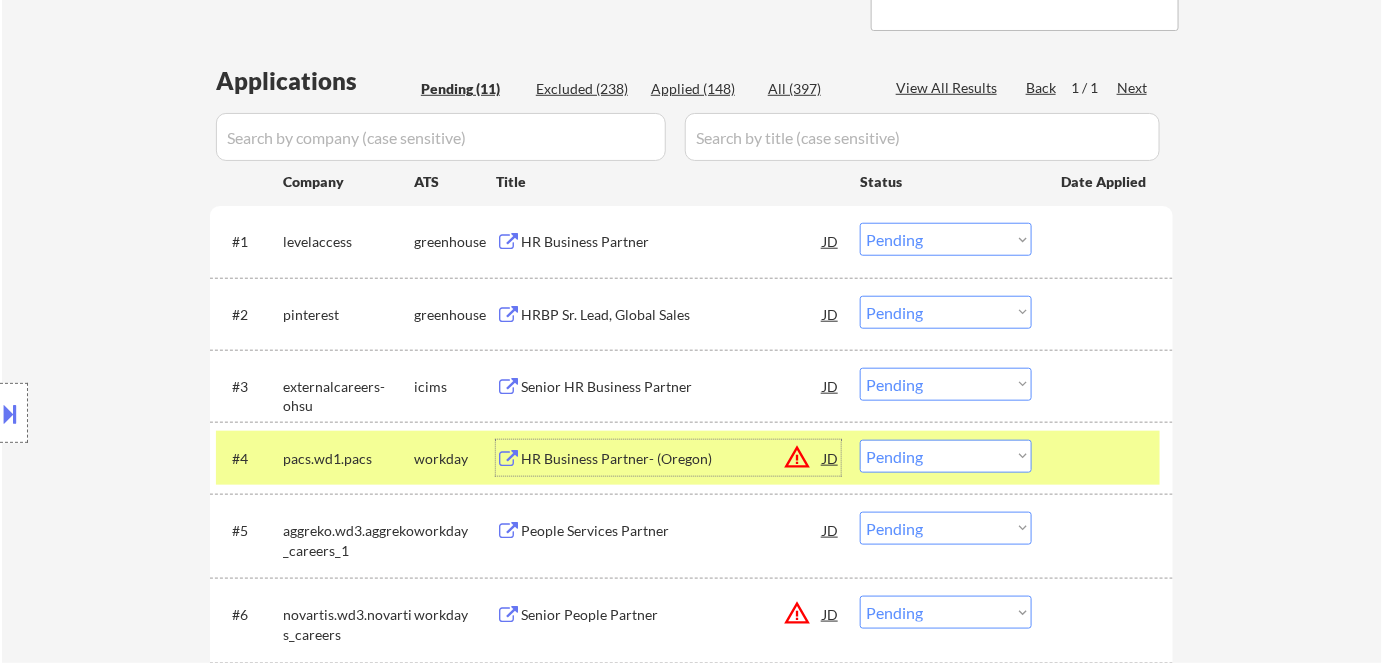 click on "HR Business Partner" at bounding box center [672, 242] 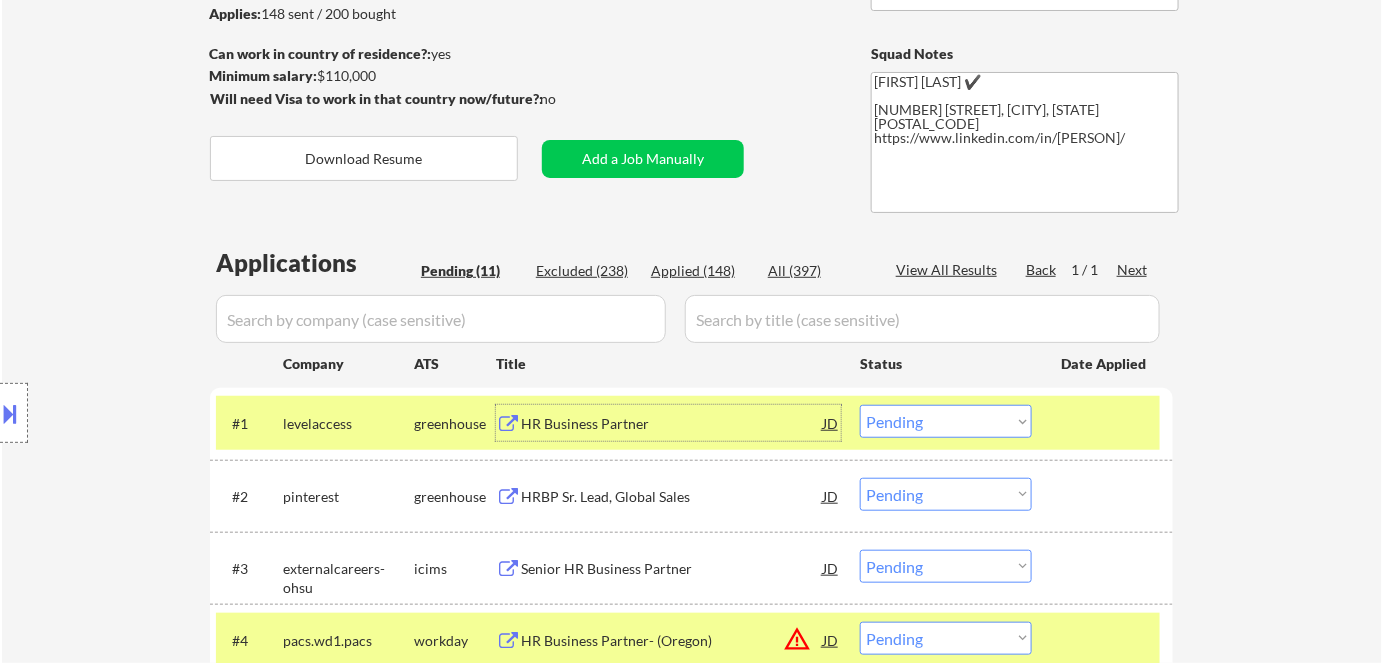 scroll, scrollTop: 181, scrollLeft: 0, axis: vertical 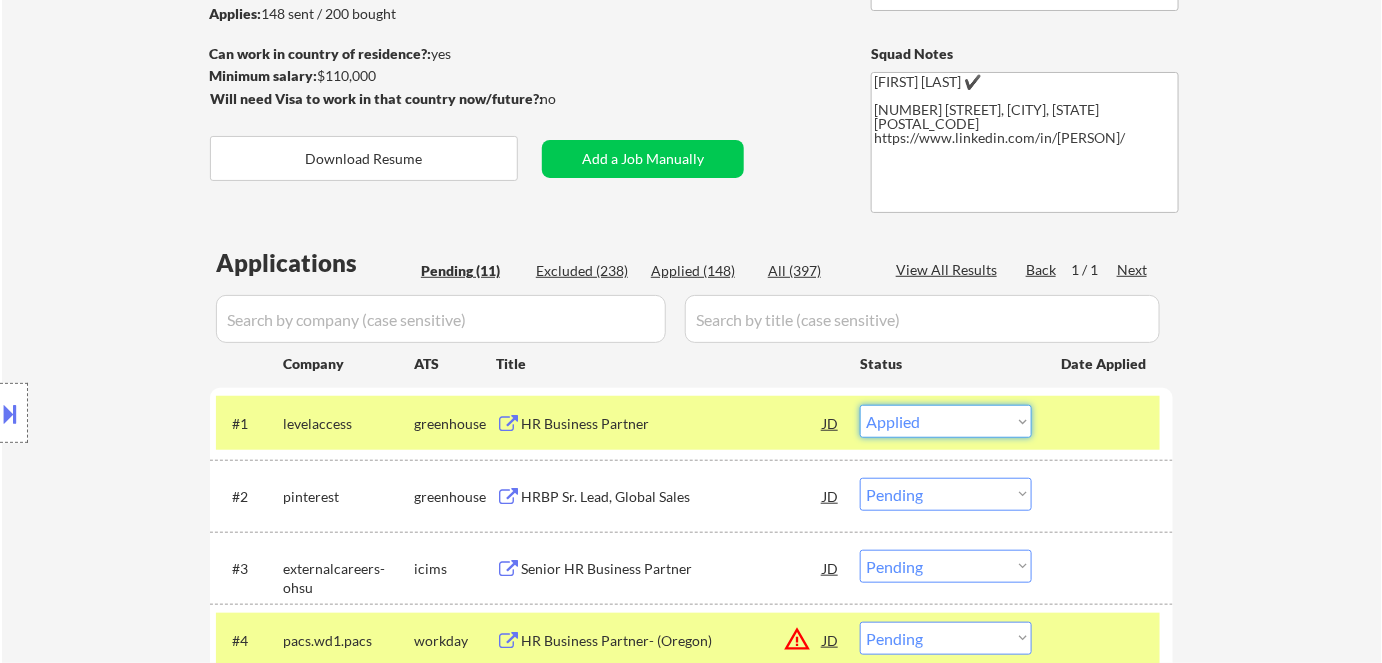 click on "Choose an option... Pending Applied Excluded (Questions) Excluded (Expired) Excluded (Location) Excluded (Bad Match) Excluded (Blocklist) Excluded (Salary) Excluded (Other)" at bounding box center [946, 421] 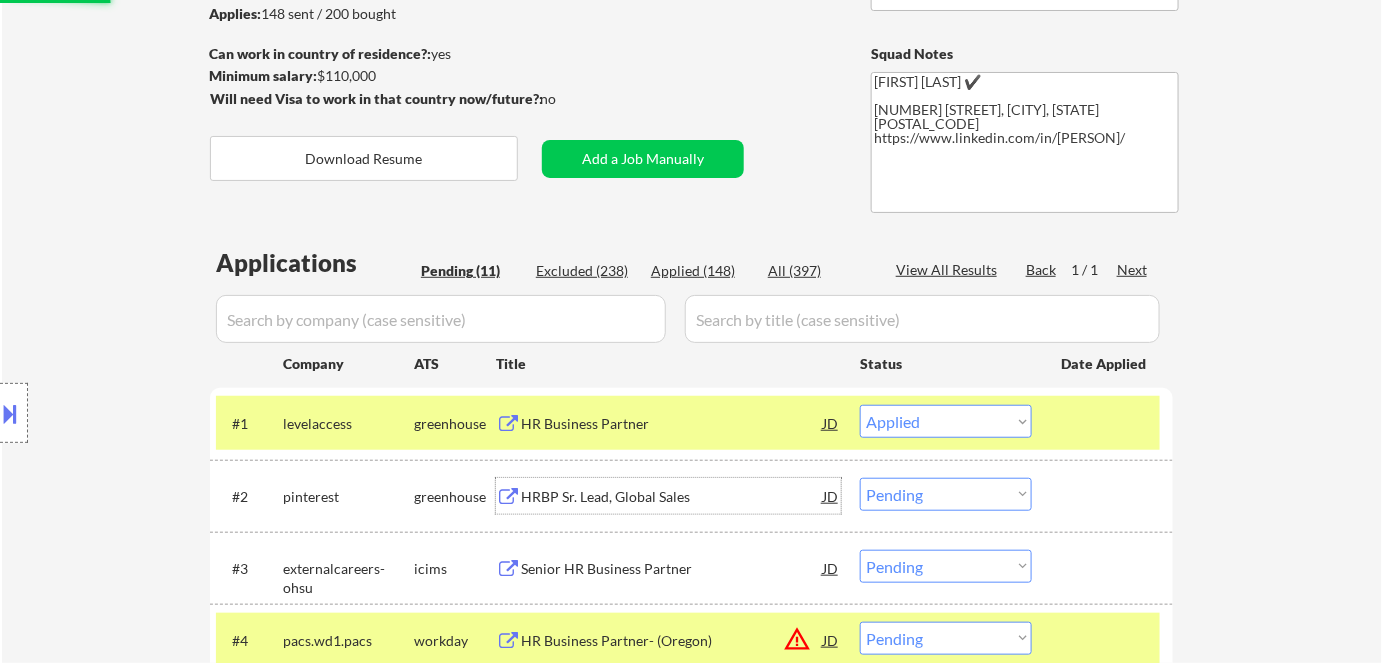 click on "HRBP Sr. Lead, Global Sales" at bounding box center (672, 497) 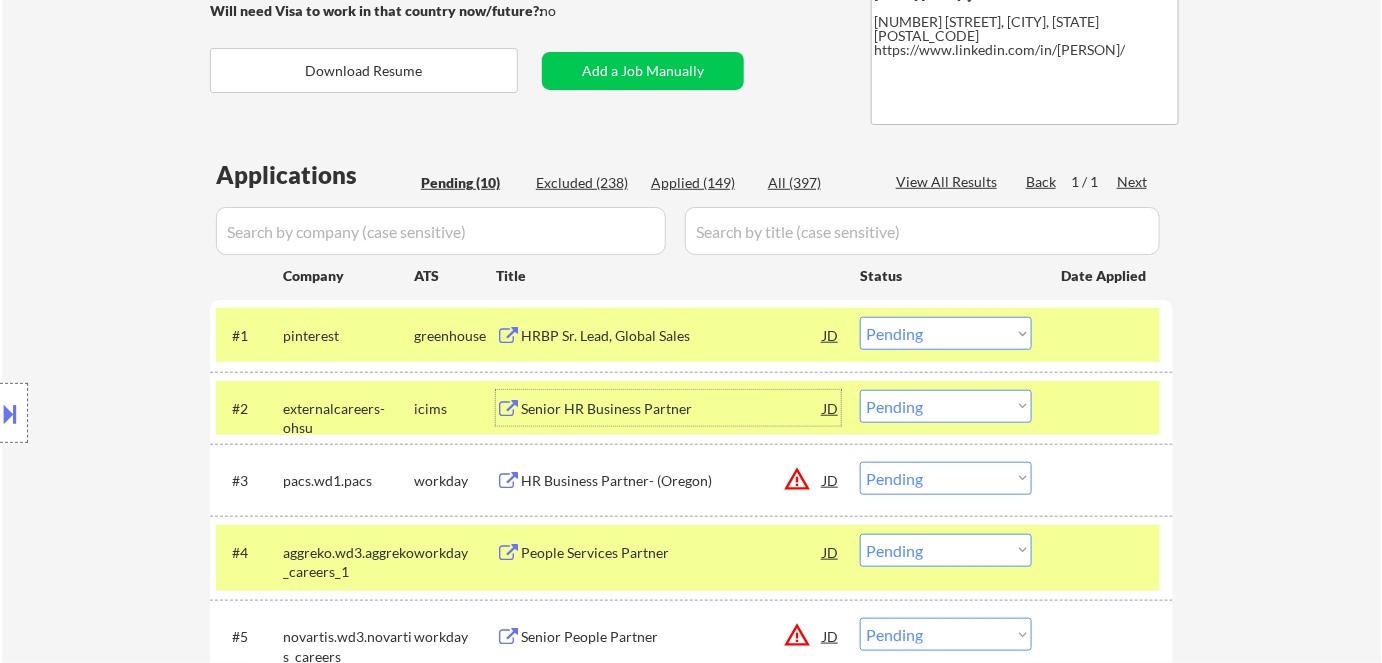 scroll, scrollTop: 363, scrollLeft: 0, axis: vertical 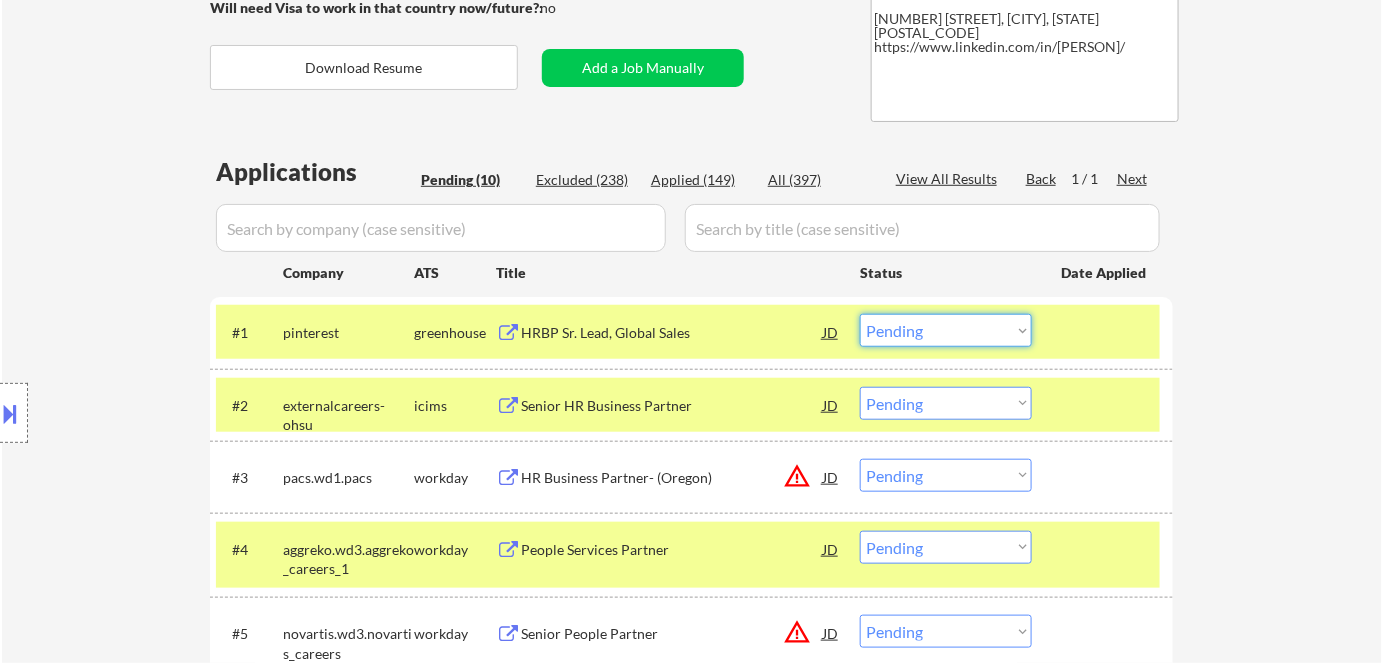 click on "Choose an option... Pending Applied Excluded (Questions) Excluded (Expired) Excluded (Location) Excluded (Bad Match) Excluded (Blocklist) Excluded (Salary) Excluded (Other)" at bounding box center (946, 330) 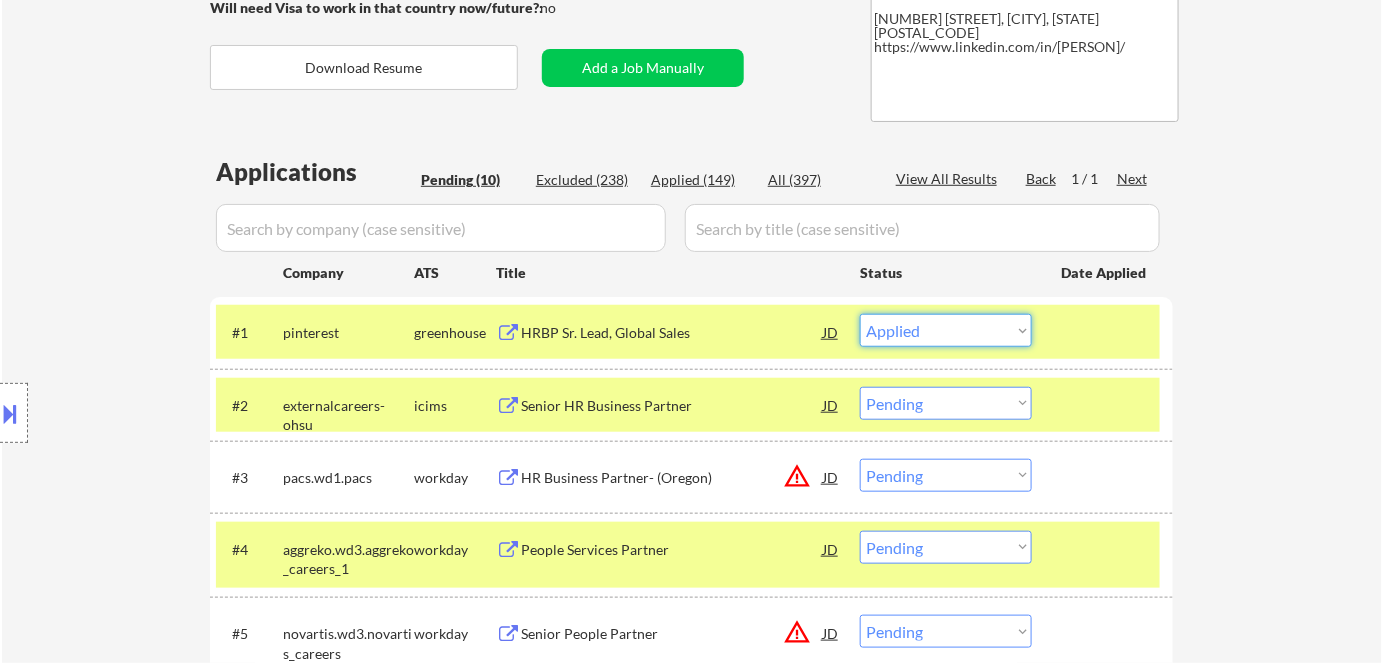 click on "Choose an option... Pending Applied Excluded (Questions) Excluded (Expired) Excluded (Location) Excluded (Bad Match) Excluded (Blocklist) Excluded (Salary) Excluded (Other)" at bounding box center (946, 330) 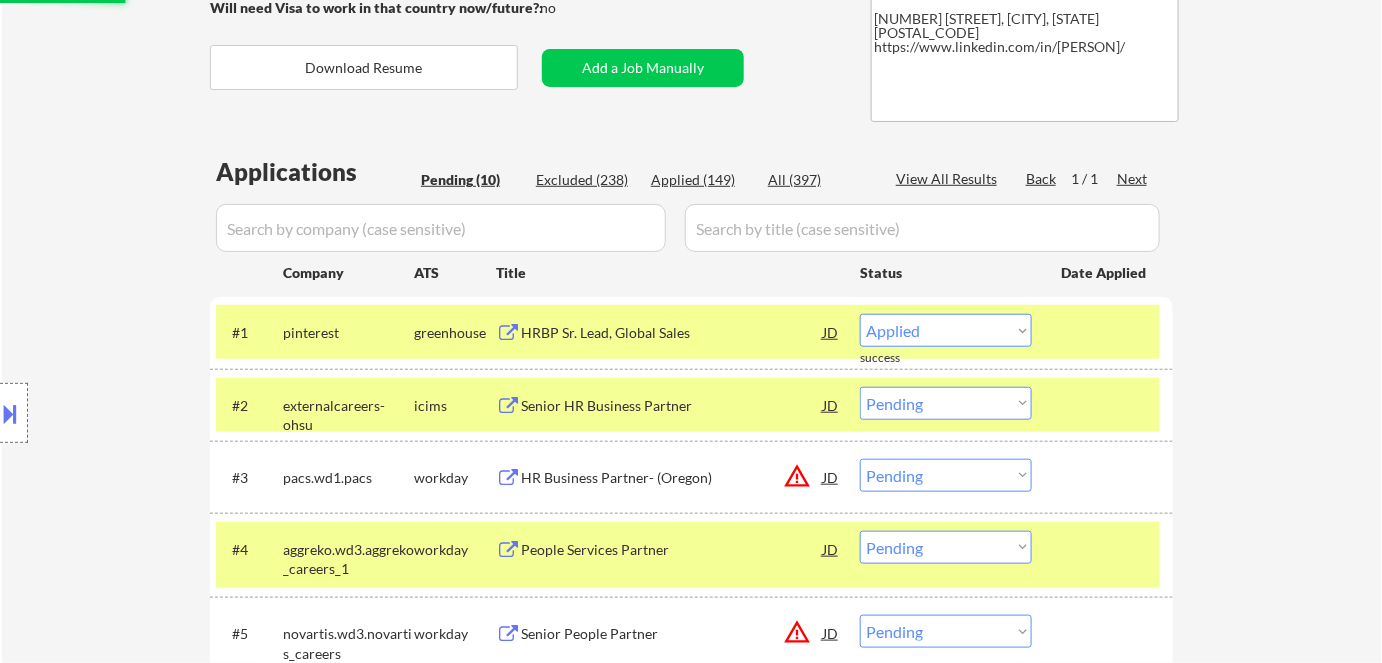 select on ""pending"" 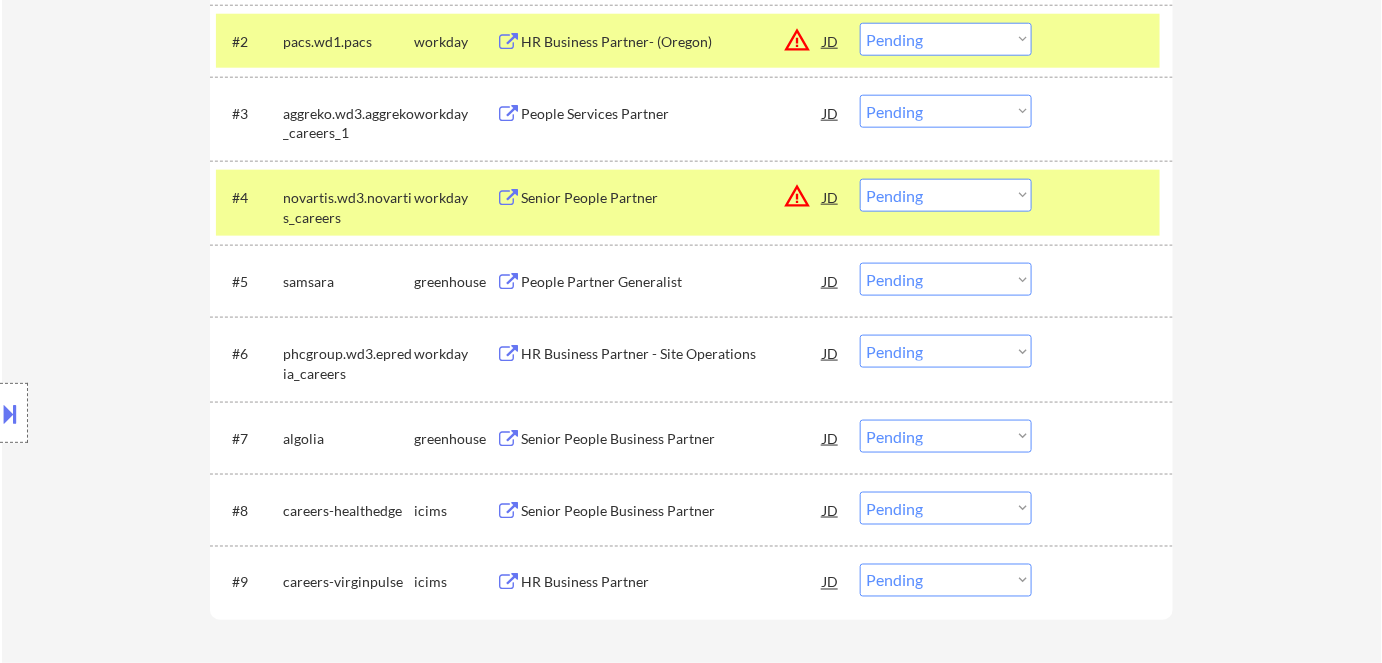 scroll, scrollTop: 1000, scrollLeft: 0, axis: vertical 